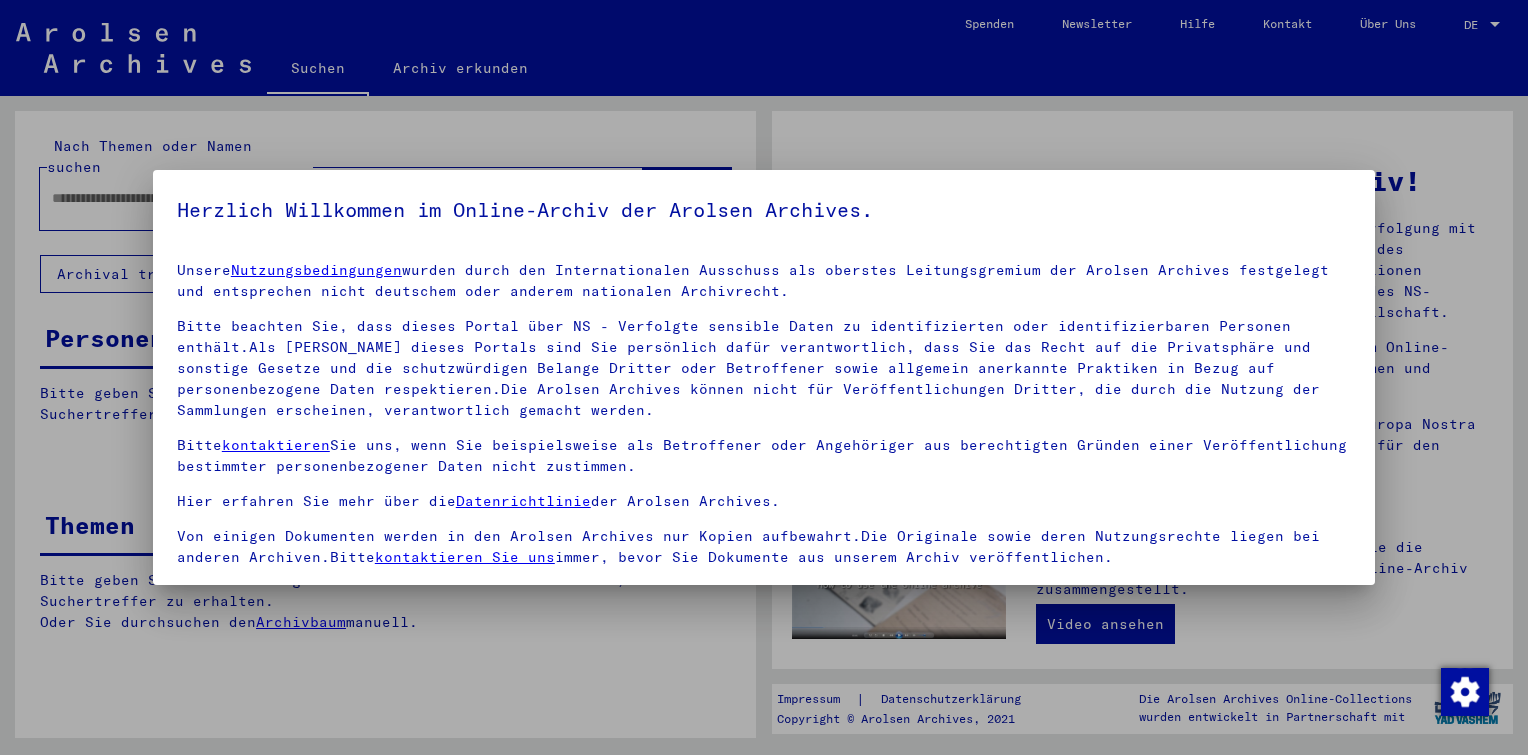scroll, scrollTop: 0, scrollLeft: 0, axis: both 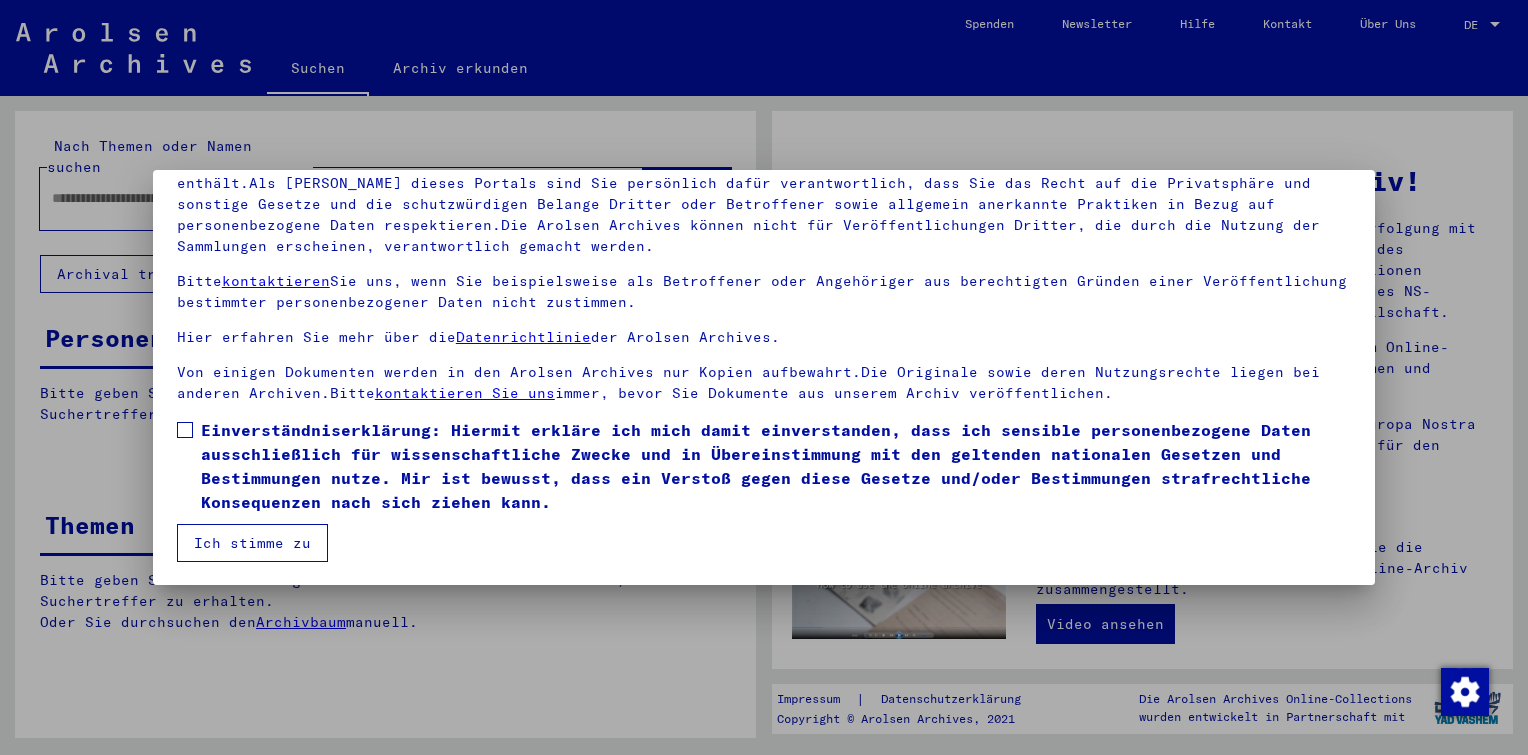 click at bounding box center (185, 430) 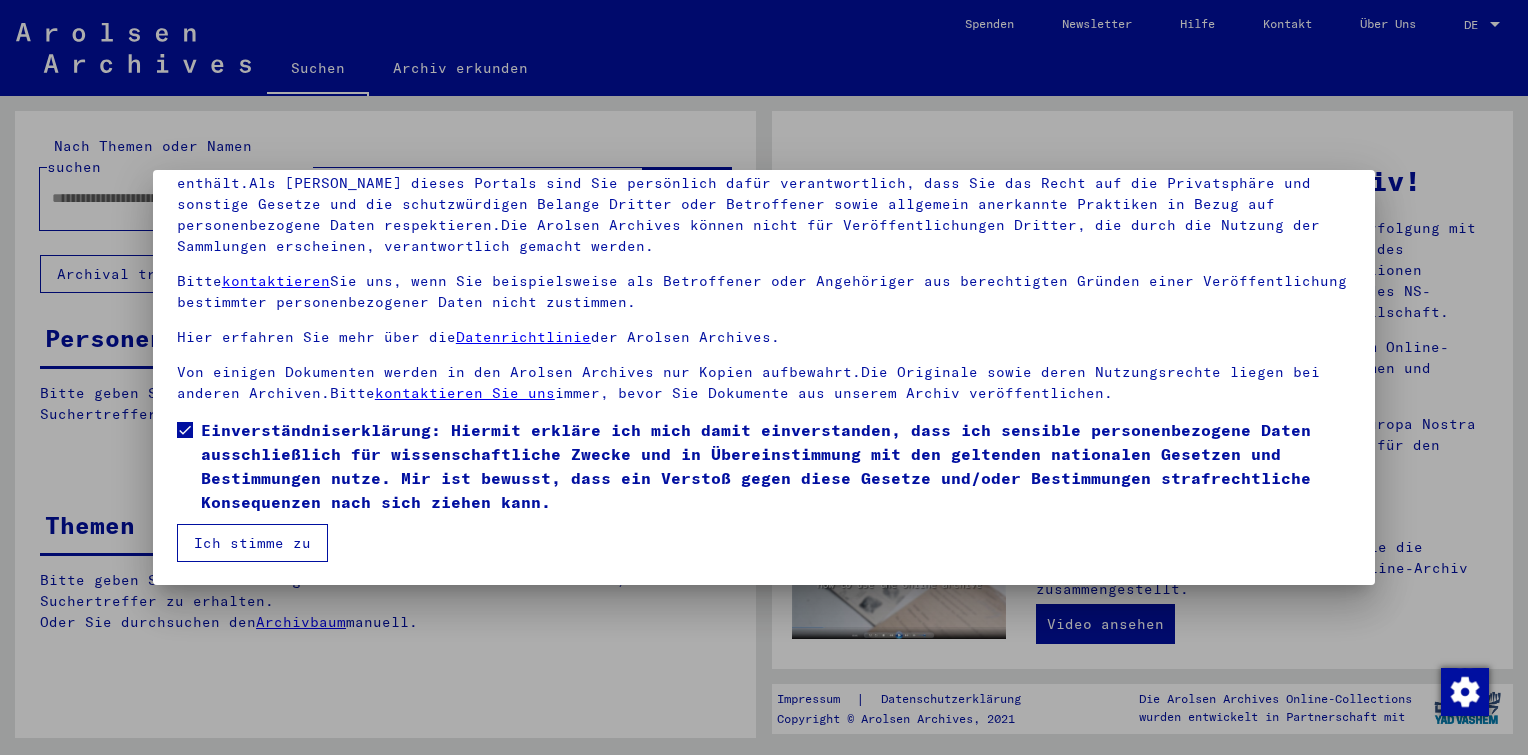 click on "Ich stimme zu" at bounding box center [252, 543] 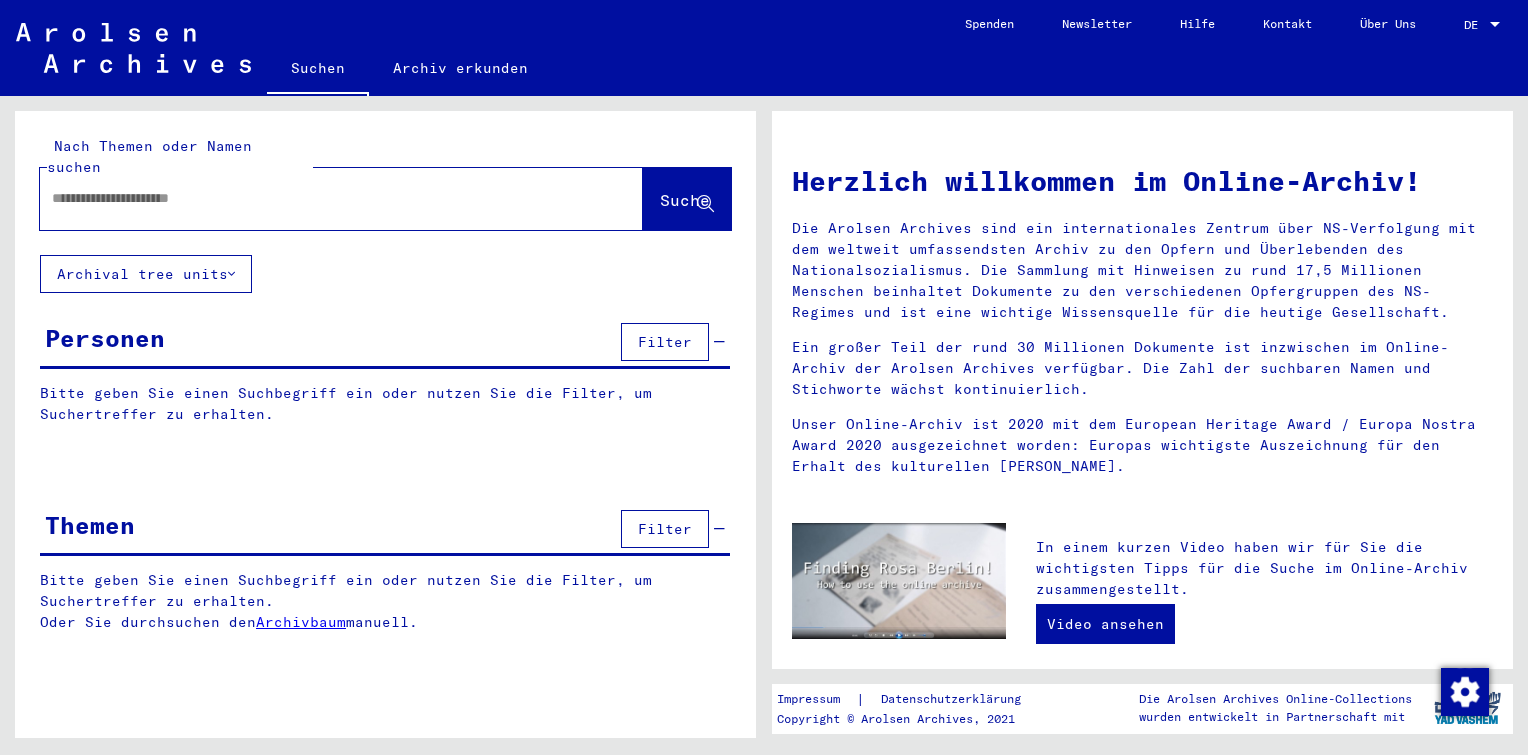 click at bounding box center (317, 198) 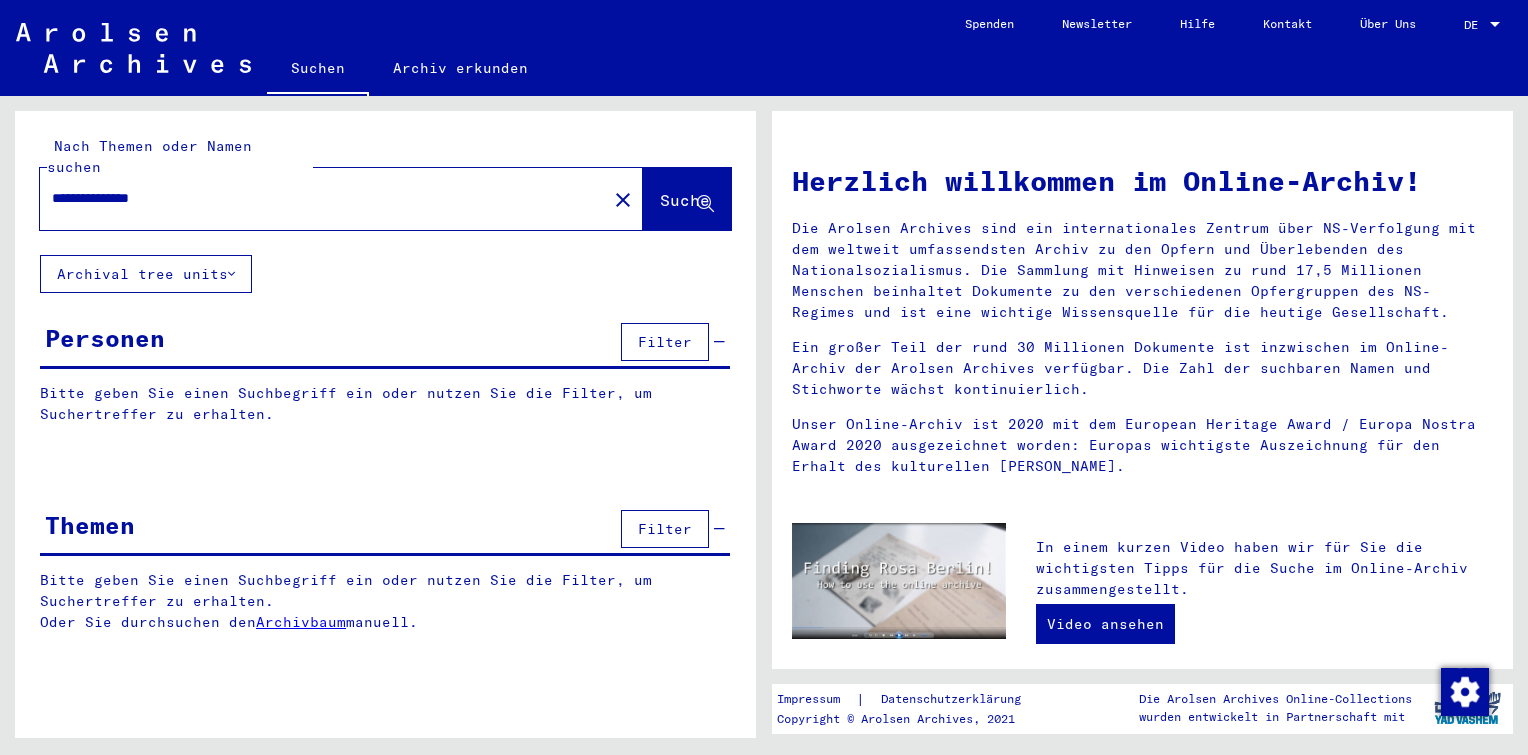 type on "**********" 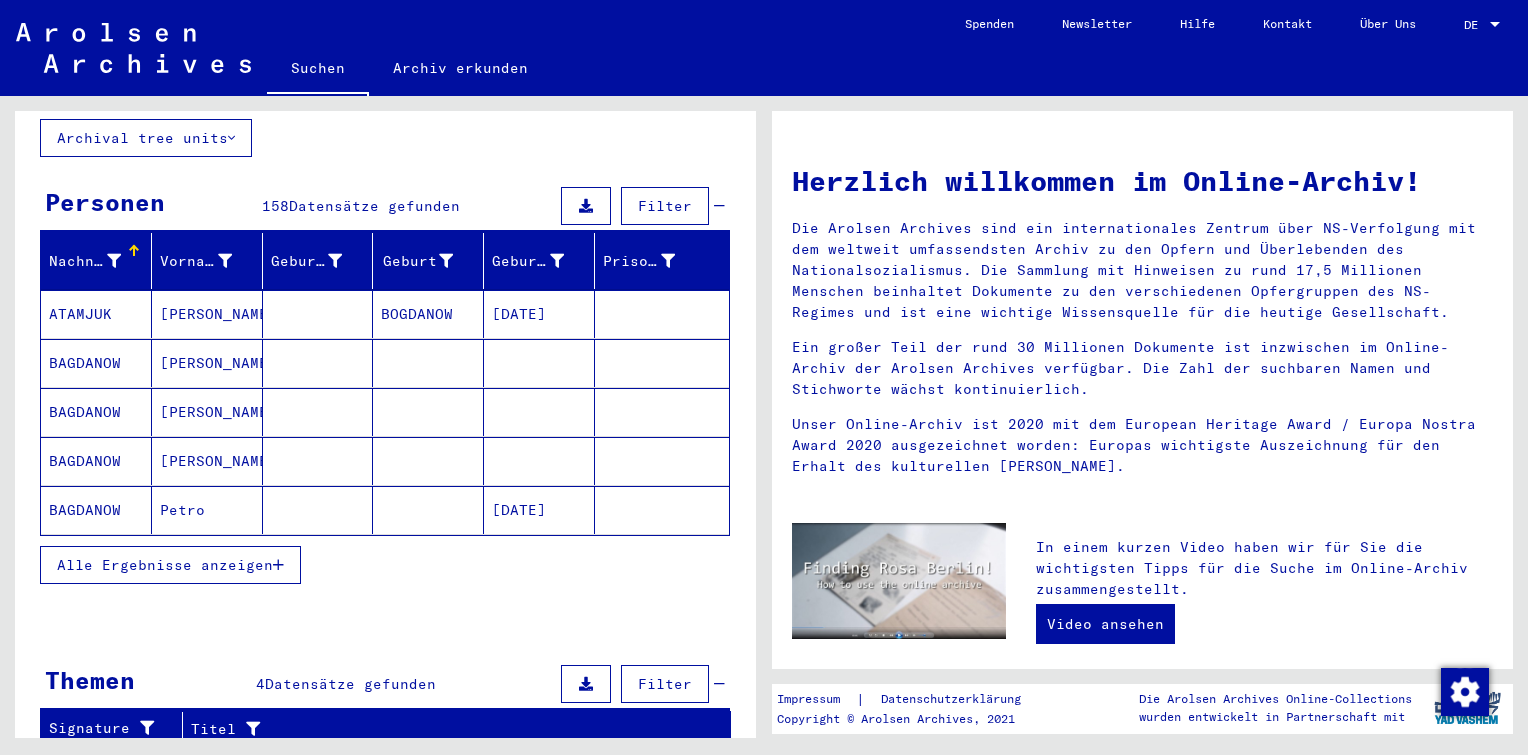scroll, scrollTop: 456, scrollLeft: 0, axis: vertical 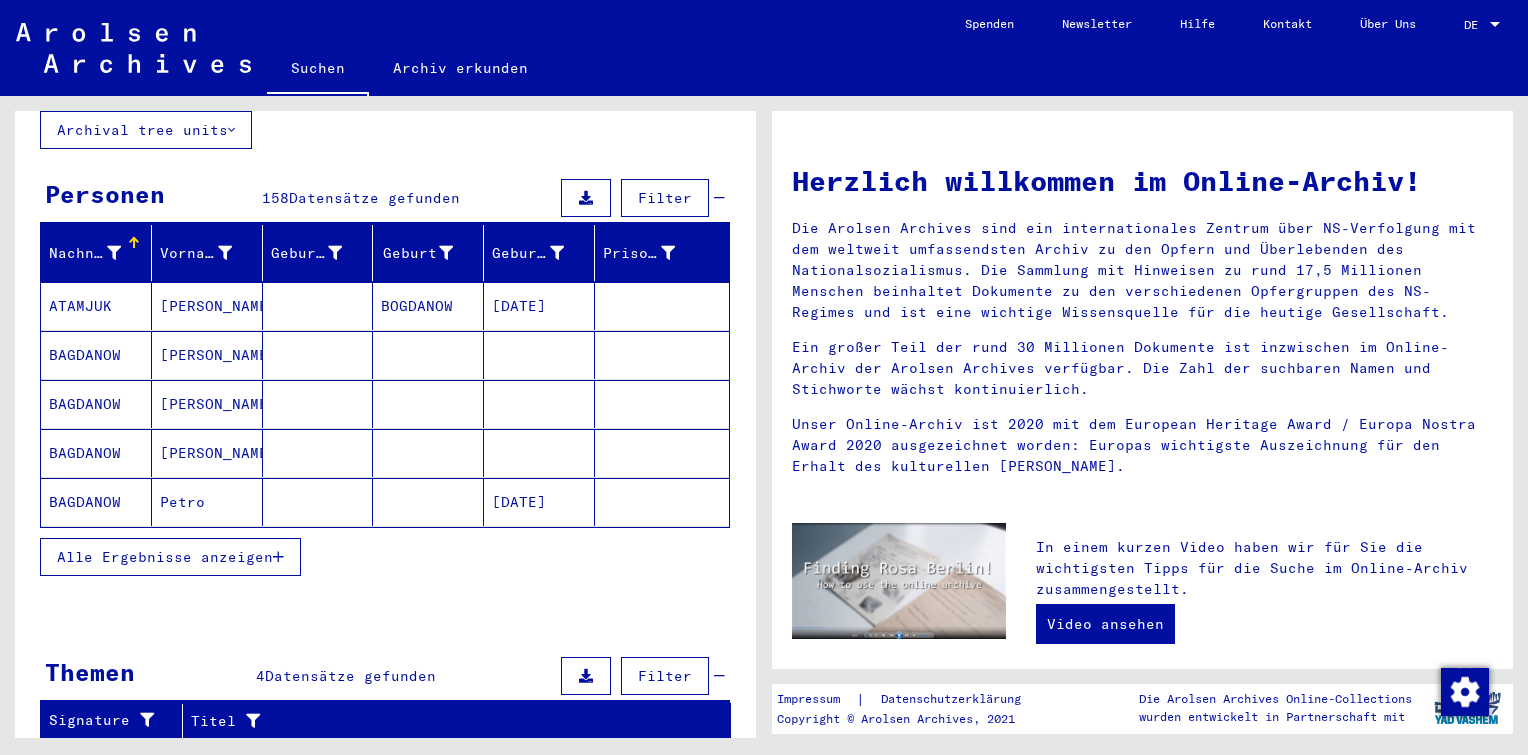 click on "Alle Ergebnisse anzeigen" at bounding box center [165, 557] 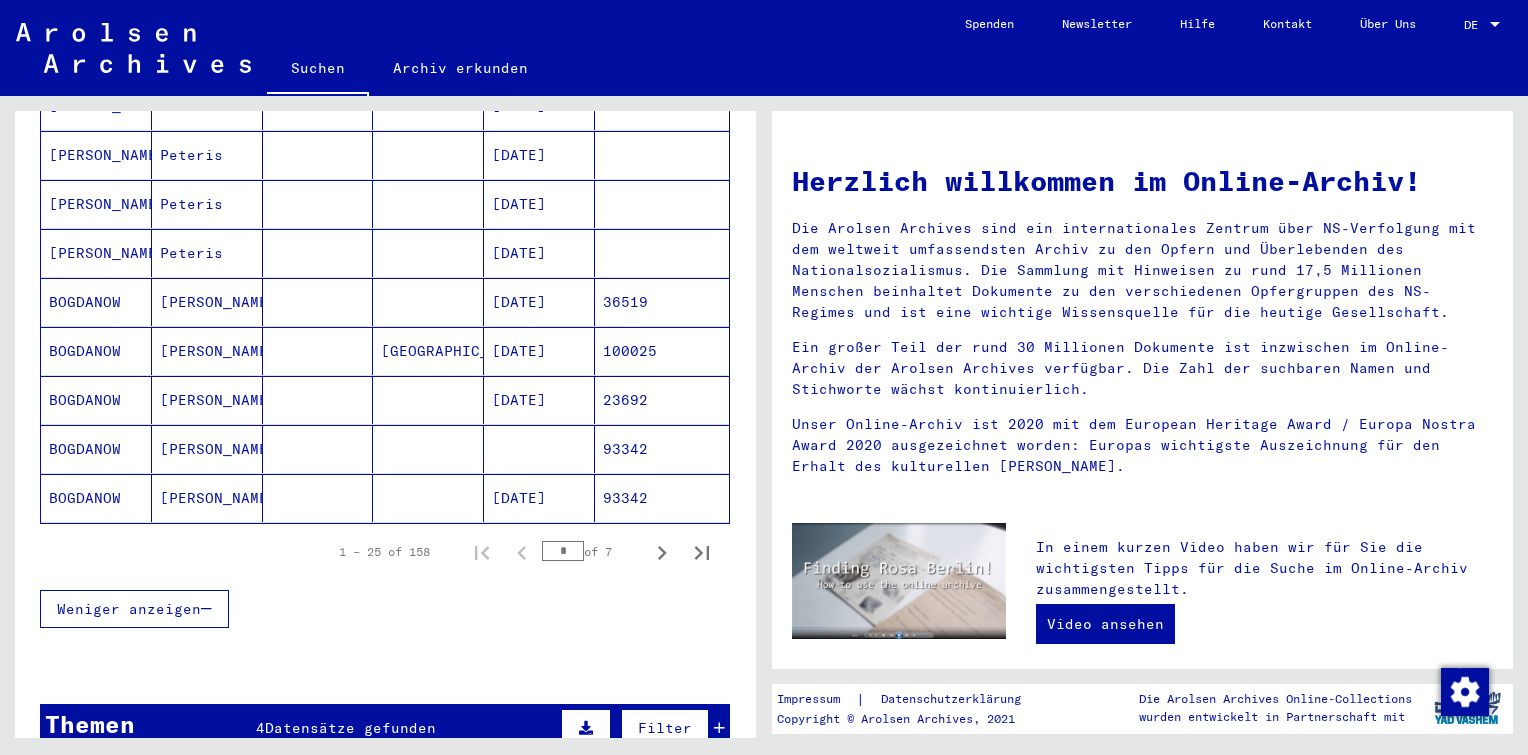 scroll, scrollTop: 1128, scrollLeft: 0, axis: vertical 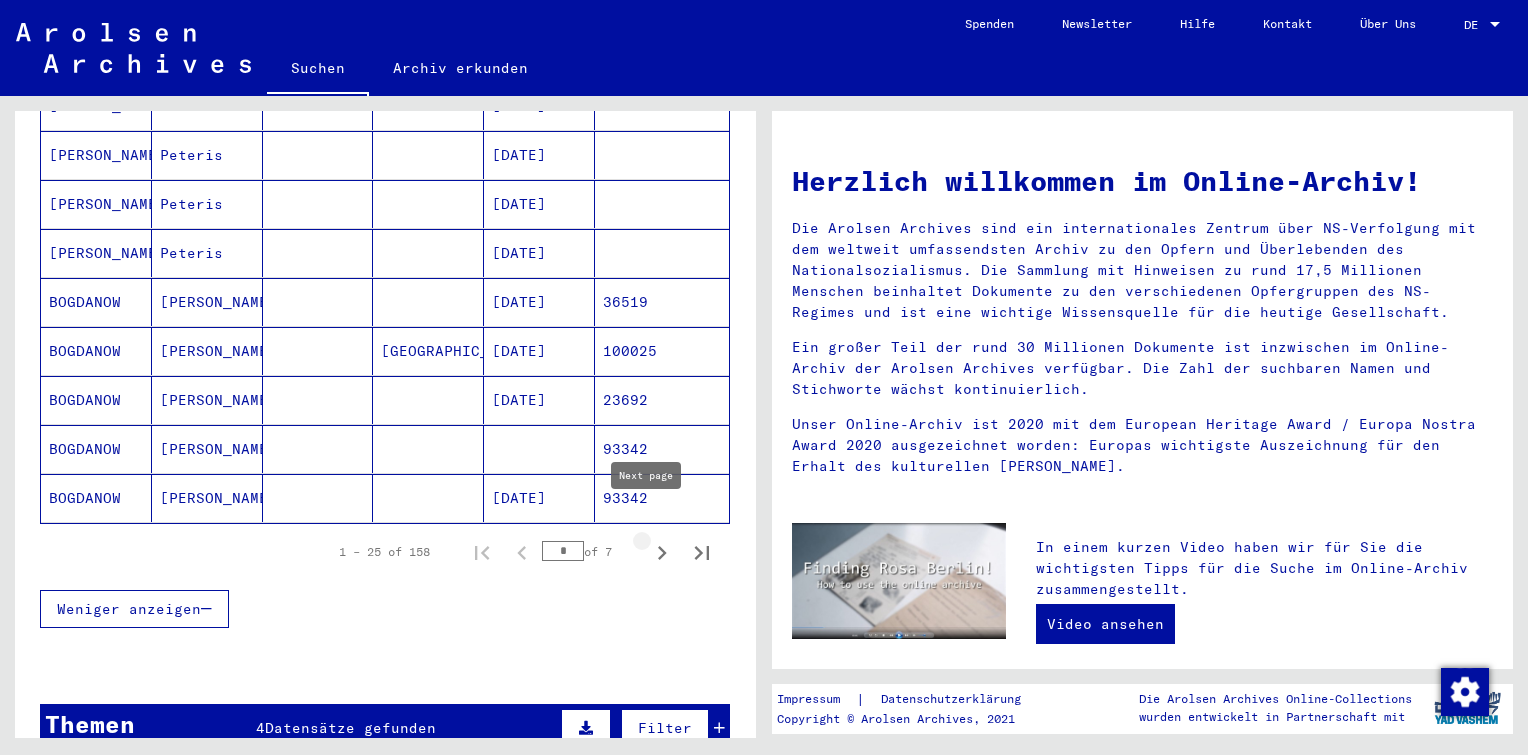 click 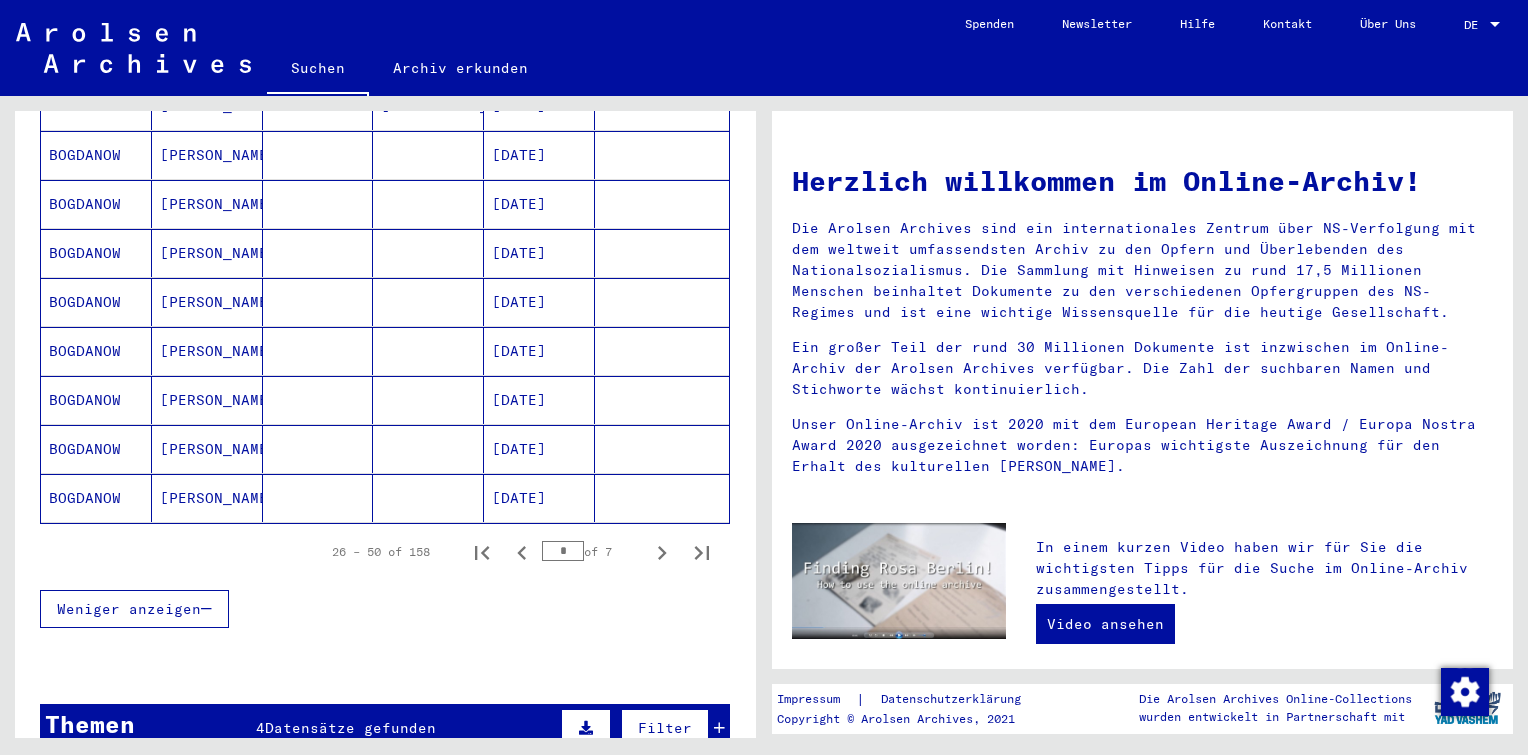click 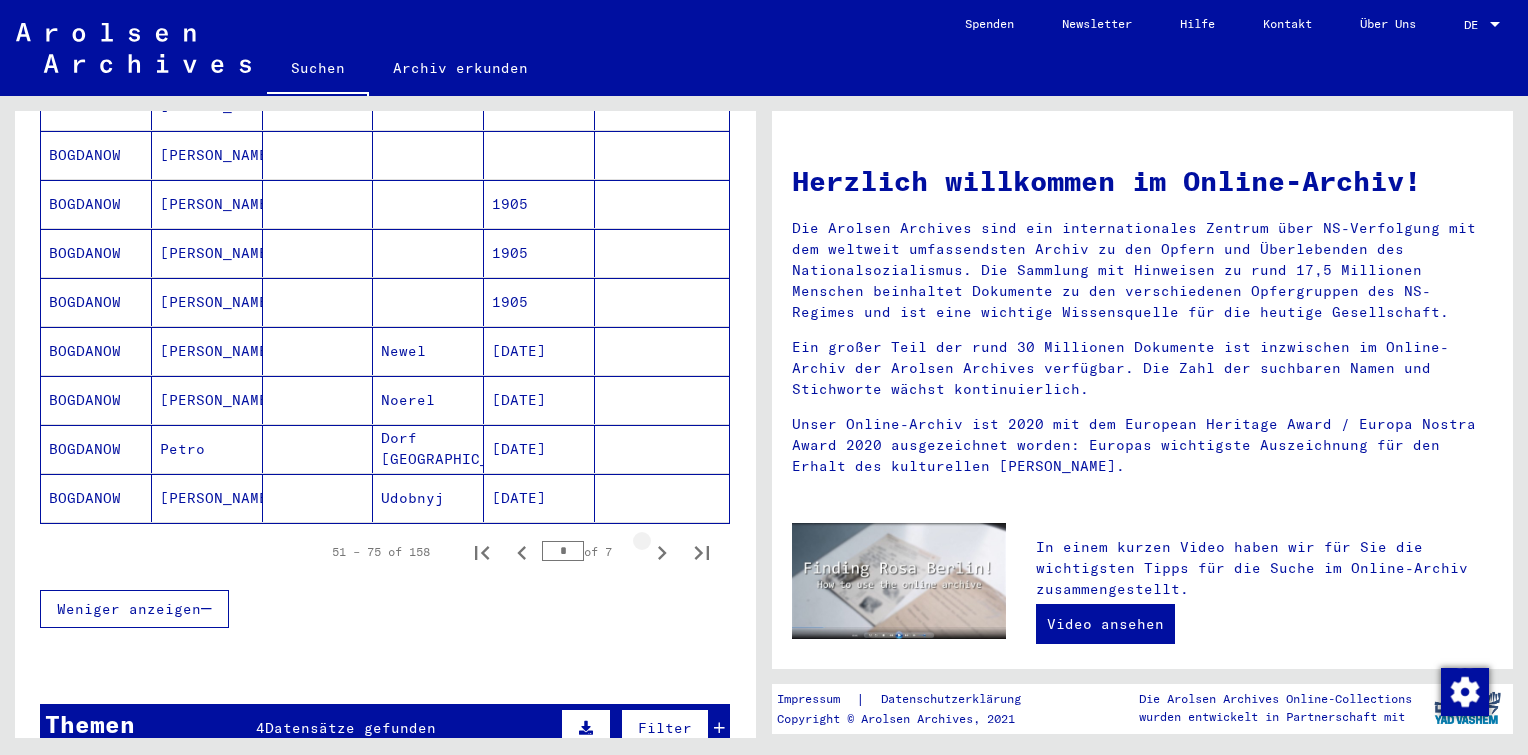 click 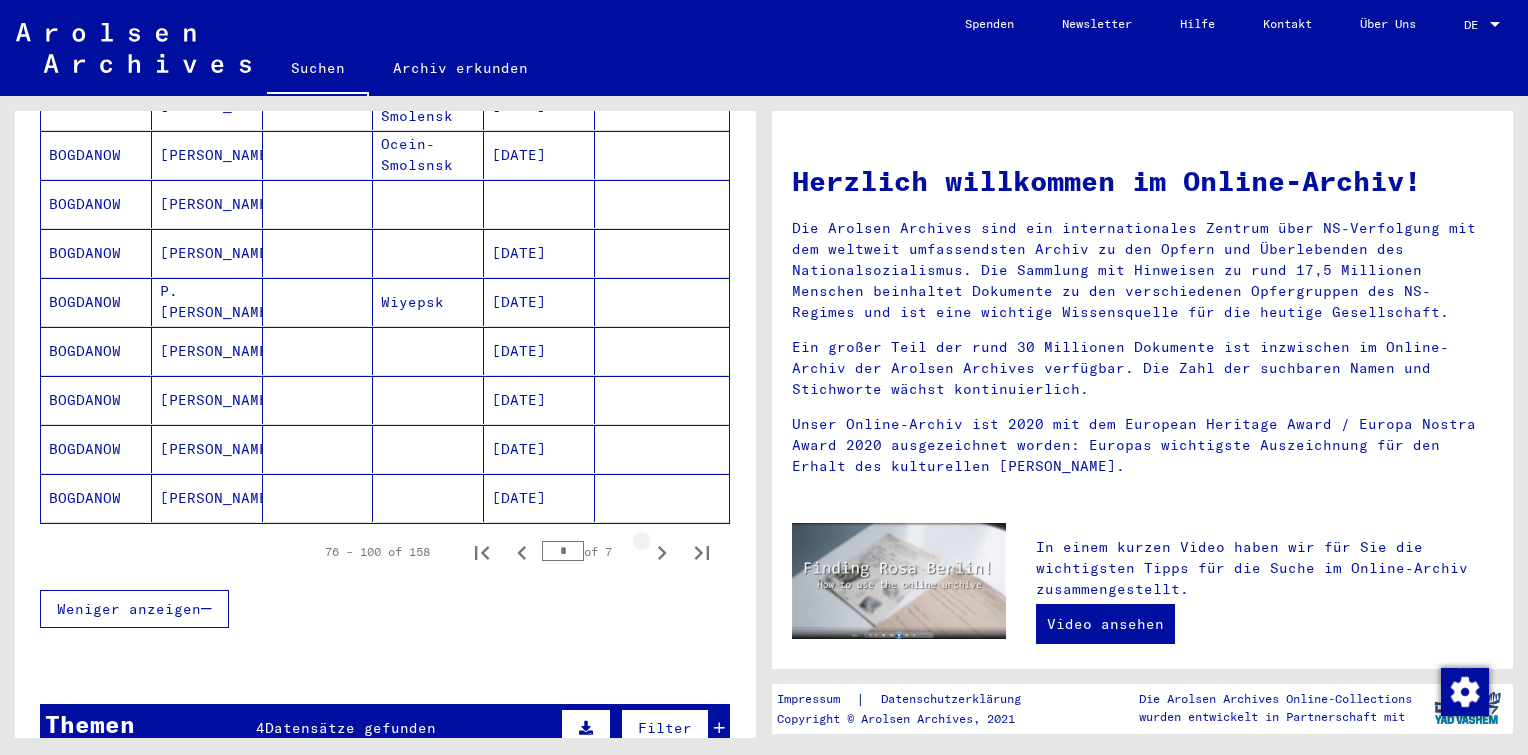 click 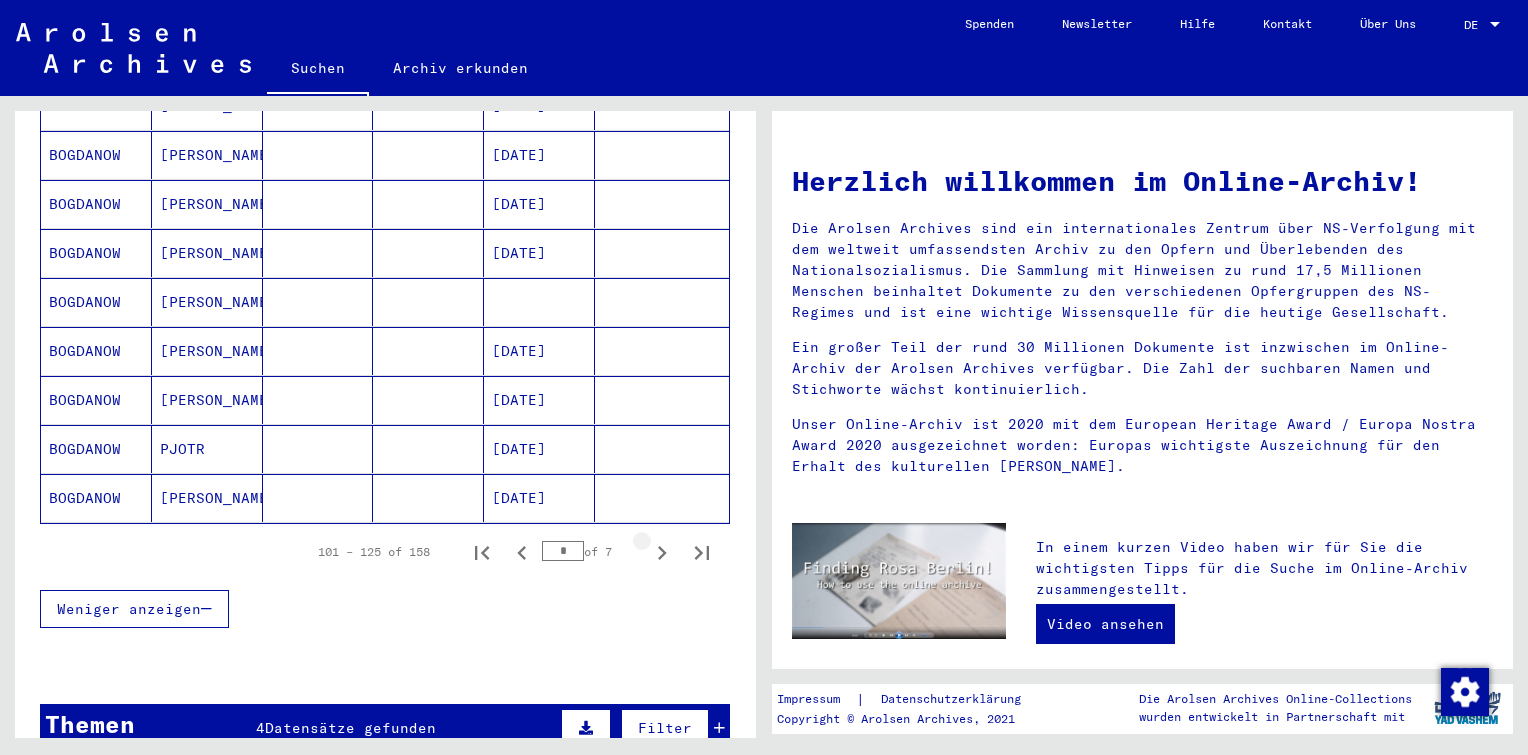 click 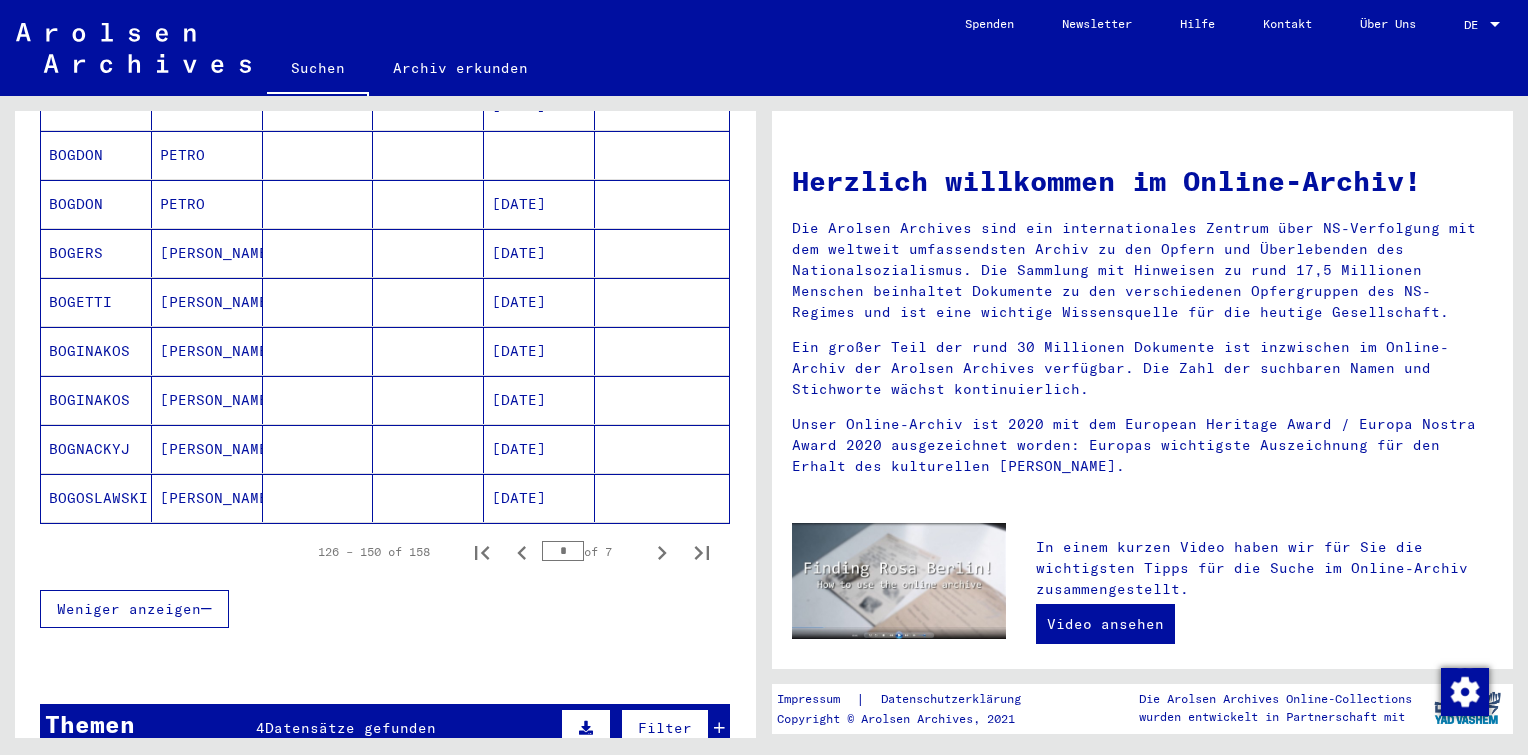 click 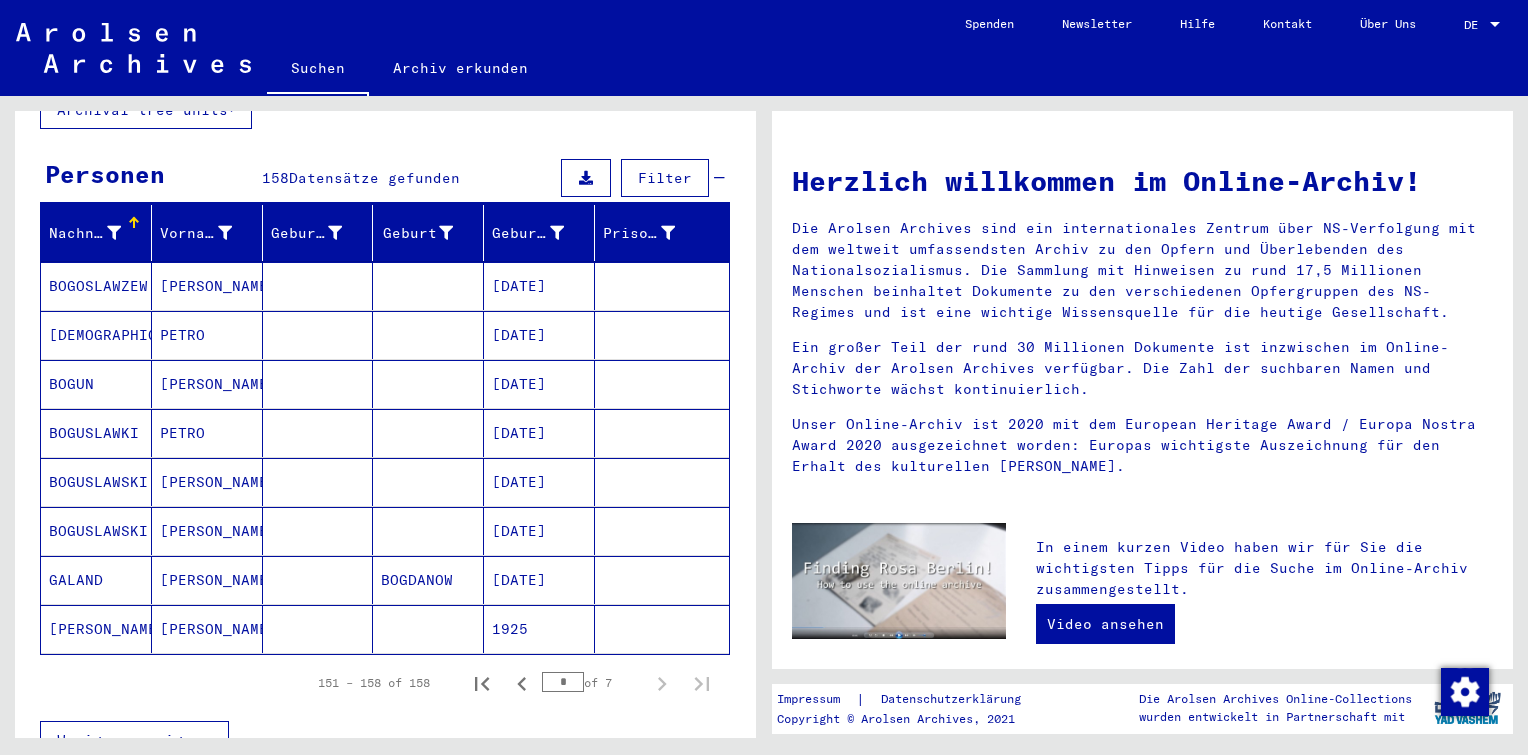 scroll, scrollTop: 163, scrollLeft: 0, axis: vertical 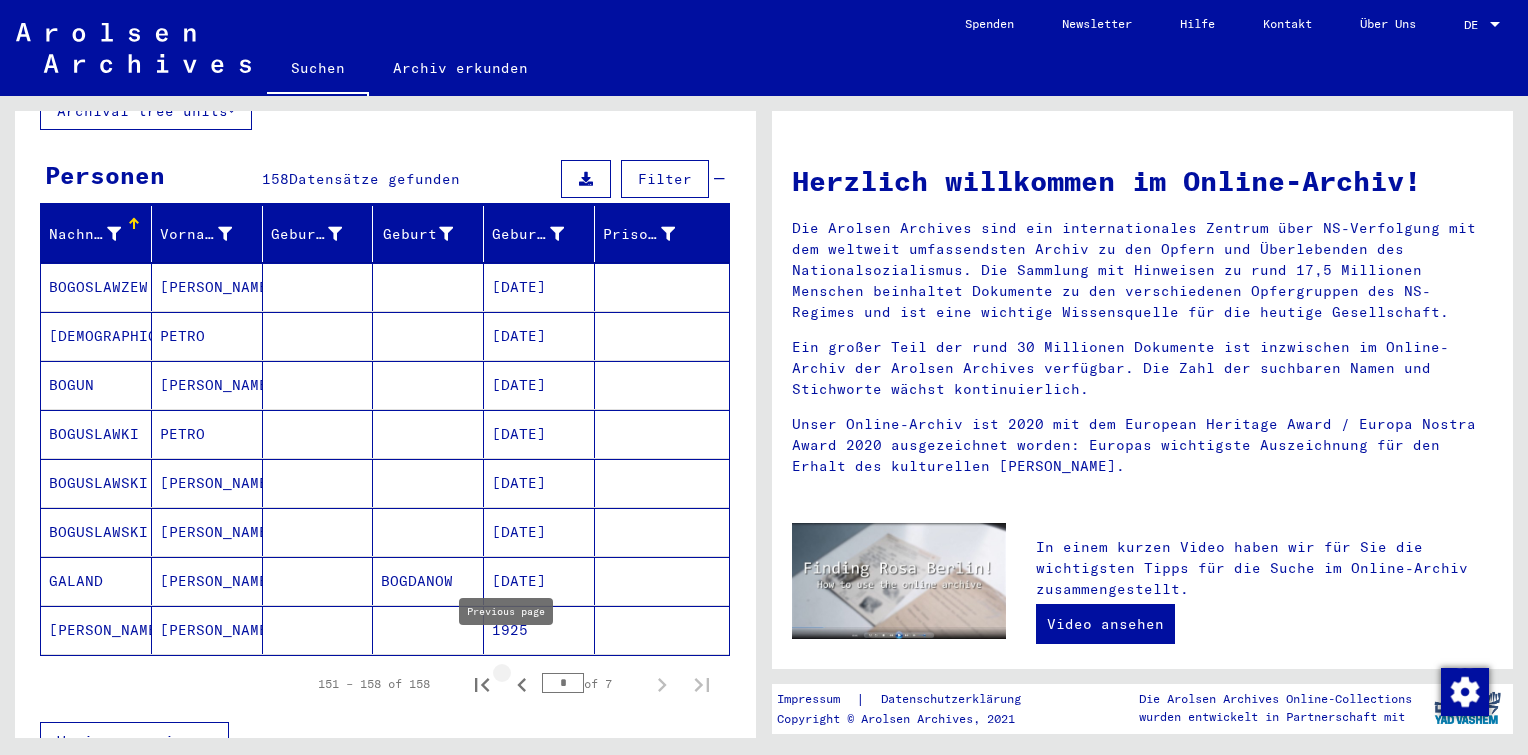 click 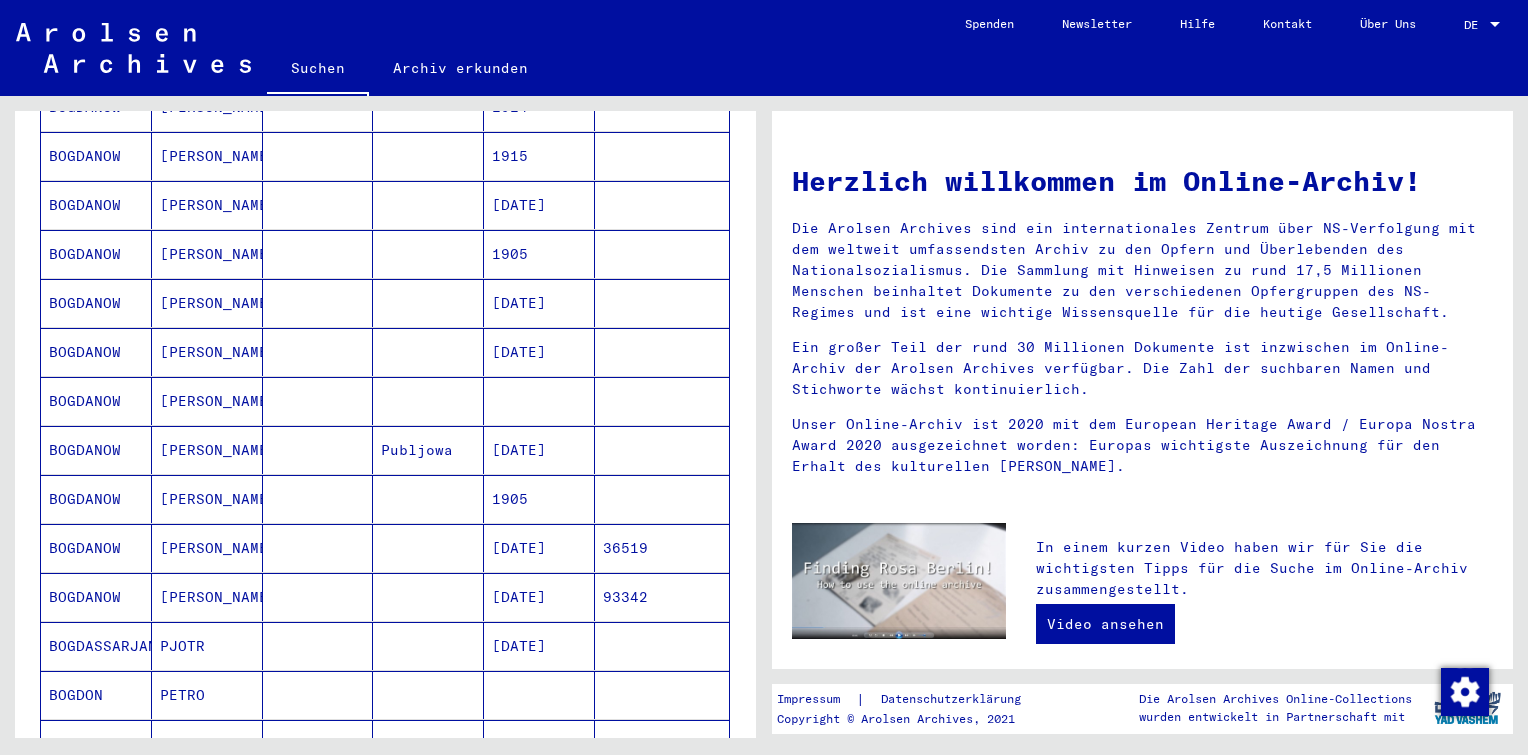 scroll, scrollTop: 587, scrollLeft: 0, axis: vertical 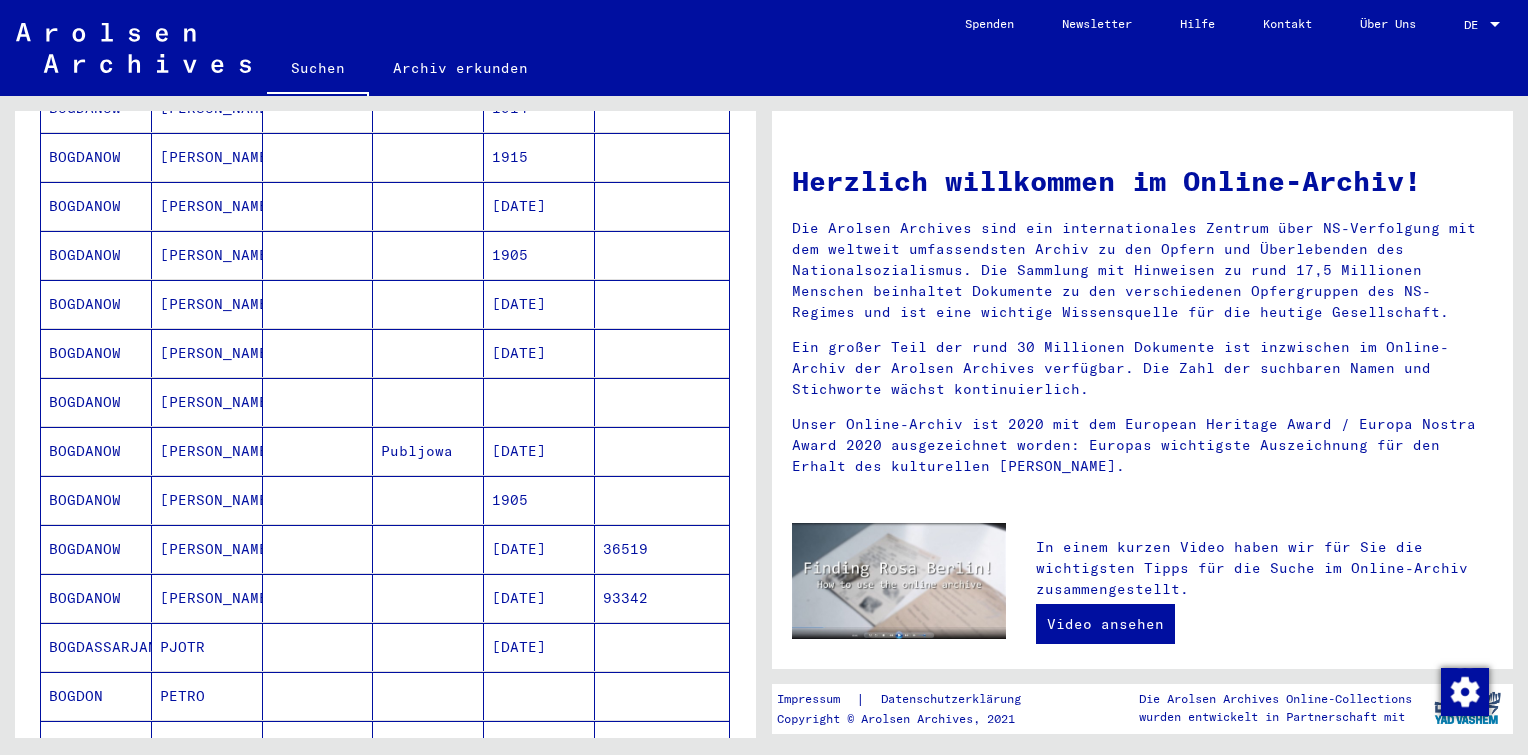 click at bounding box center [428, 451] 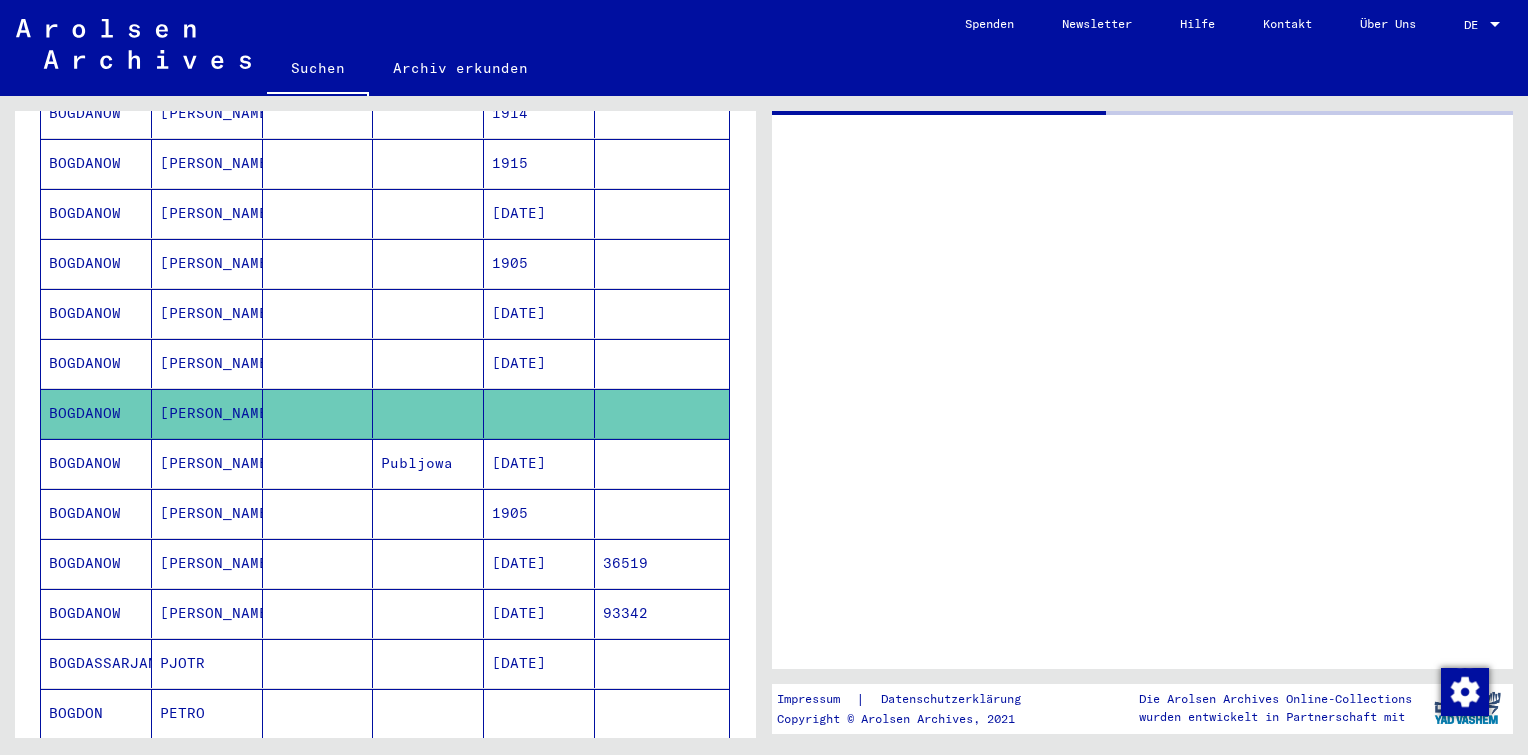 scroll, scrollTop: 592, scrollLeft: 0, axis: vertical 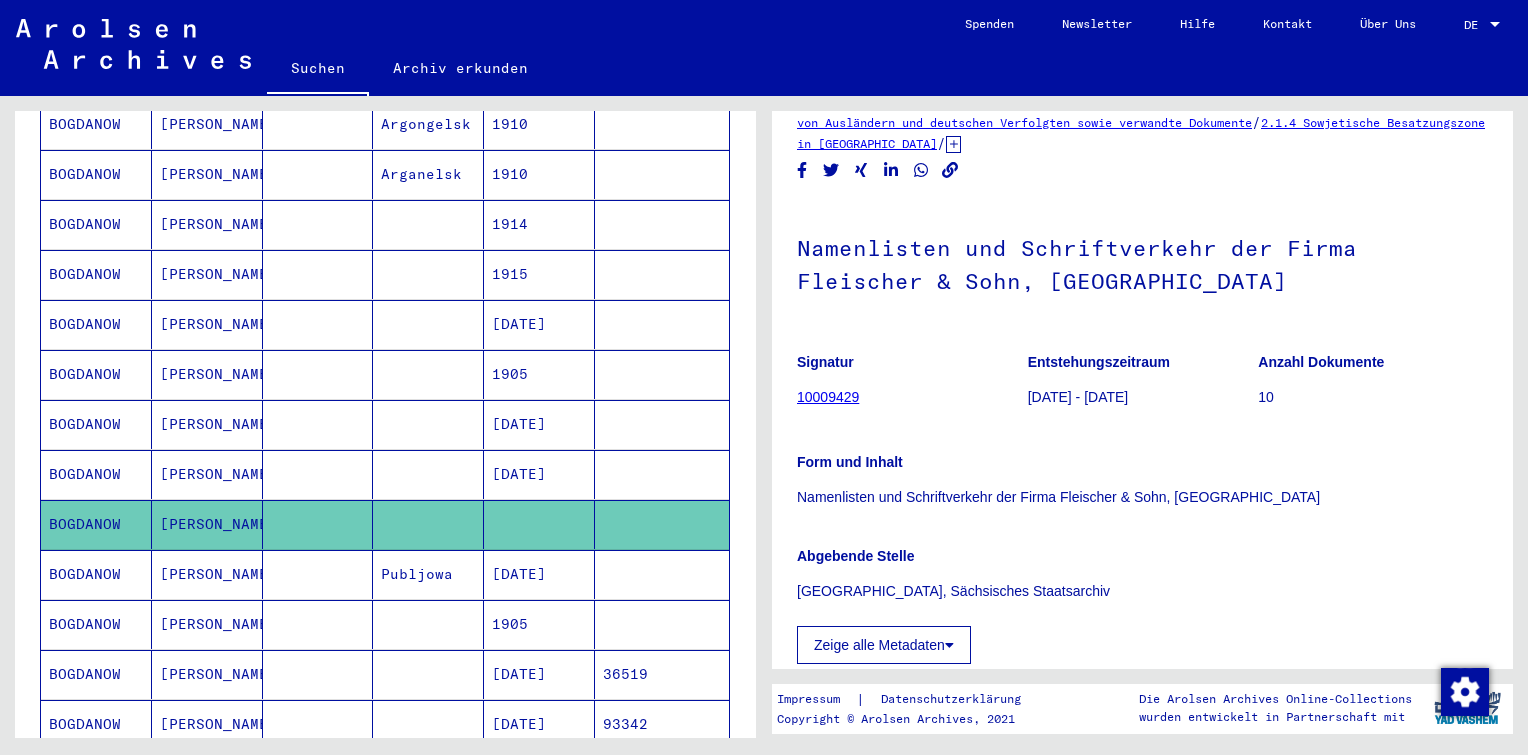 click at bounding box center [428, 474] 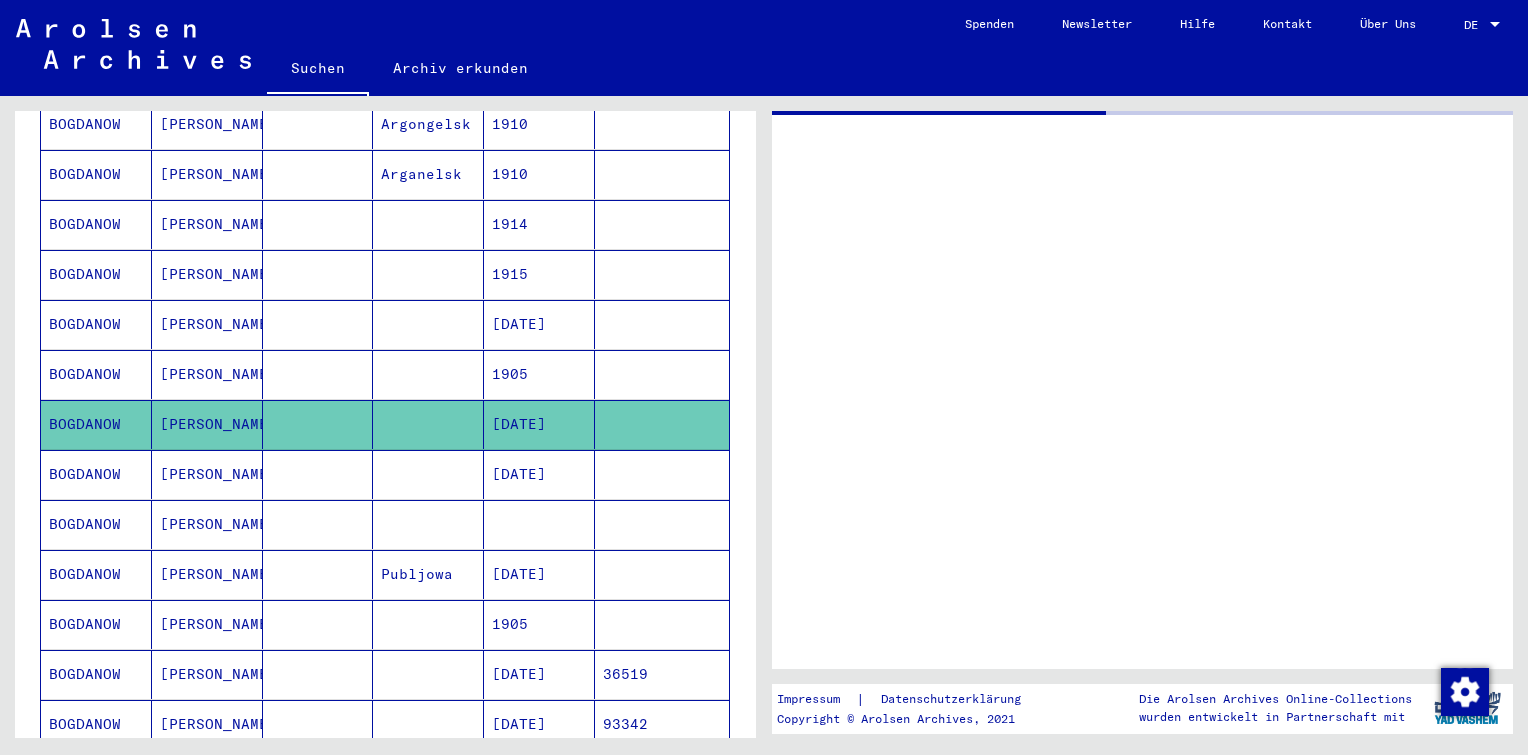 scroll, scrollTop: 0, scrollLeft: 0, axis: both 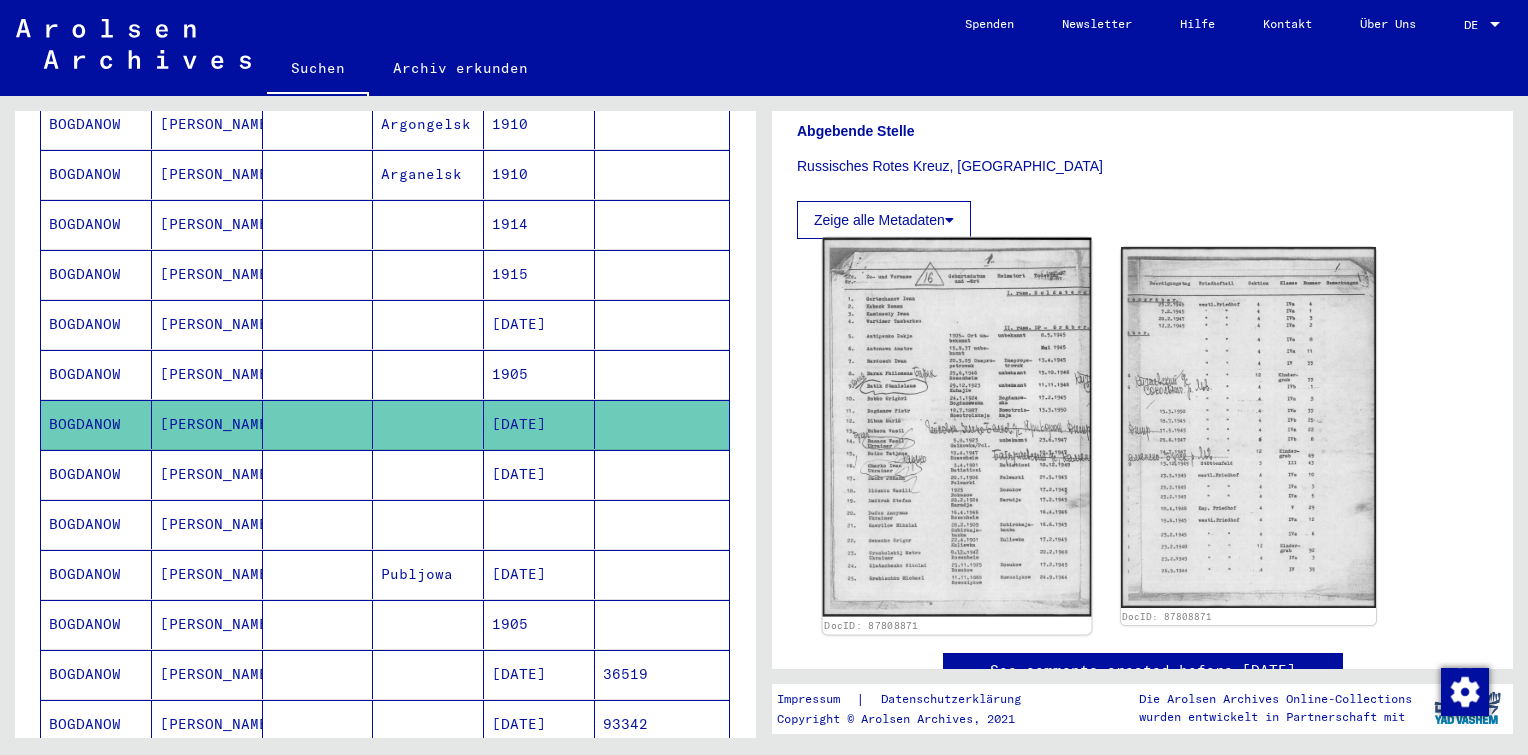 click 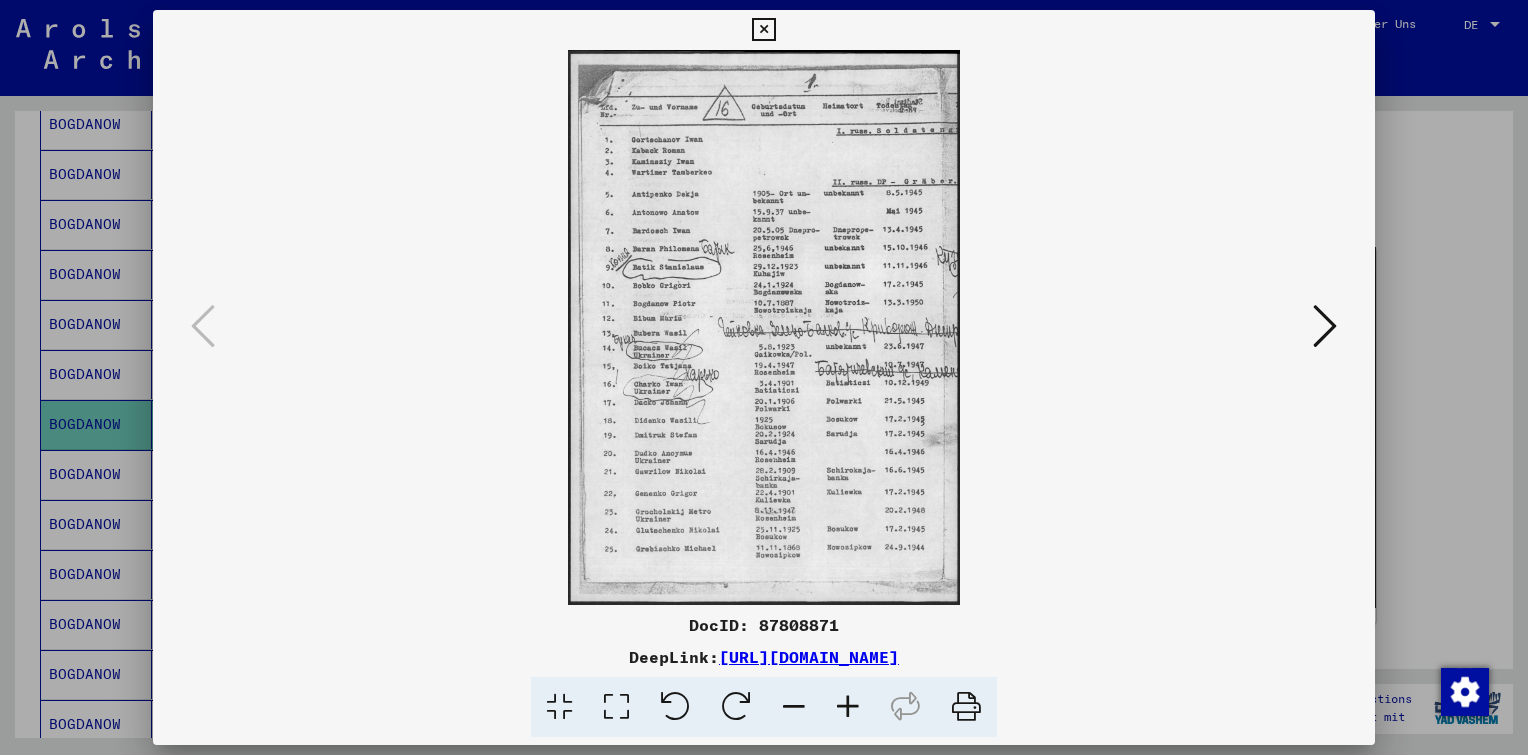 click at bounding box center (848, 707) 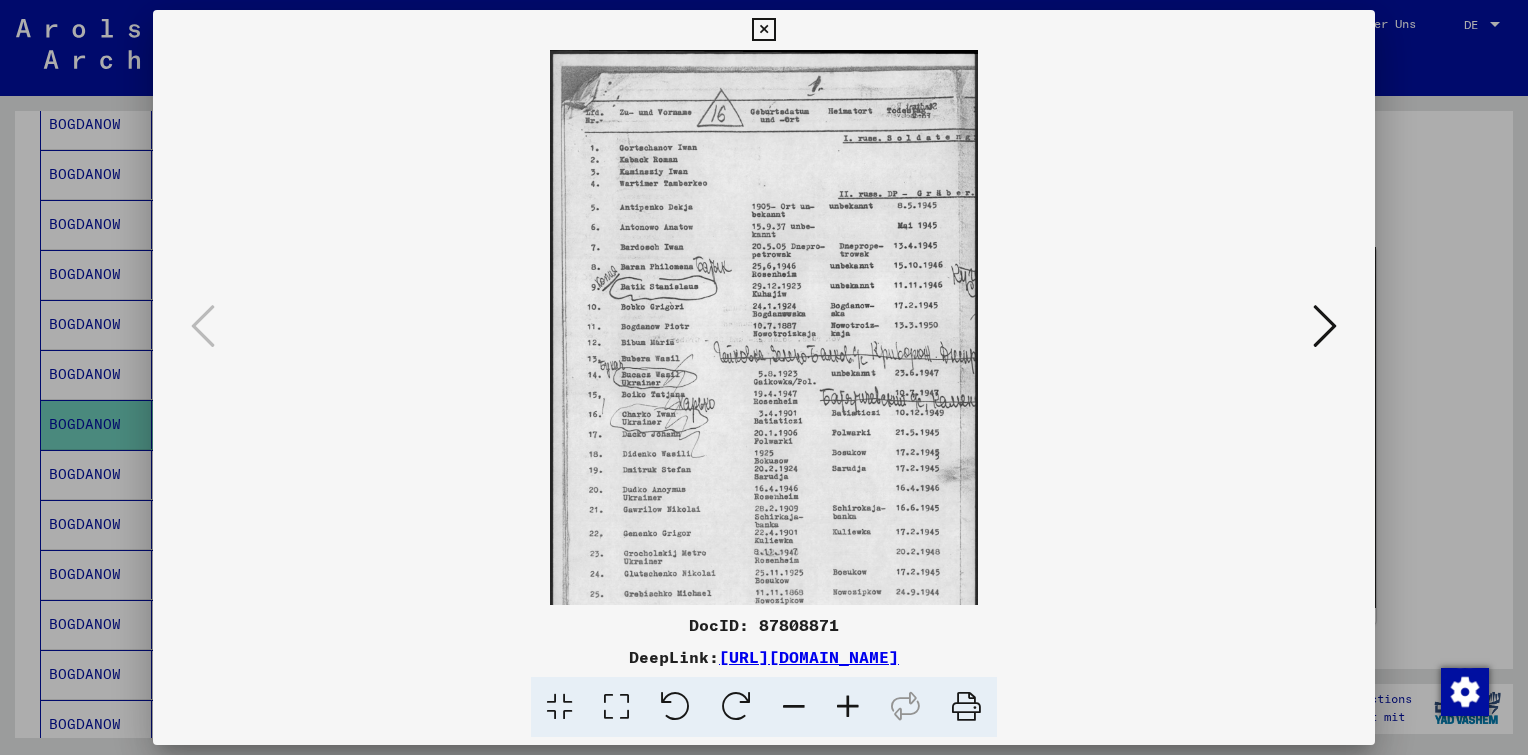 click at bounding box center (848, 707) 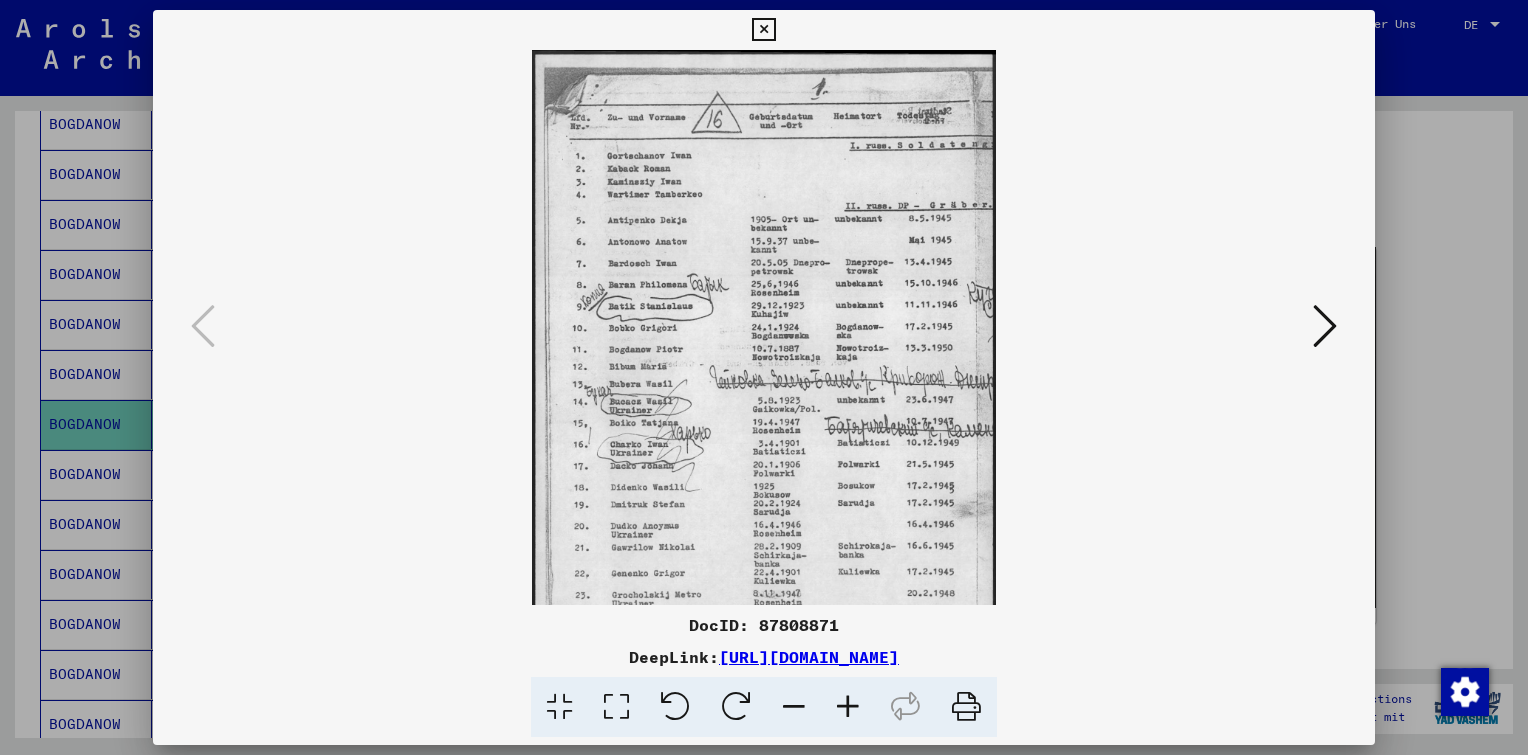 click at bounding box center (848, 707) 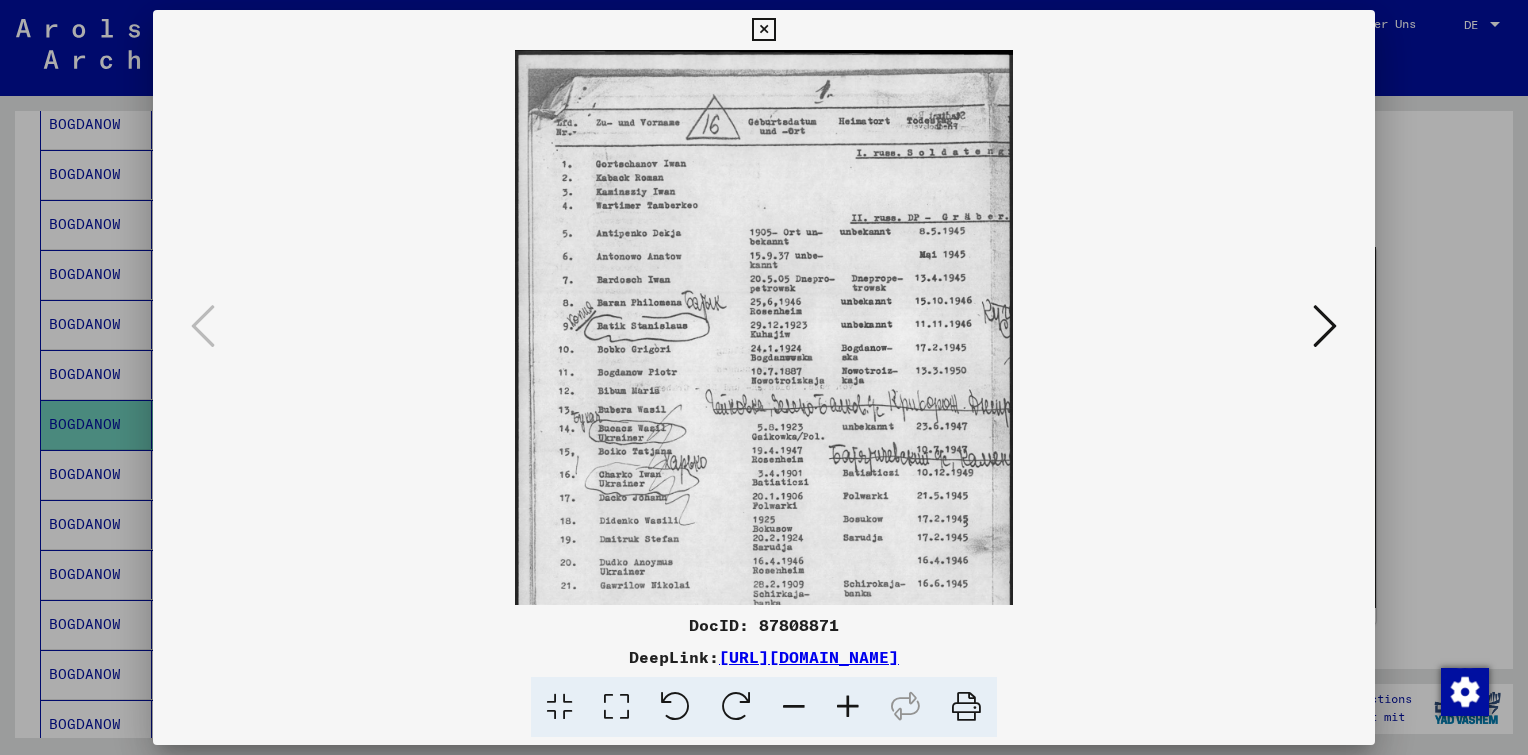 click at bounding box center (848, 707) 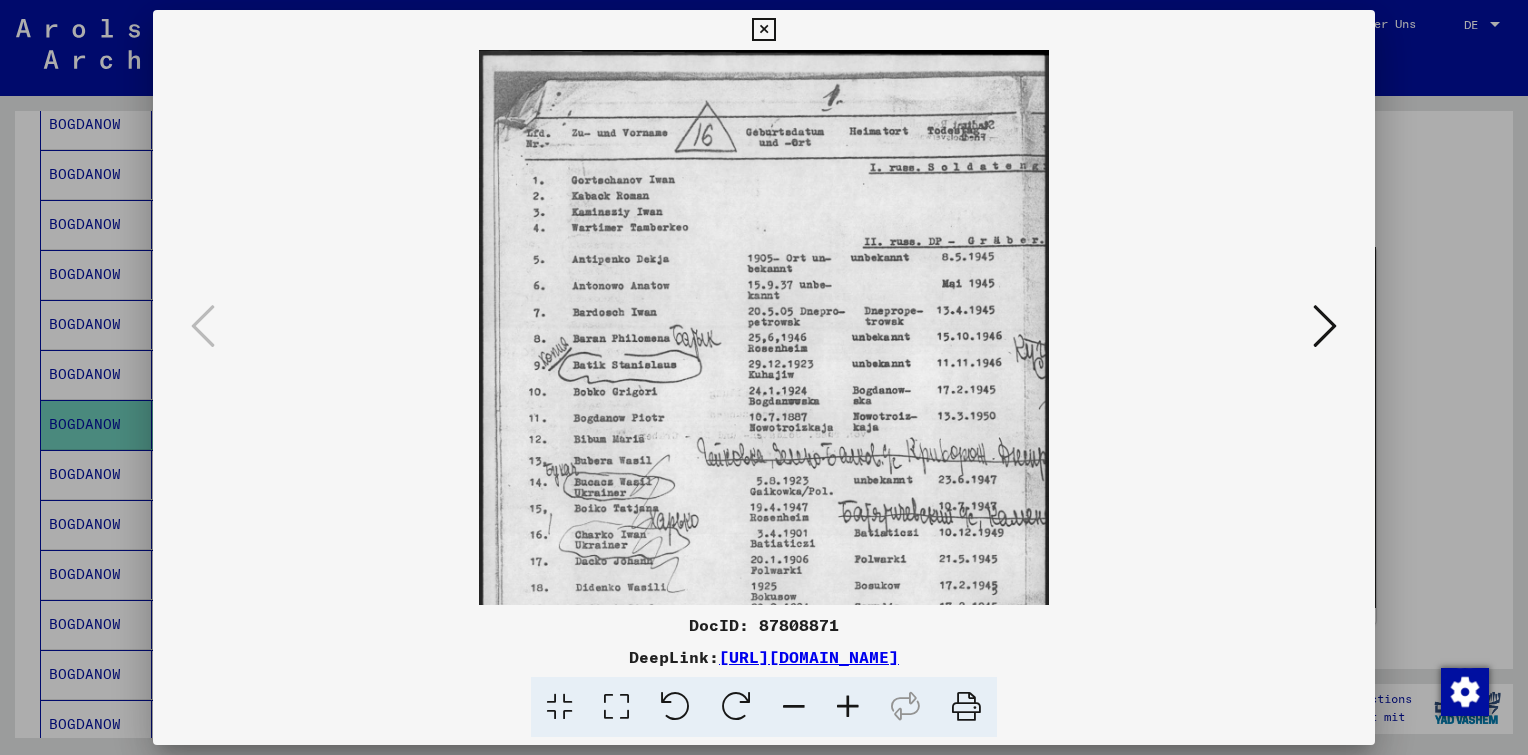 click at bounding box center [848, 707] 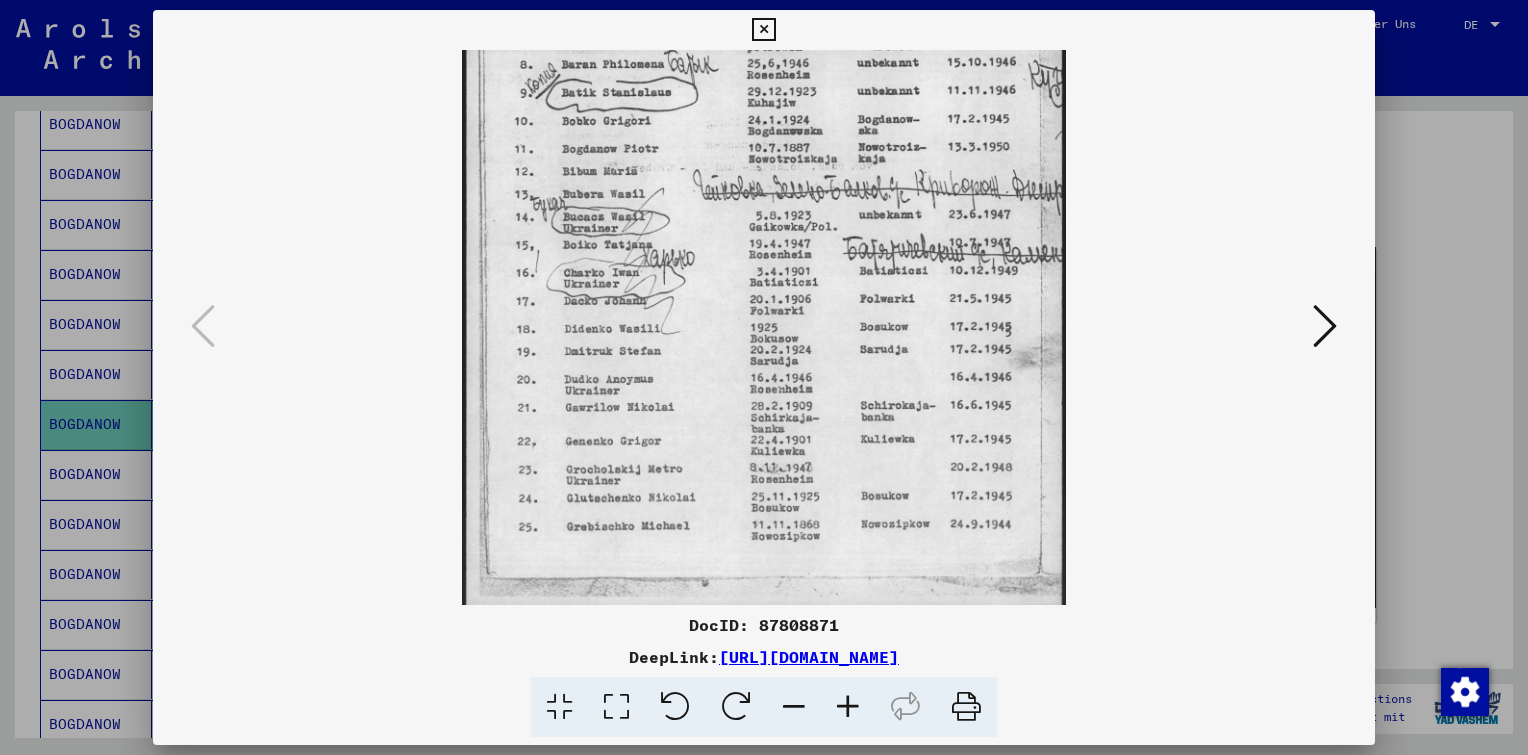 scroll, scrollTop: 296, scrollLeft: 0, axis: vertical 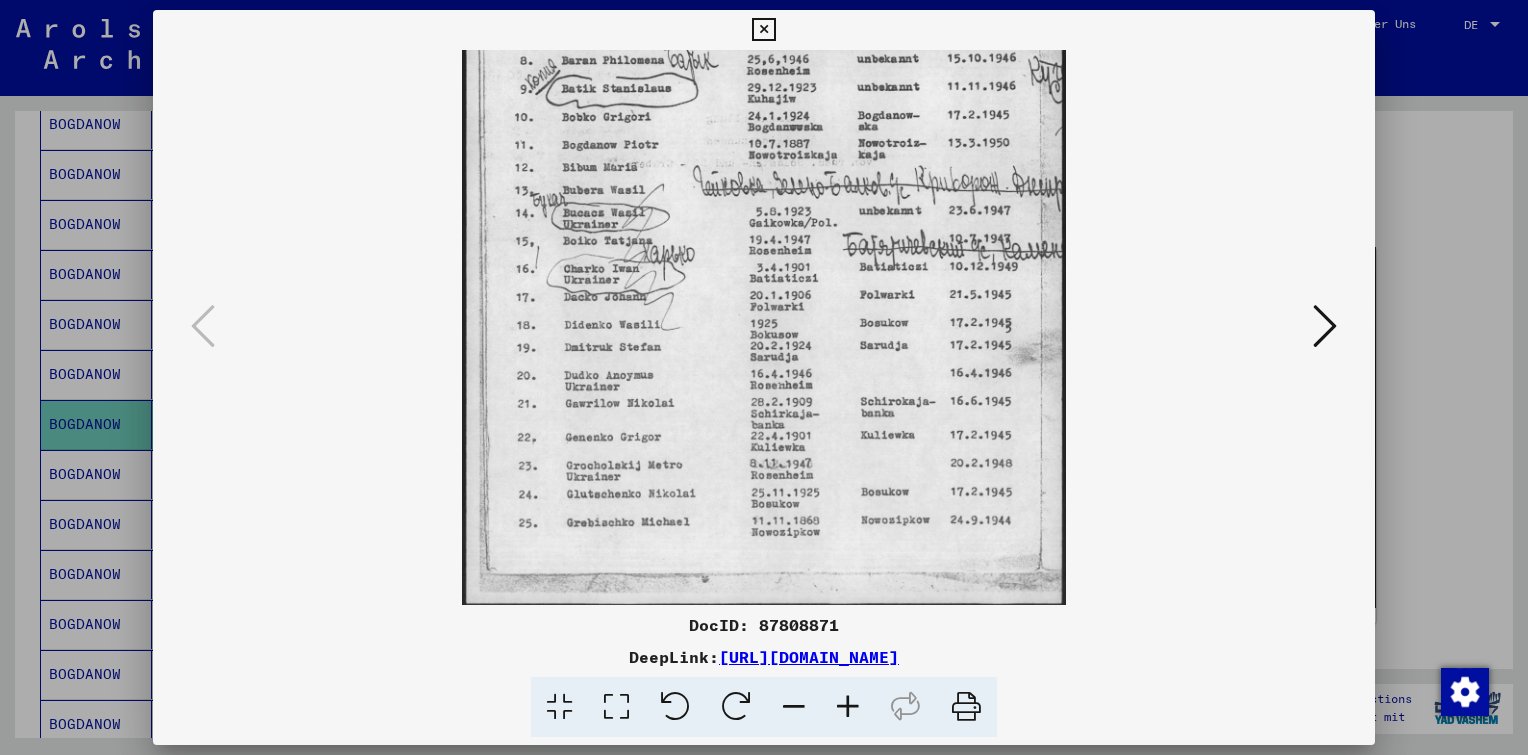 drag, startPoint x: 781, startPoint y: 248, endPoint x: 620, endPoint y: -45, distance: 334.32022 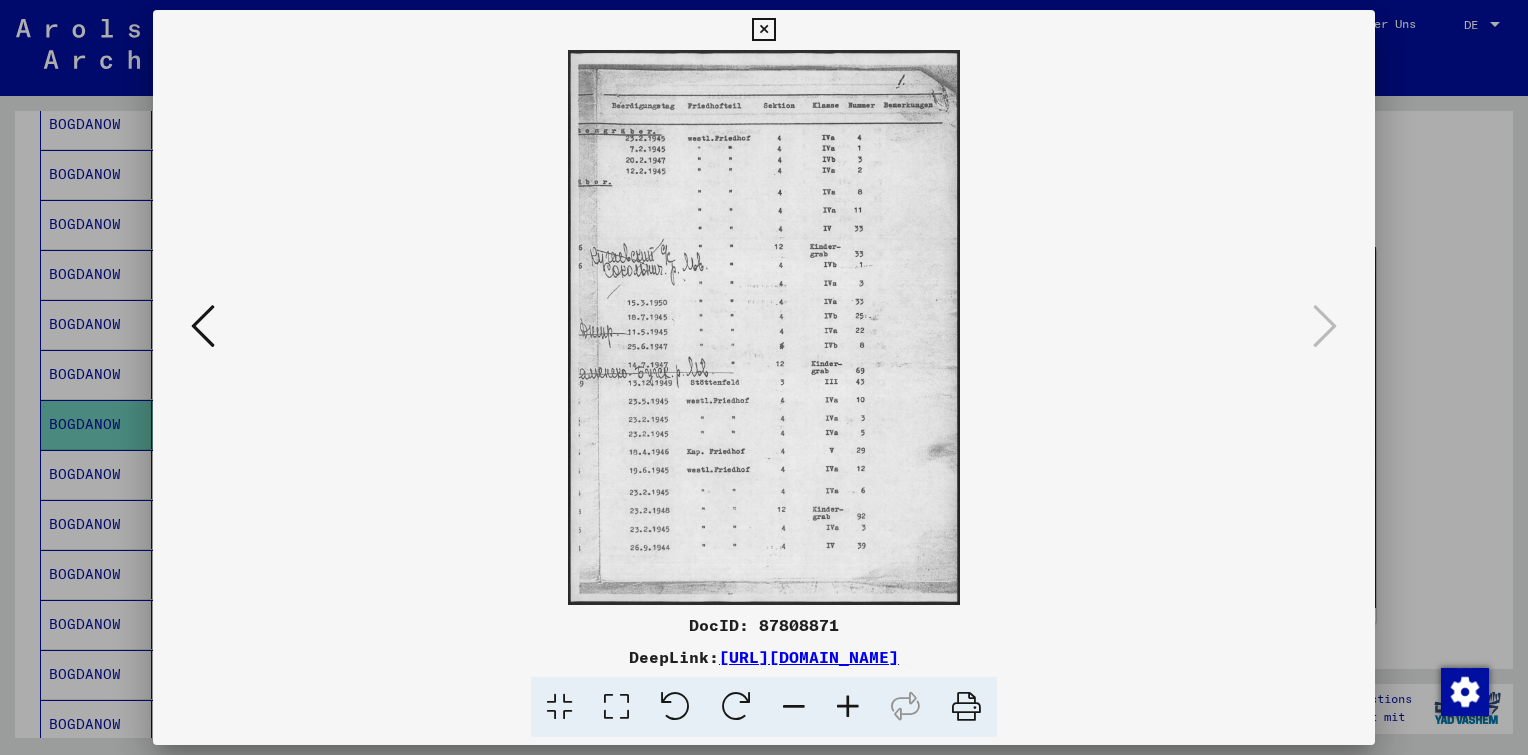 click at bounding box center [848, 707] 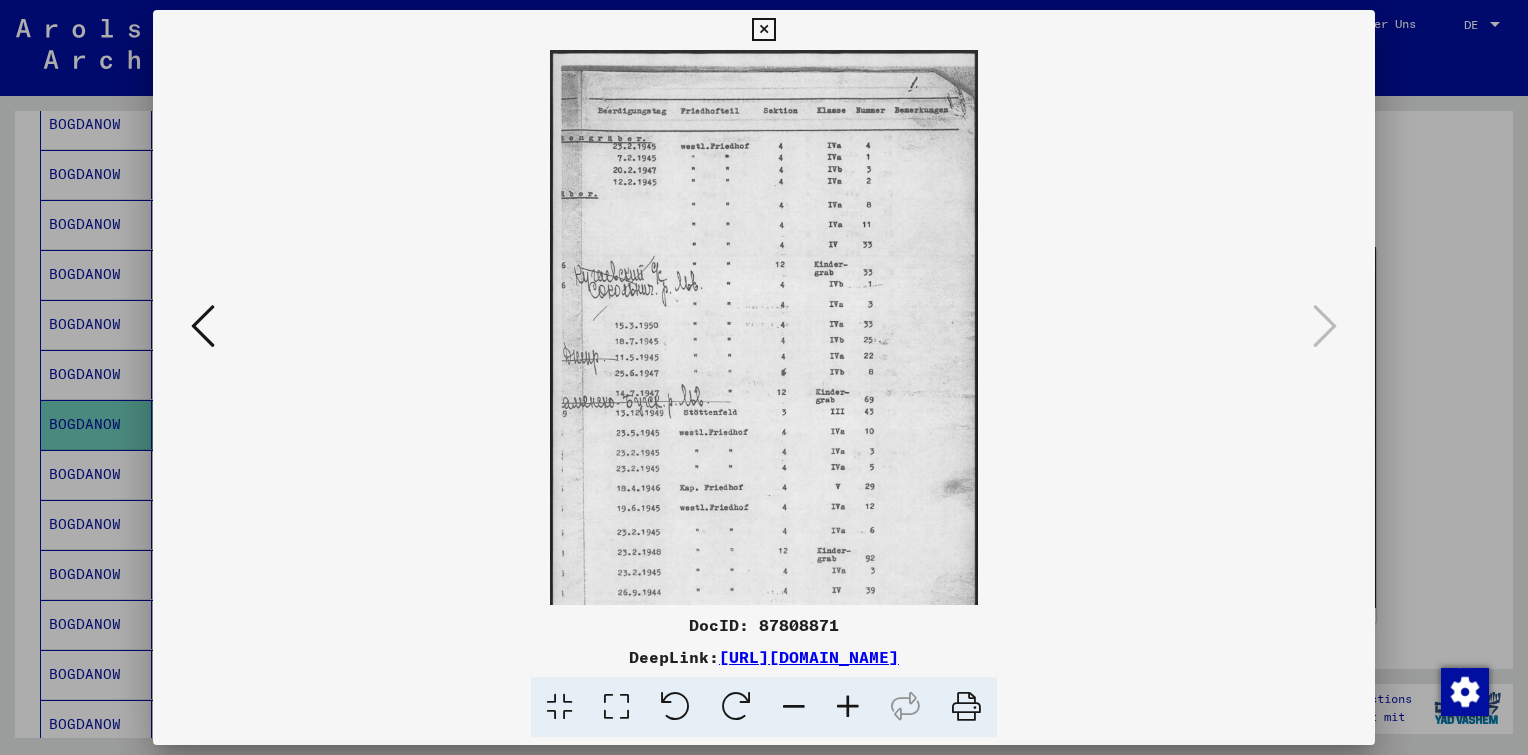 click at bounding box center (848, 707) 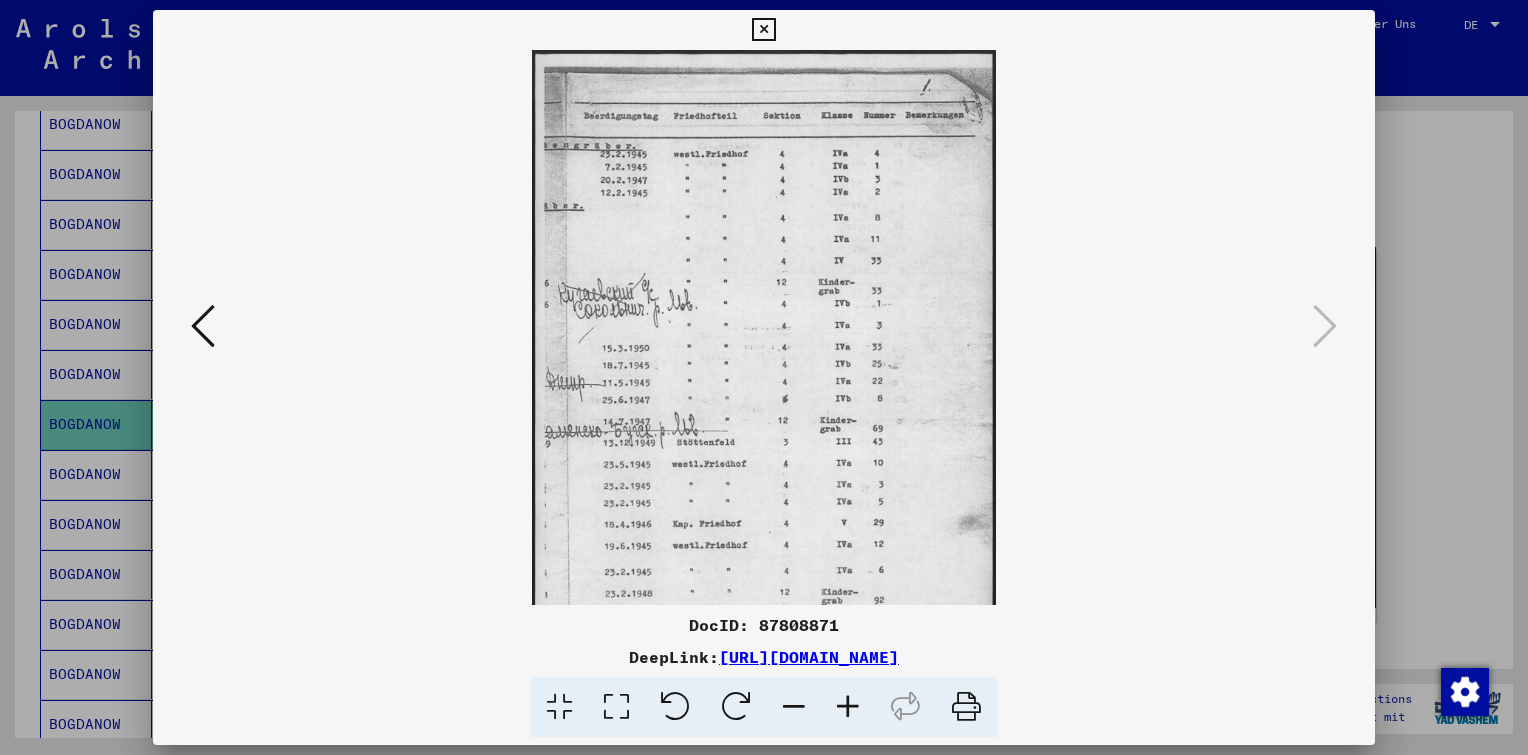 click at bounding box center [848, 707] 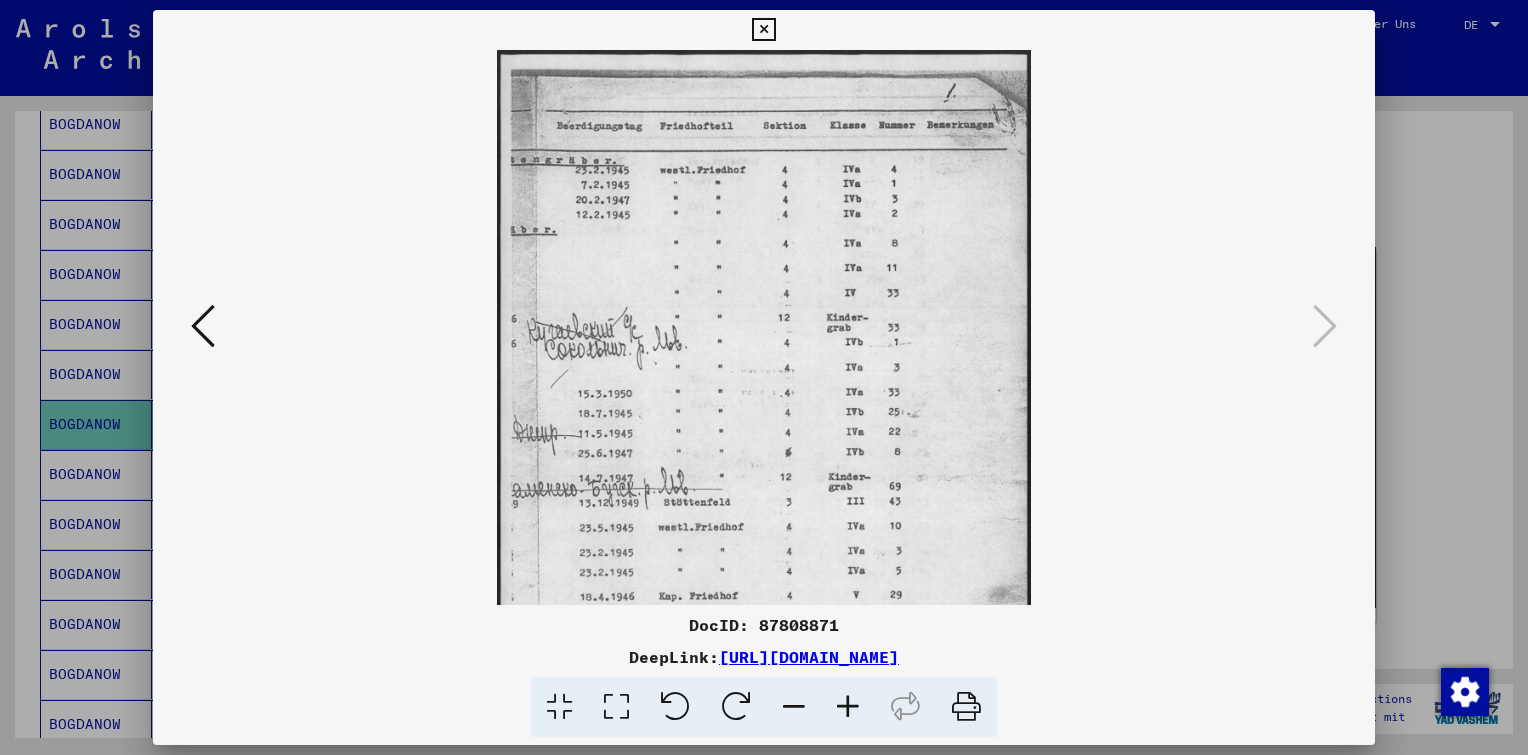 click at bounding box center (848, 707) 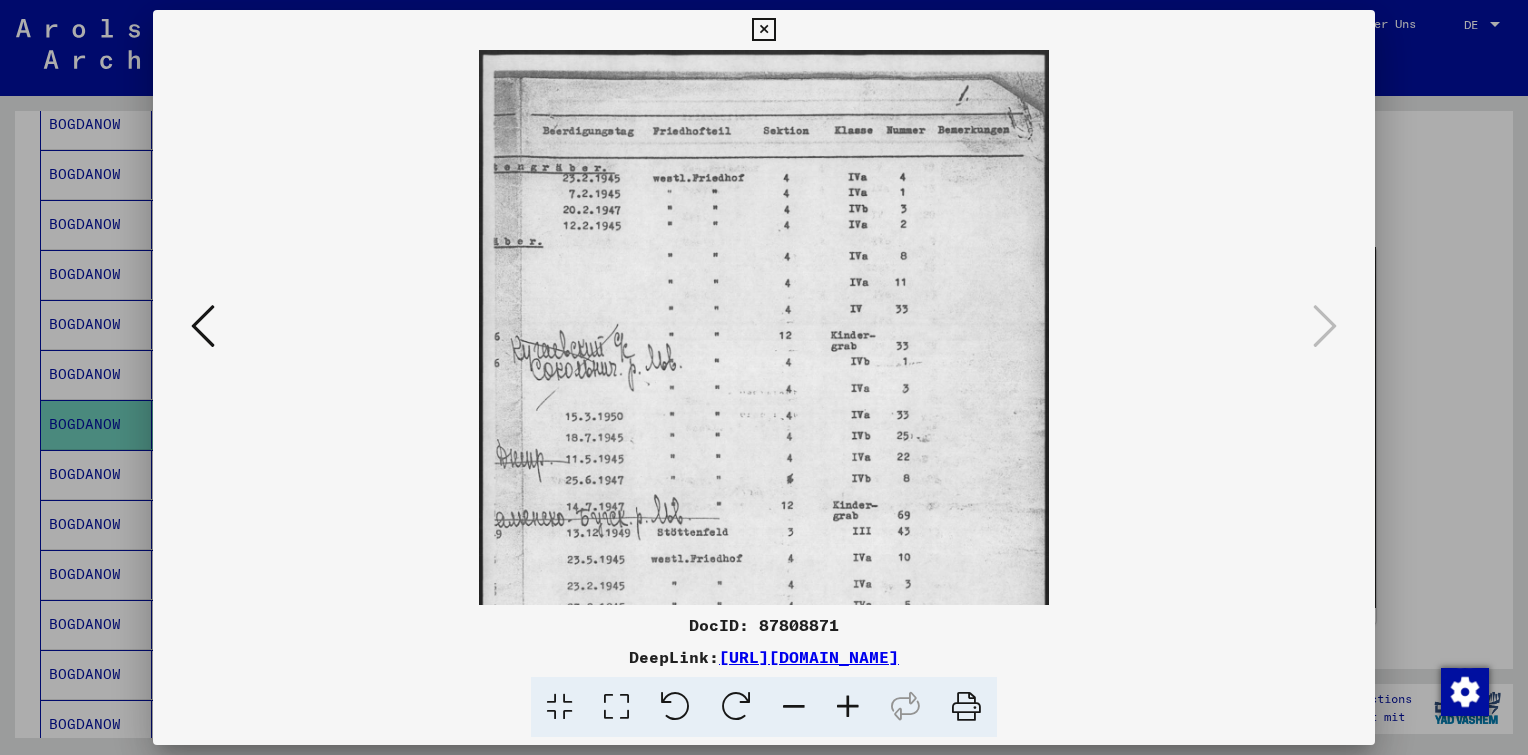 click at bounding box center (848, 707) 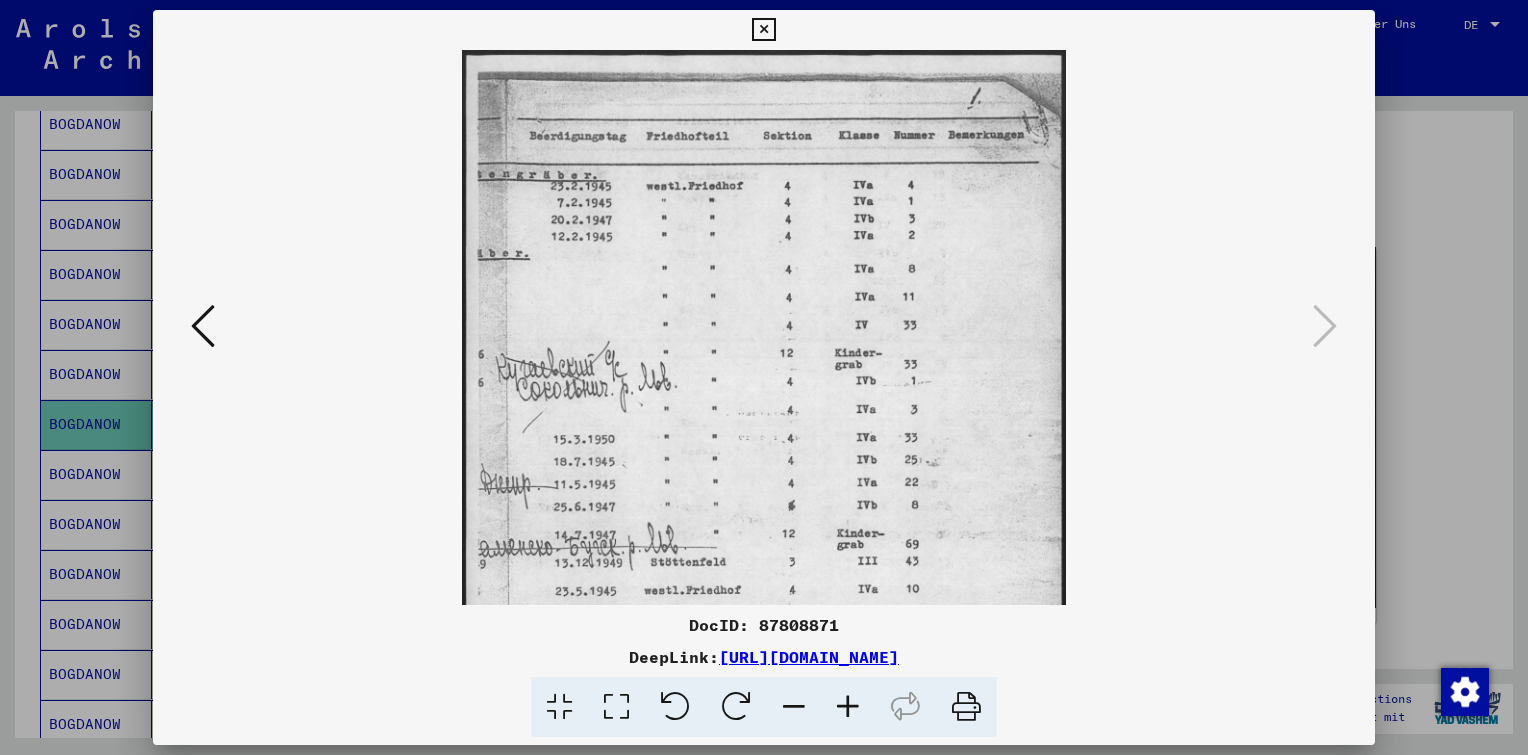 click at bounding box center (203, 327) 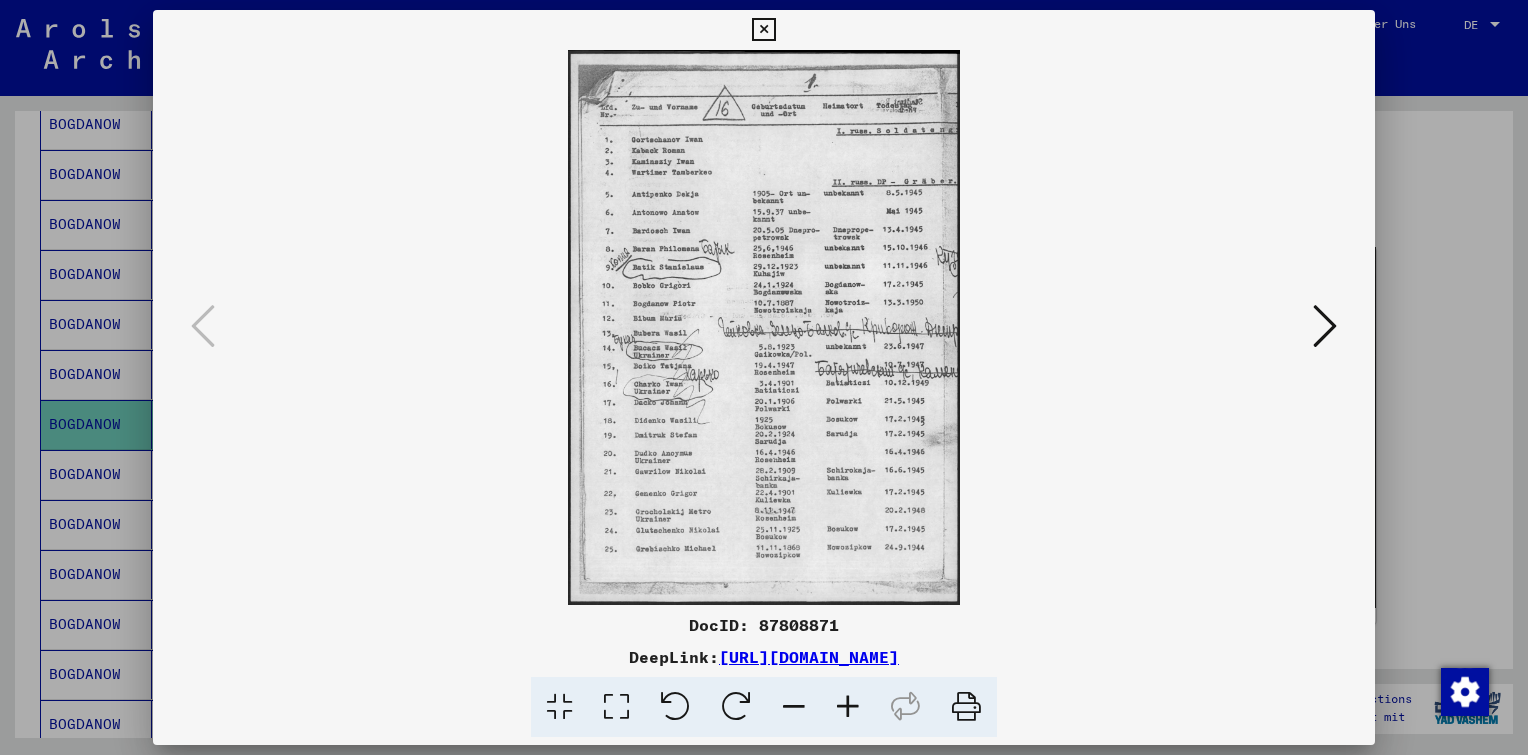 click at bounding box center (848, 707) 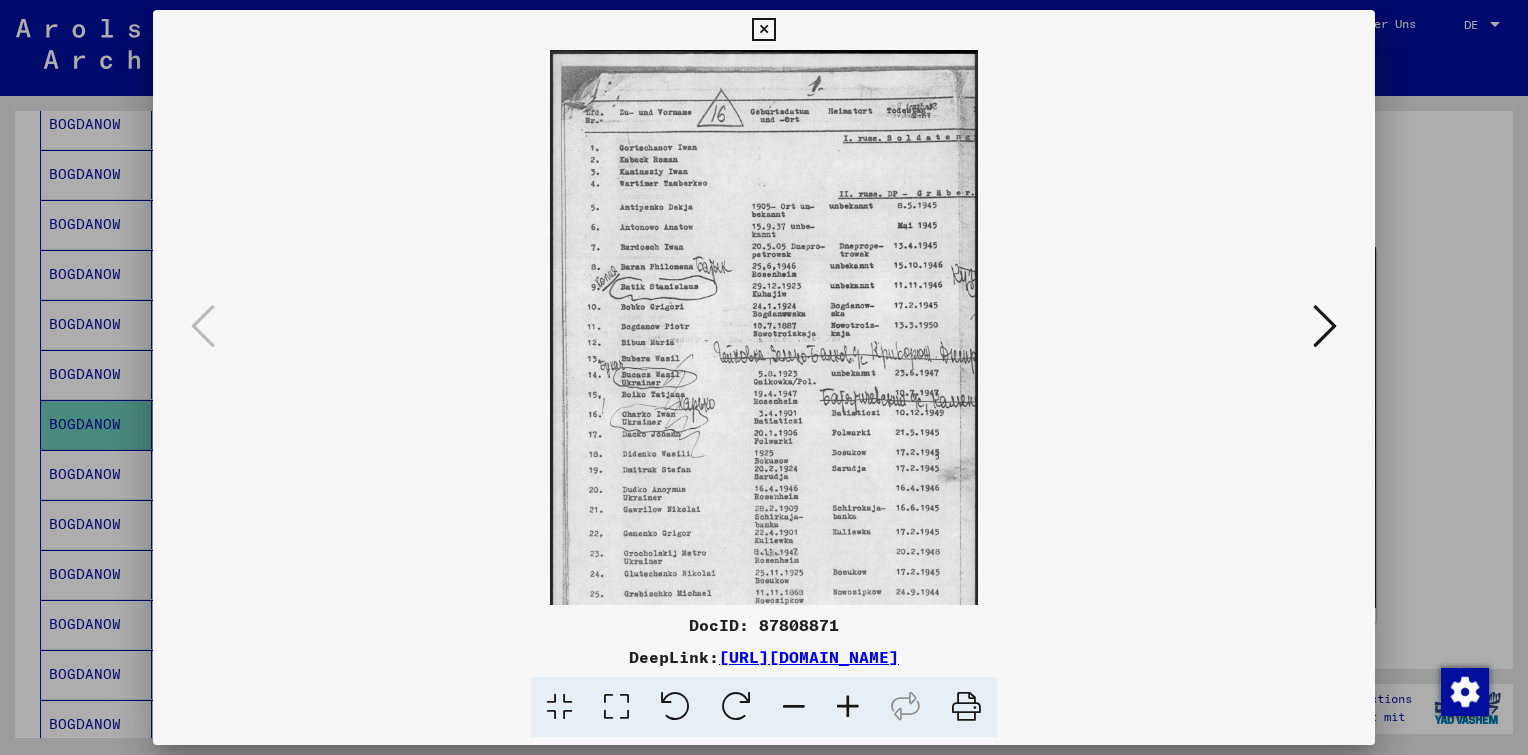 click at bounding box center [848, 707] 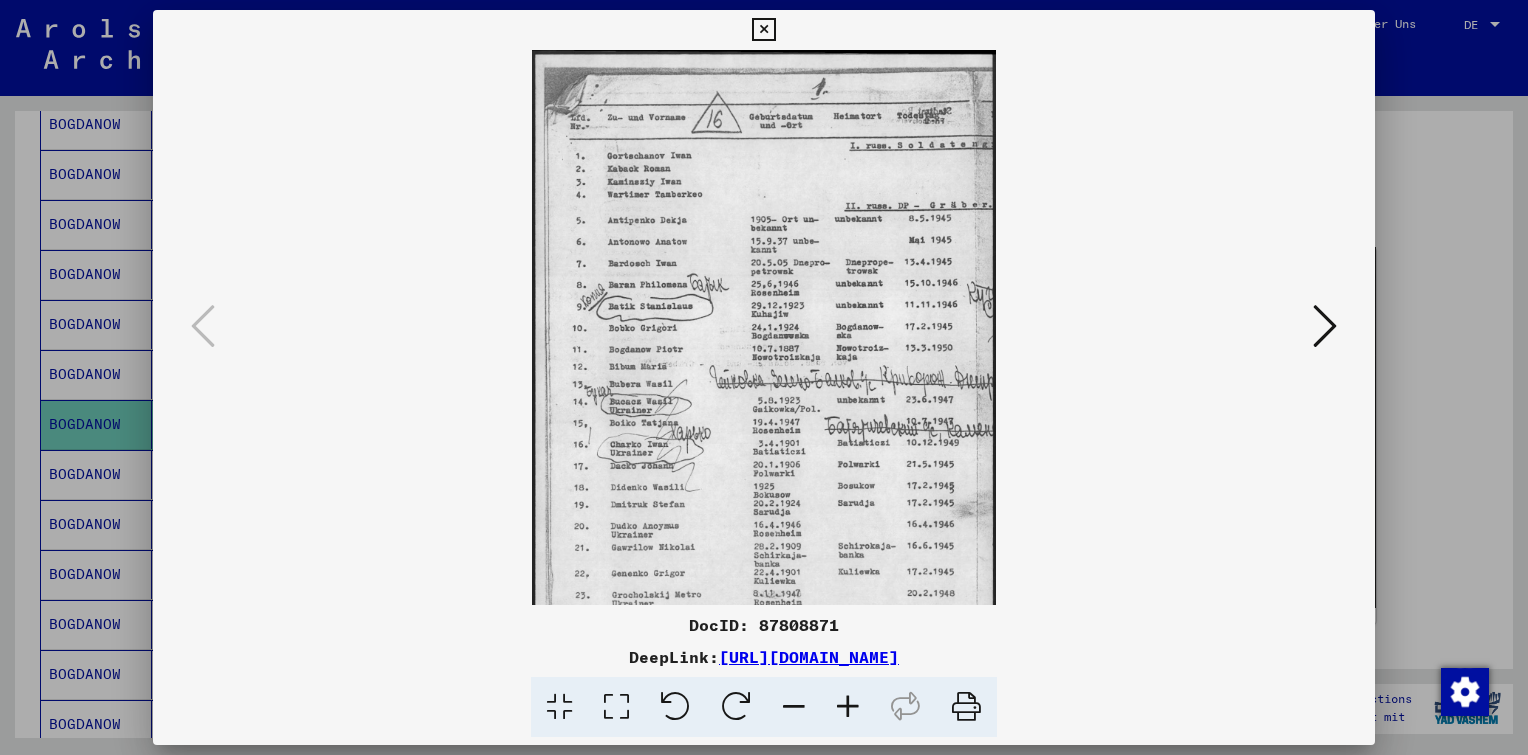 click at bounding box center (848, 707) 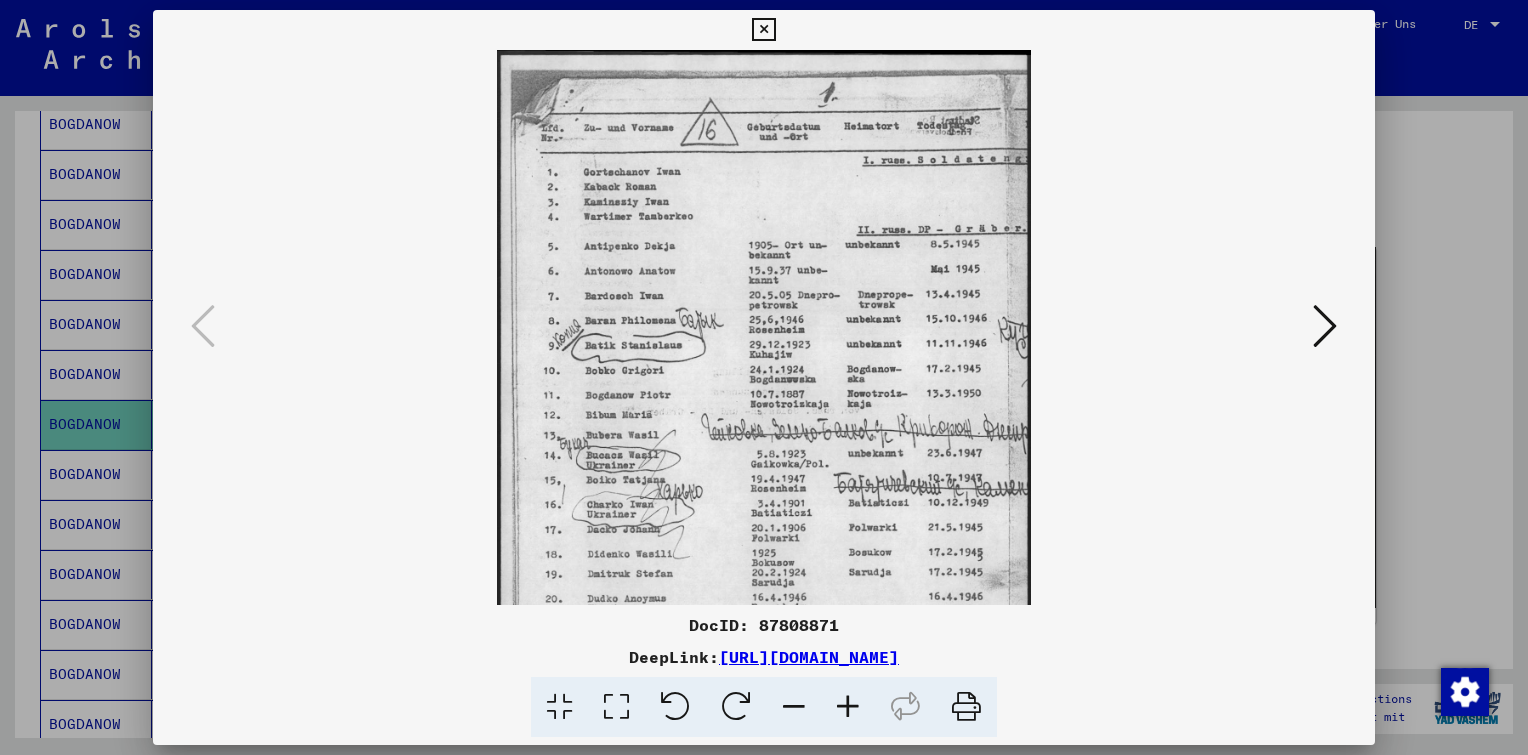 click at bounding box center [848, 707] 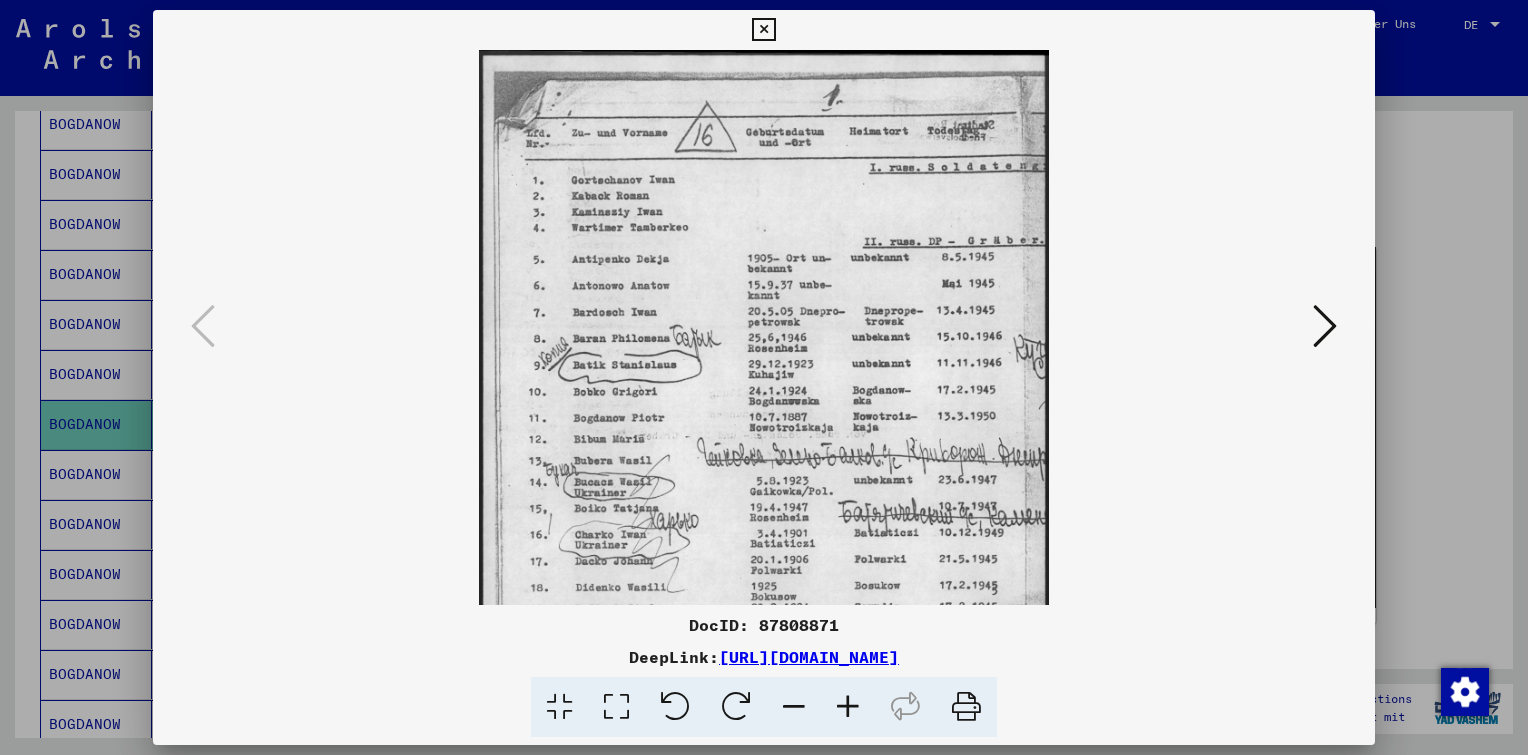 click at bounding box center [848, 707] 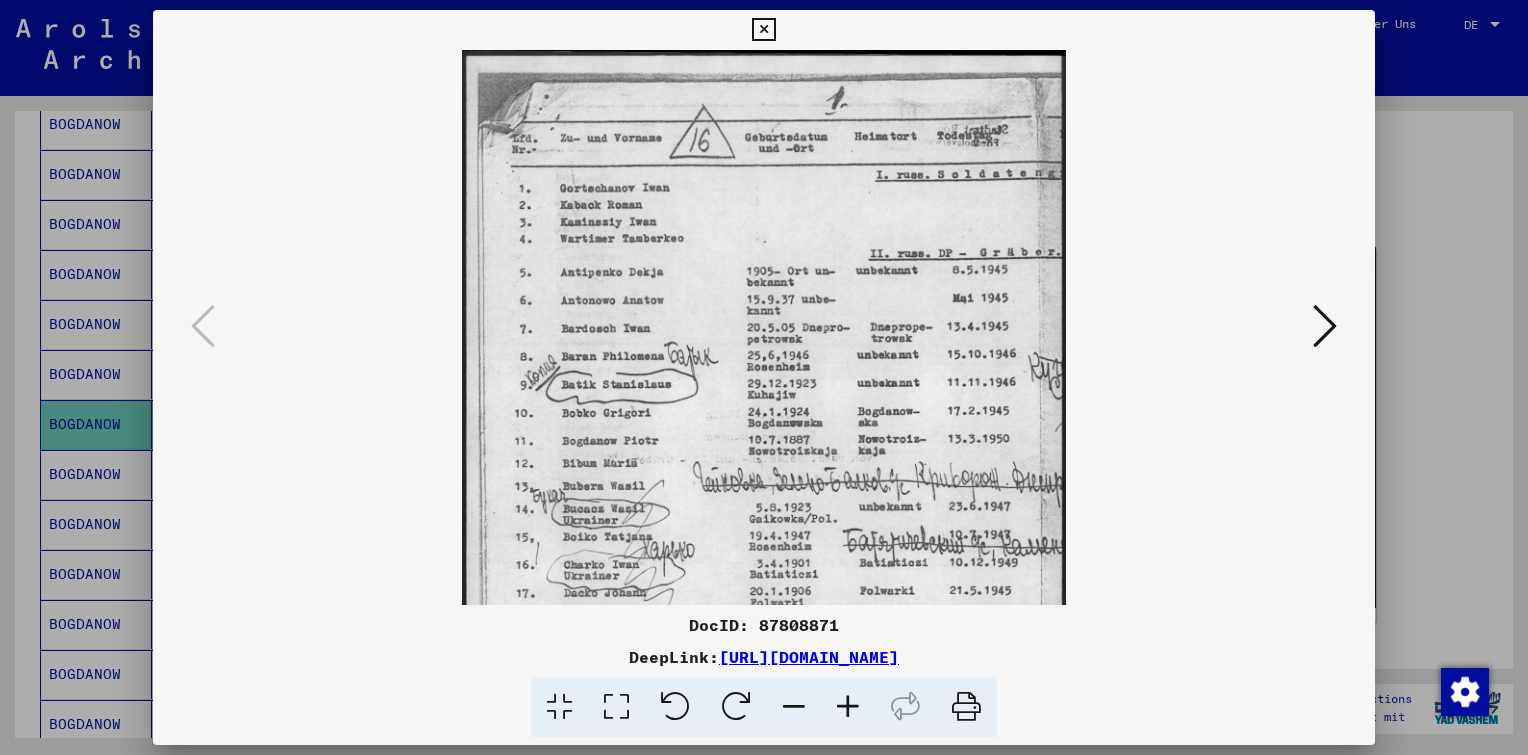 click at bounding box center (764, 477) 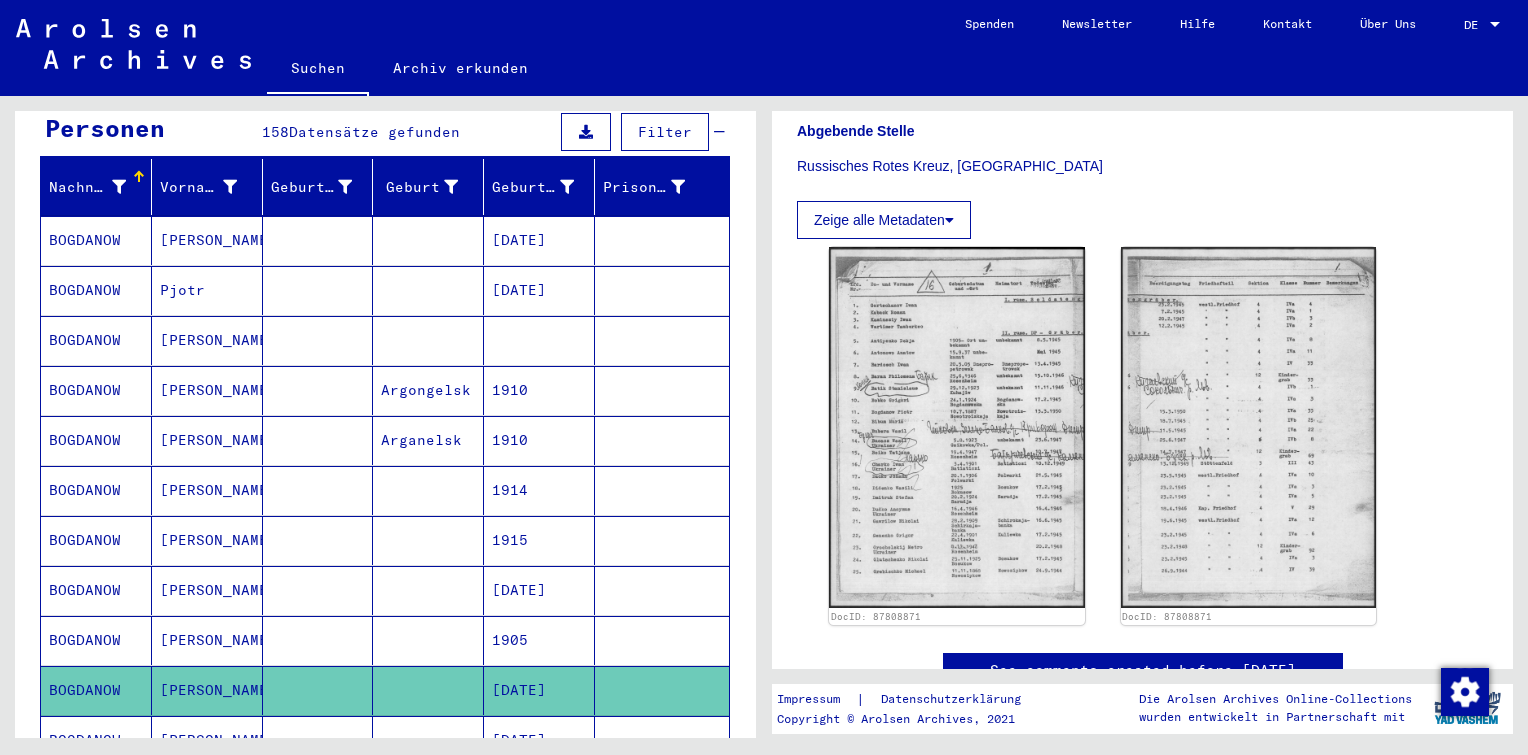 scroll, scrollTop: 204, scrollLeft: 0, axis: vertical 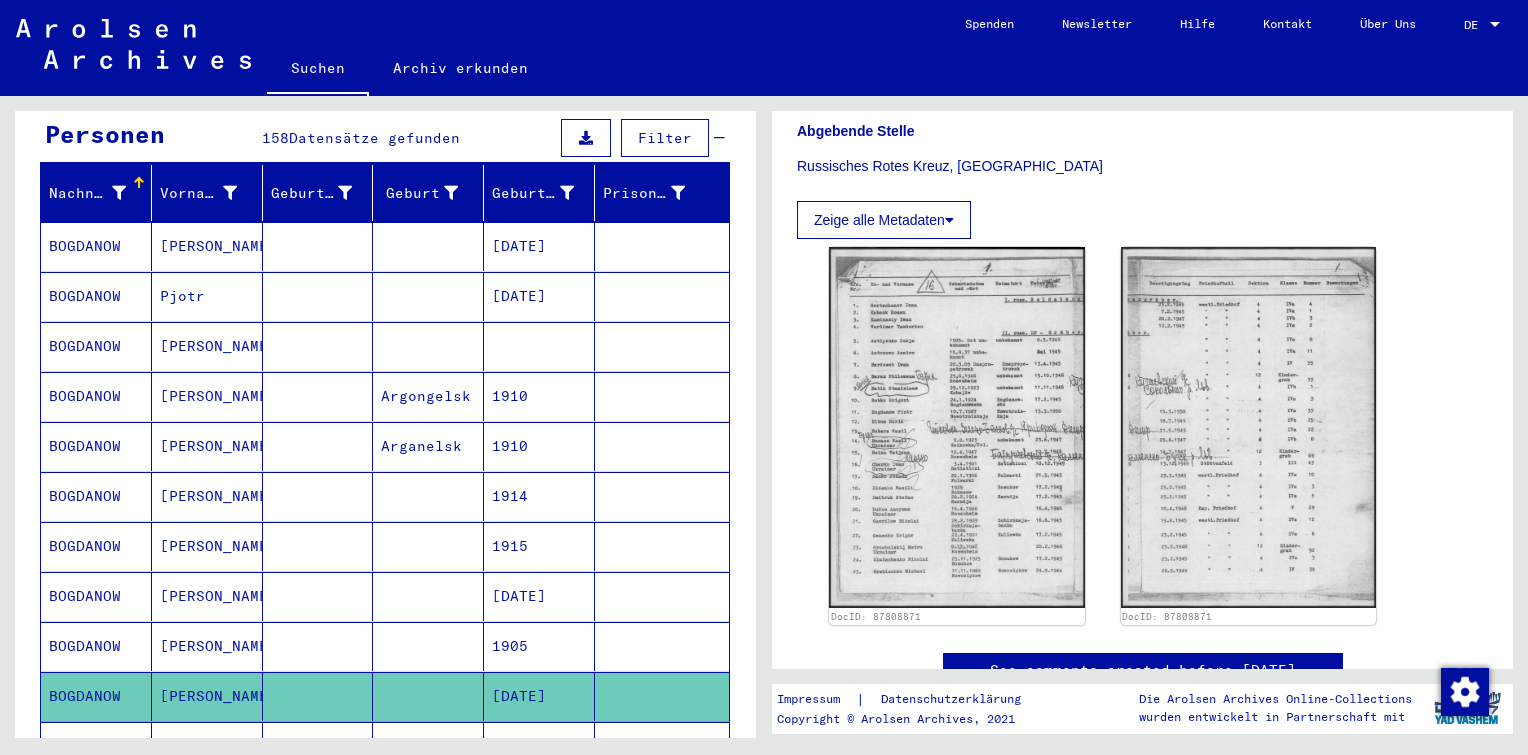 click at bounding box center [318, 396] 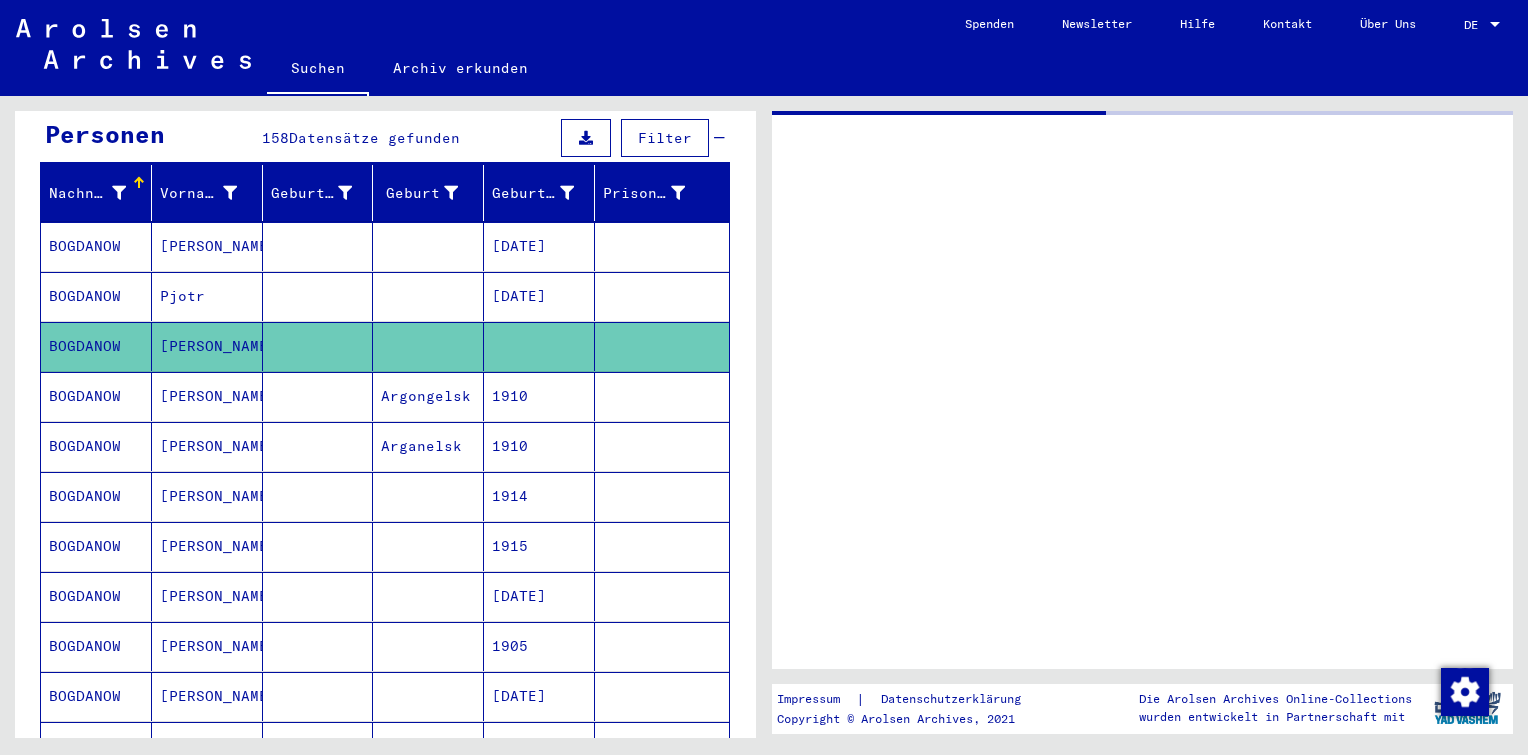 scroll, scrollTop: 0, scrollLeft: 0, axis: both 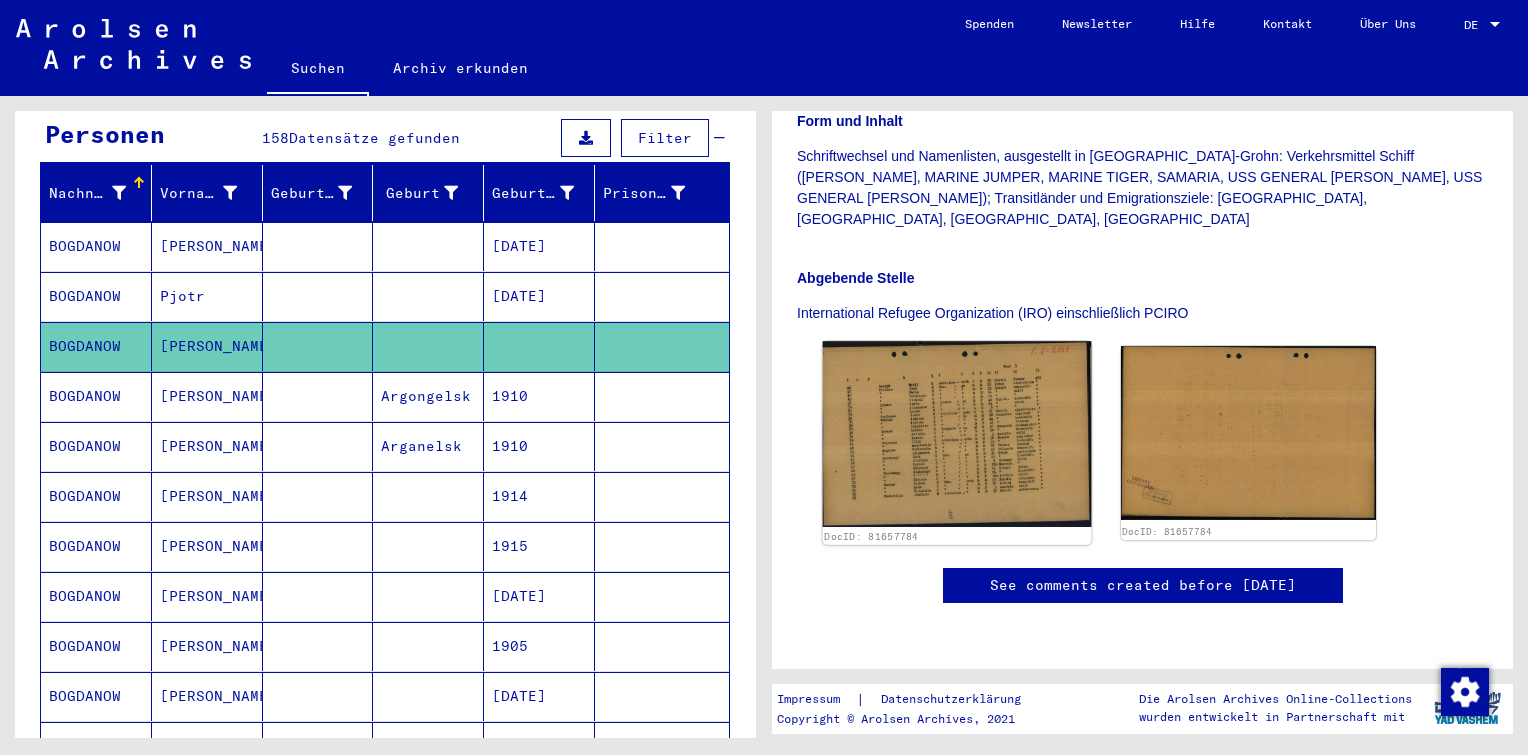 click 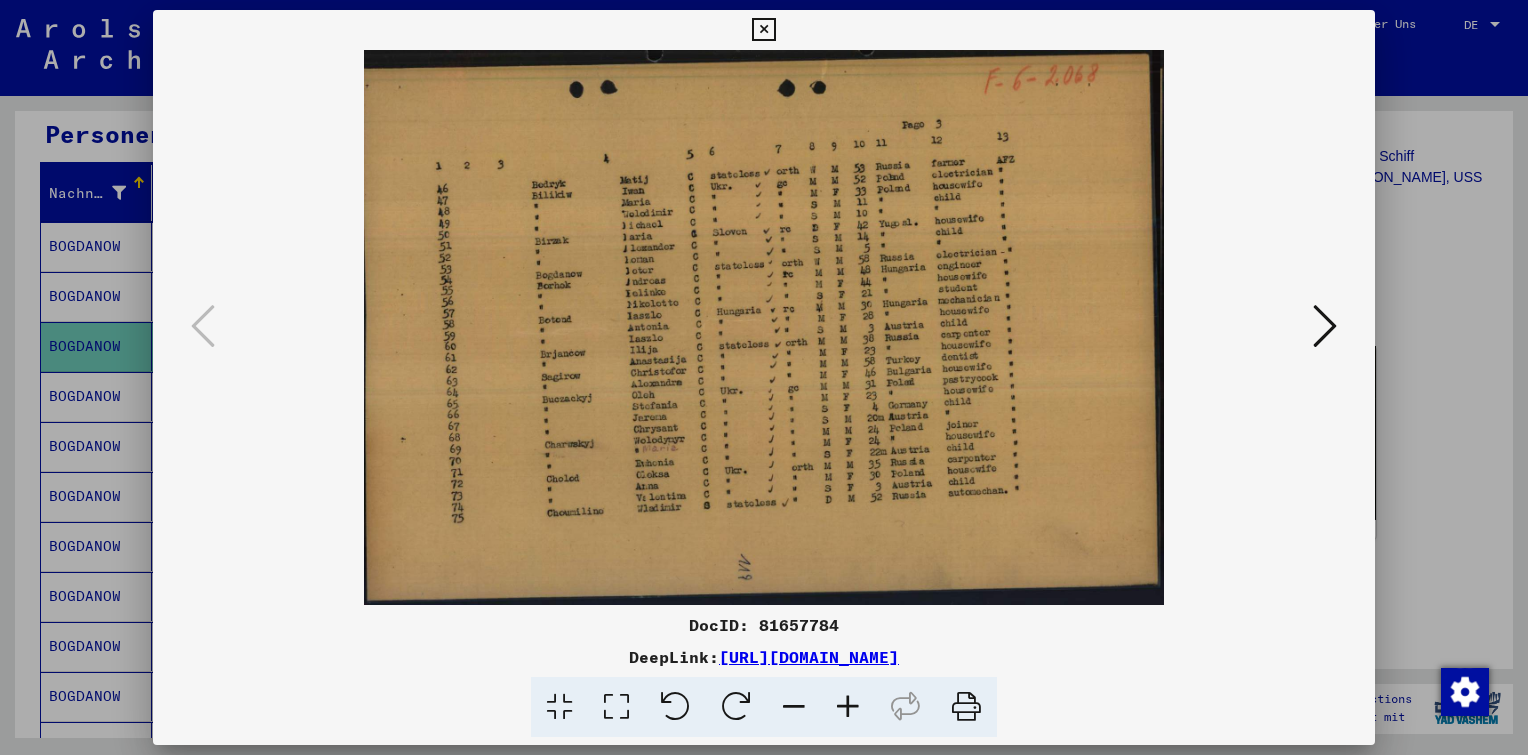 click at bounding box center [848, 707] 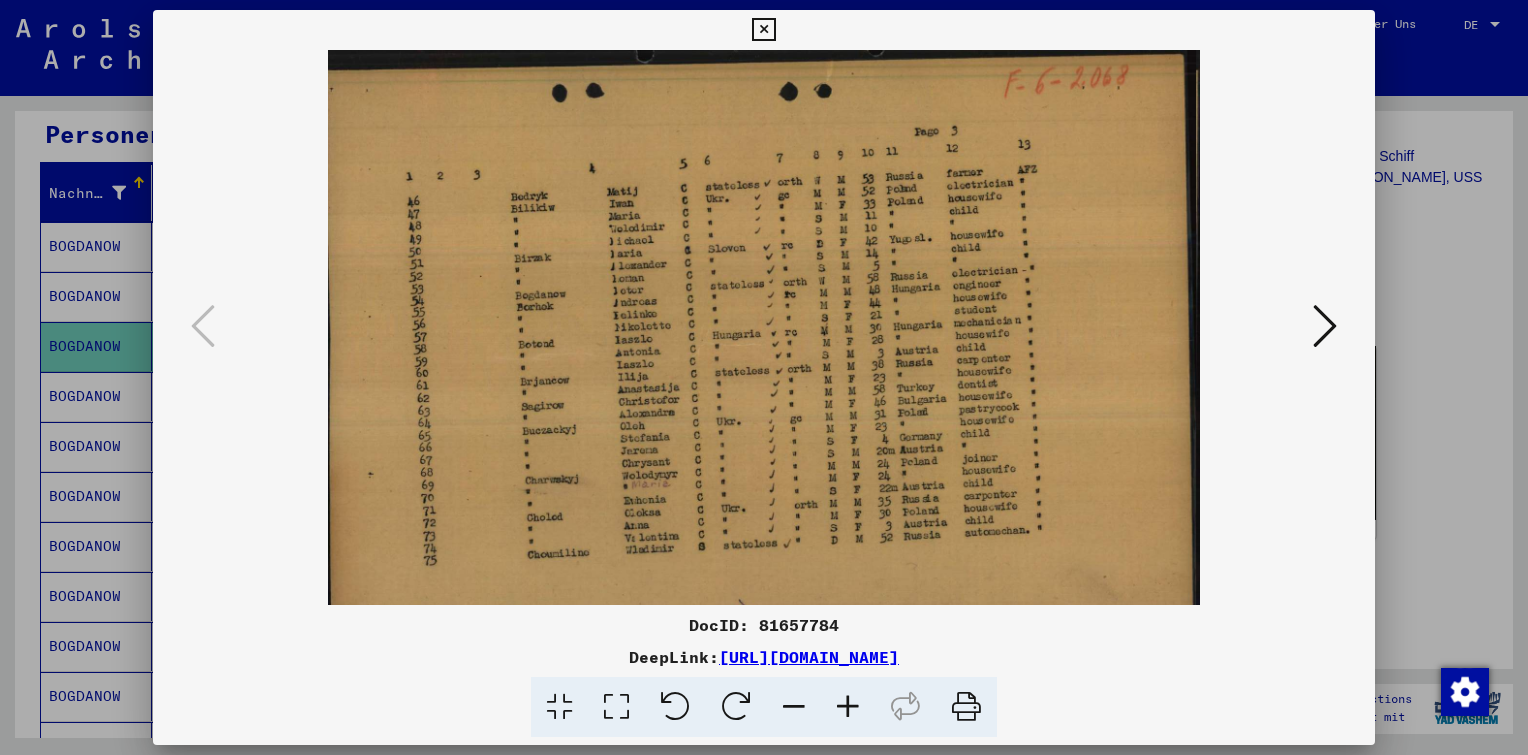 click at bounding box center [848, 707] 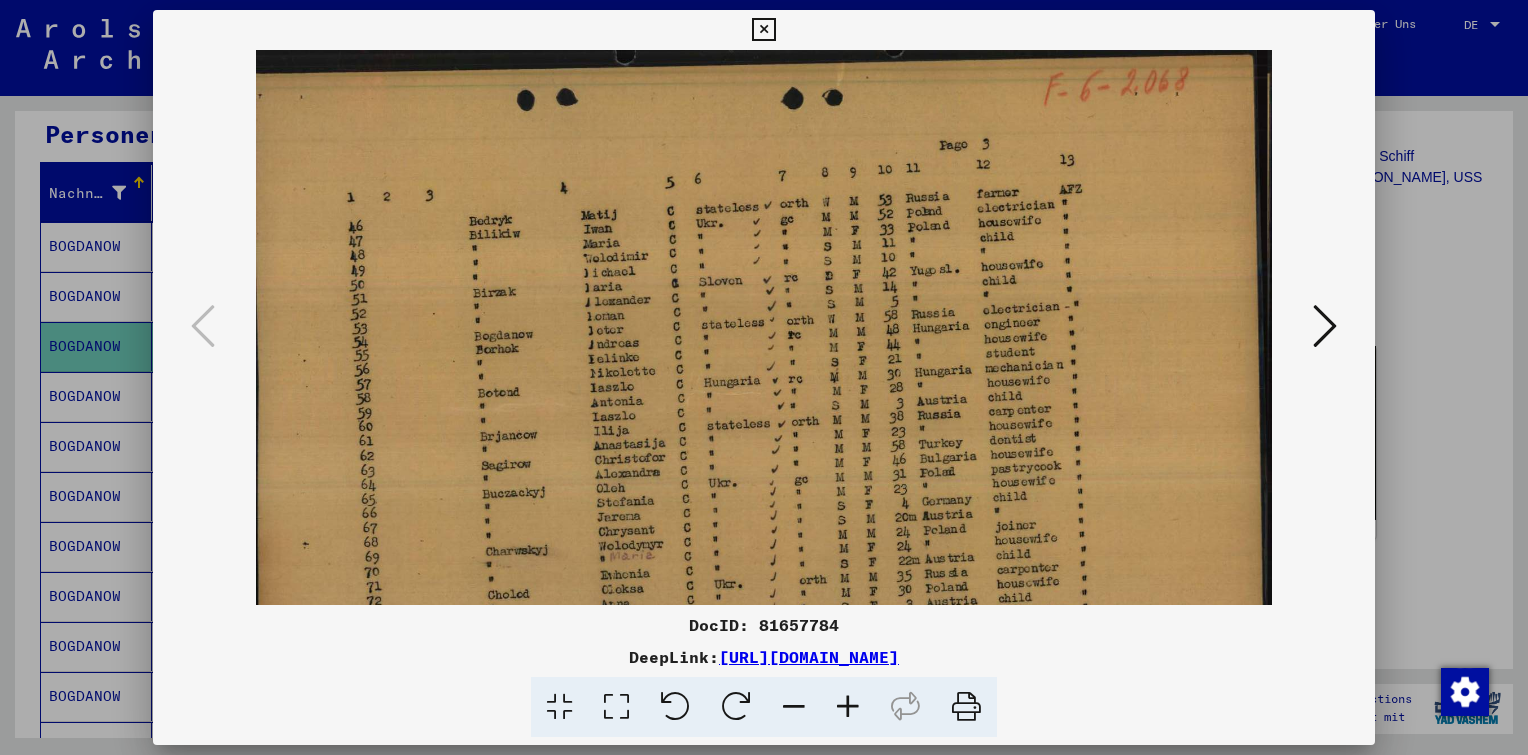 click at bounding box center [848, 707] 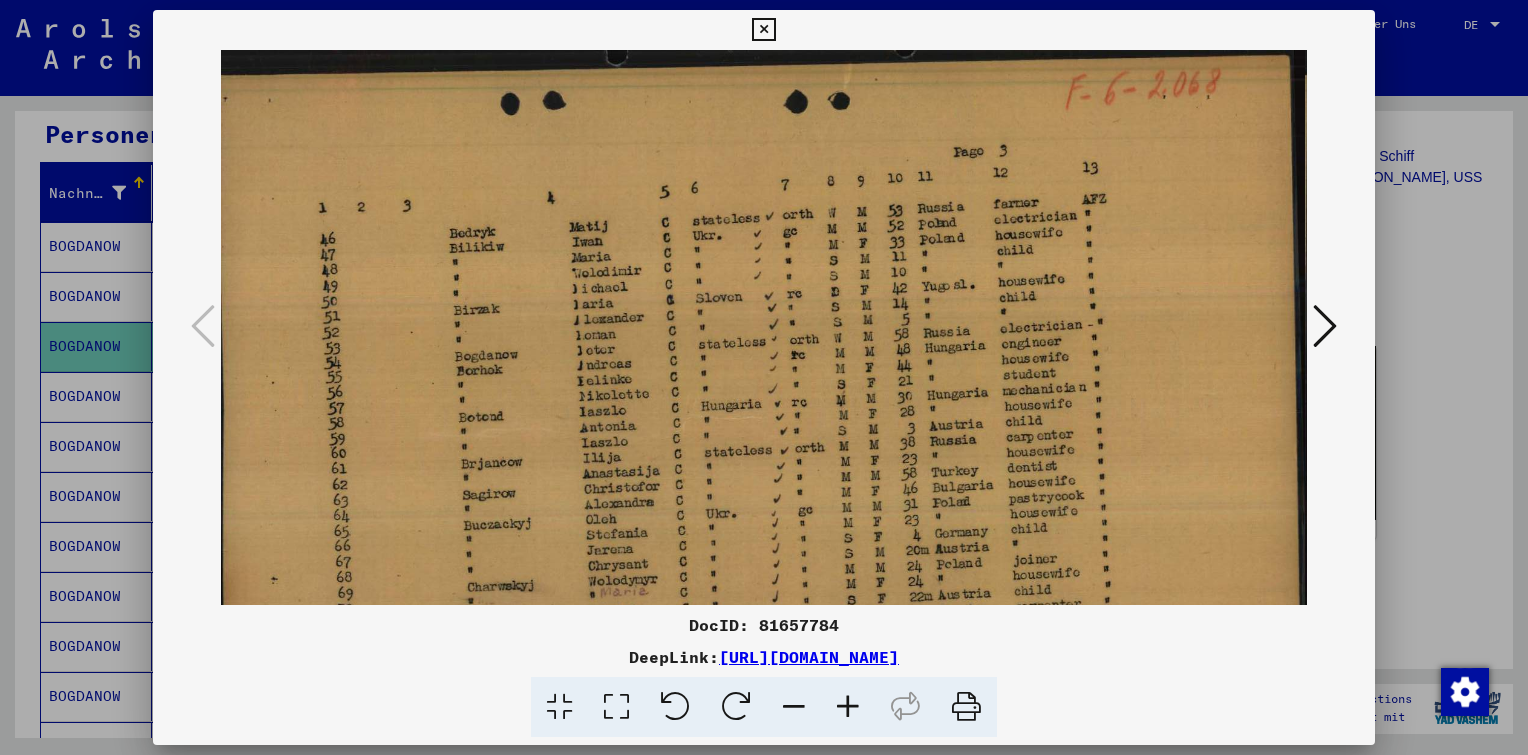 click at bounding box center (848, 707) 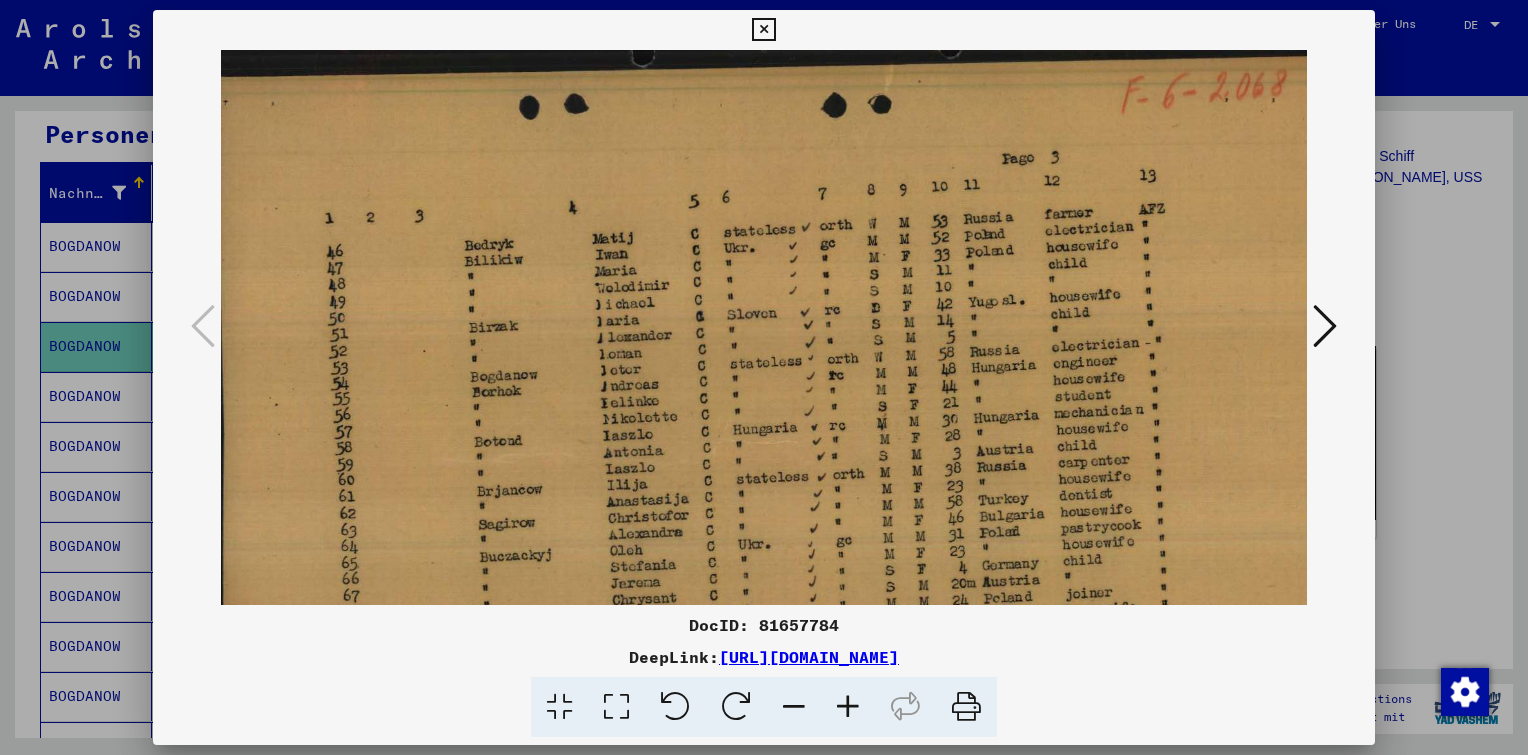 click at bounding box center [801, 452] 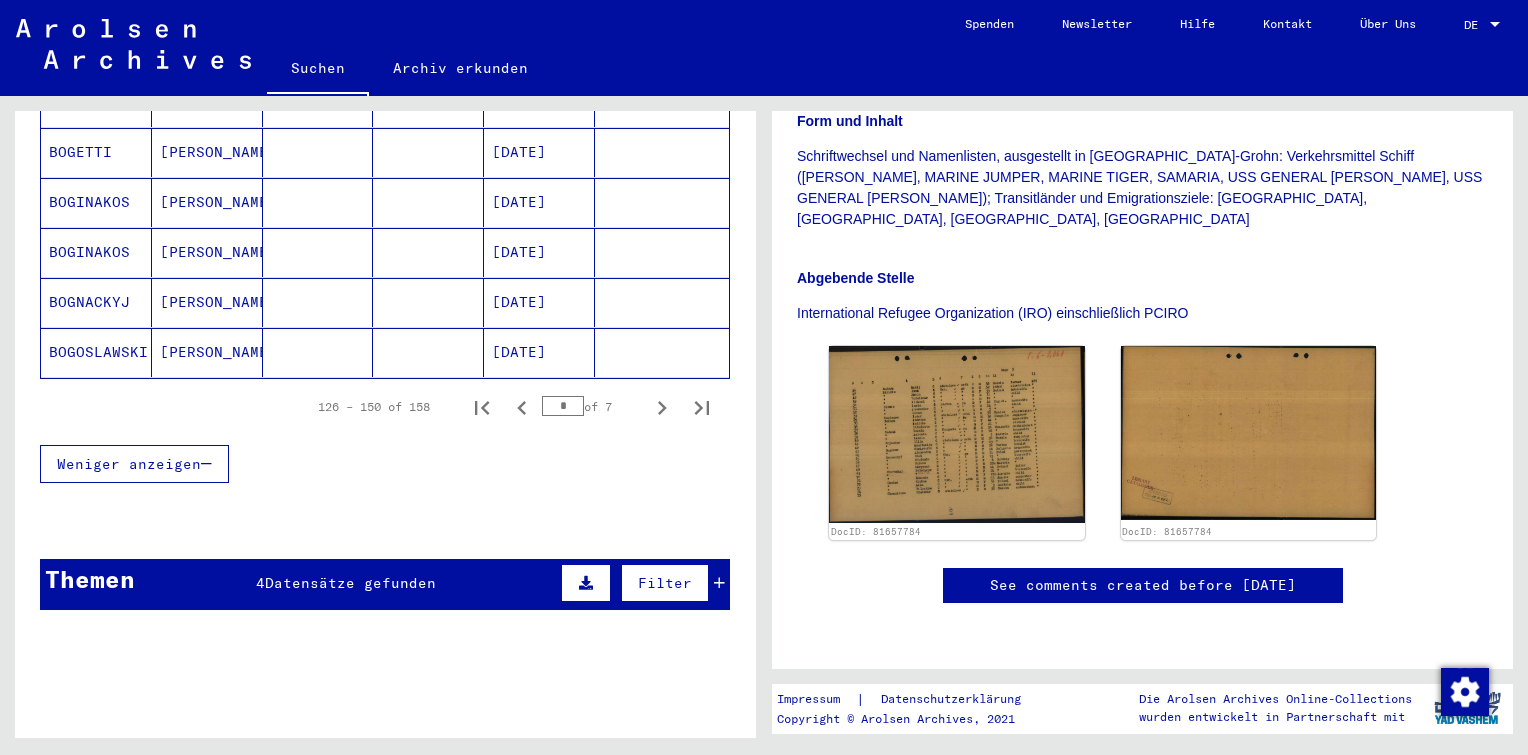 scroll, scrollTop: 1341, scrollLeft: 0, axis: vertical 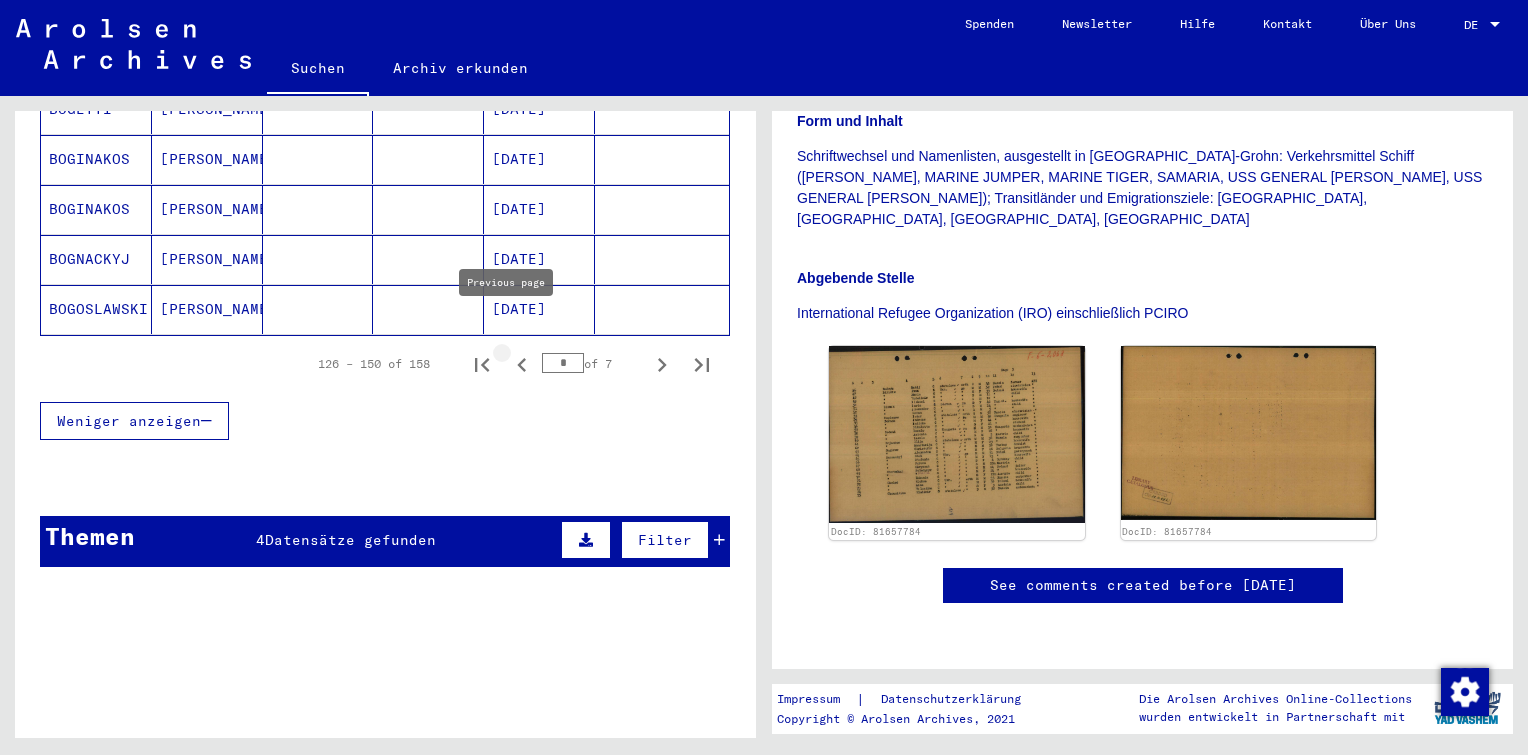 click 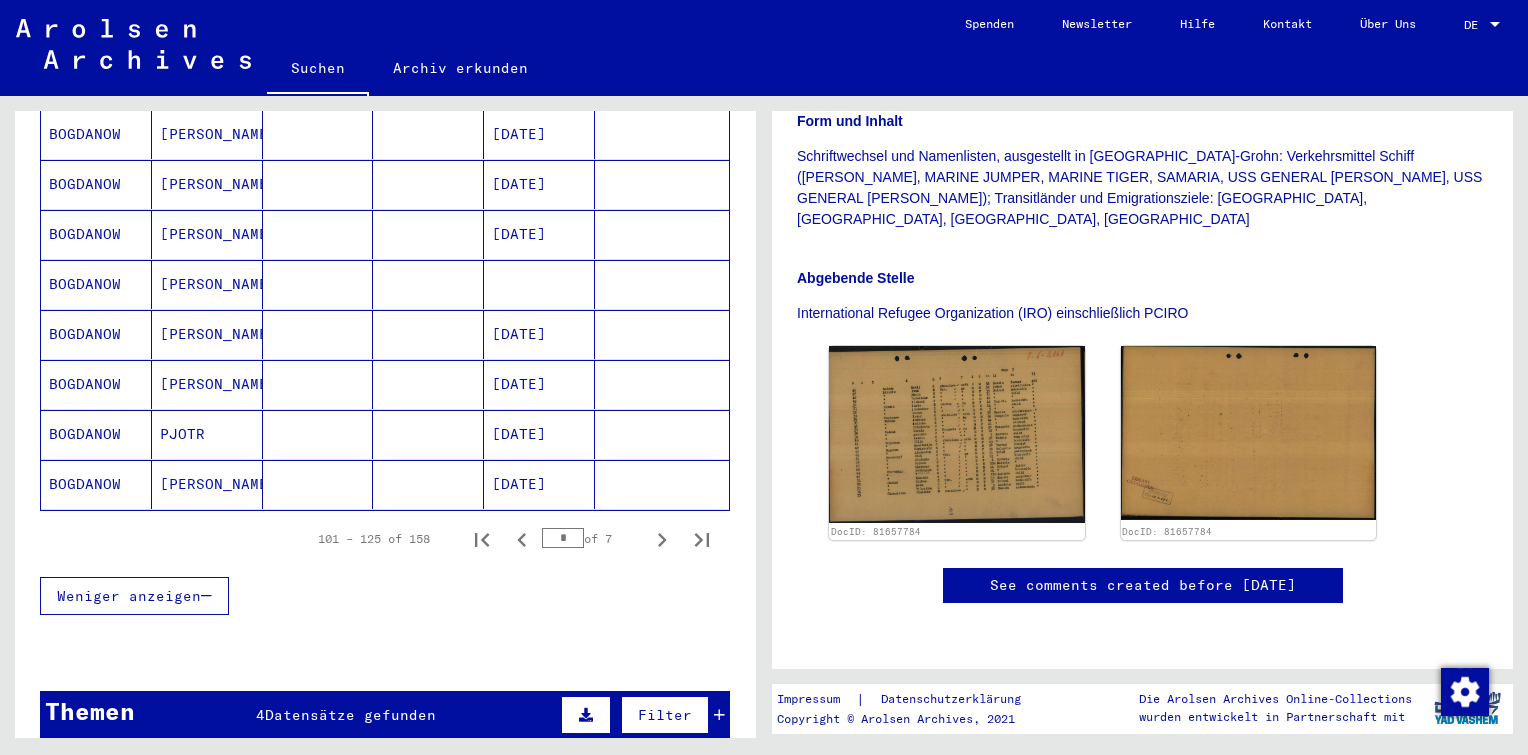 scroll, scrollTop: 1164, scrollLeft: 0, axis: vertical 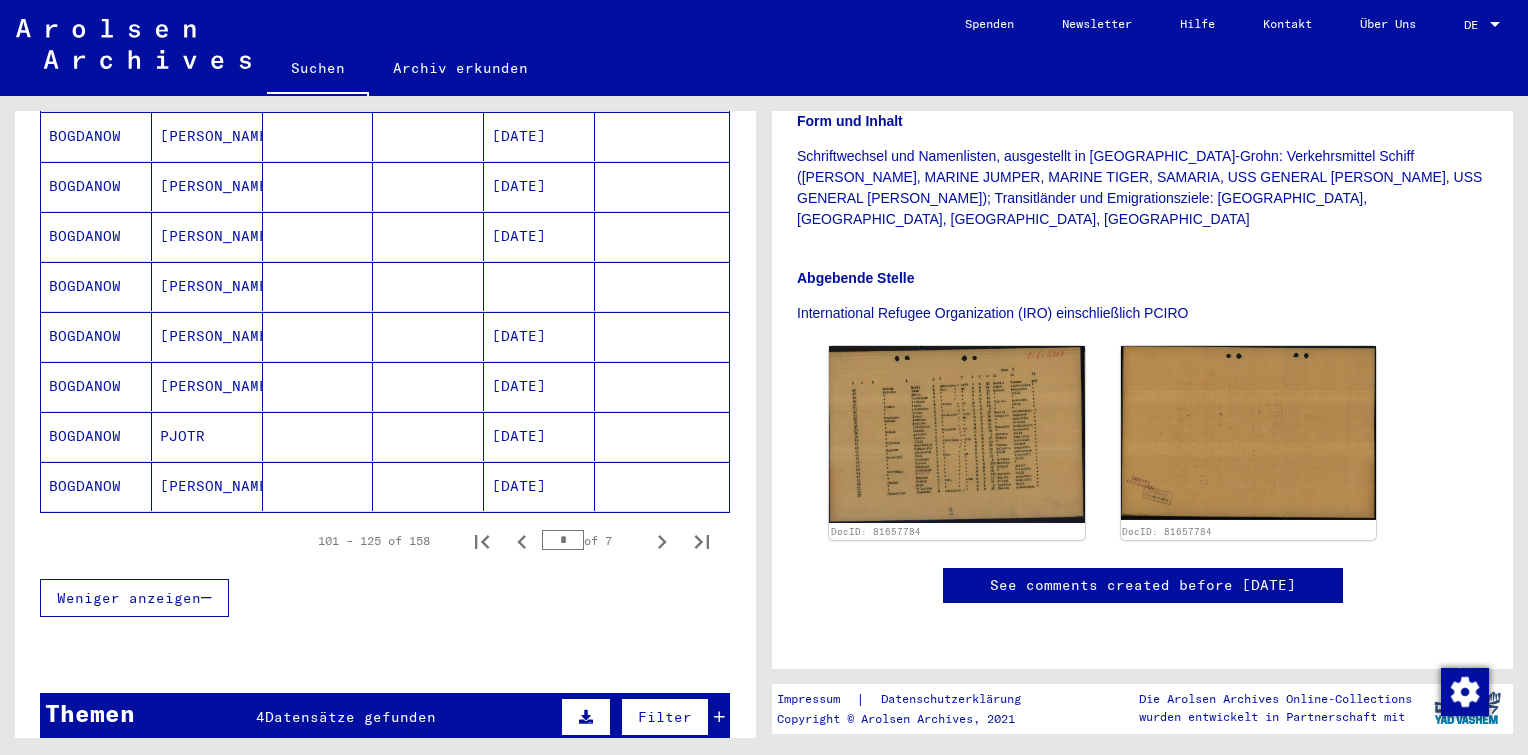 click 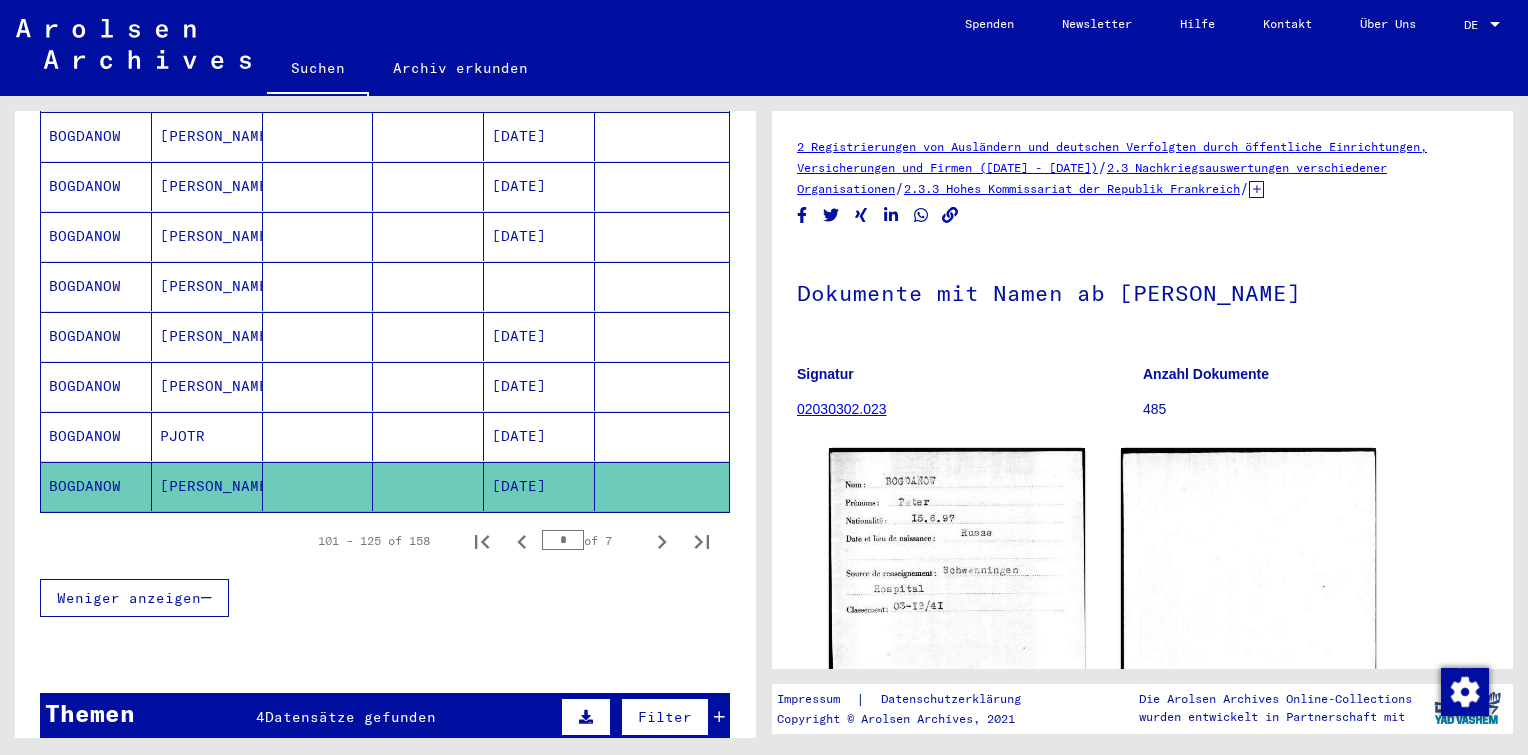 scroll, scrollTop: 0, scrollLeft: 0, axis: both 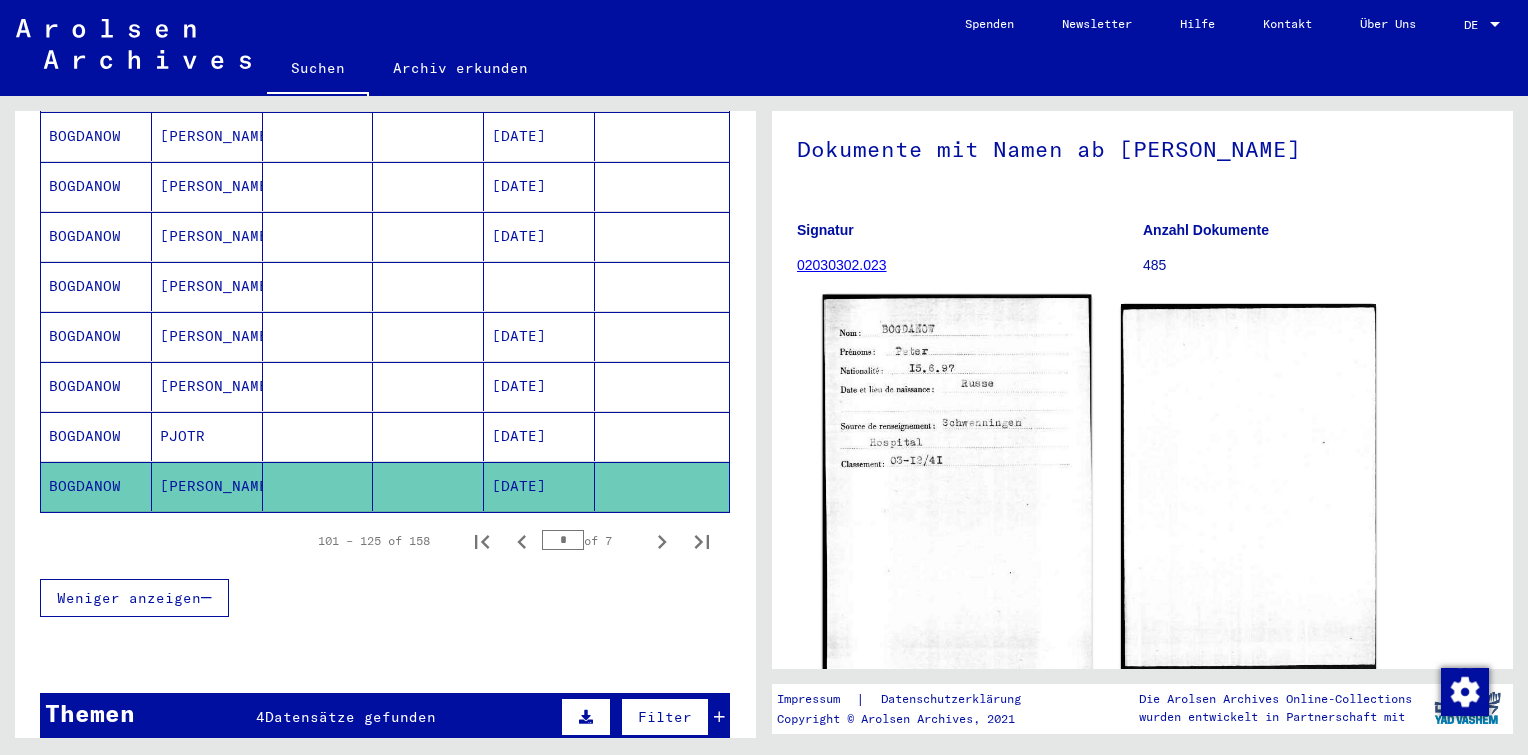 click 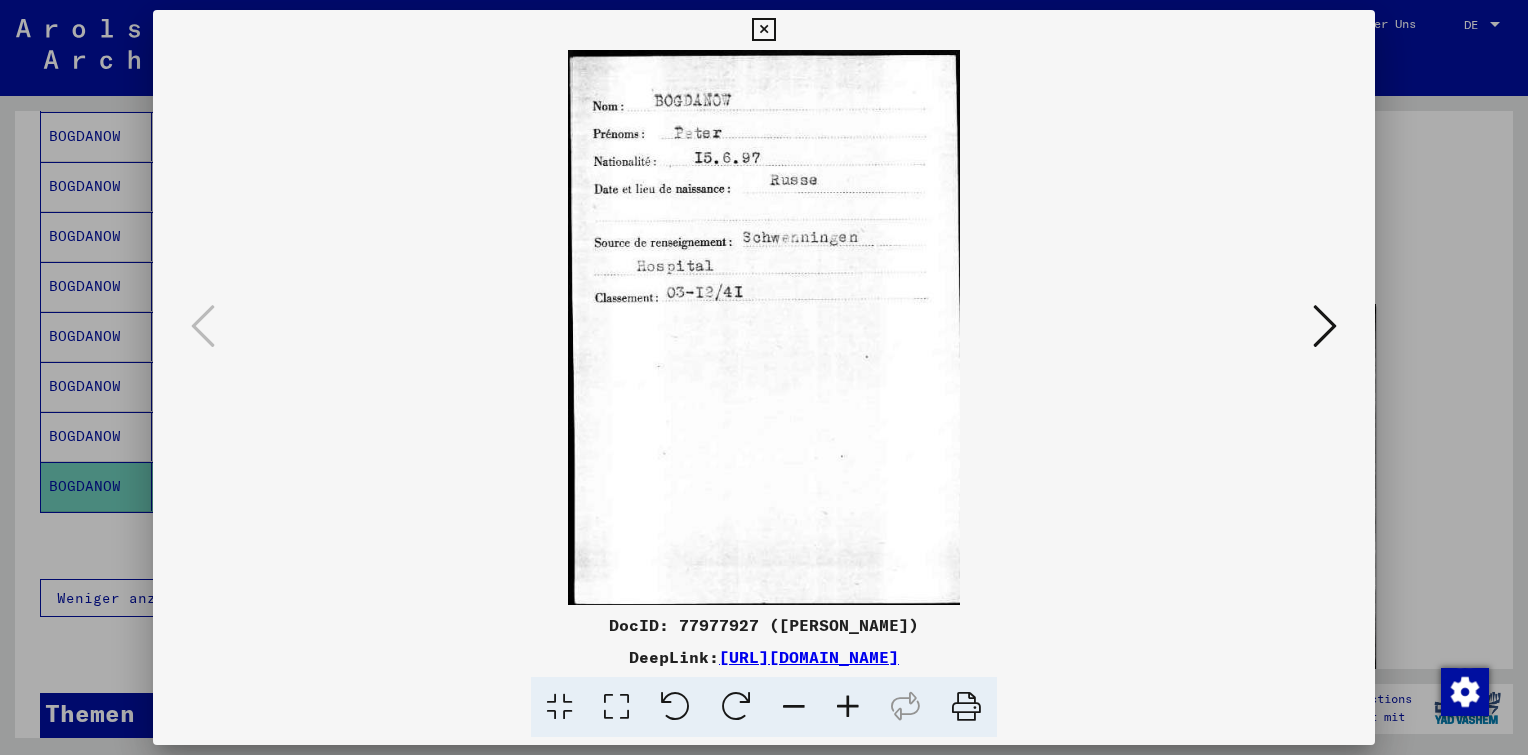 drag, startPoint x: 924, startPoint y: 628, endPoint x: 675, endPoint y: 625, distance: 249.01807 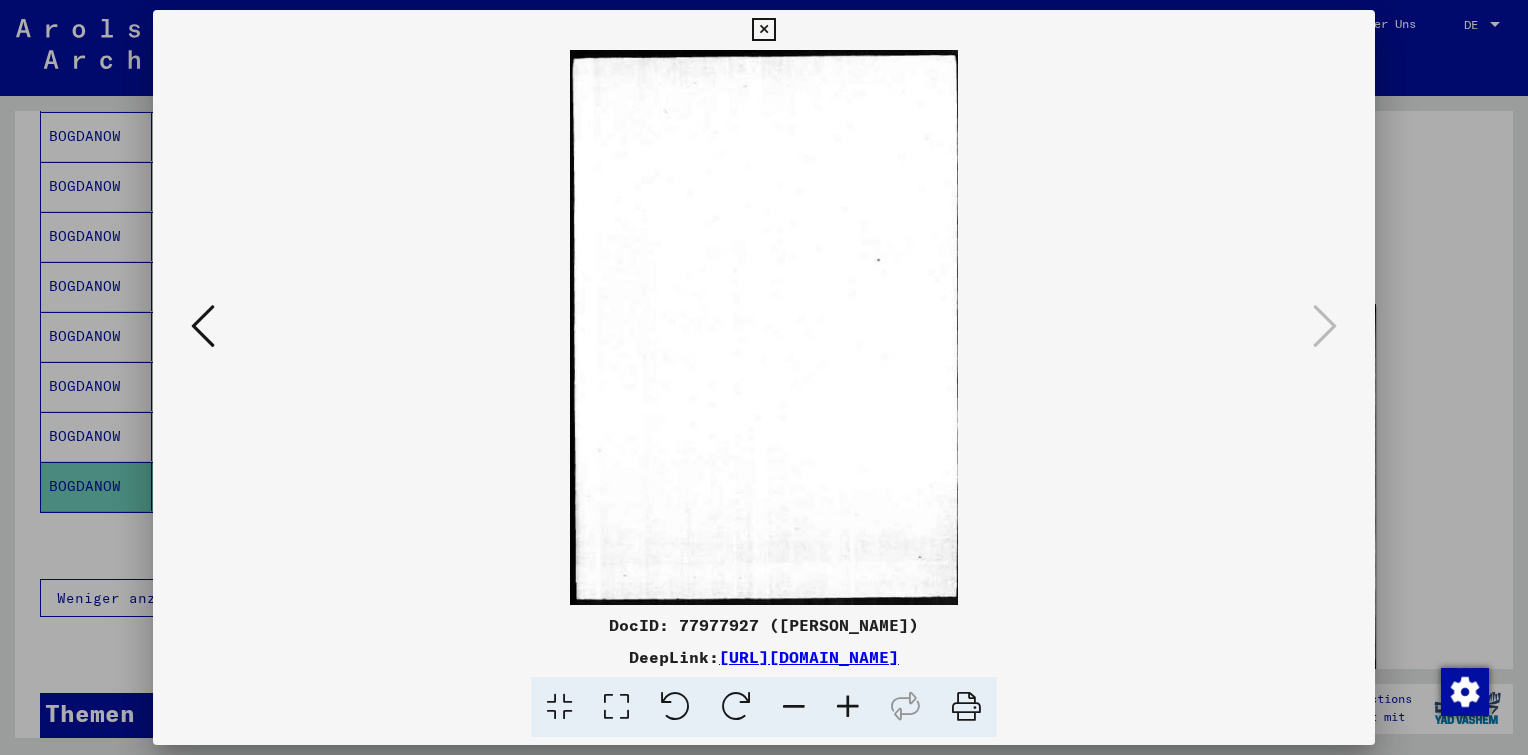 click at bounding box center (763, 30) 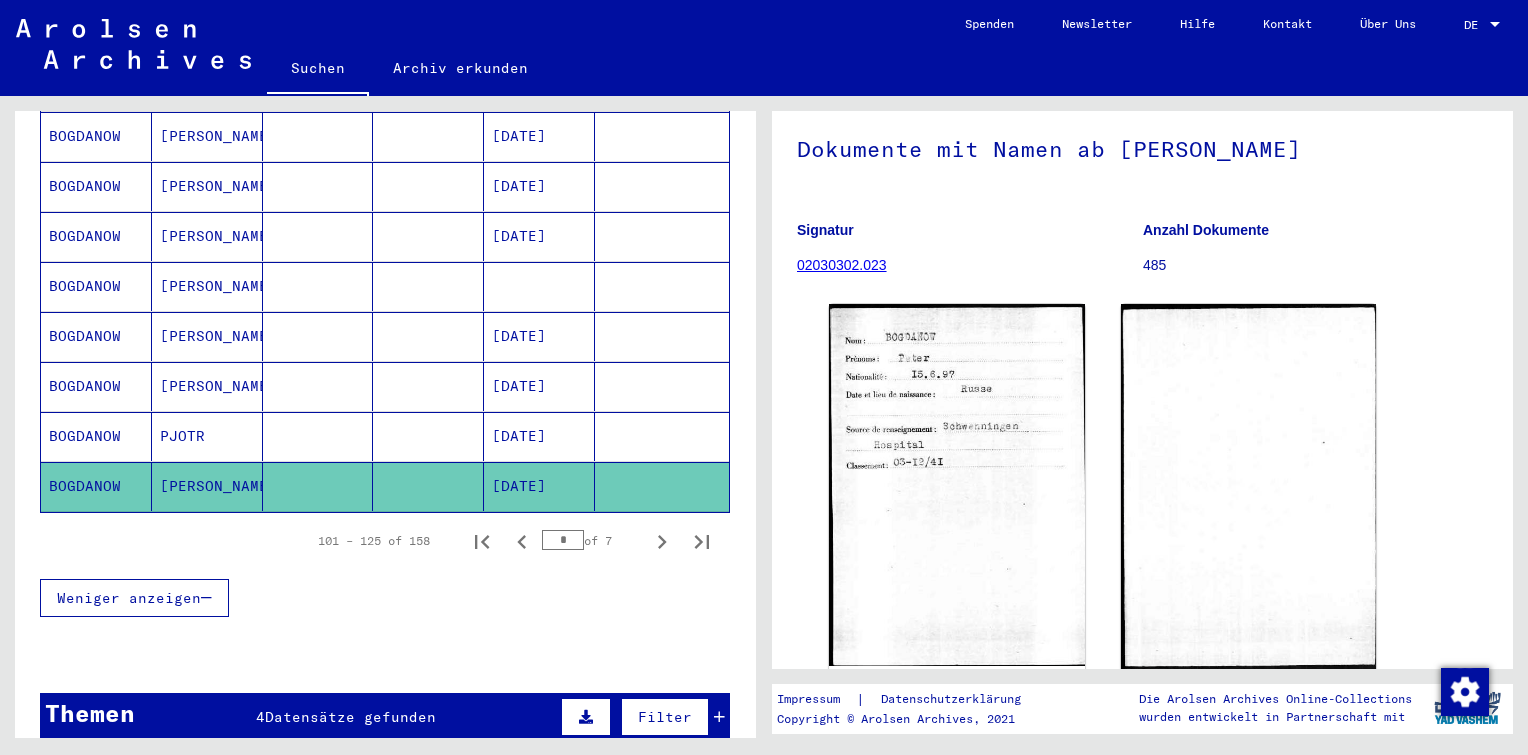 click on "[DATE]" at bounding box center (539, 486) 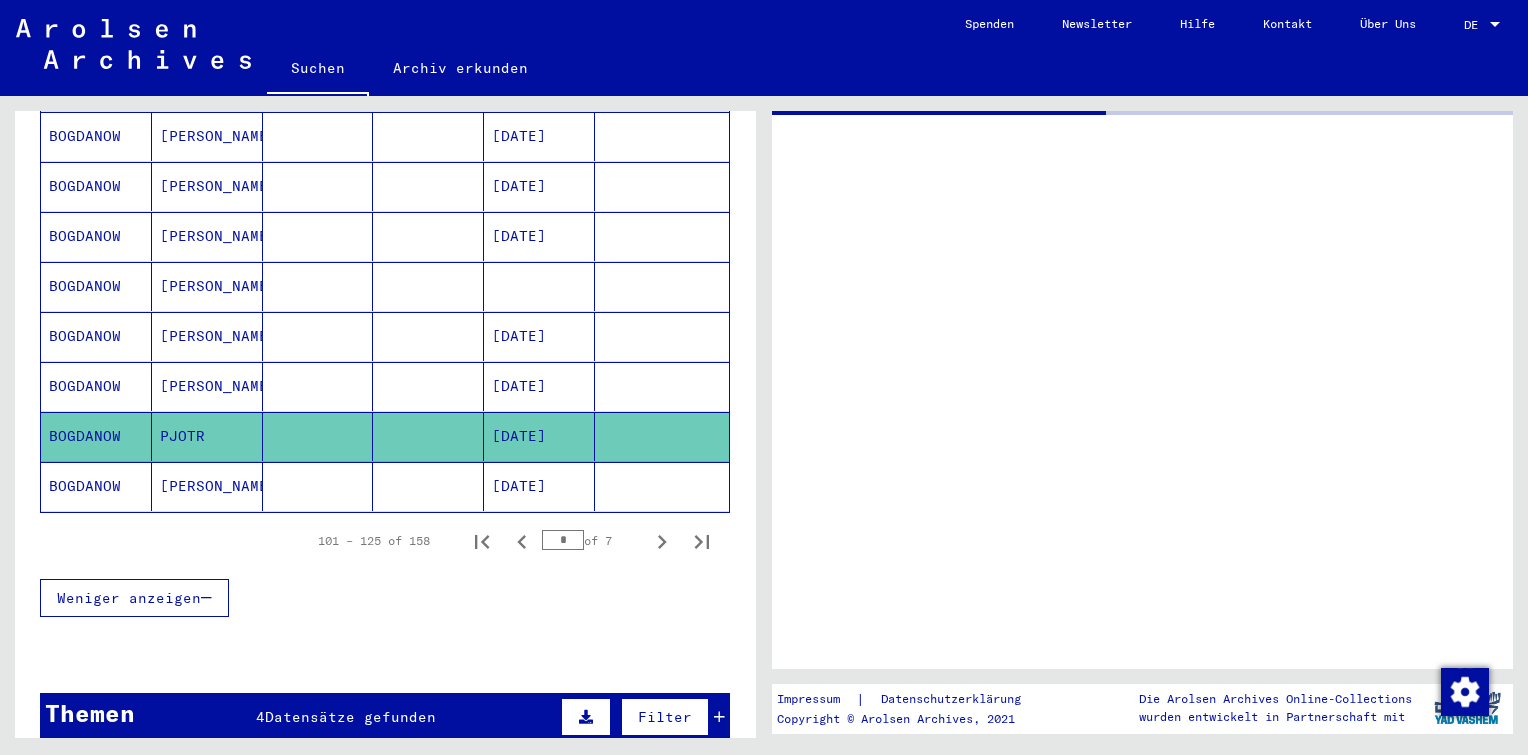 scroll, scrollTop: 0, scrollLeft: 0, axis: both 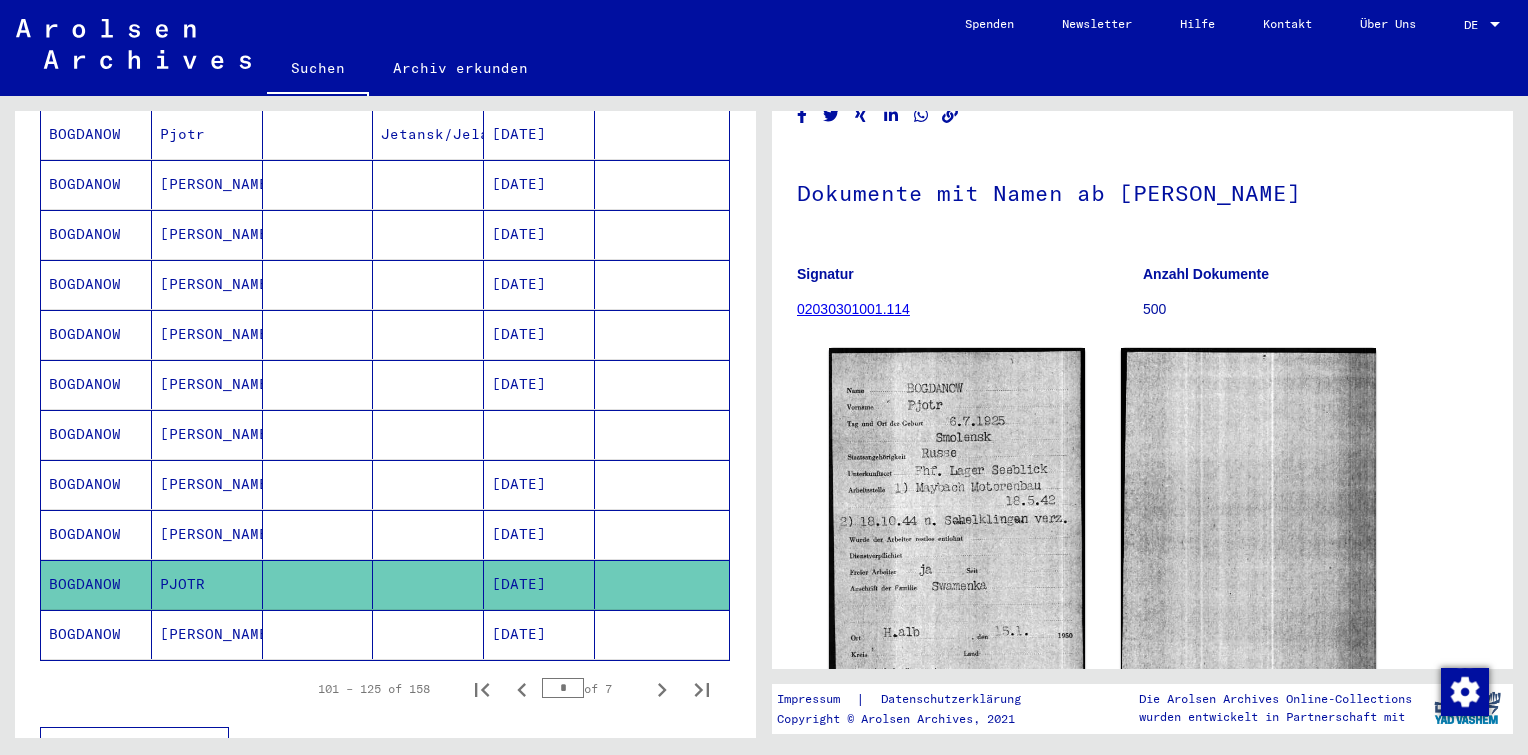 click at bounding box center [428, 484] 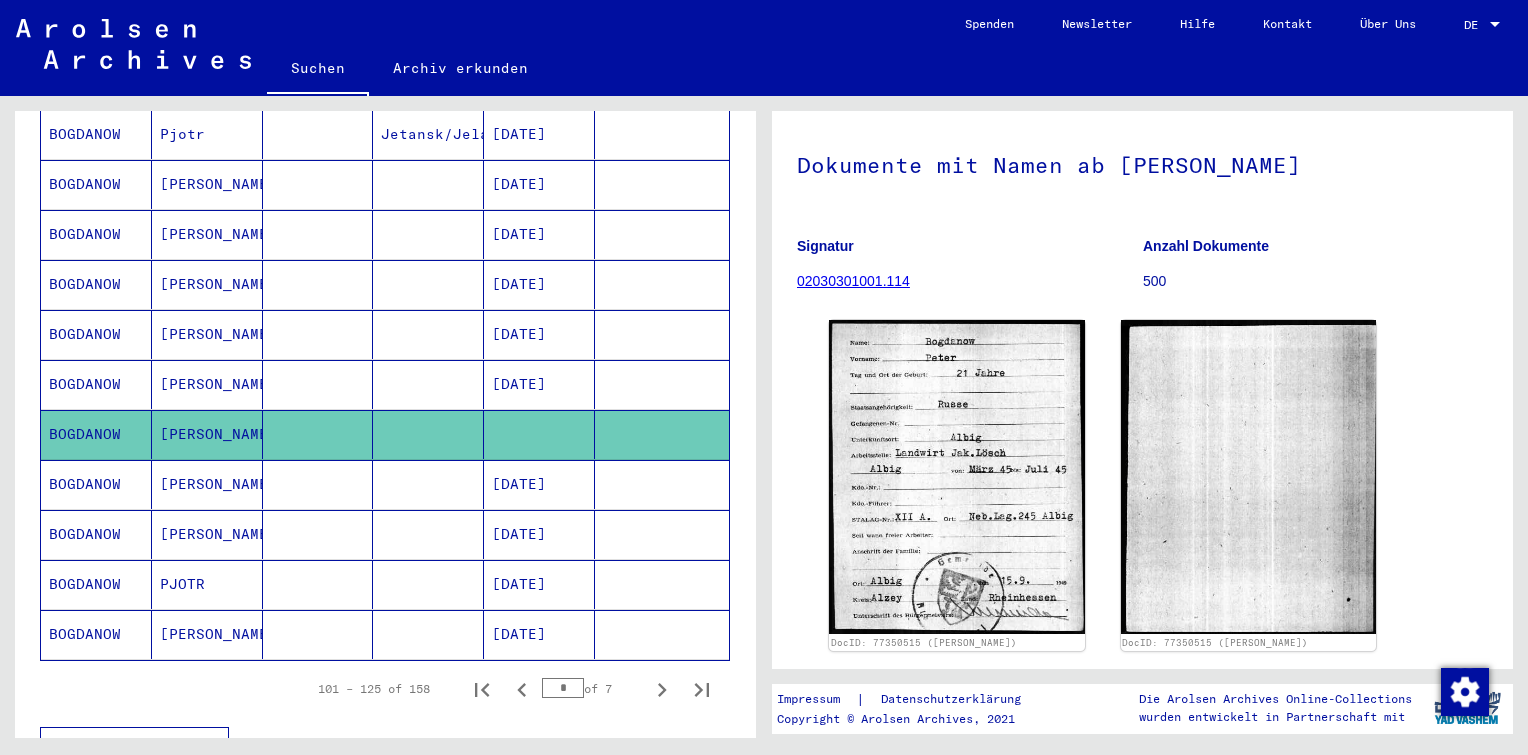 scroll, scrollTop: 128, scrollLeft: 0, axis: vertical 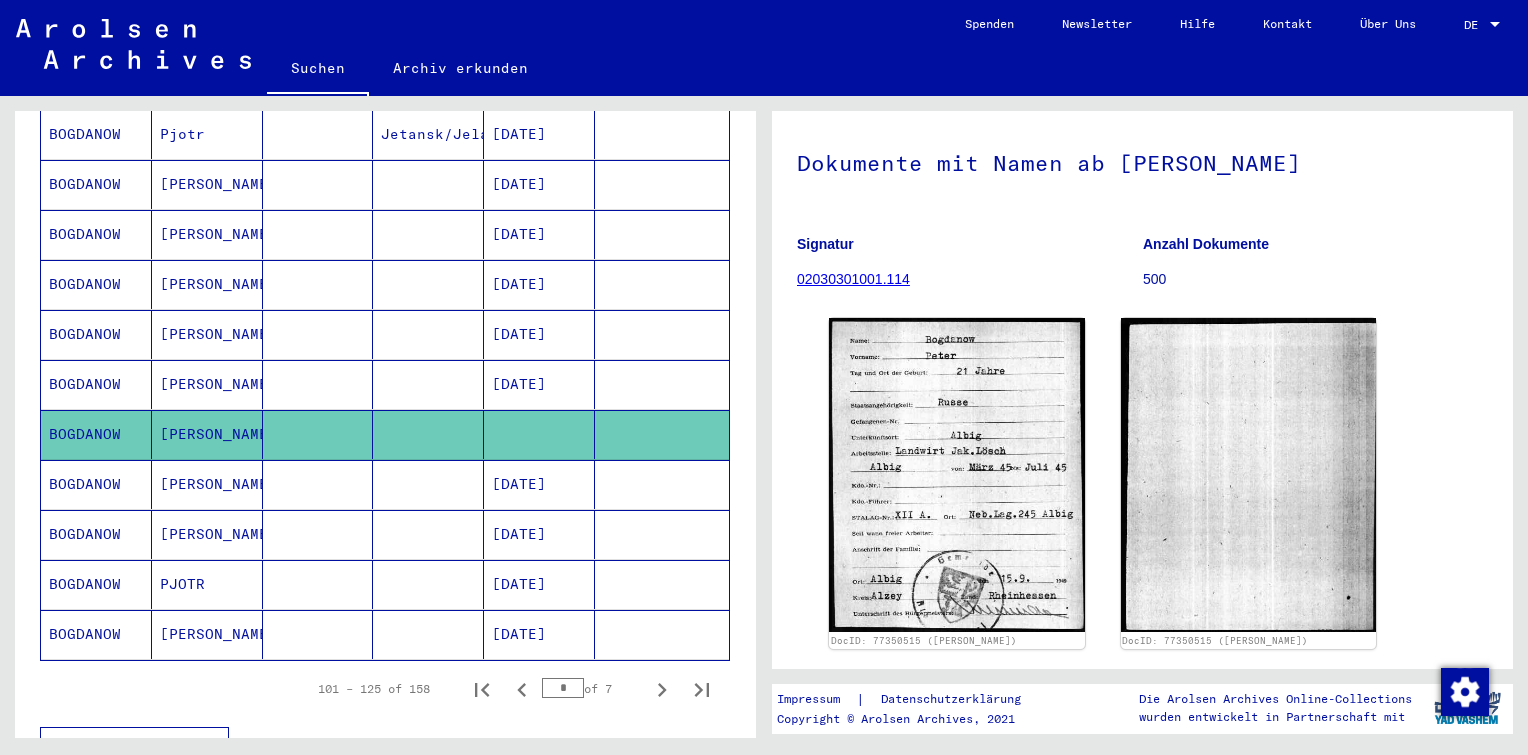 click on "[DATE]" at bounding box center [539, 434] 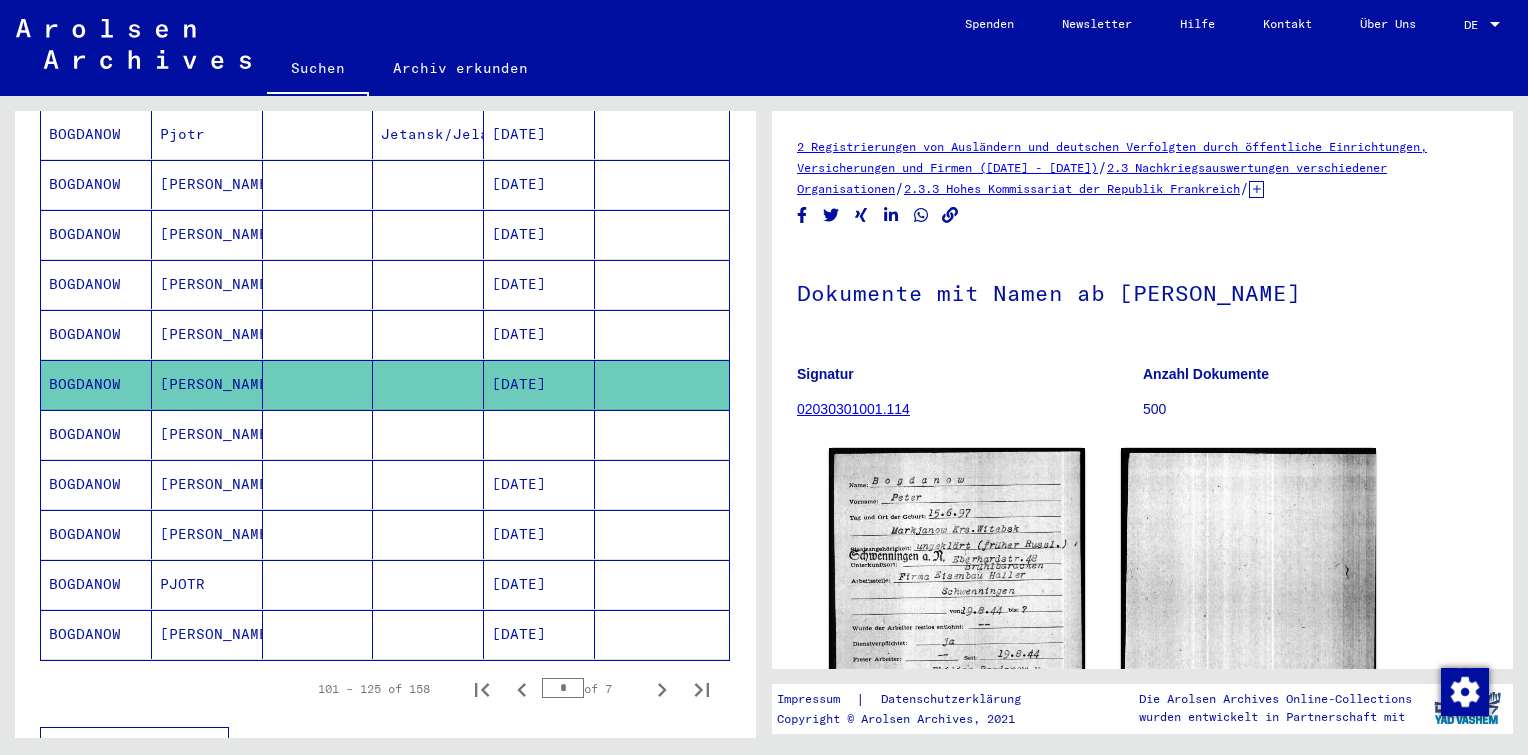 scroll, scrollTop: 88, scrollLeft: 0, axis: vertical 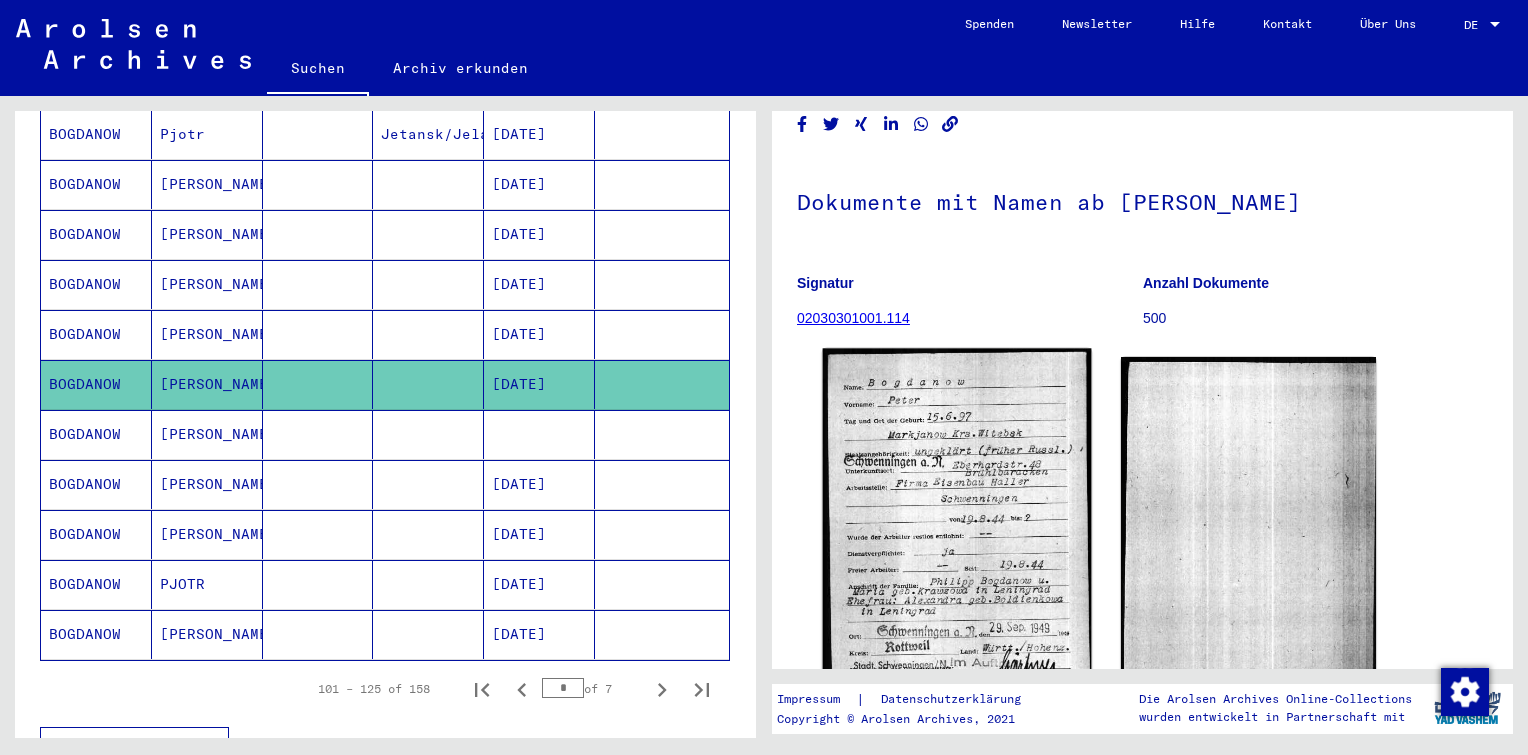 click 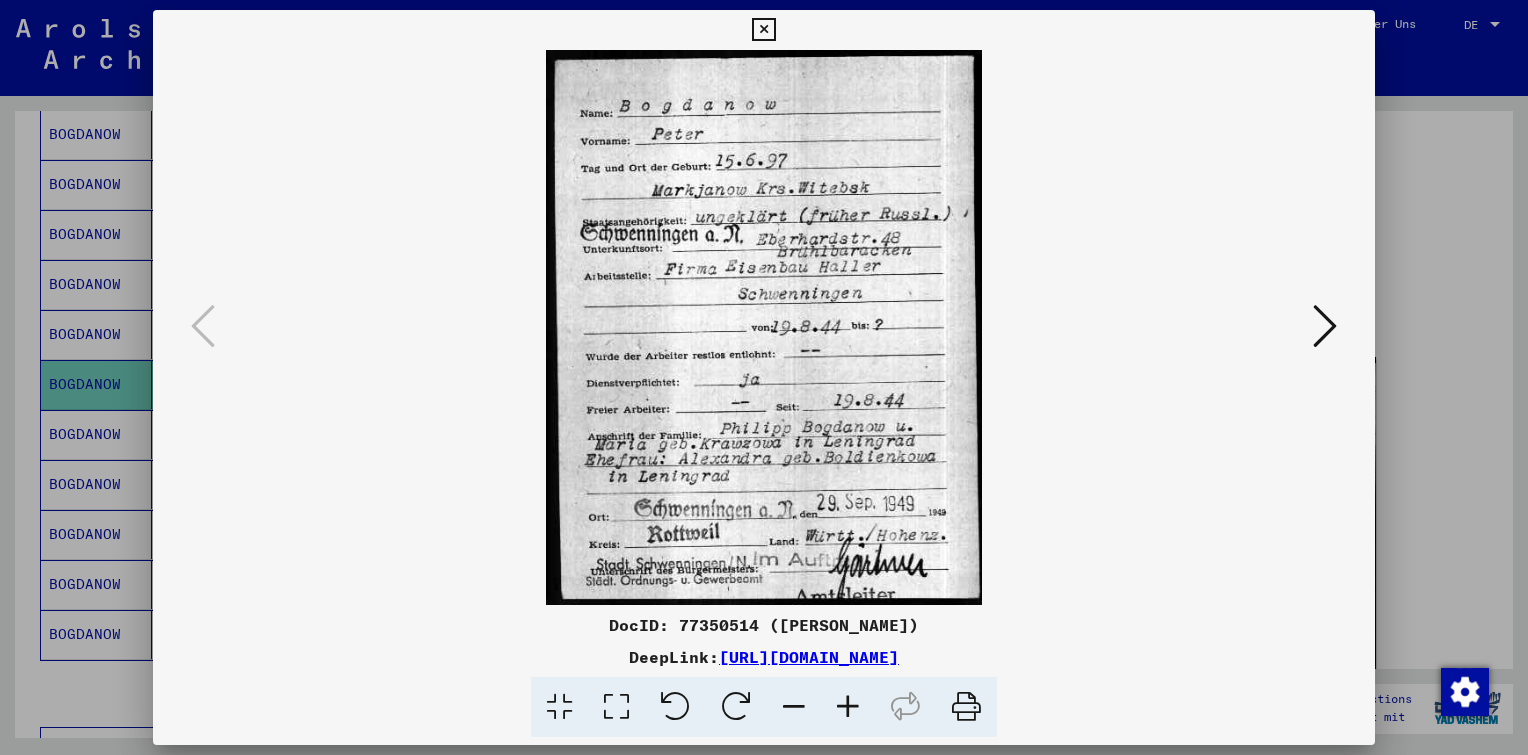 drag, startPoint x: 924, startPoint y: 628, endPoint x: 674, endPoint y: 614, distance: 250.3917 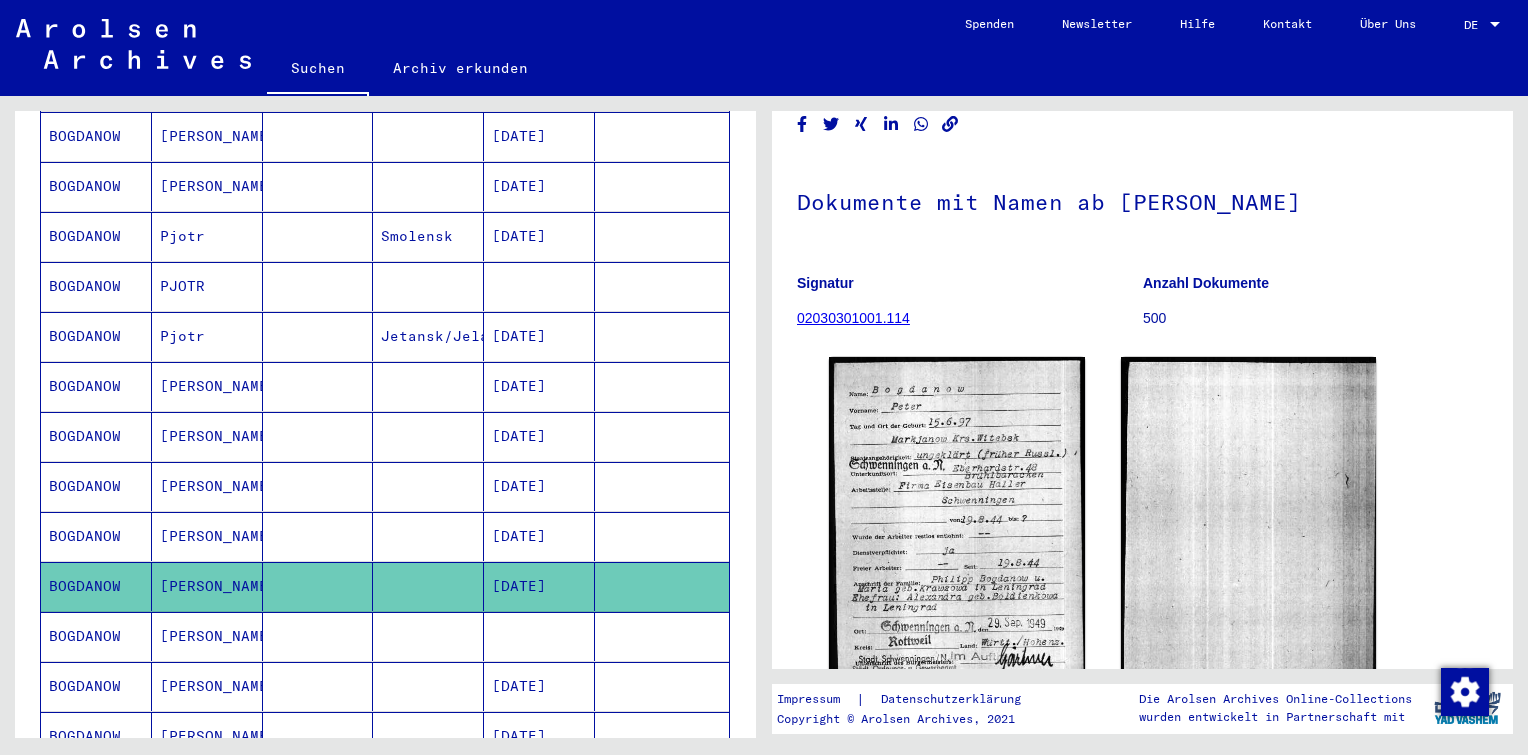 scroll, scrollTop: 813, scrollLeft: 0, axis: vertical 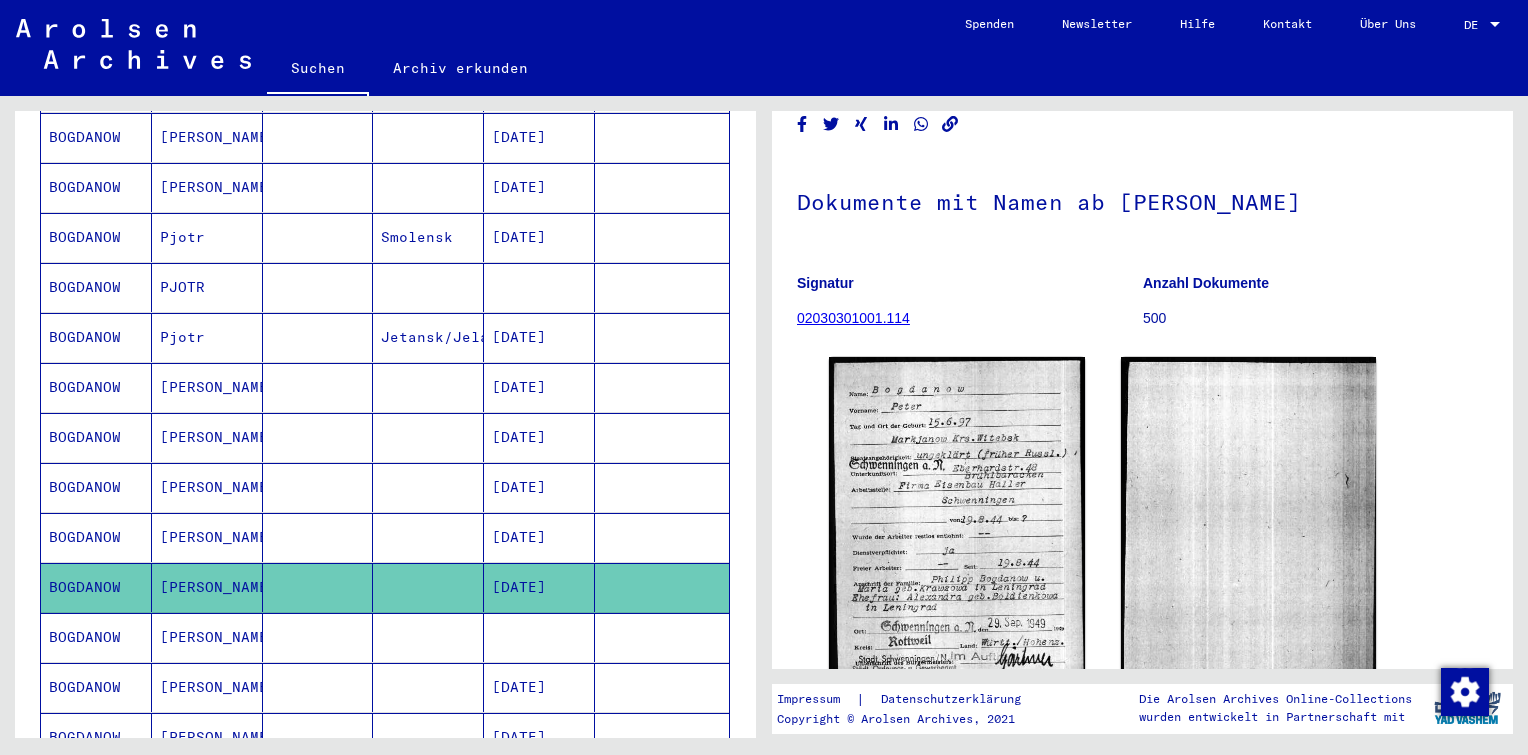 click at bounding box center [428, 337] 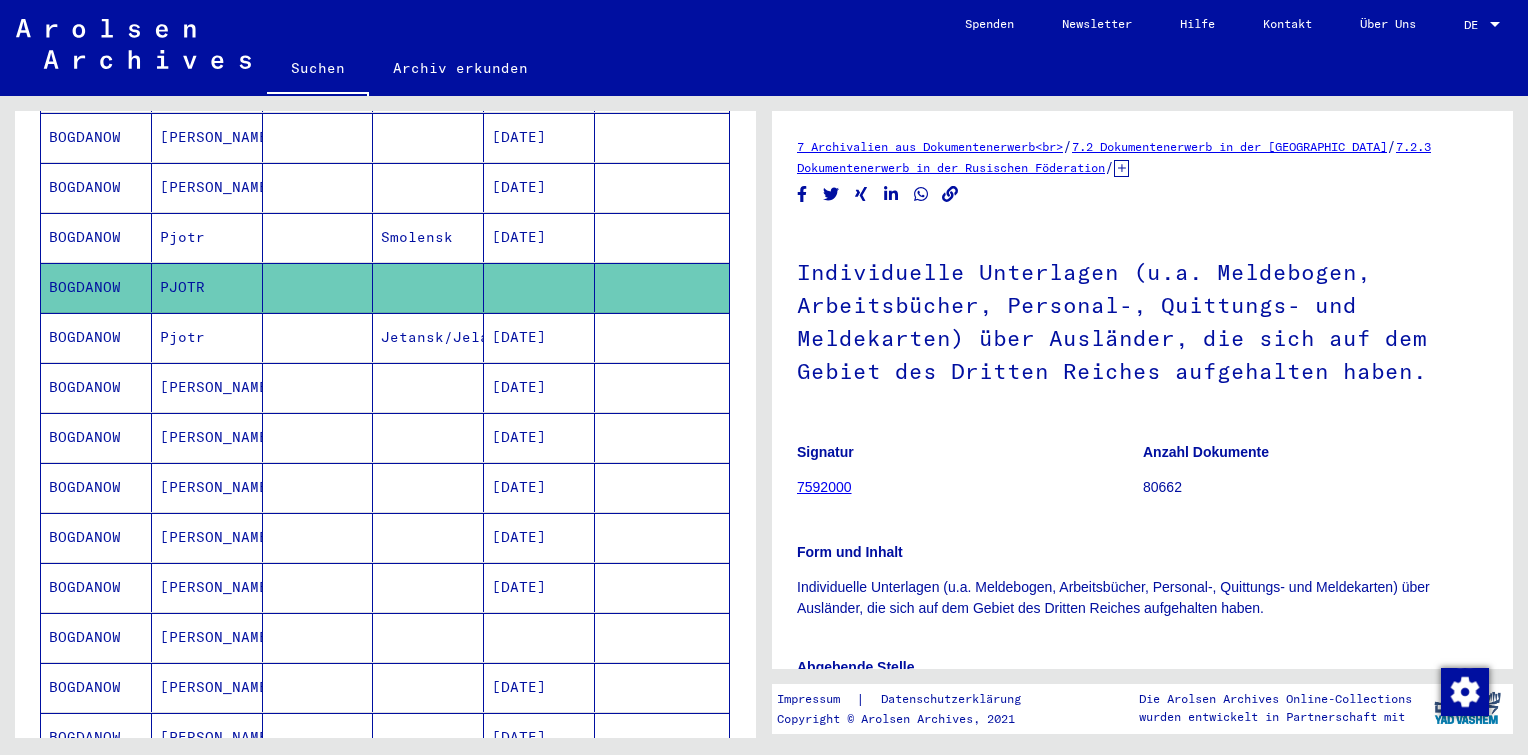 scroll, scrollTop: 116, scrollLeft: 0, axis: vertical 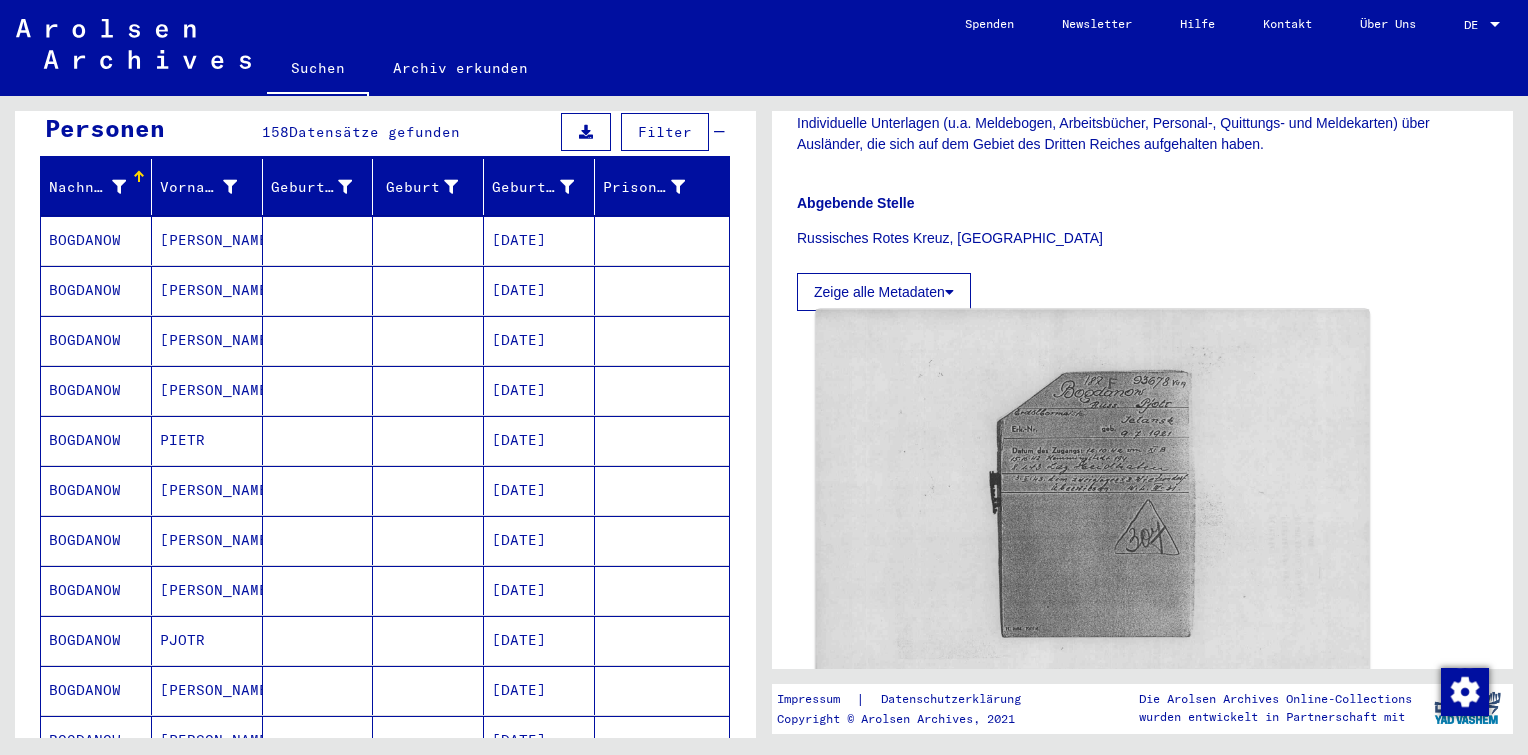 click 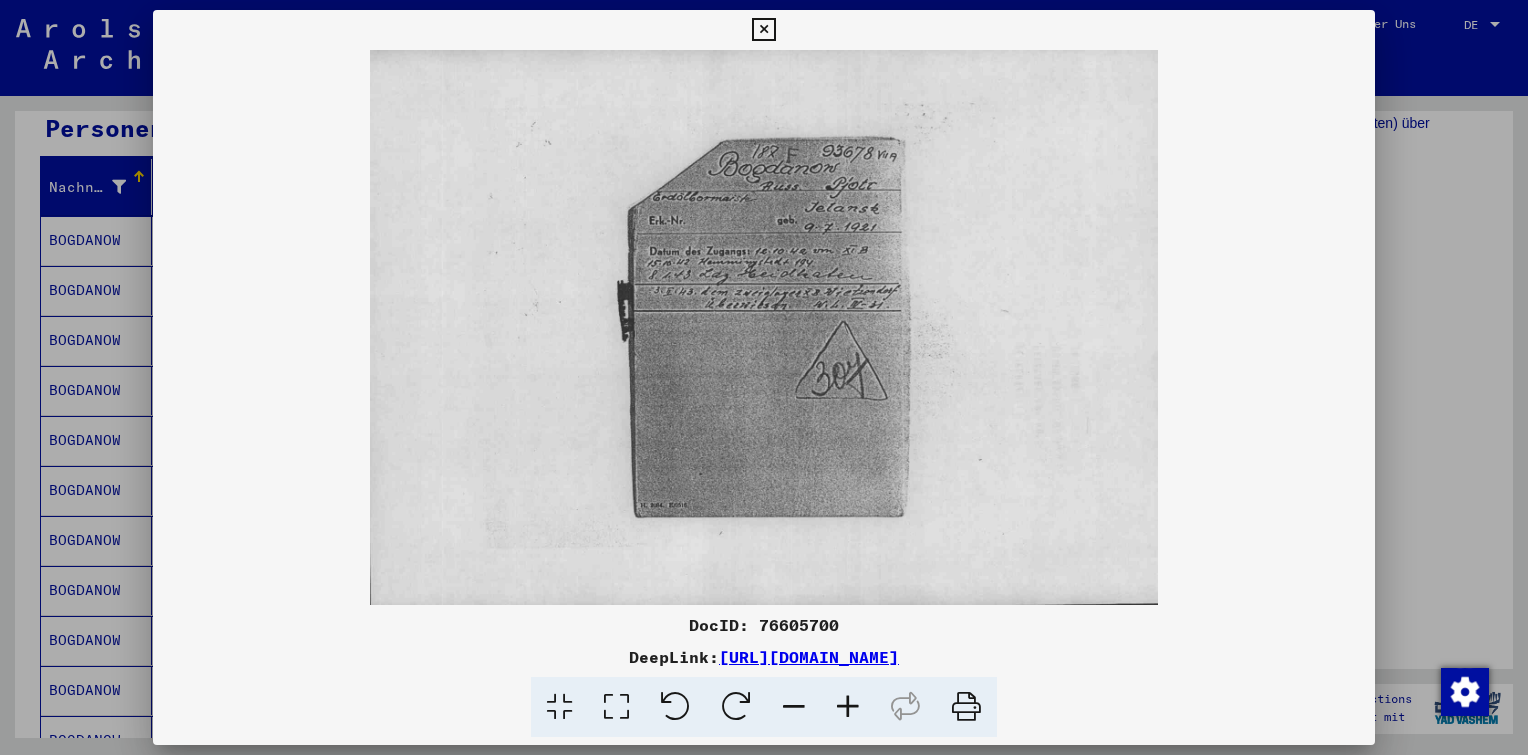 click at bounding box center (848, 707) 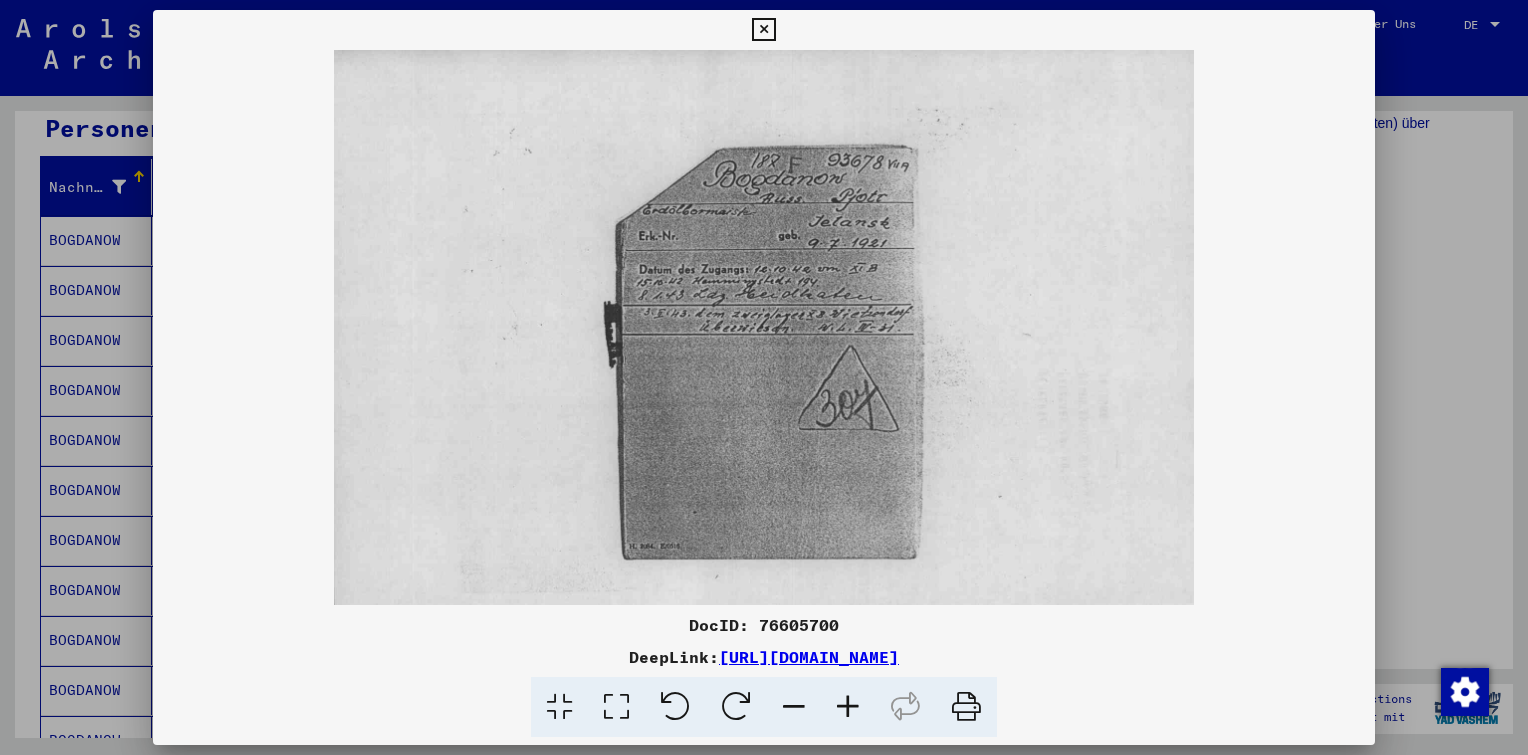 click at bounding box center [848, 707] 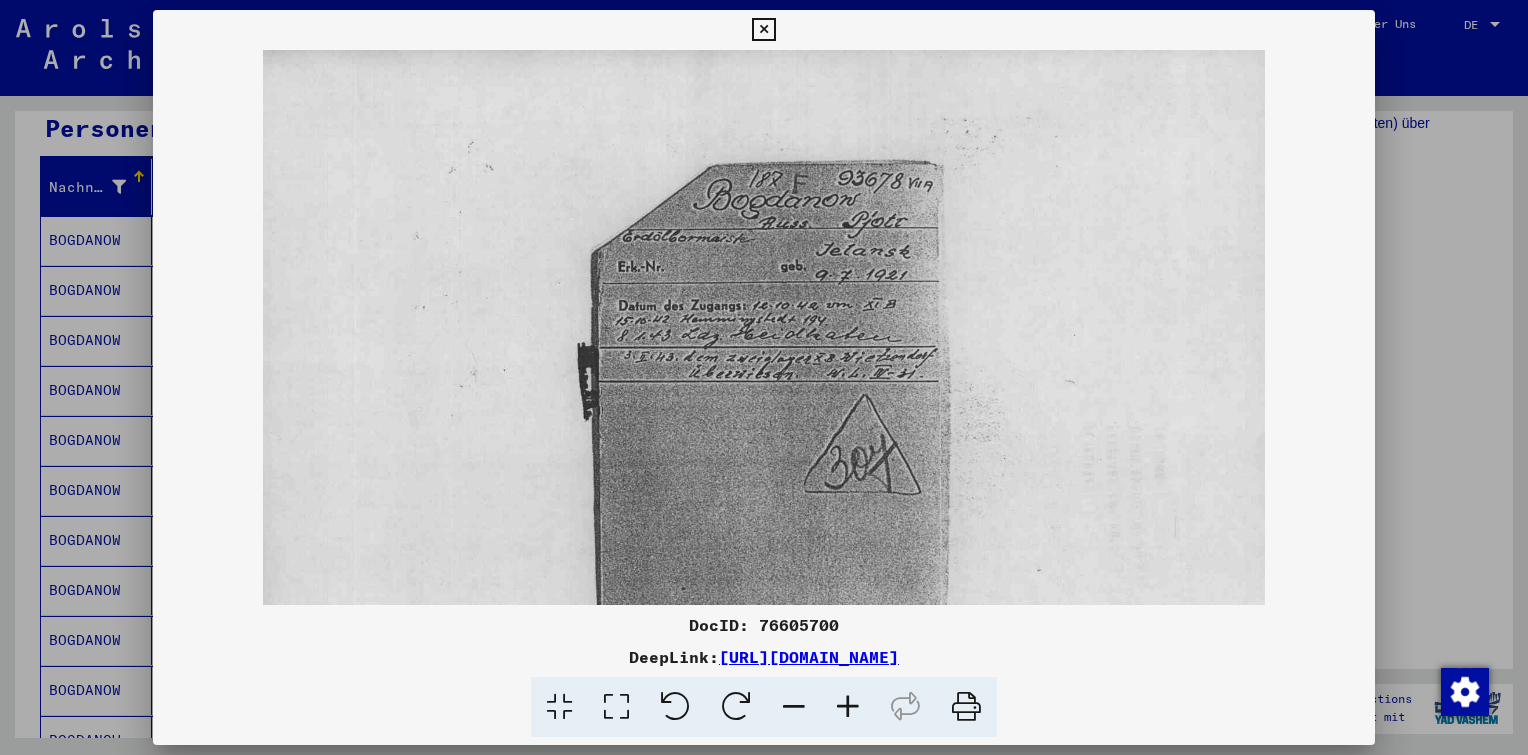 click at bounding box center [848, 707] 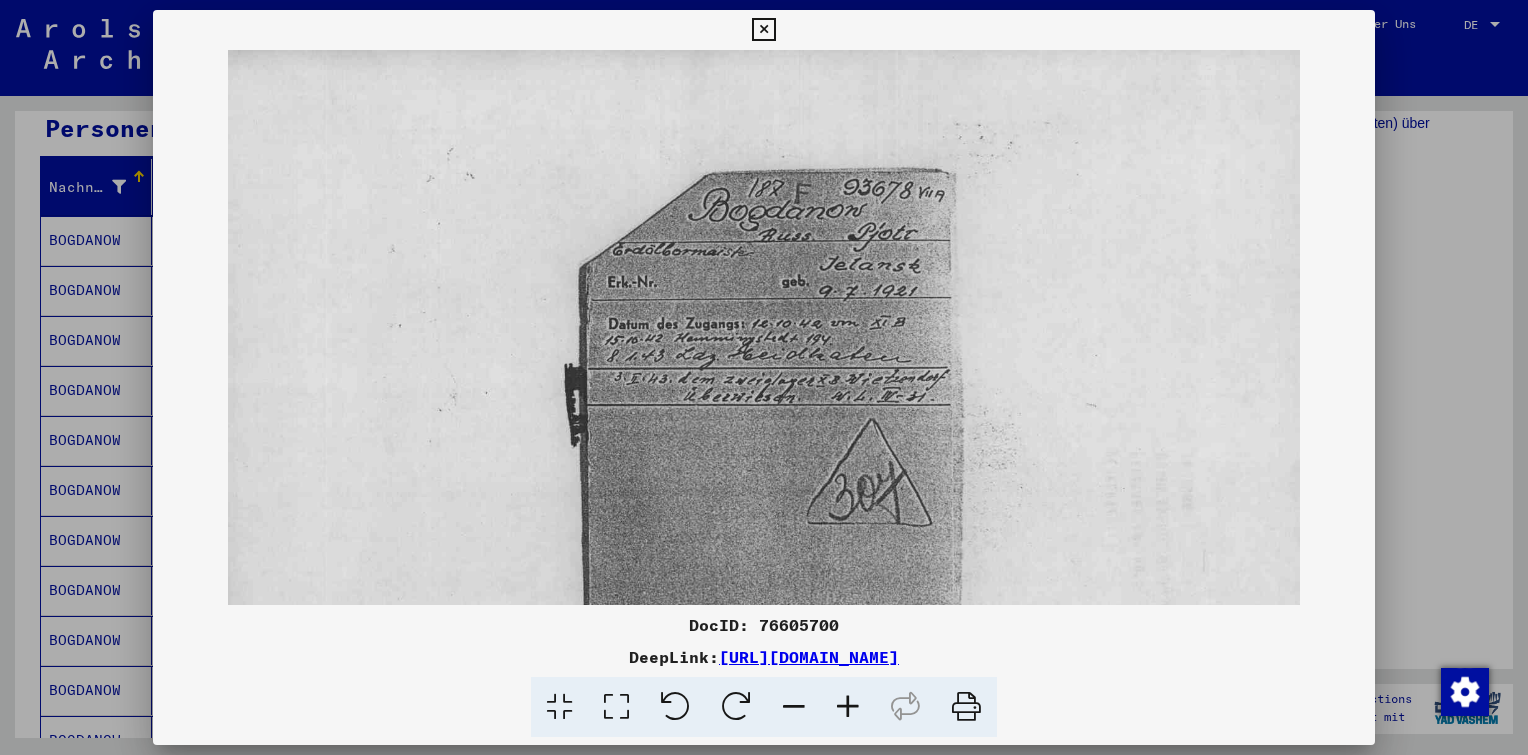 click at bounding box center (848, 707) 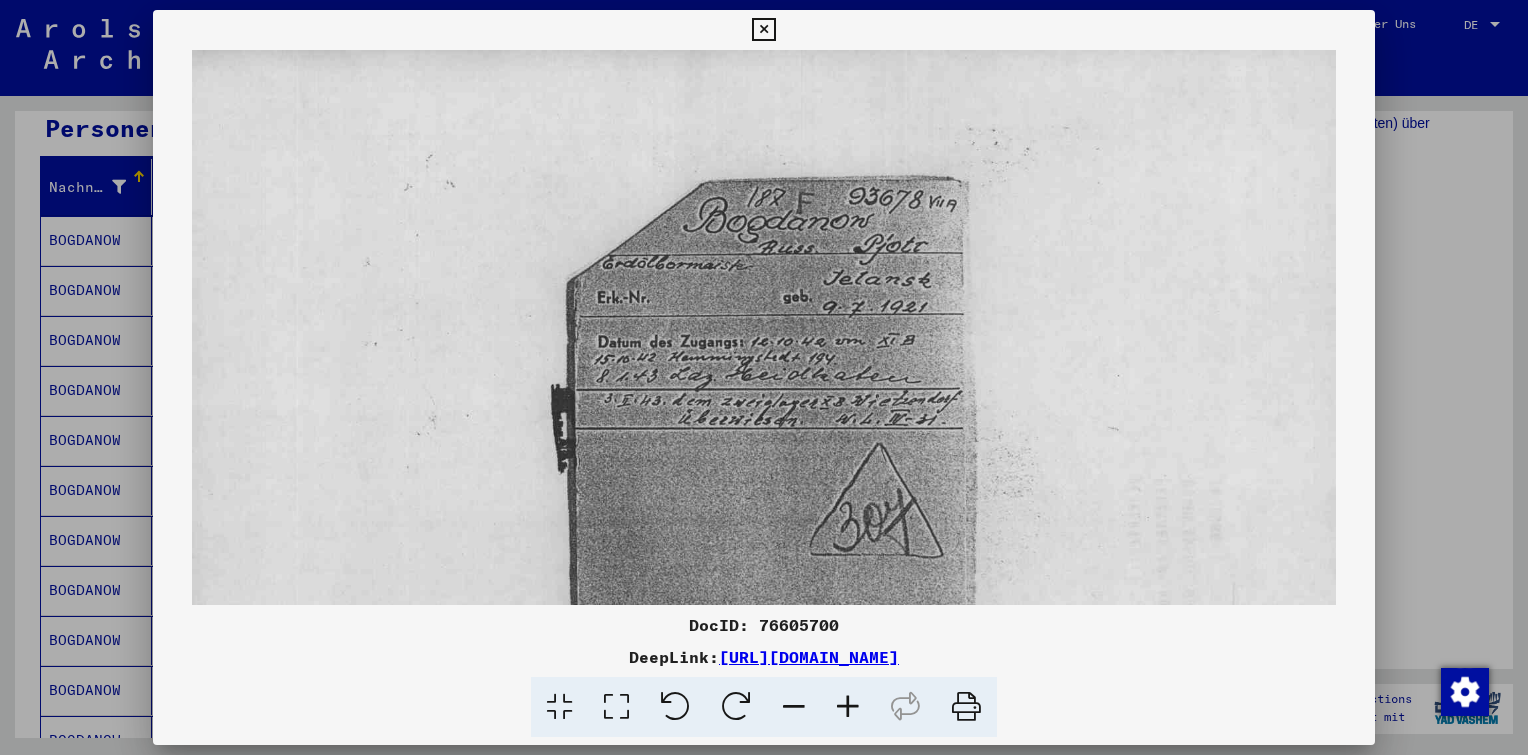 click at bounding box center (848, 707) 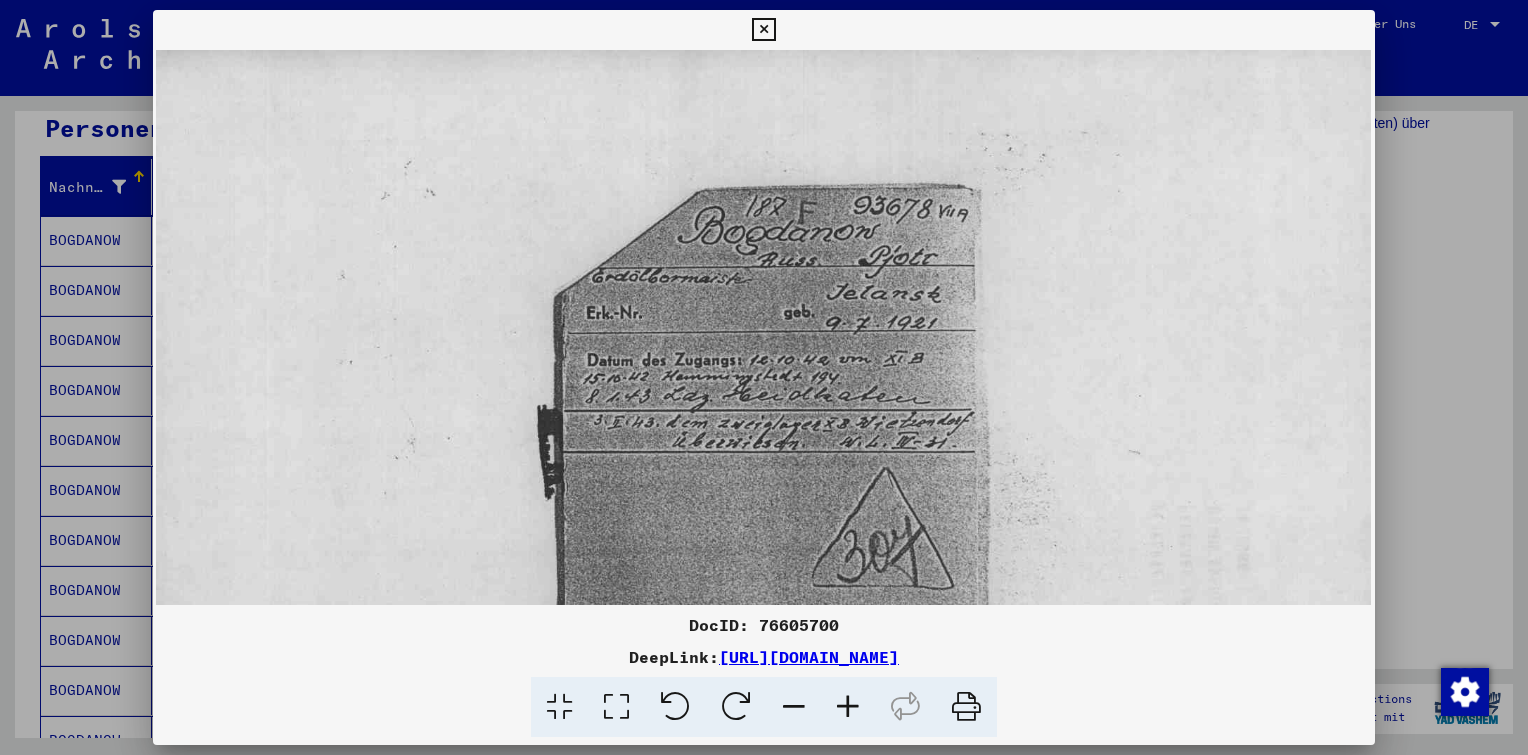 click at bounding box center [848, 707] 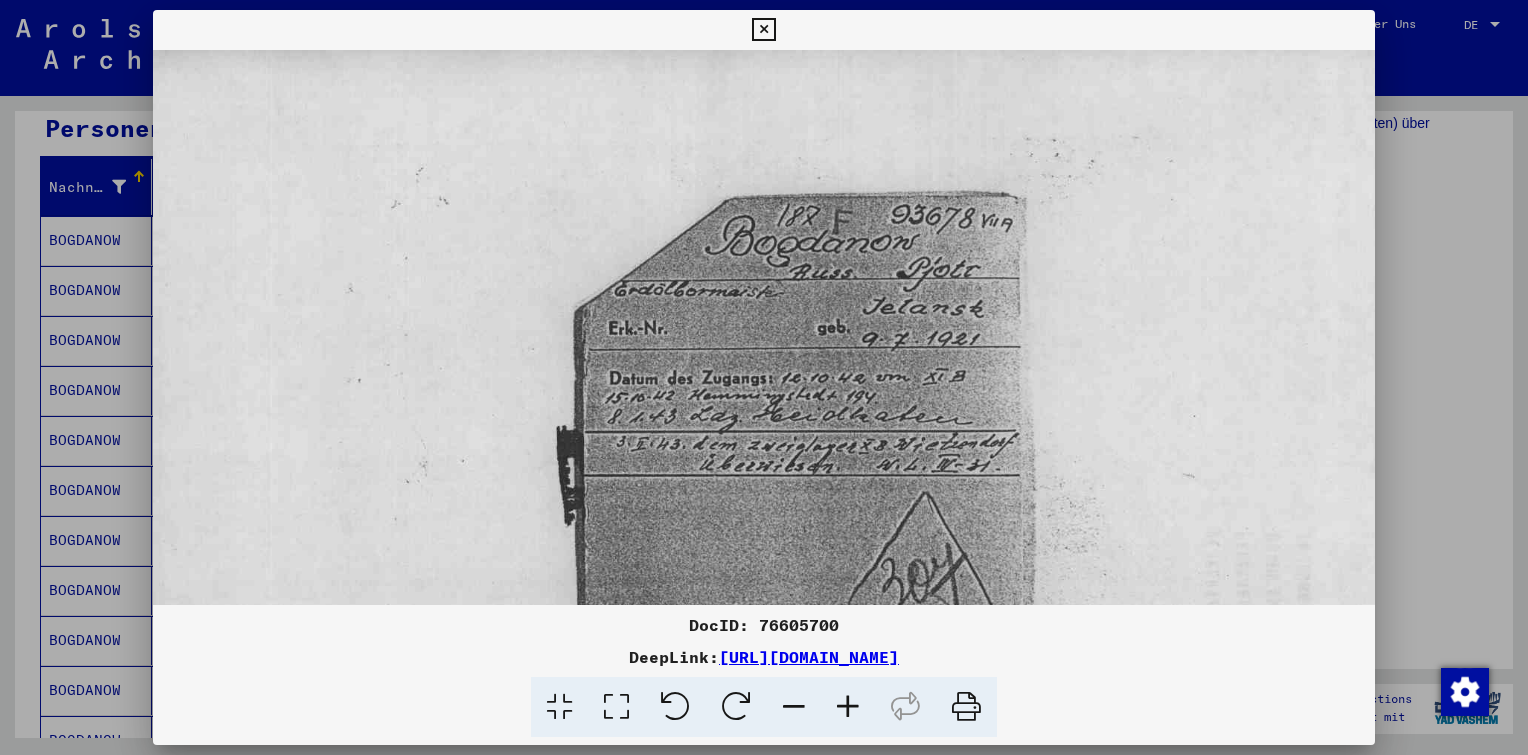 click at bounding box center (763, 30) 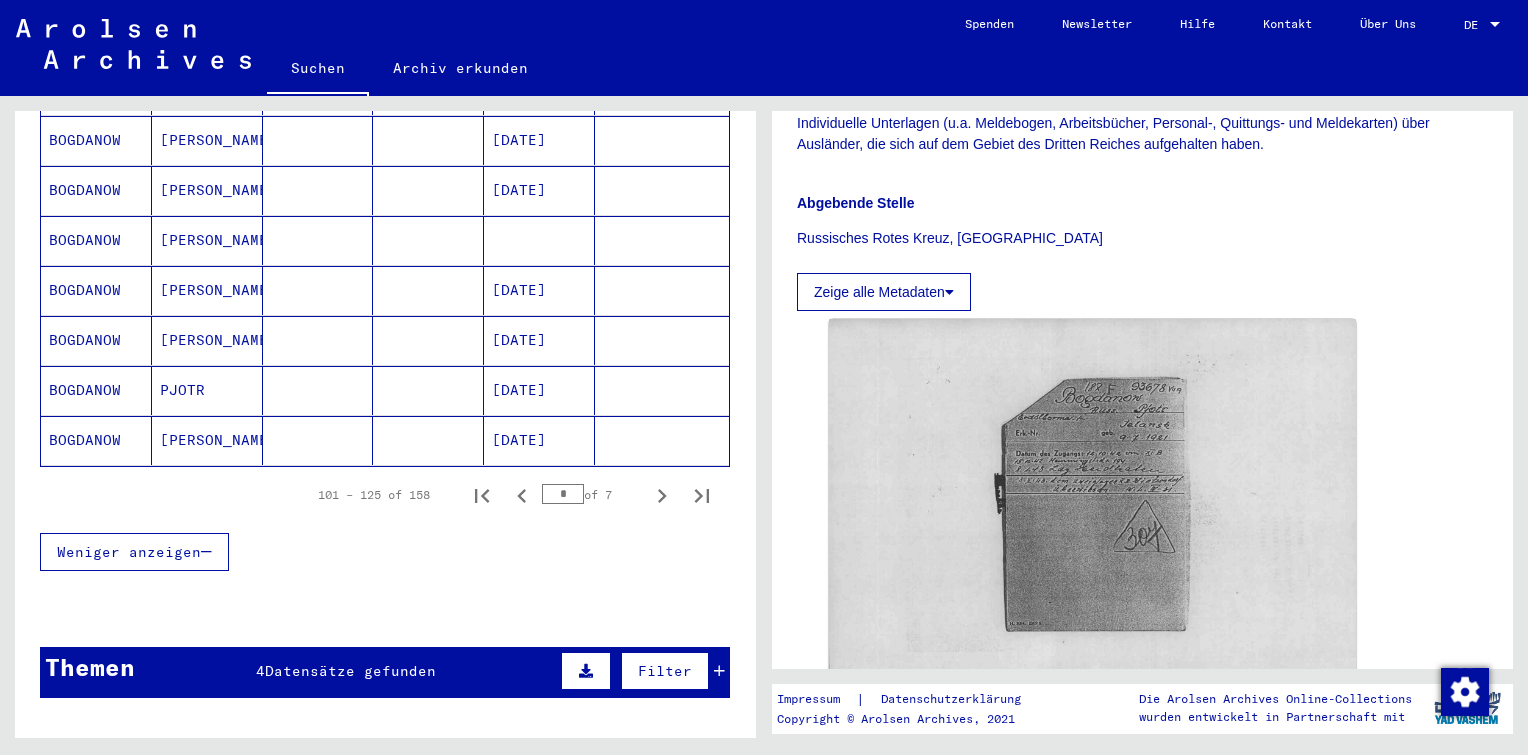 scroll, scrollTop: 1278, scrollLeft: 0, axis: vertical 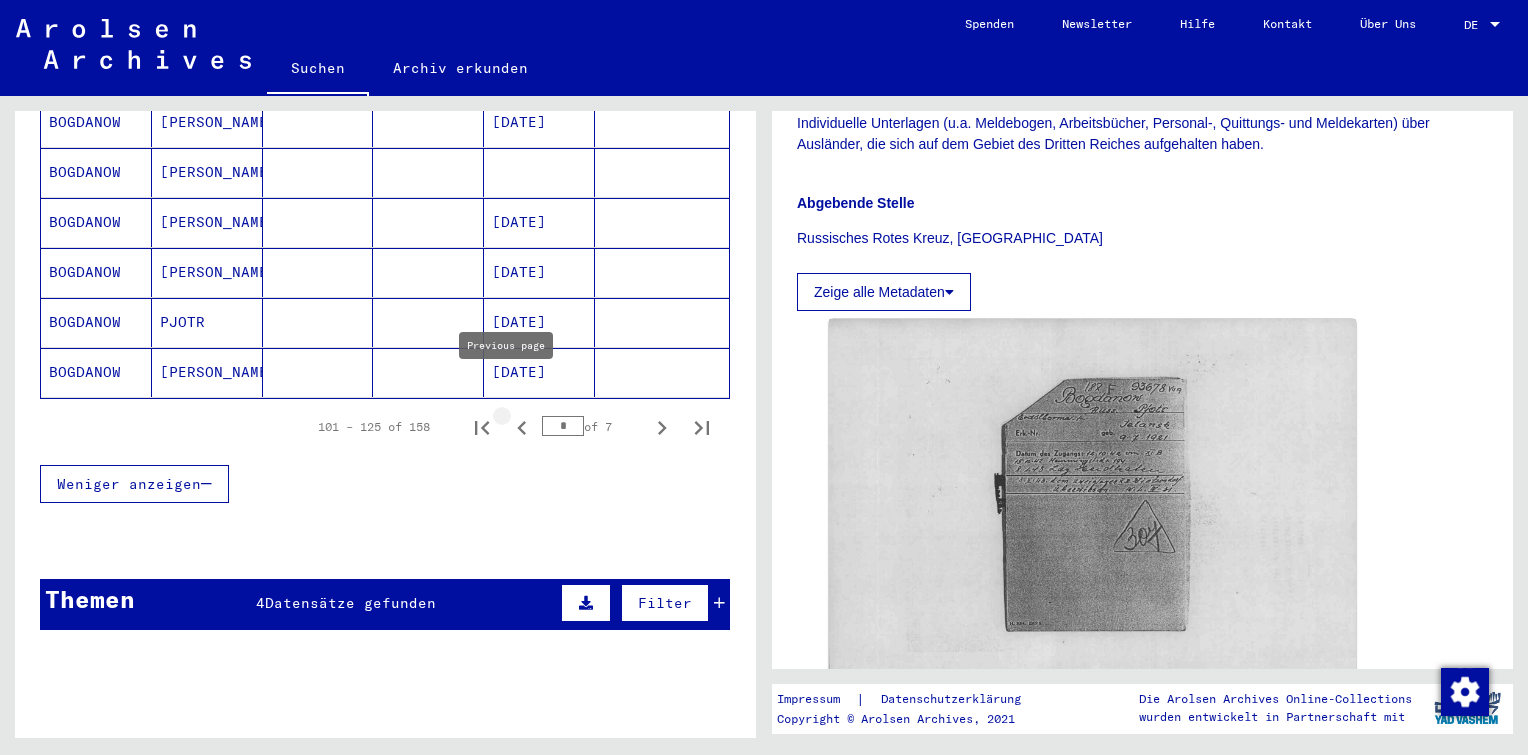 click 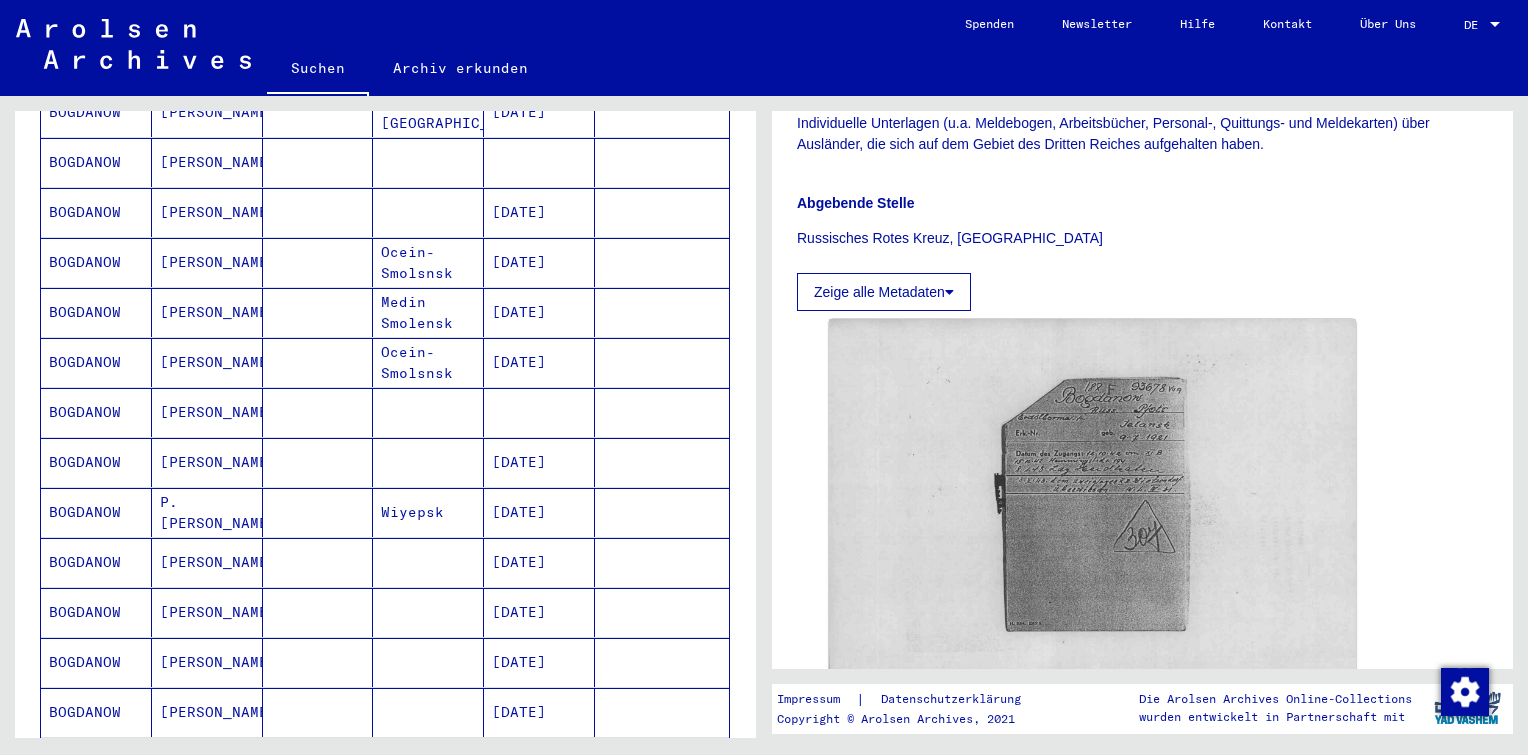 scroll, scrollTop: 936, scrollLeft: 0, axis: vertical 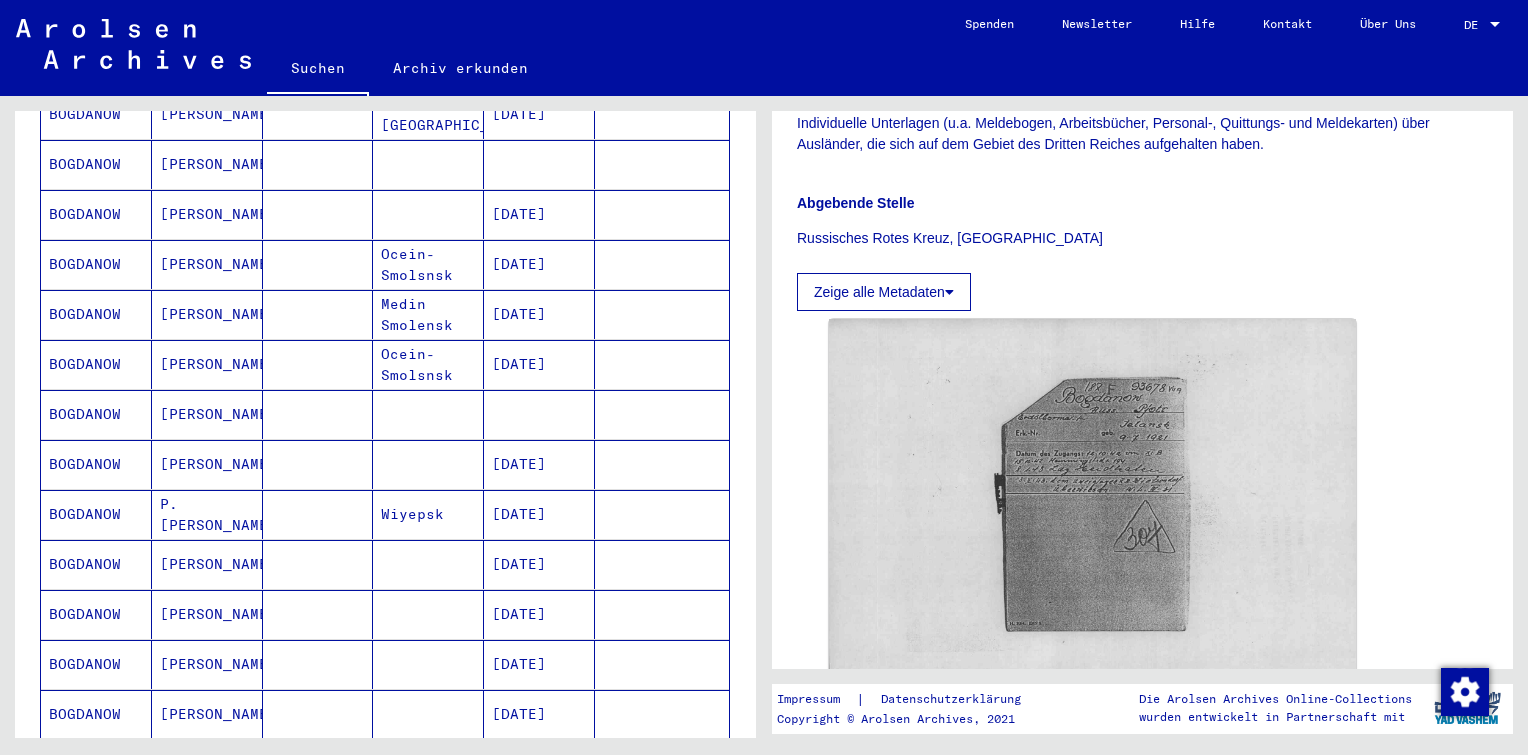 click at bounding box center (539, 464) 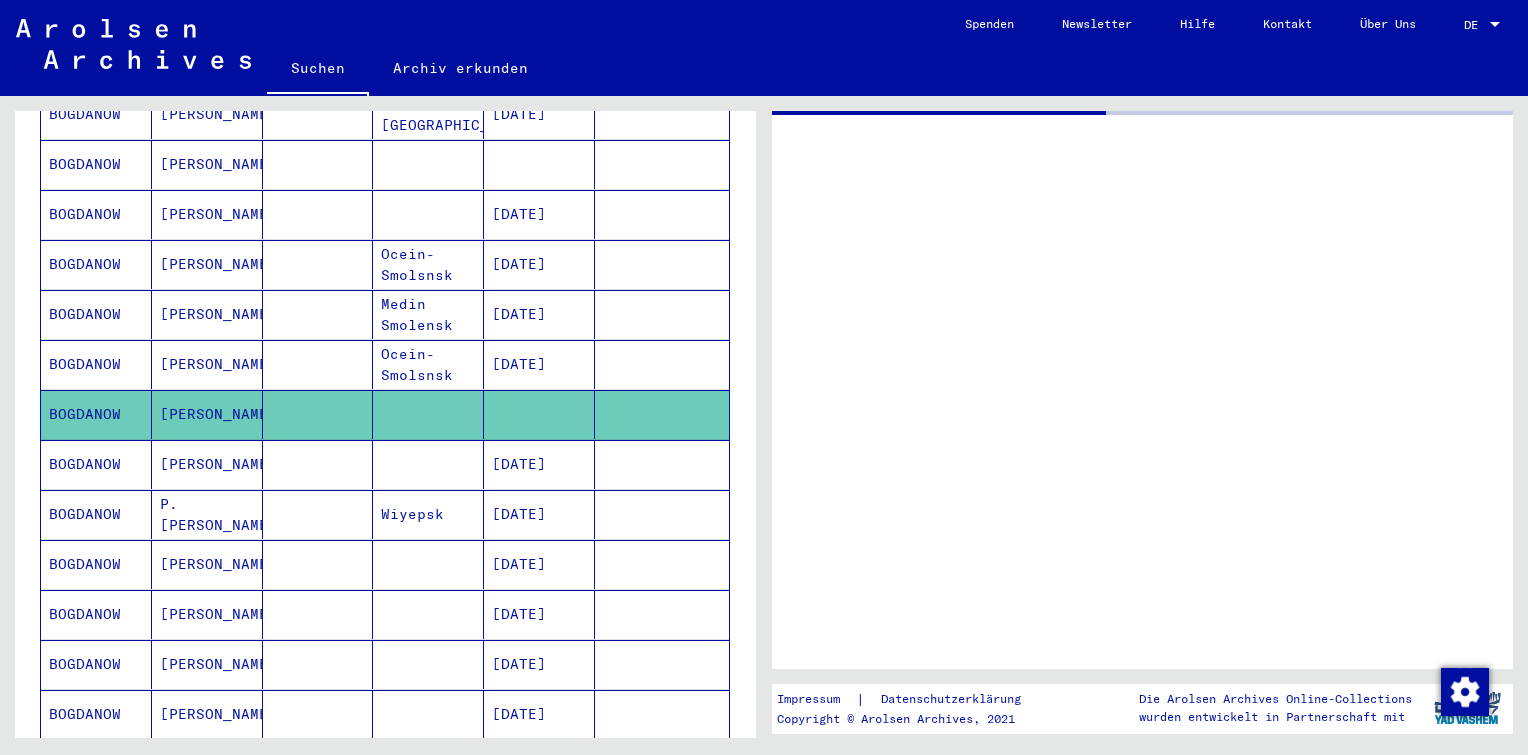 scroll, scrollTop: 0, scrollLeft: 0, axis: both 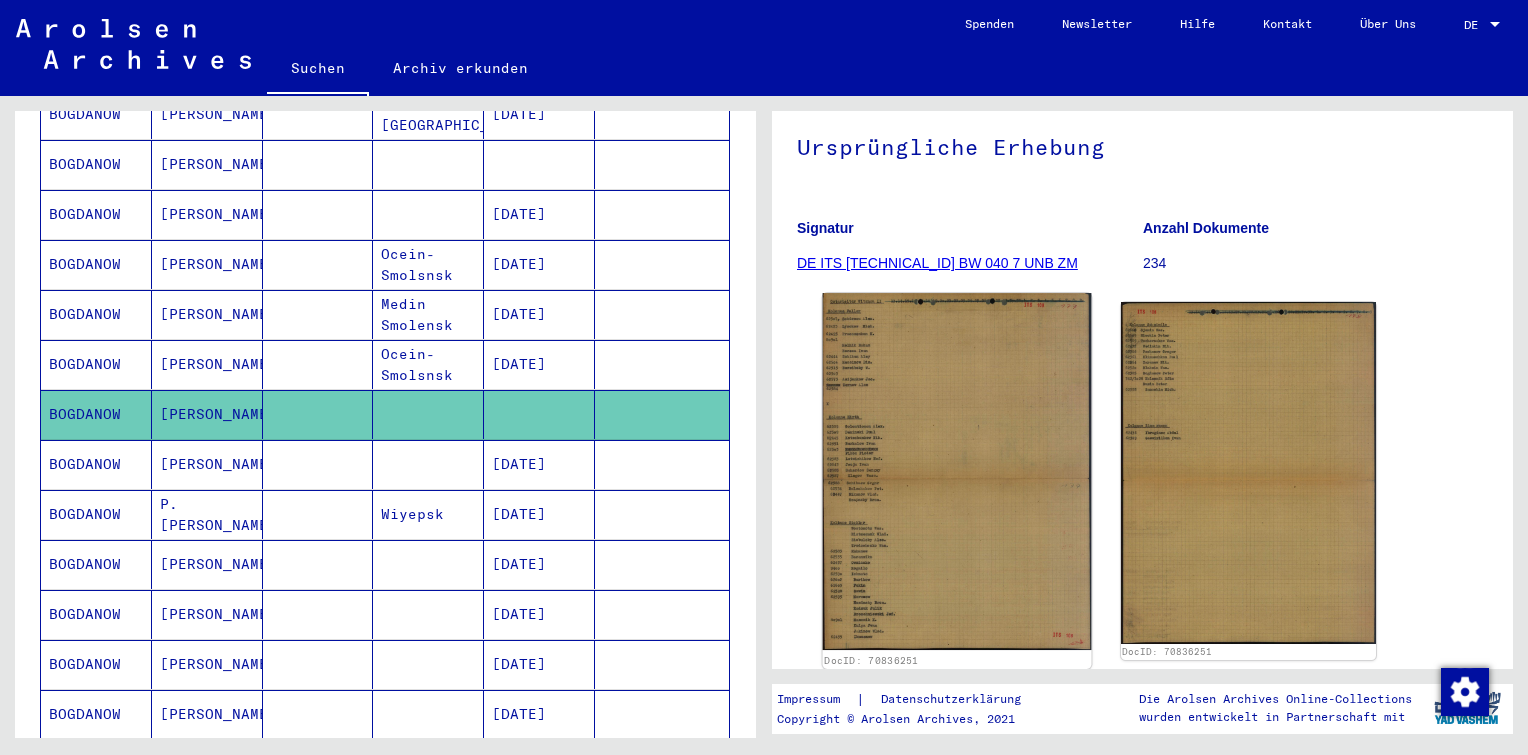 click 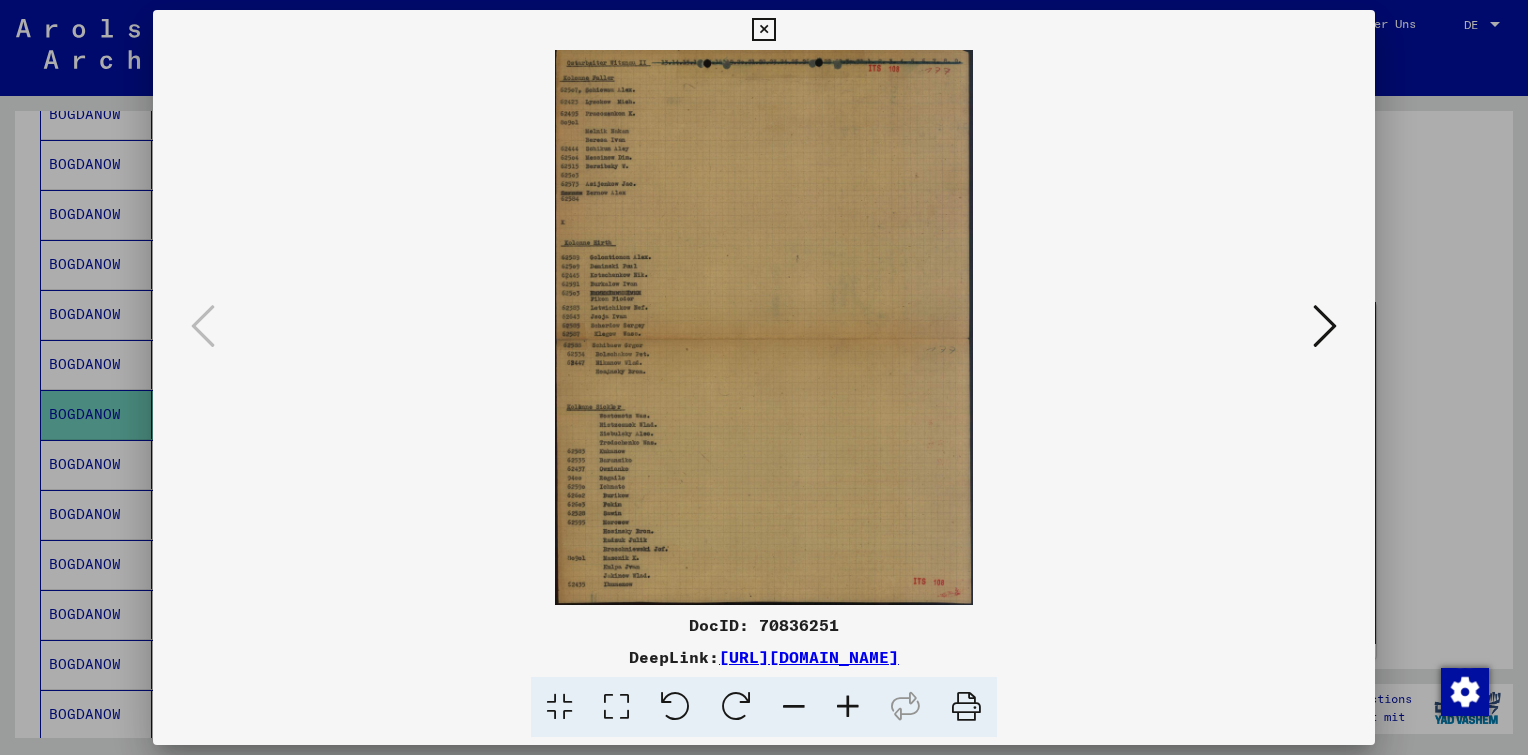 click at bounding box center (763, 30) 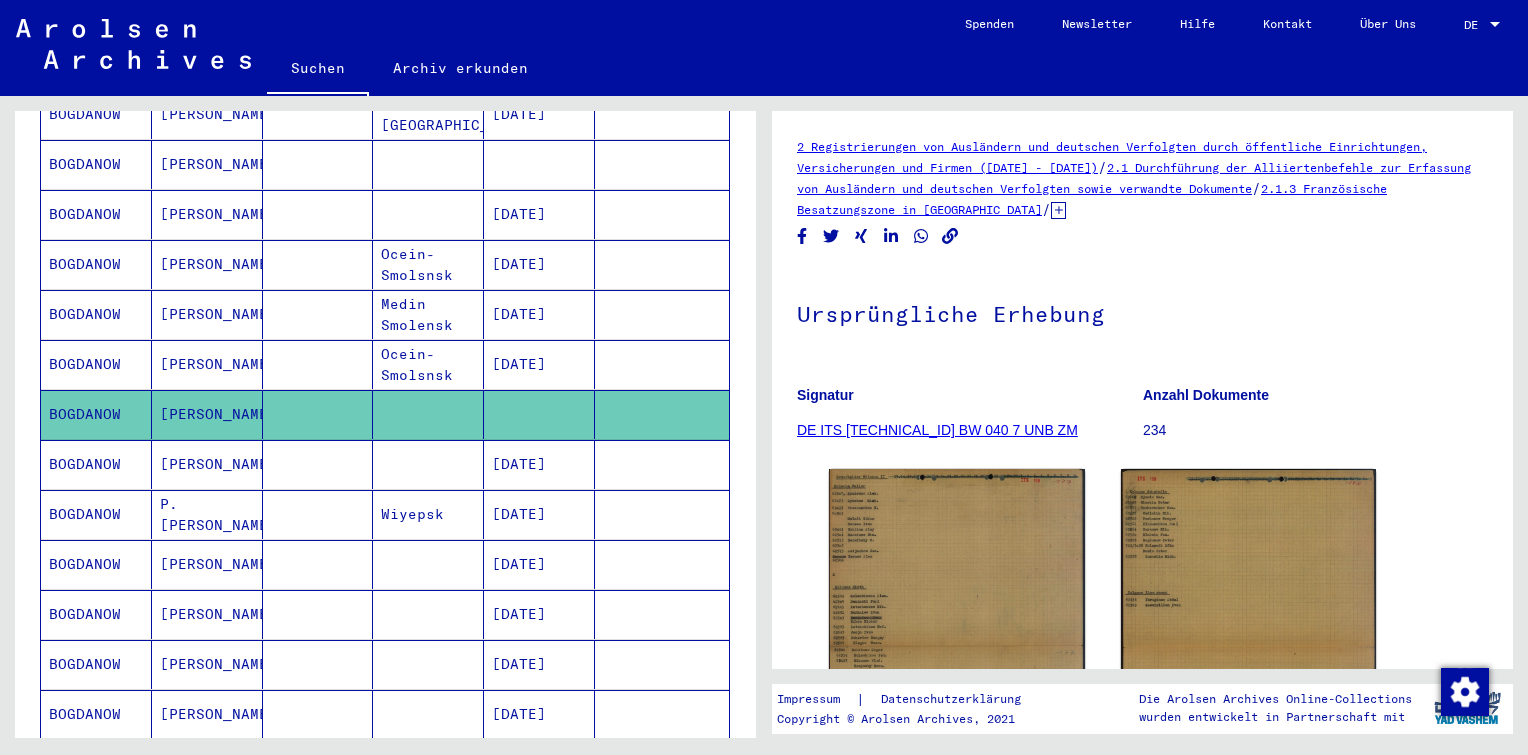 scroll, scrollTop: 0, scrollLeft: 0, axis: both 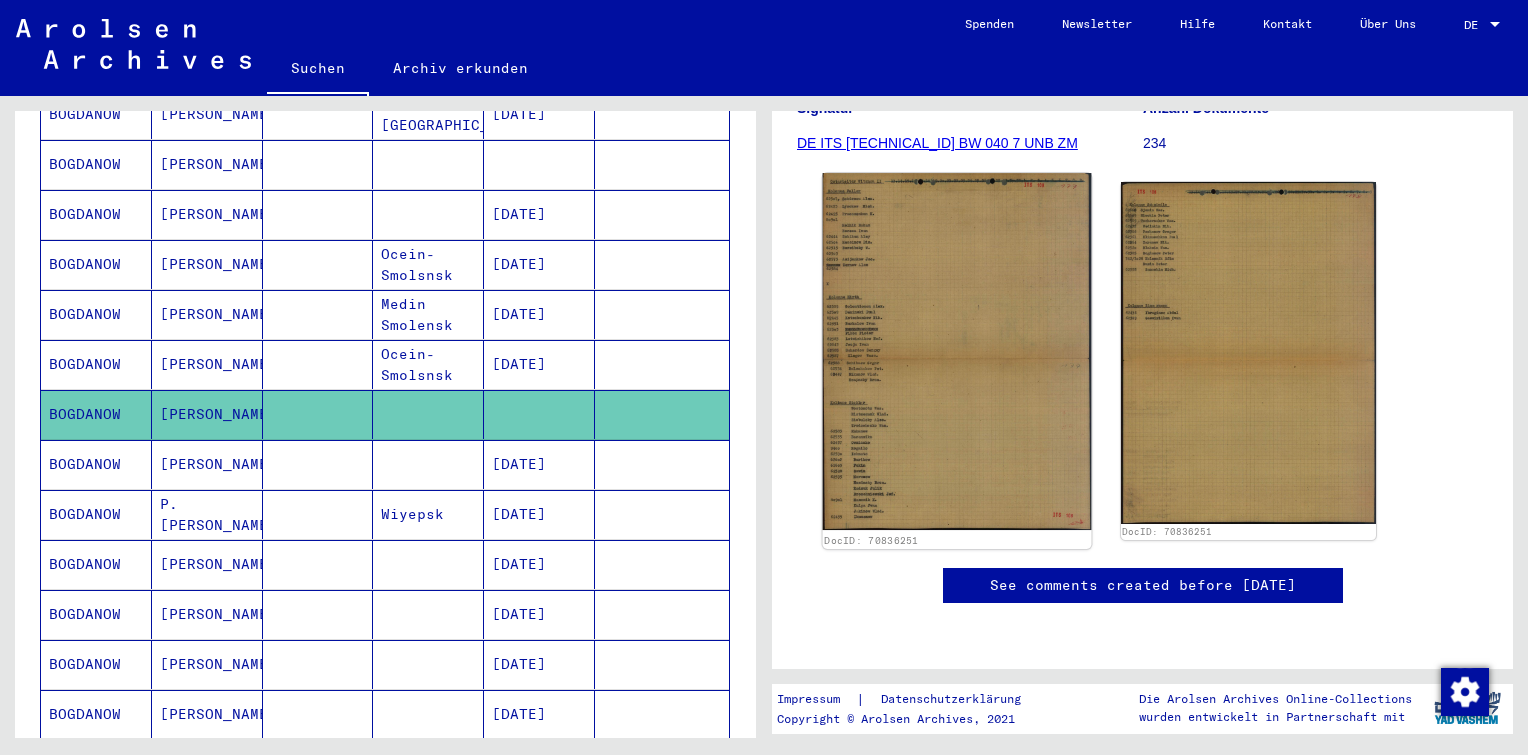 click 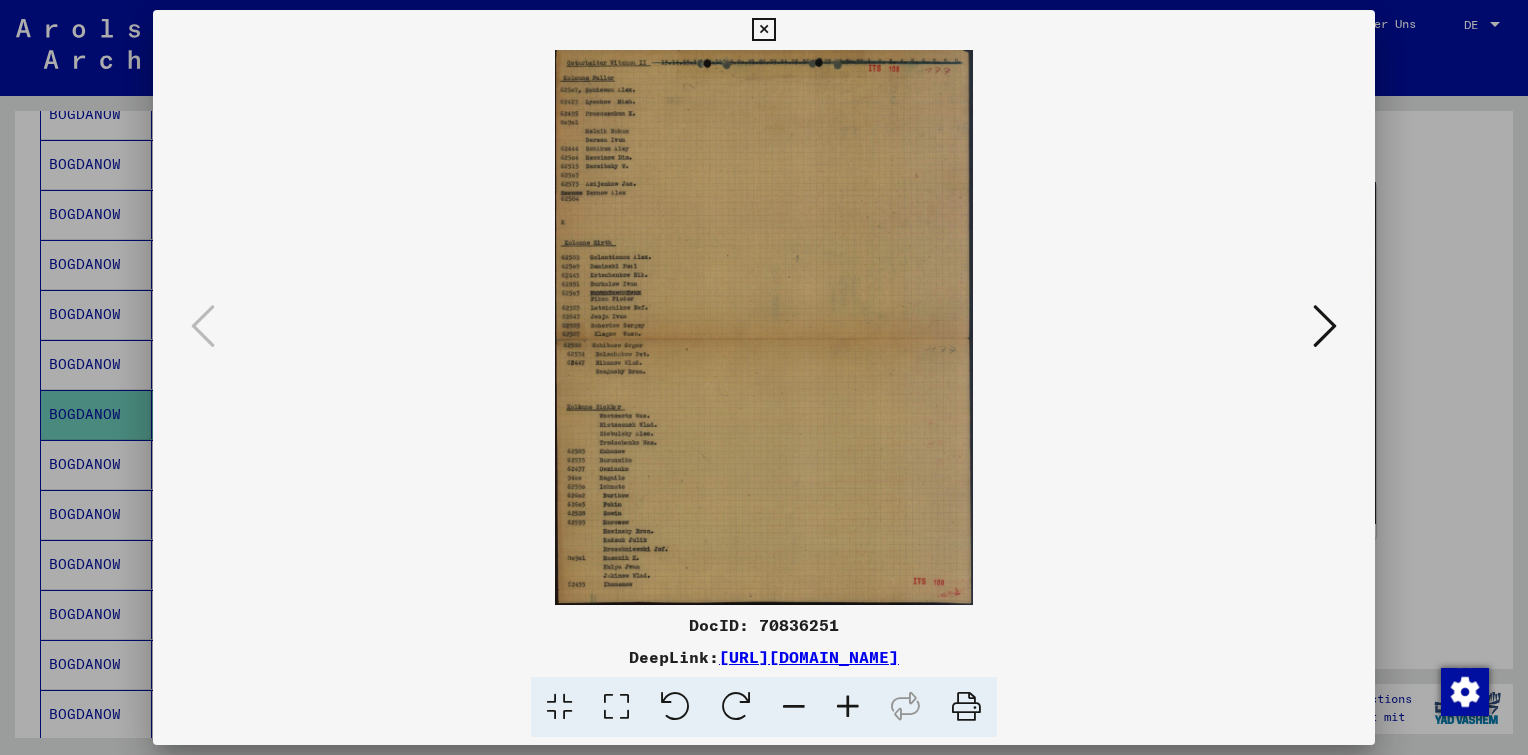 click at bounding box center (848, 707) 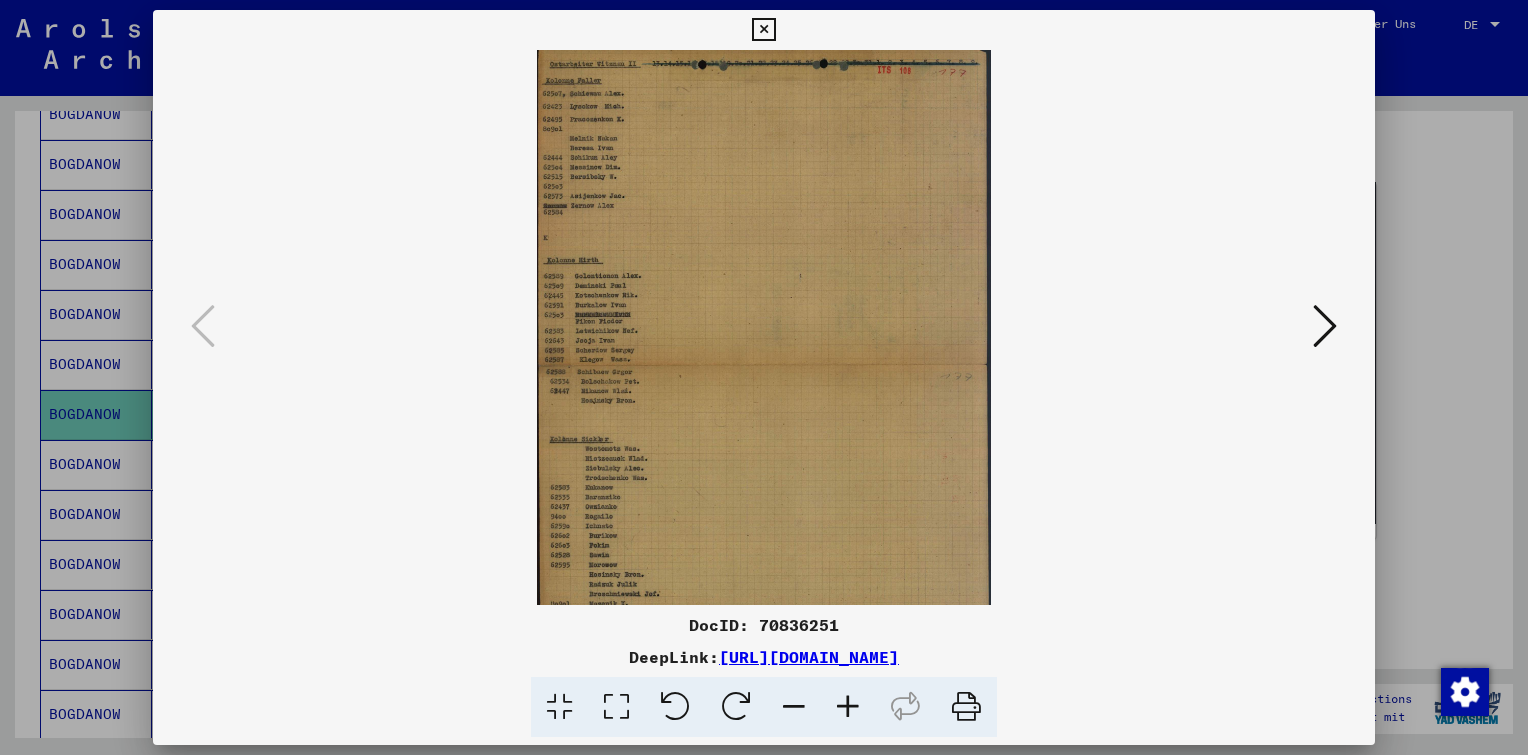 click at bounding box center (848, 707) 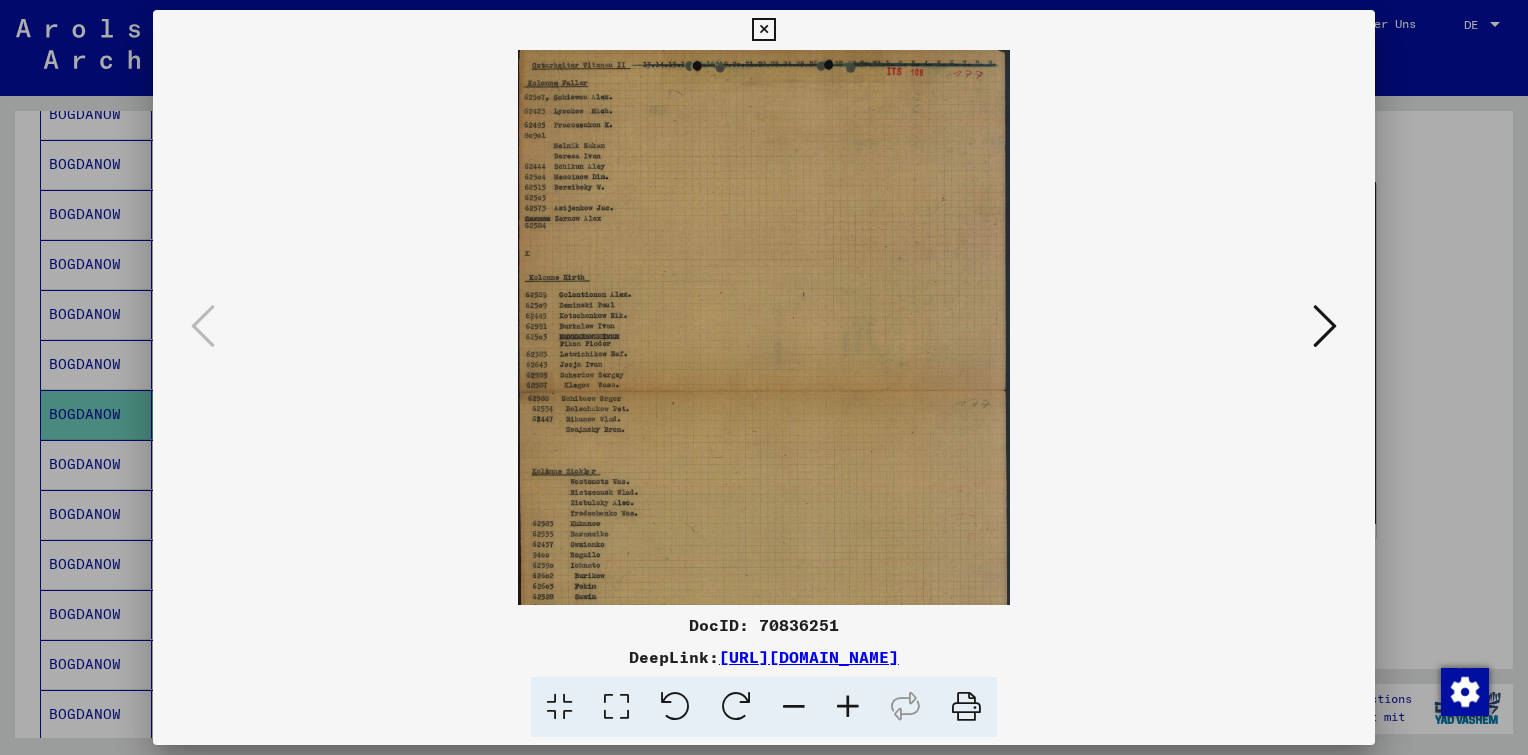 click at bounding box center (848, 707) 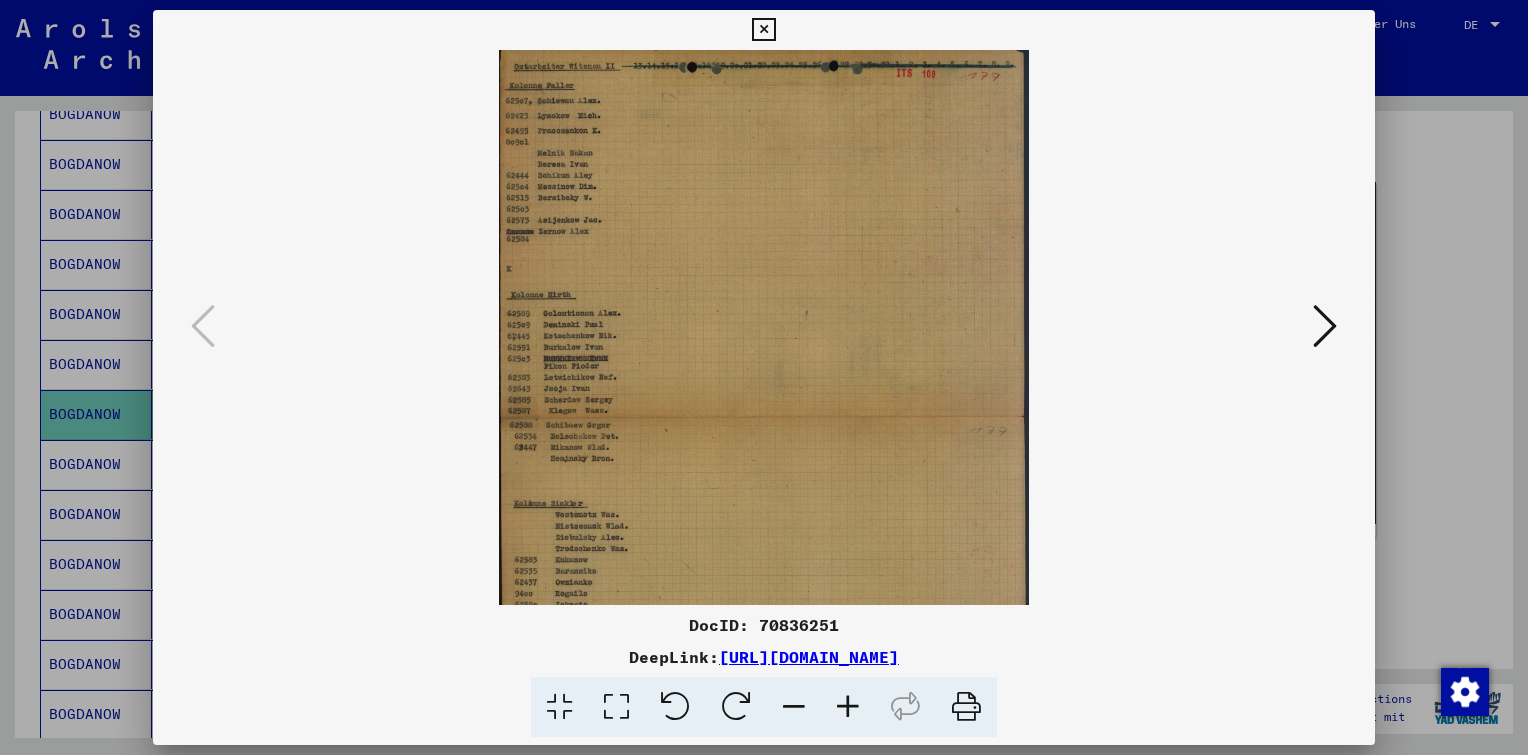 click at bounding box center (848, 707) 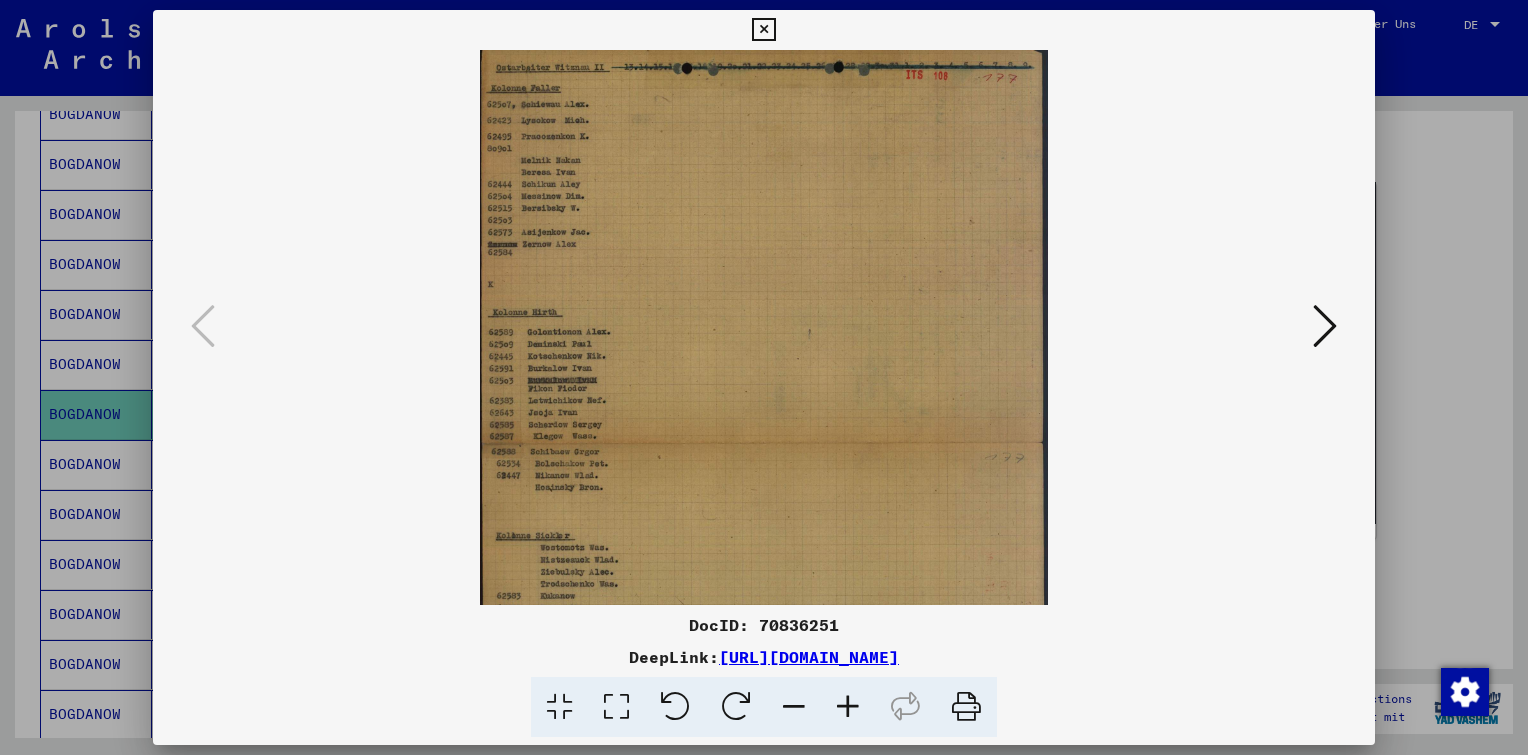 click at bounding box center [848, 707] 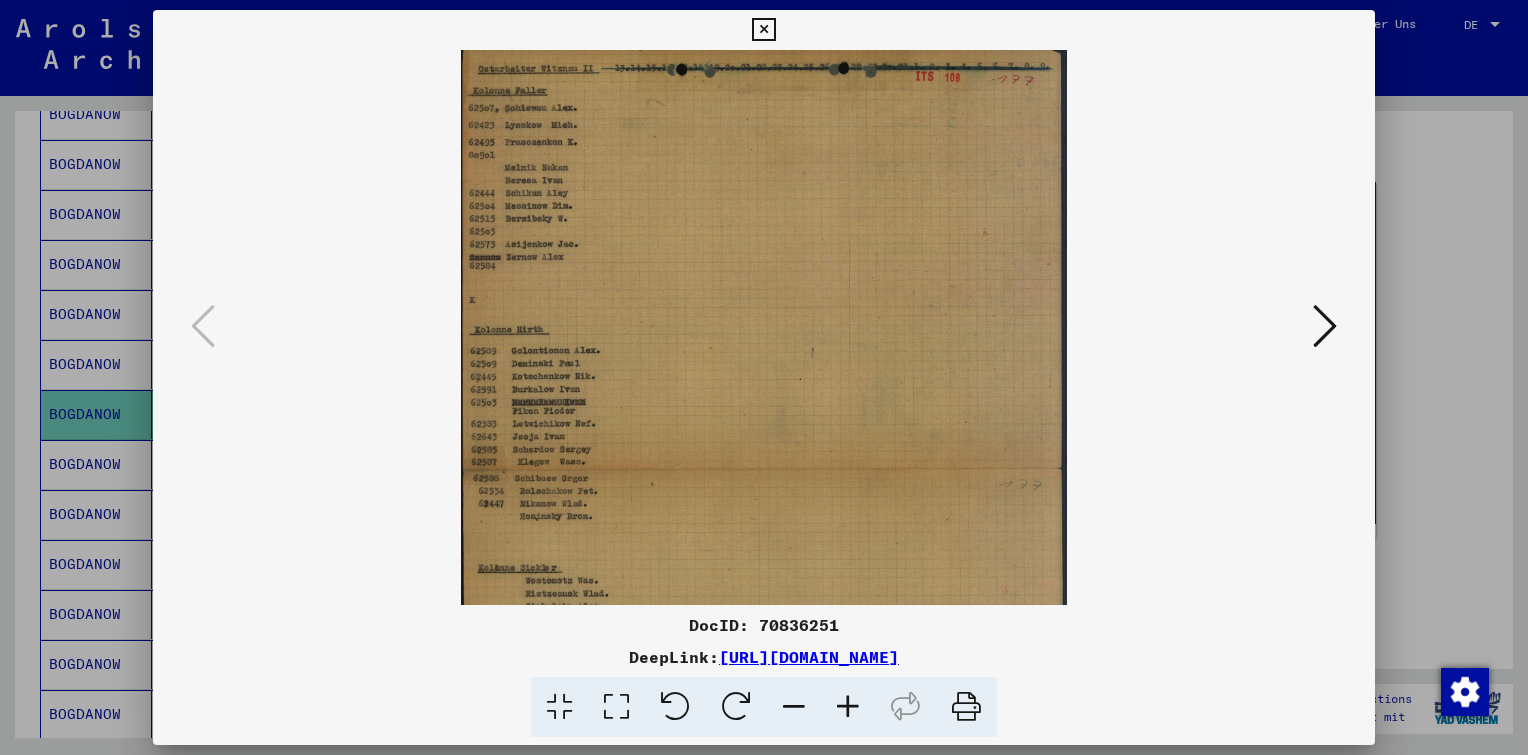 click at bounding box center [848, 707] 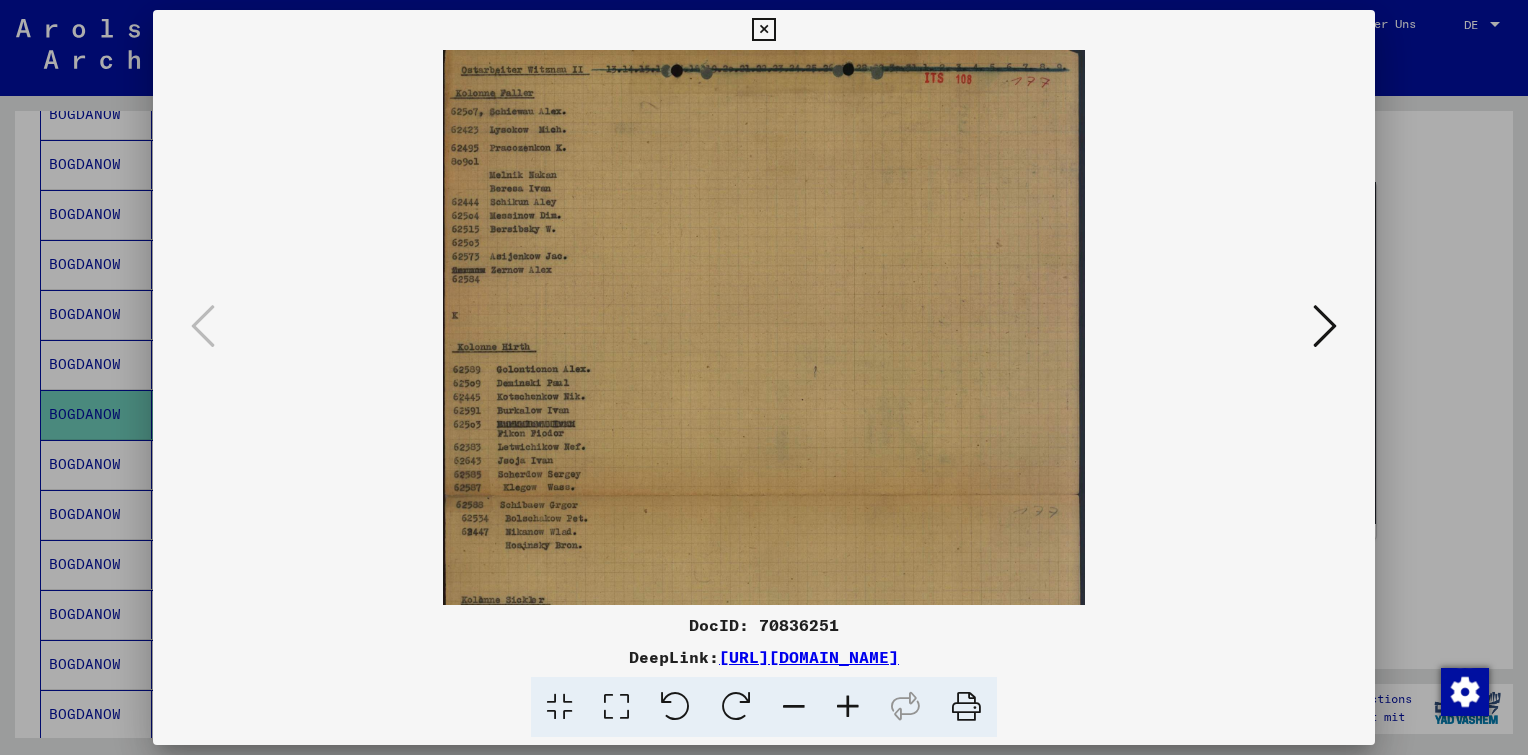 click at bounding box center [848, 707] 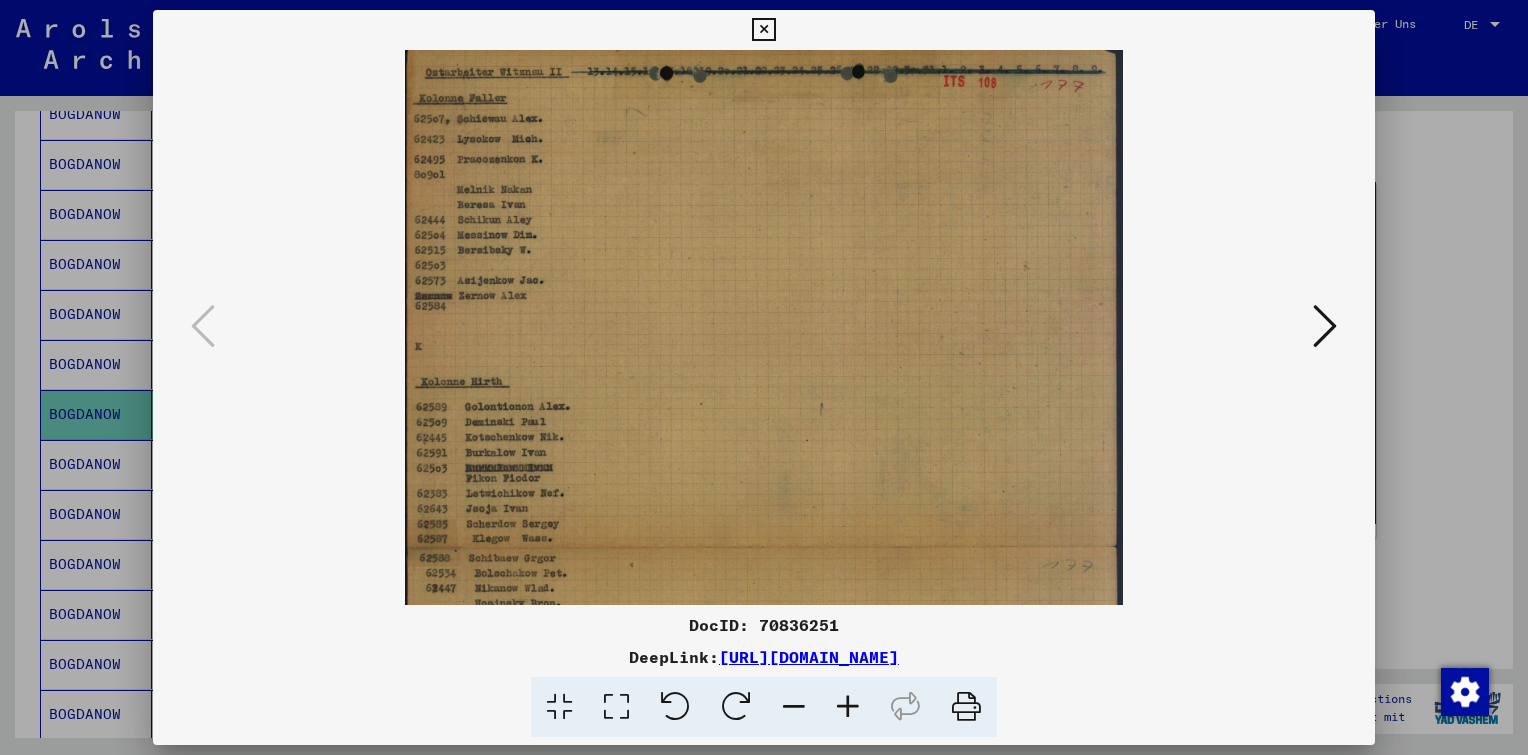 click at bounding box center [848, 707] 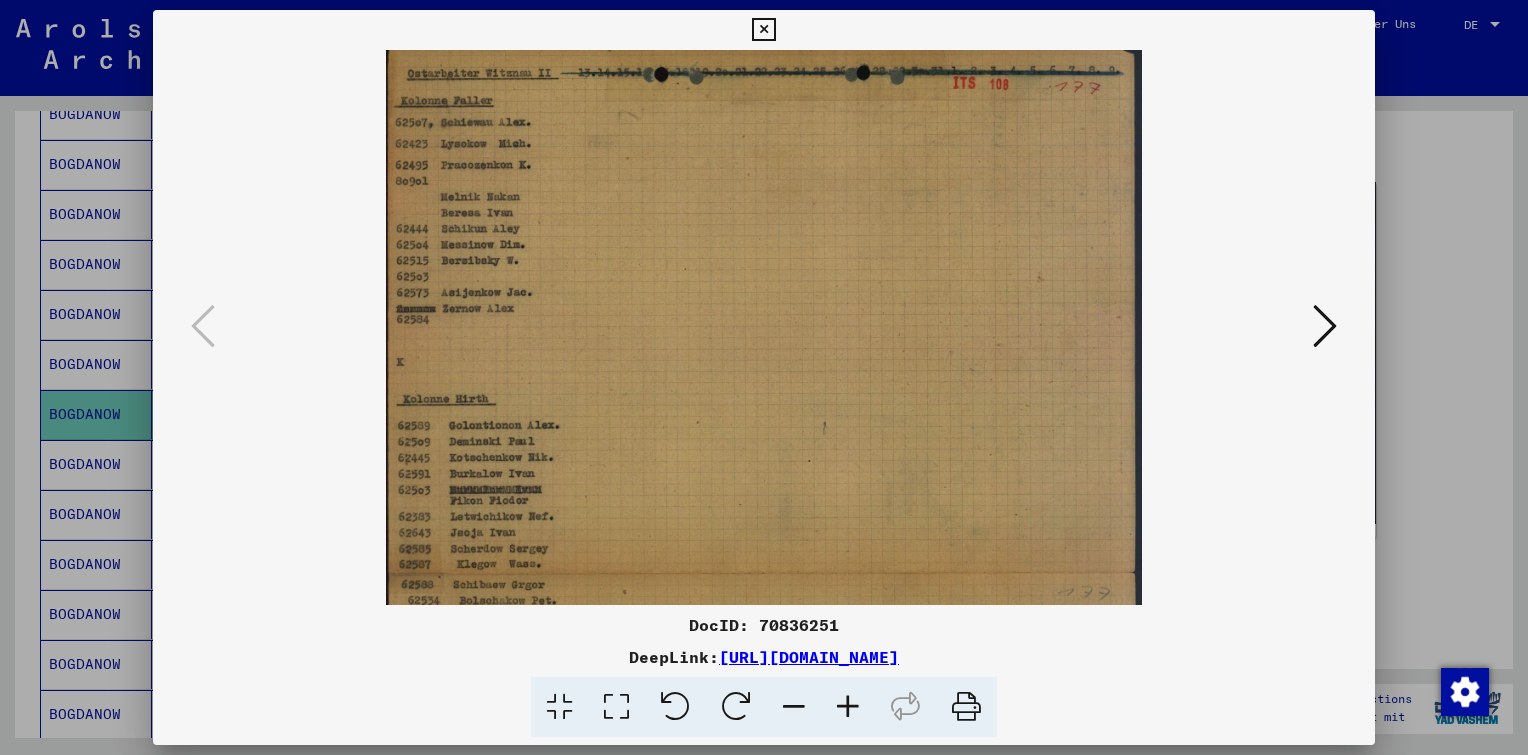 click at bounding box center (848, 707) 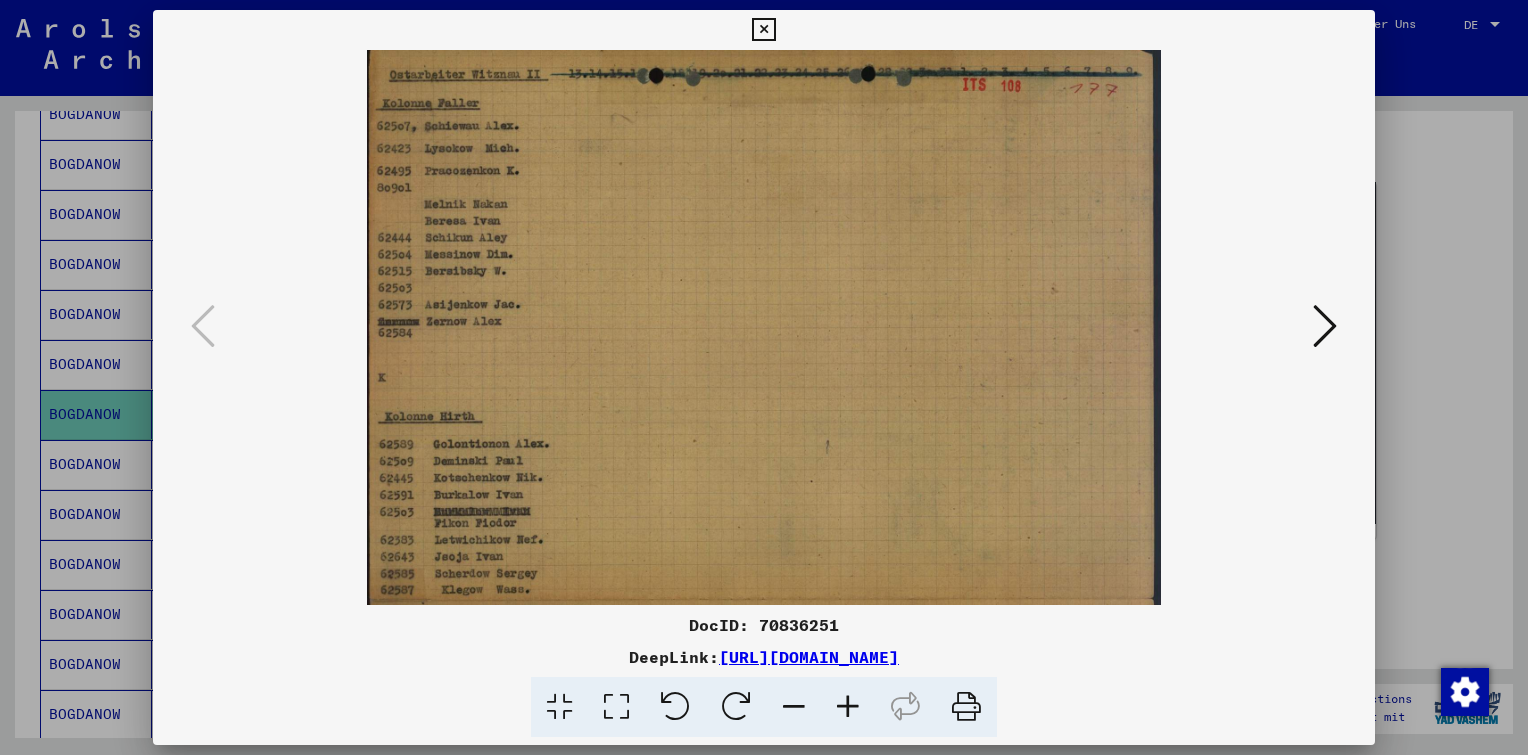 click at bounding box center (848, 707) 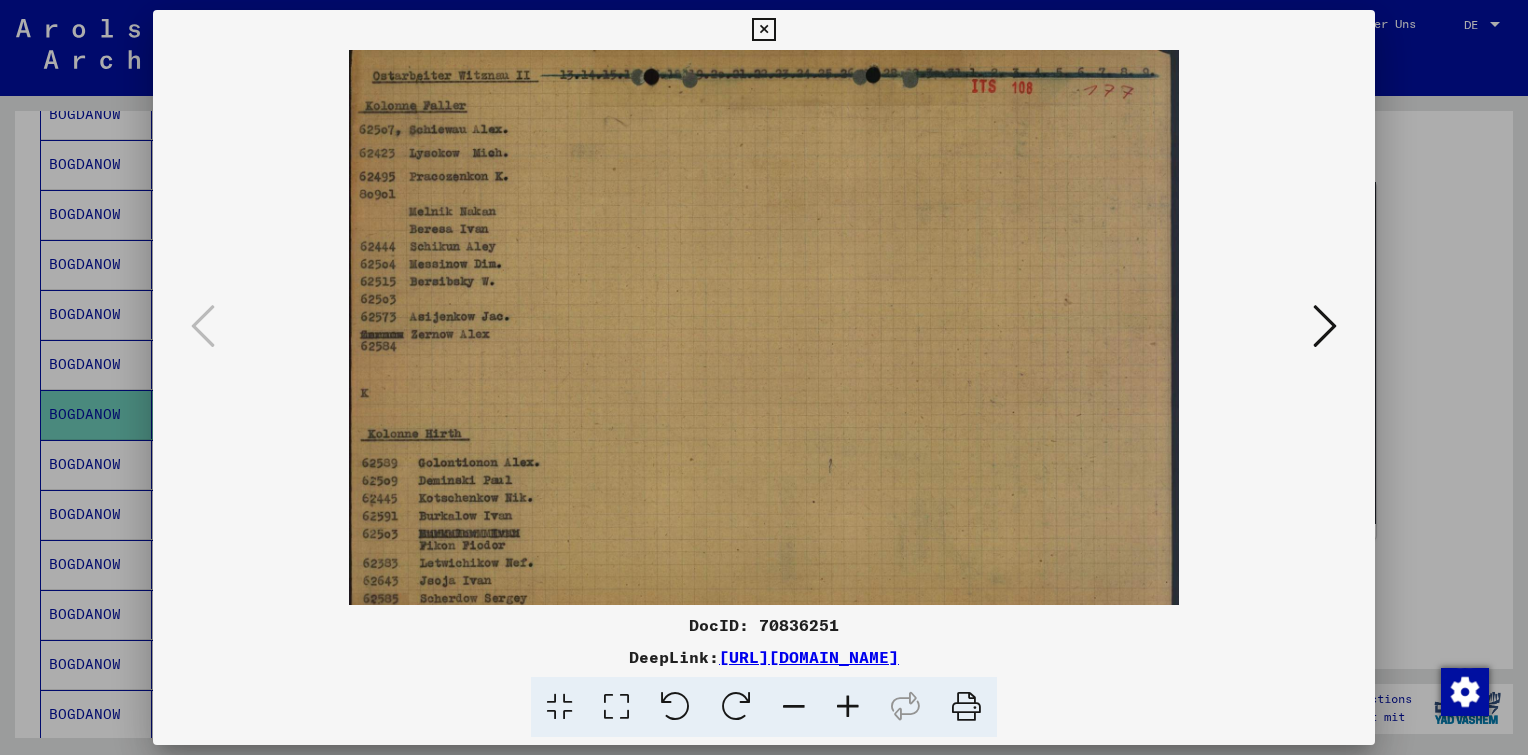 click at bounding box center (848, 707) 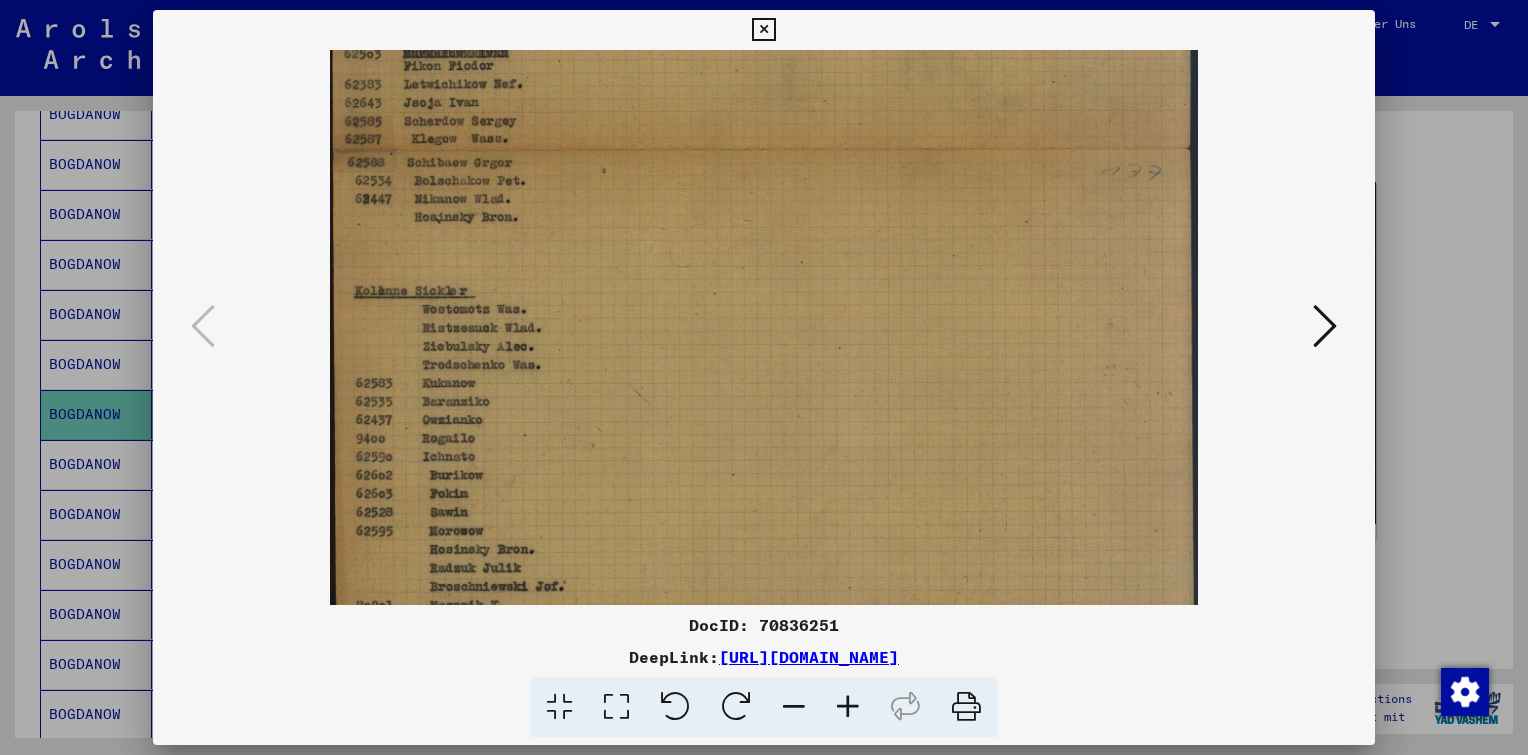 scroll, scrollTop: 514, scrollLeft: 0, axis: vertical 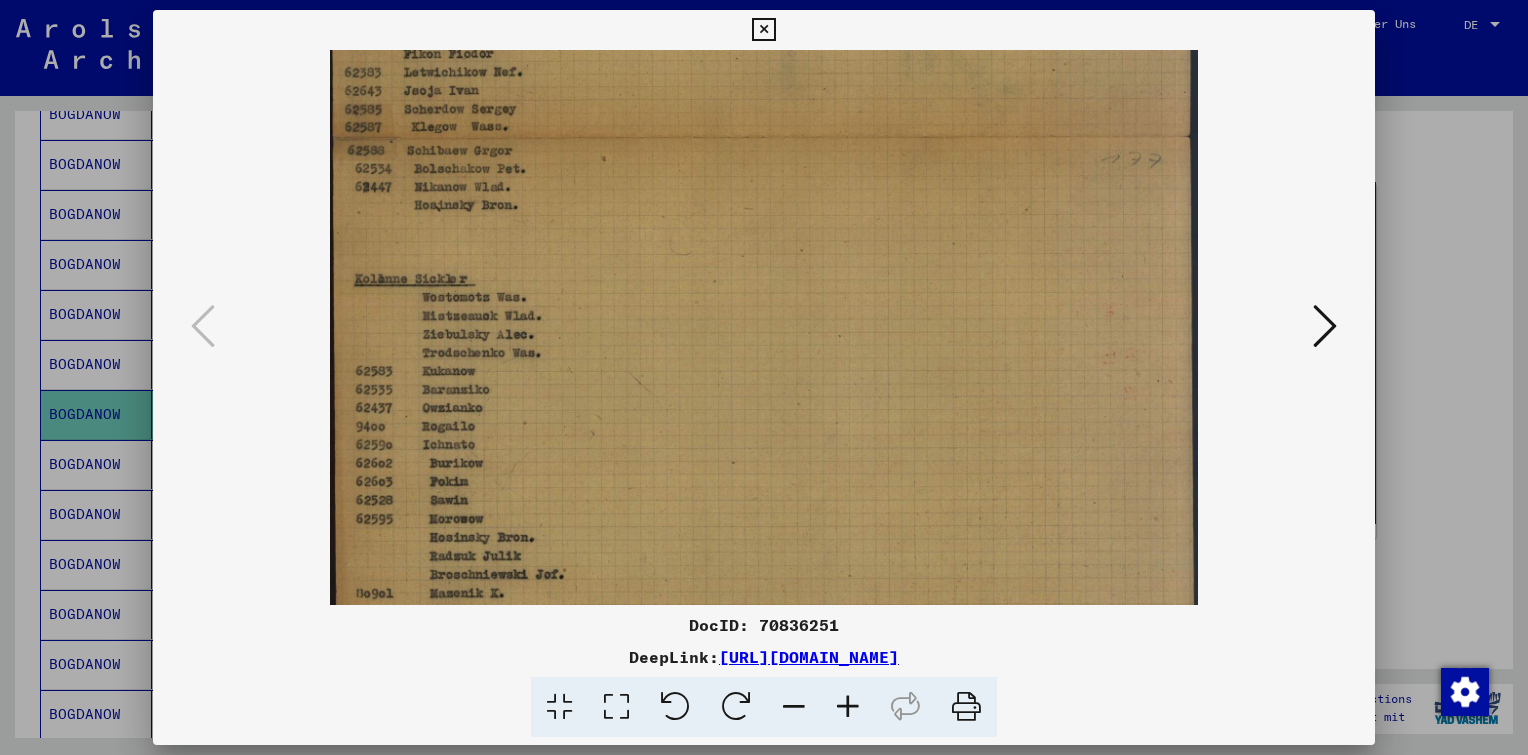 drag, startPoint x: 690, startPoint y: 481, endPoint x: 490, endPoint y: -24, distance: 543.16205 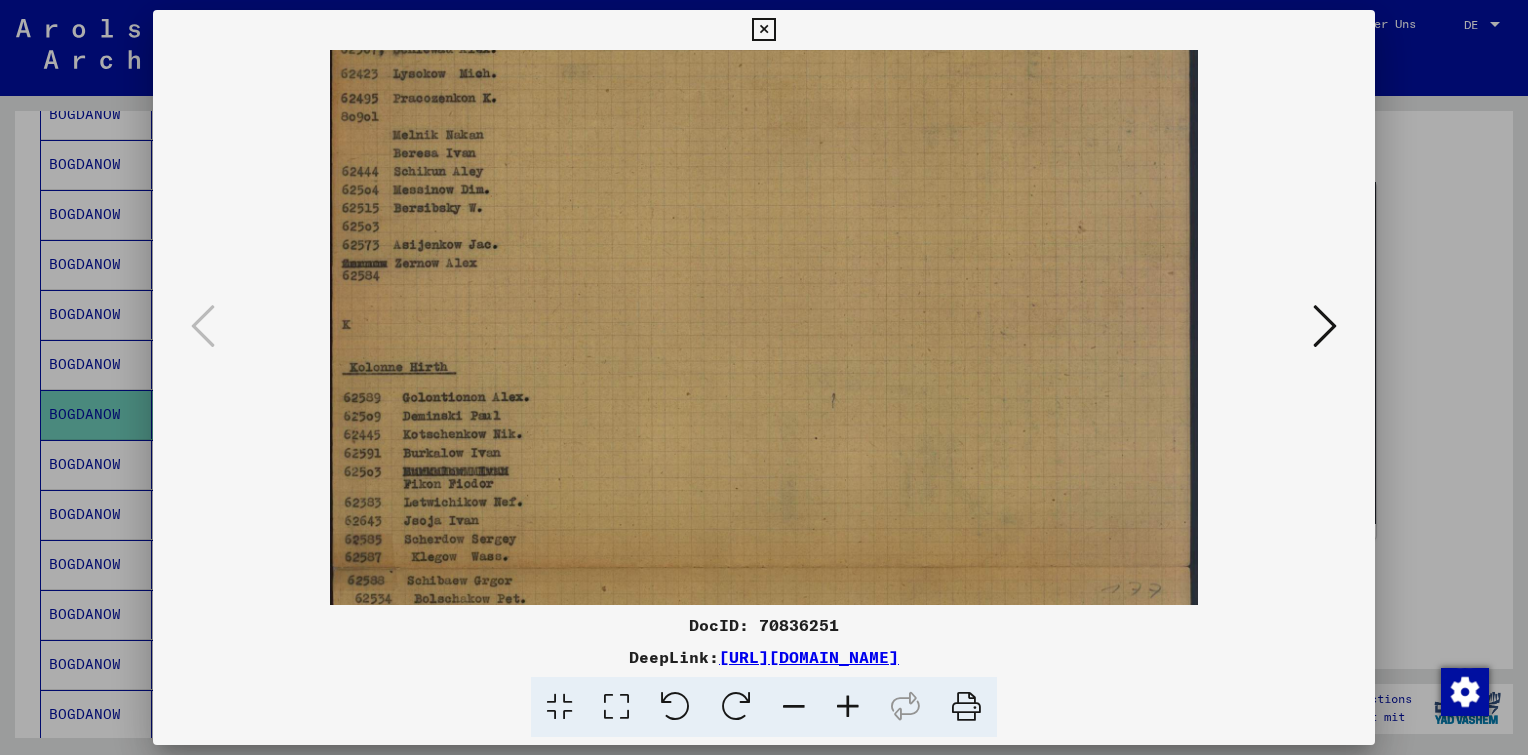 scroll, scrollTop: 82, scrollLeft: 0, axis: vertical 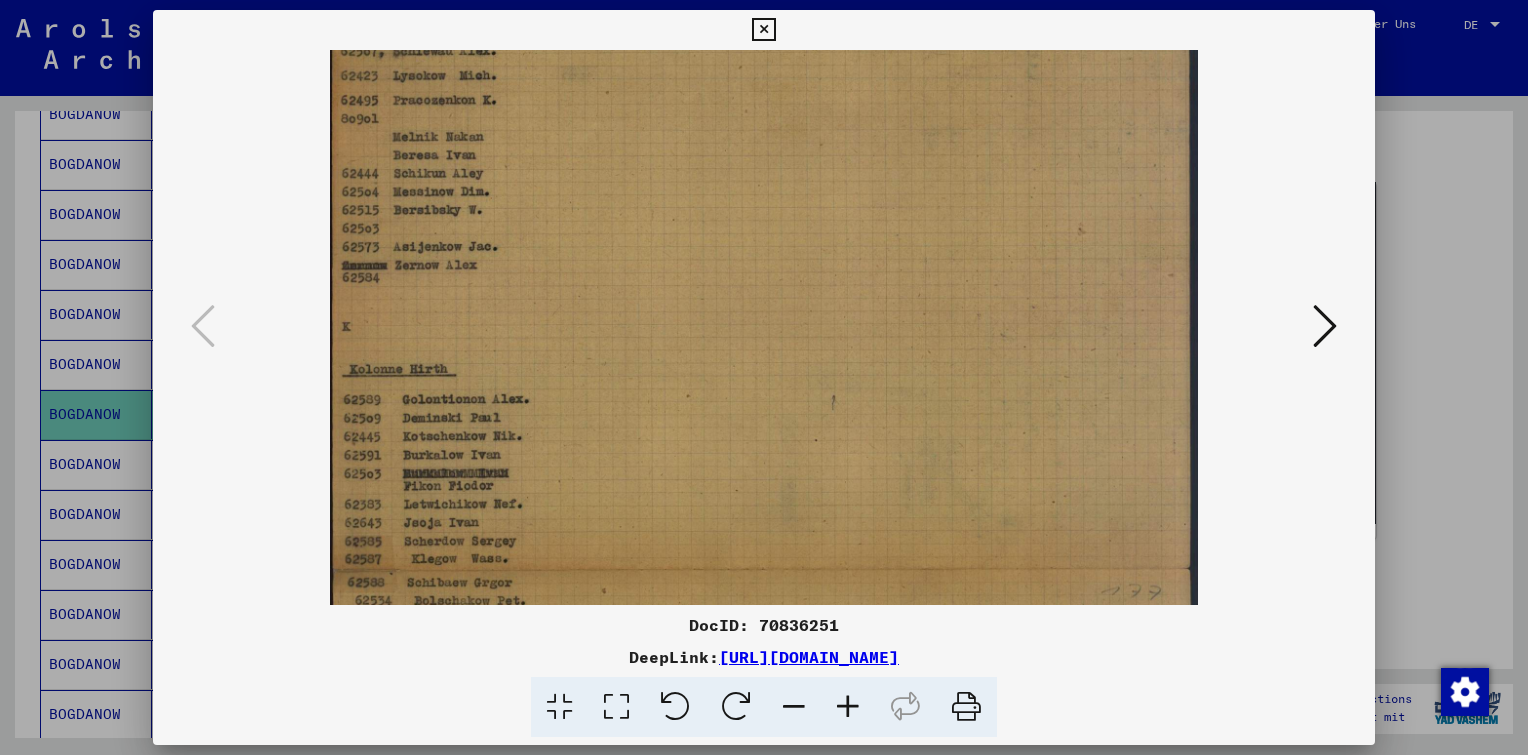 drag, startPoint x: 619, startPoint y: 320, endPoint x: 652, endPoint y: 684, distance: 365.49283 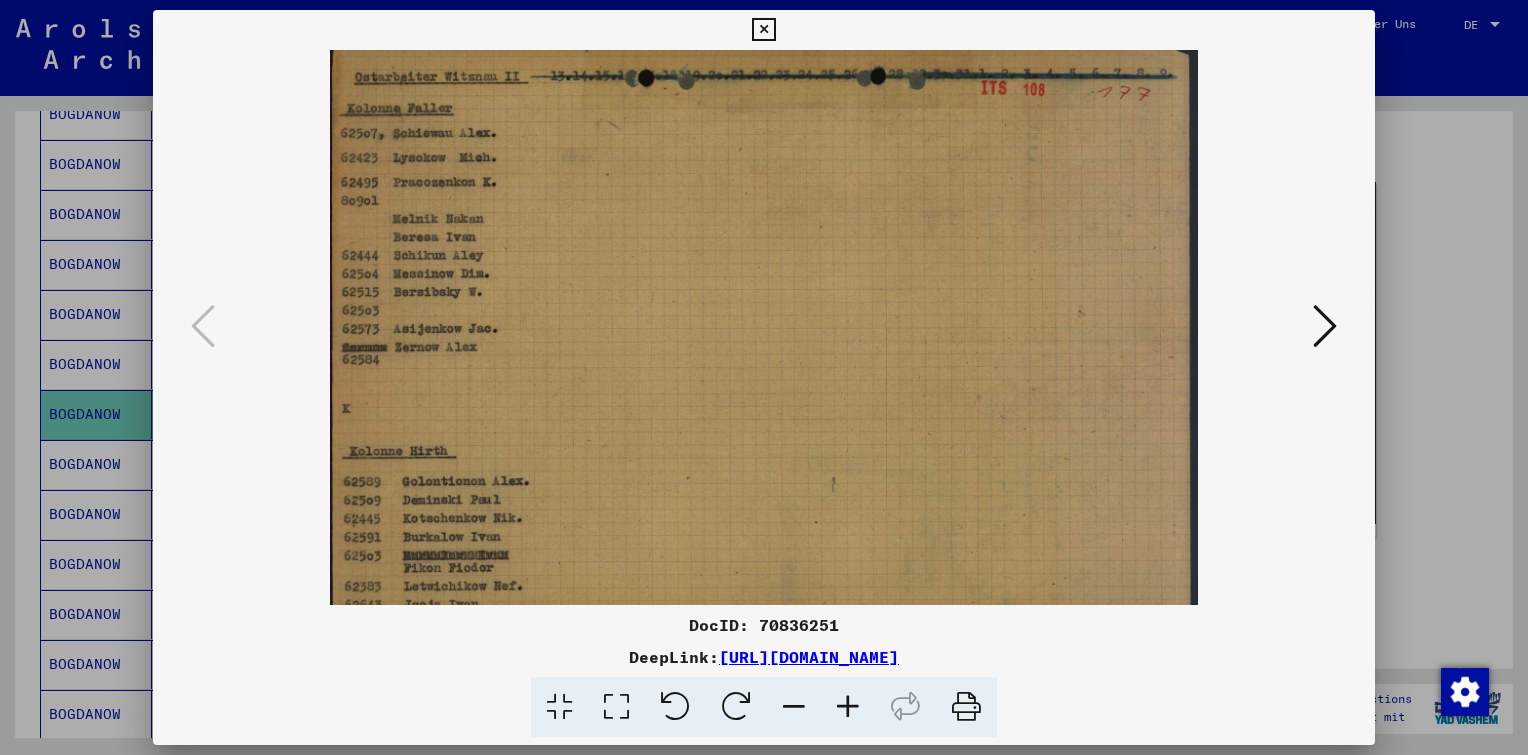 drag, startPoint x: 632, startPoint y: 348, endPoint x: 618, endPoint y: 576, distance: 228.42941 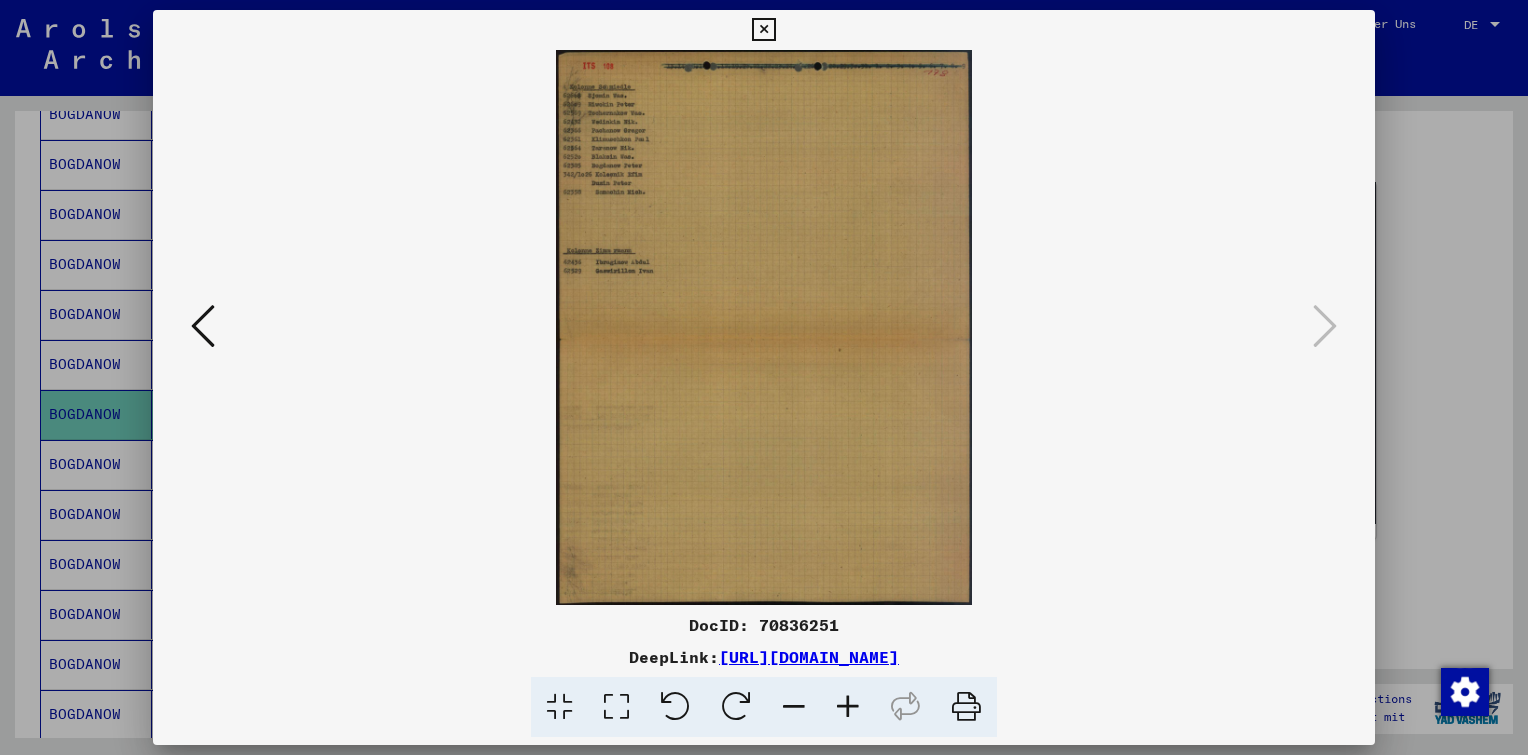 click at bounding box center (848, 707) 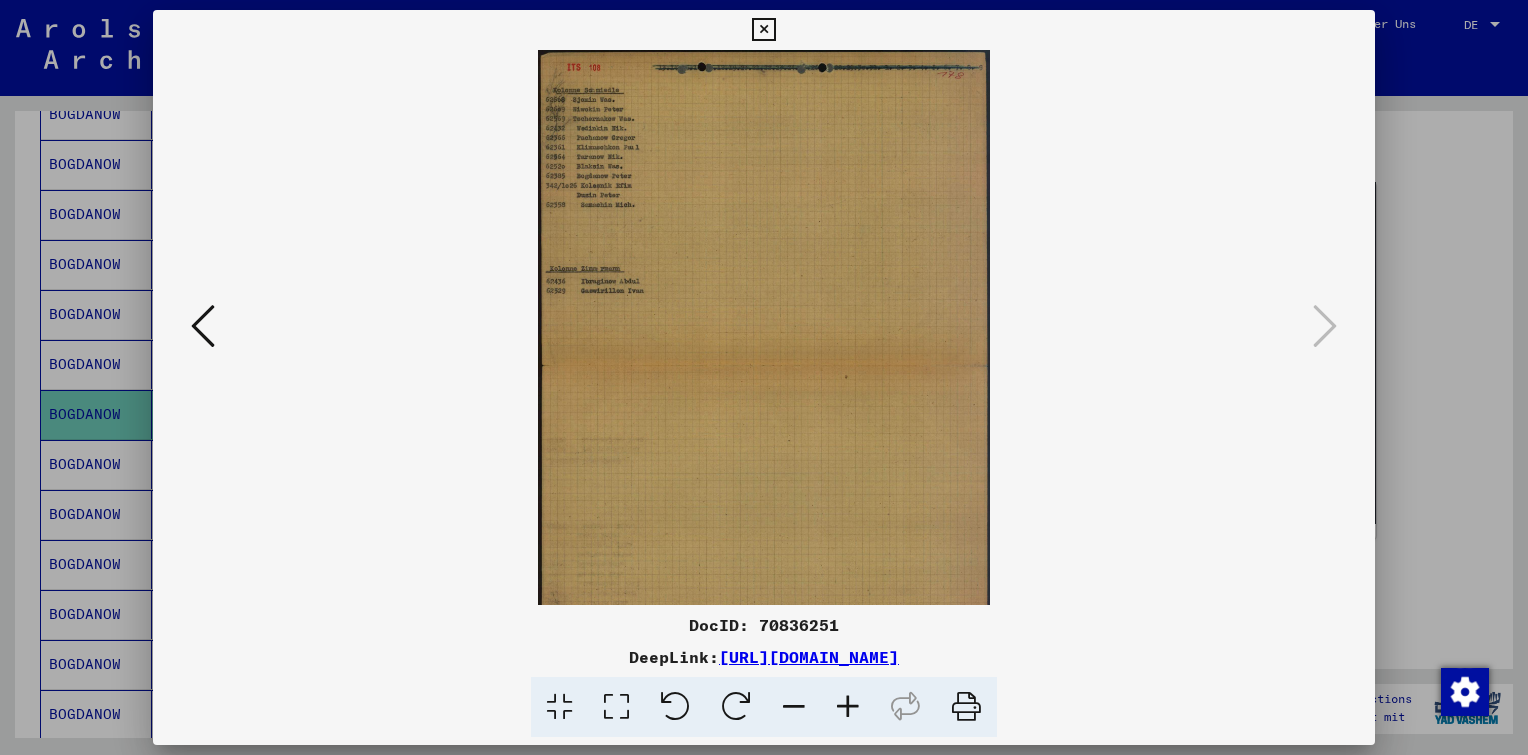 click at bounding box center (848, 707) 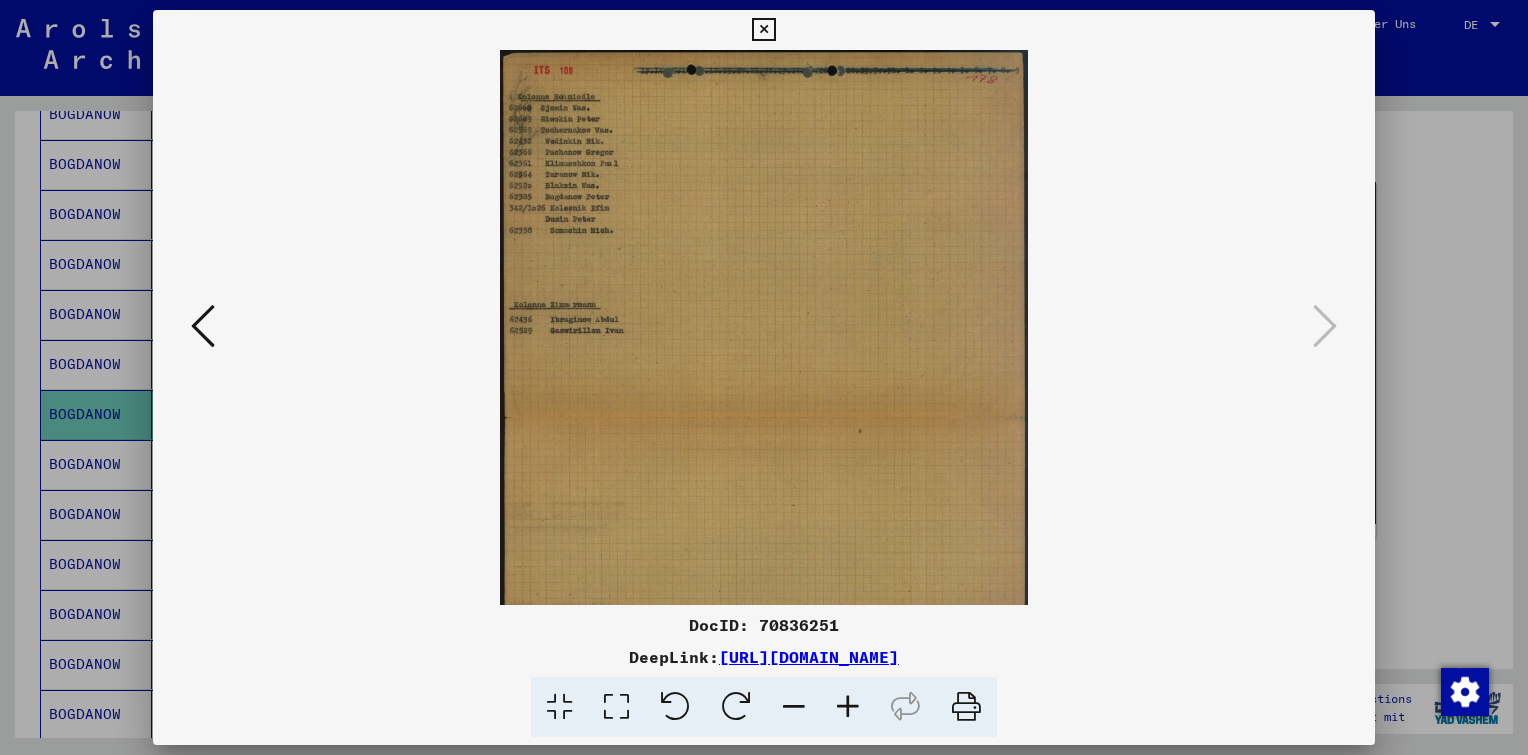 click at bounding box center [848, 707] 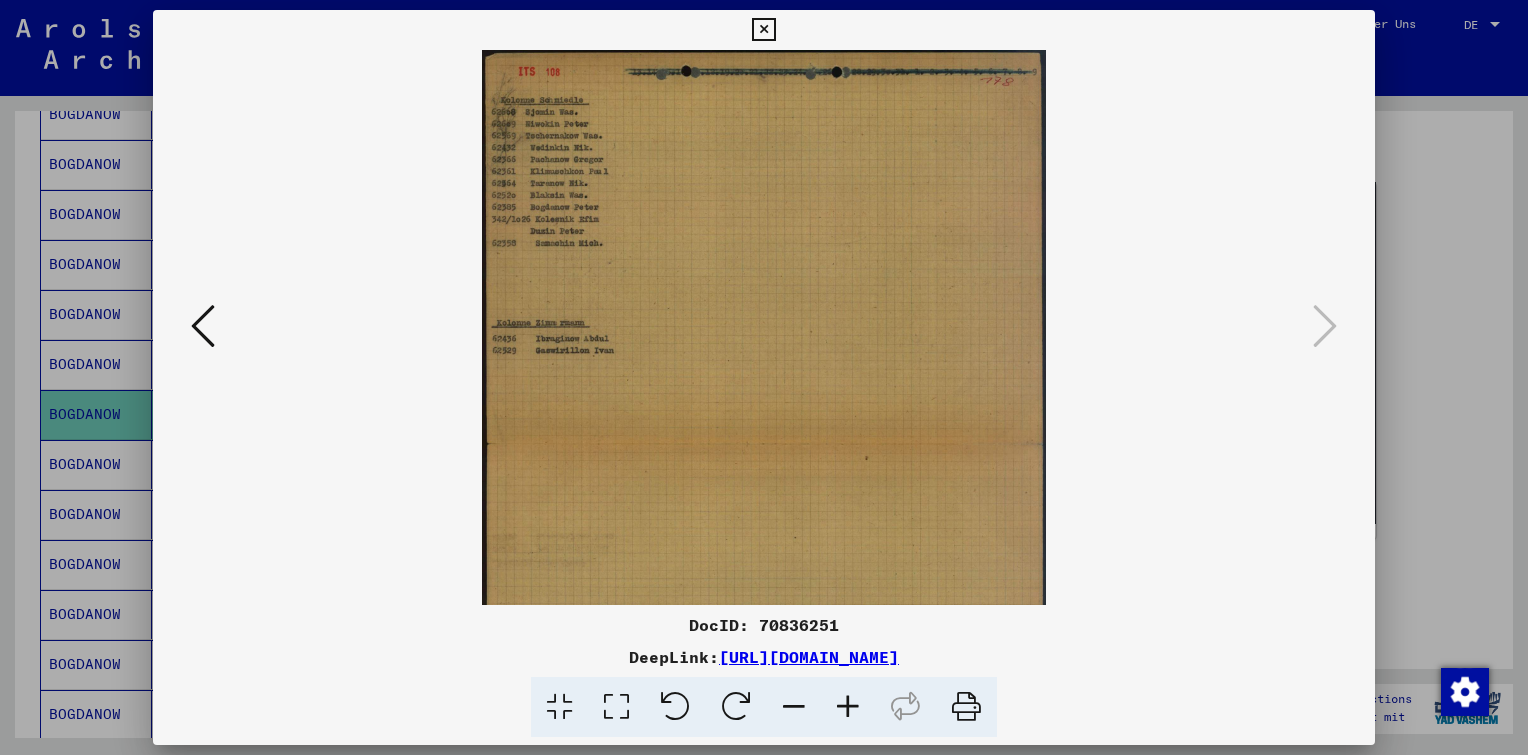 click at bounding box center (848, 707) 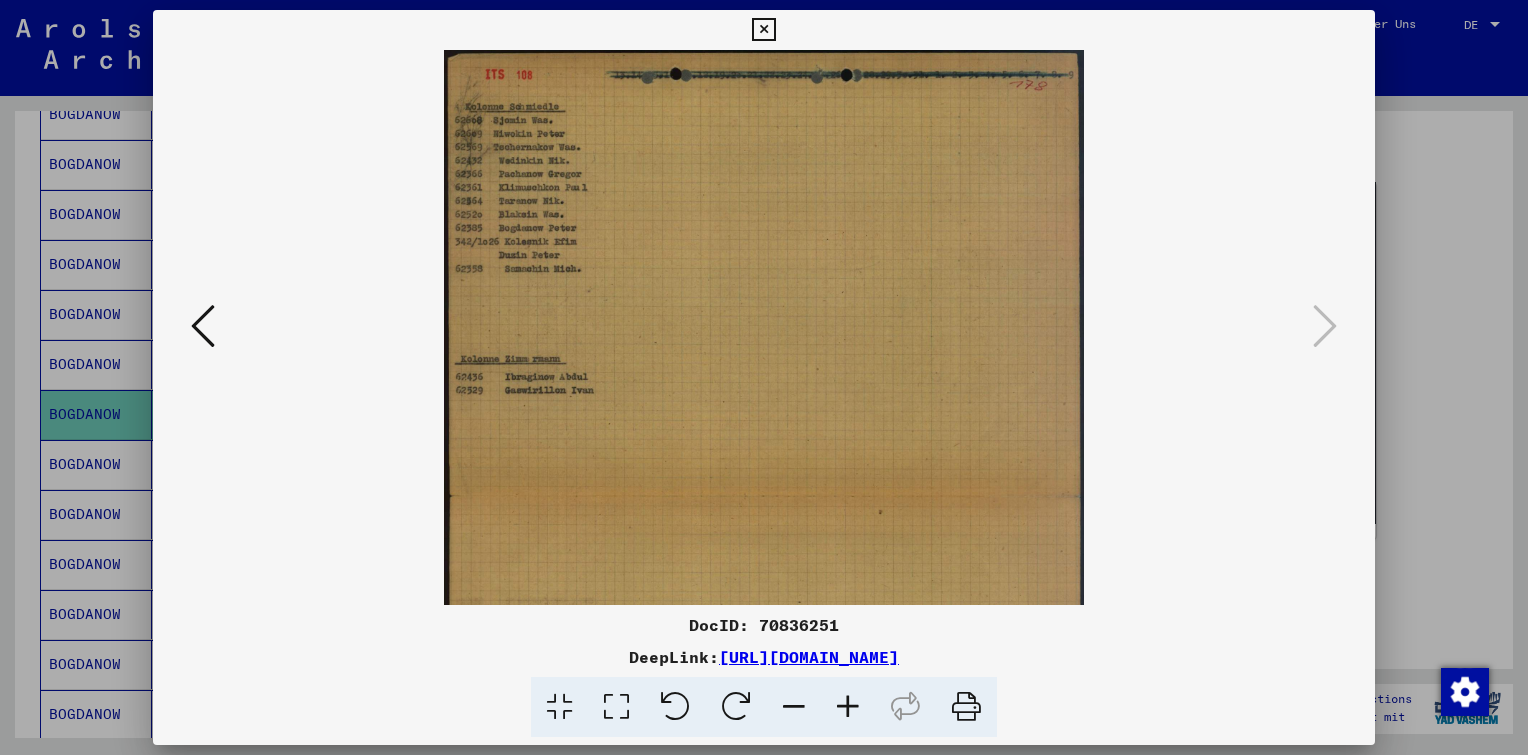 click at bounding box center [848, 707] 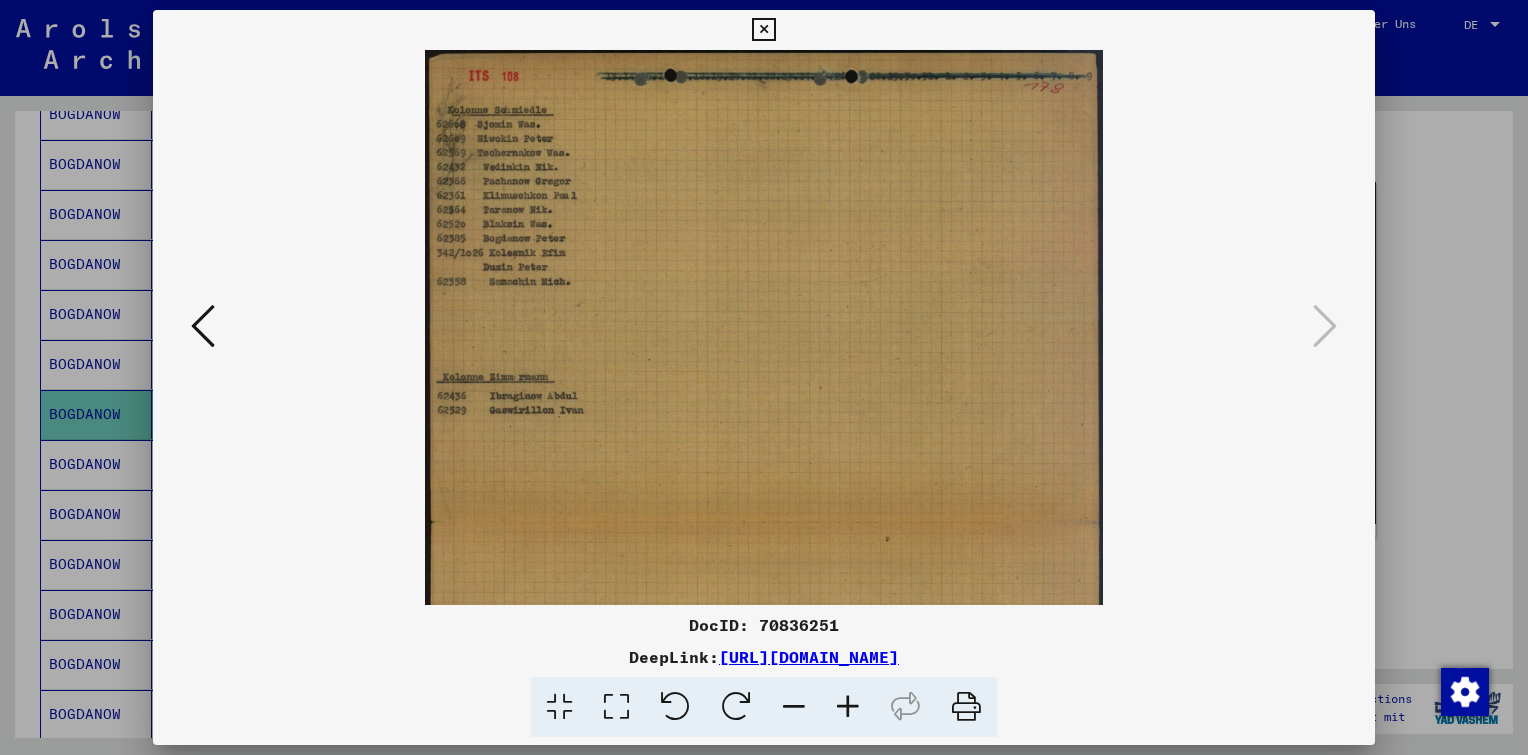 click at bounding box center (848, 707) 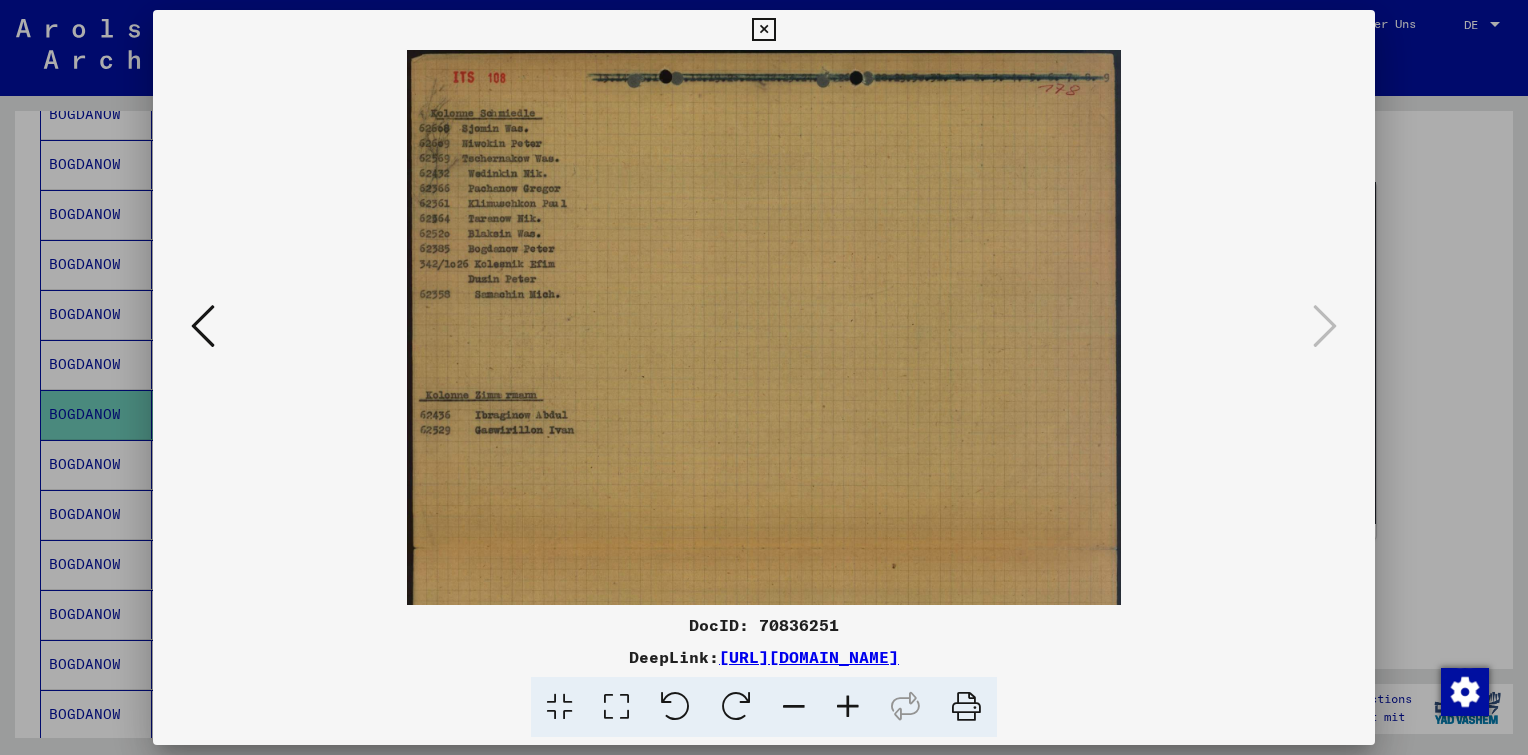 click at bounding box center (848, 707) 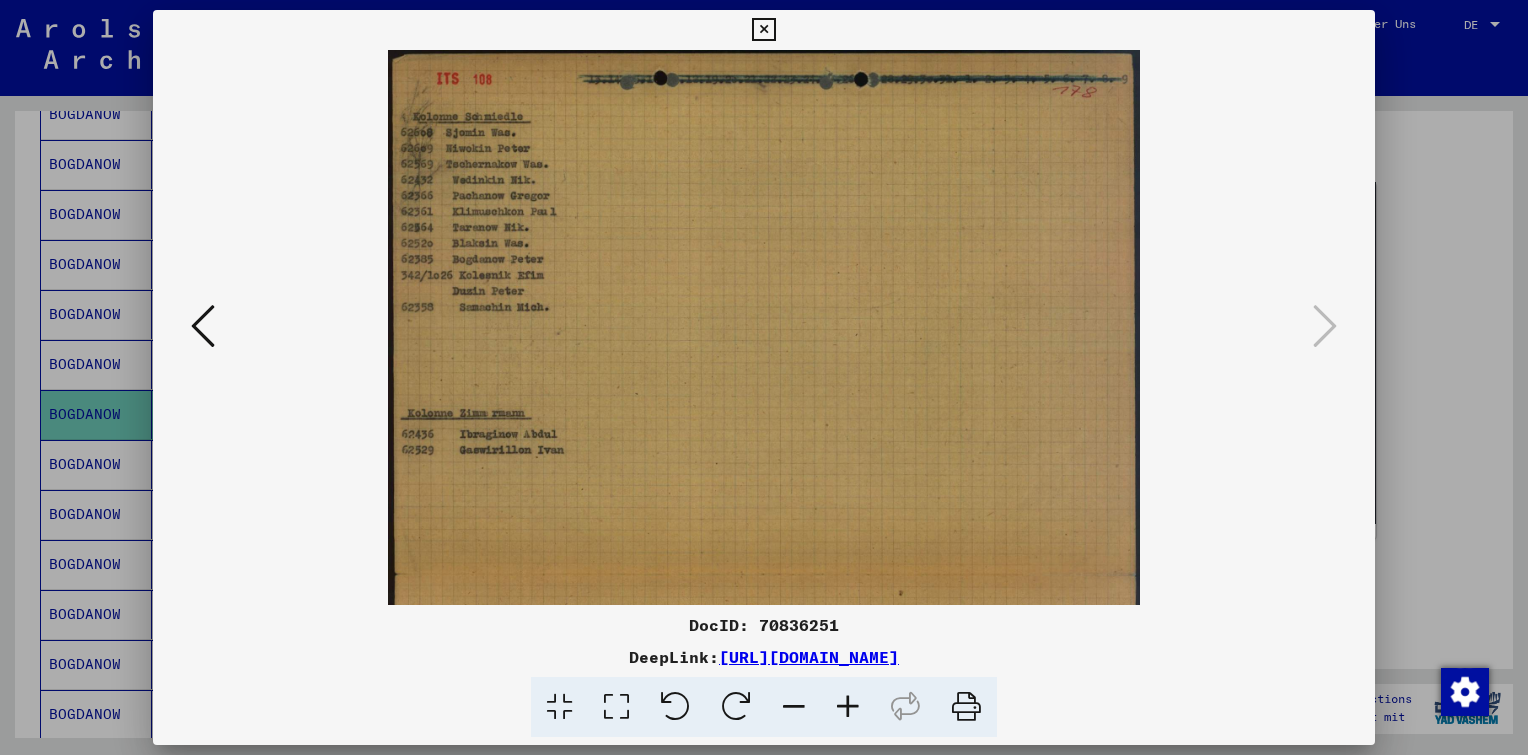 click at bounding box center (848, 707) 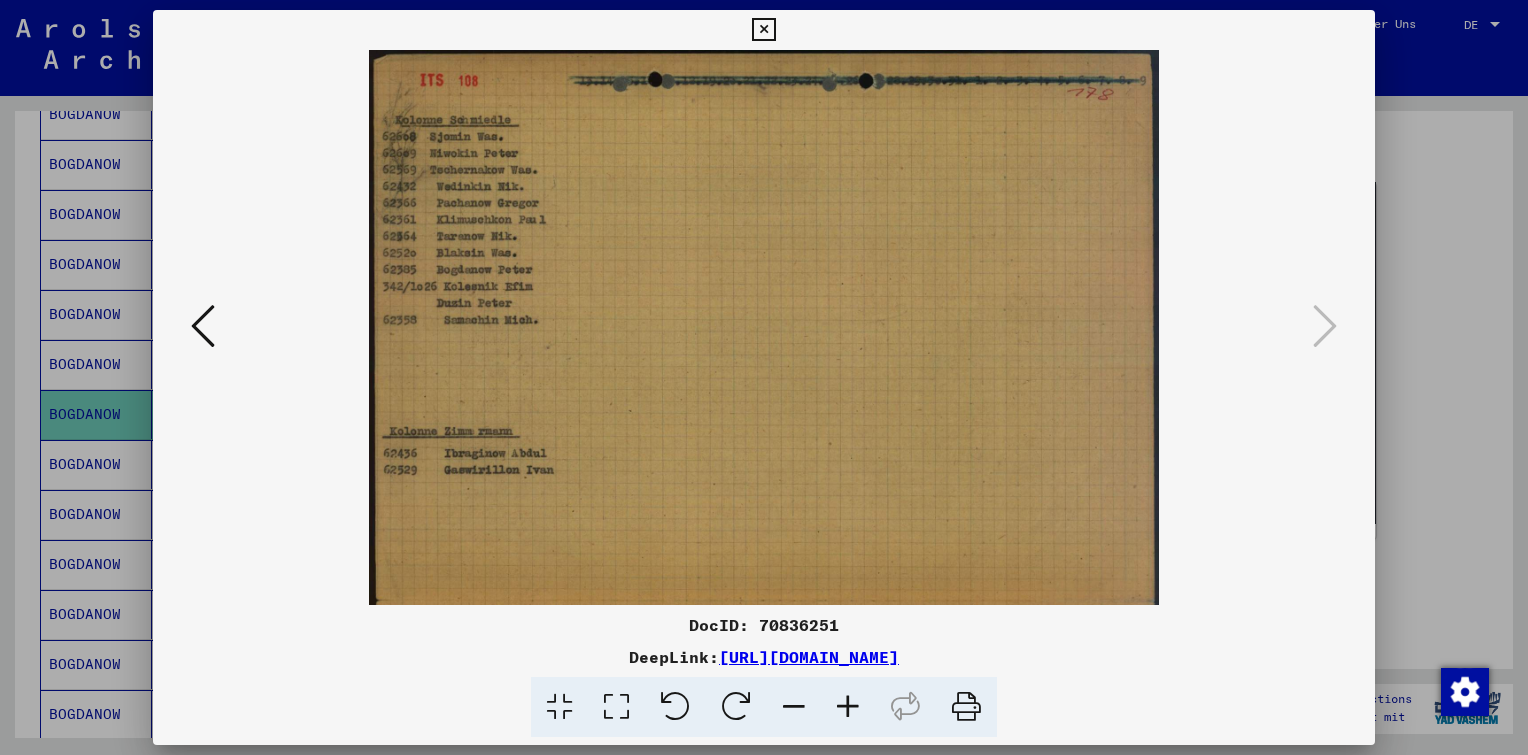 click at bounding box center (763, 30) 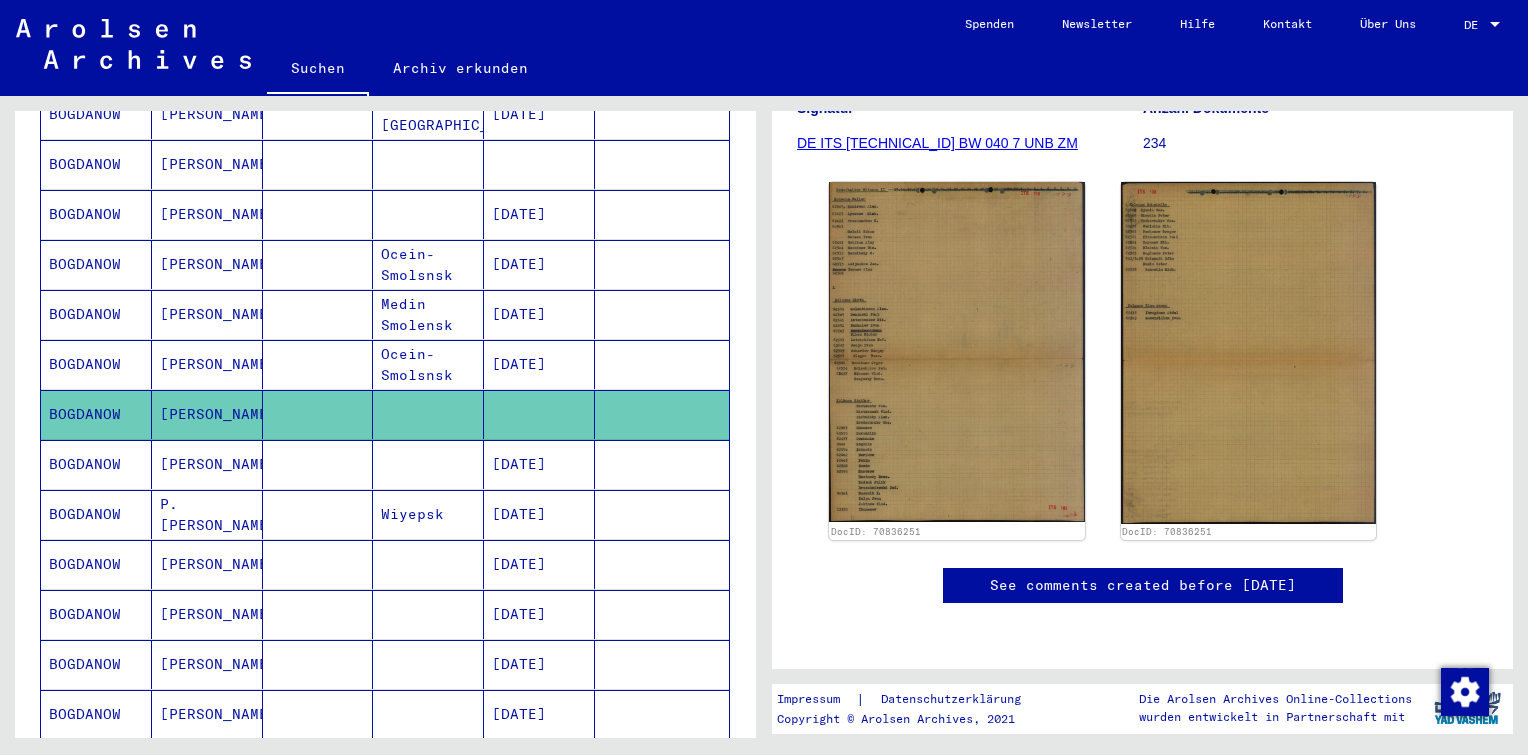 click on "[DATE]" at bounding box center [539, 414] 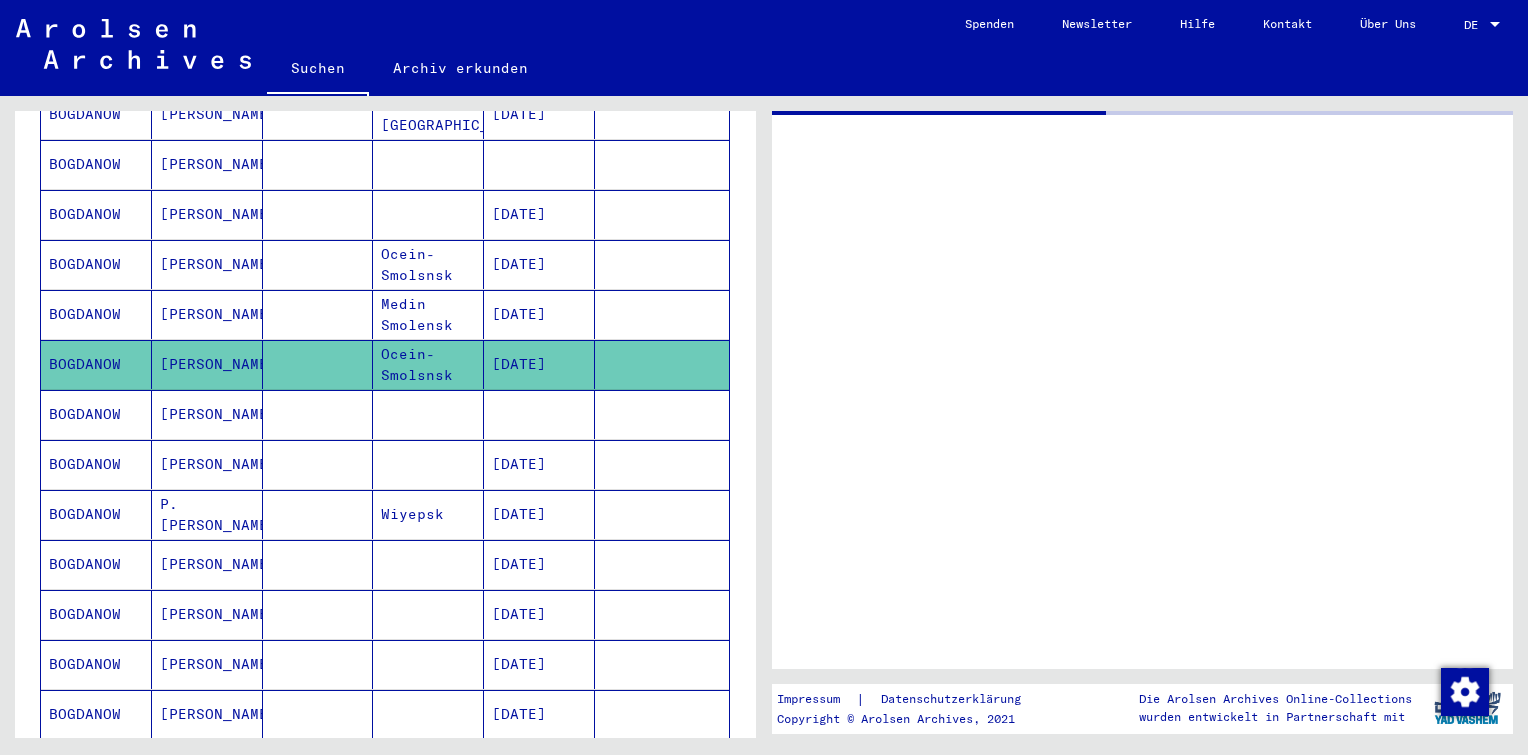 scroll, scrollTop: 0, scrollLeft: 0, axis: both 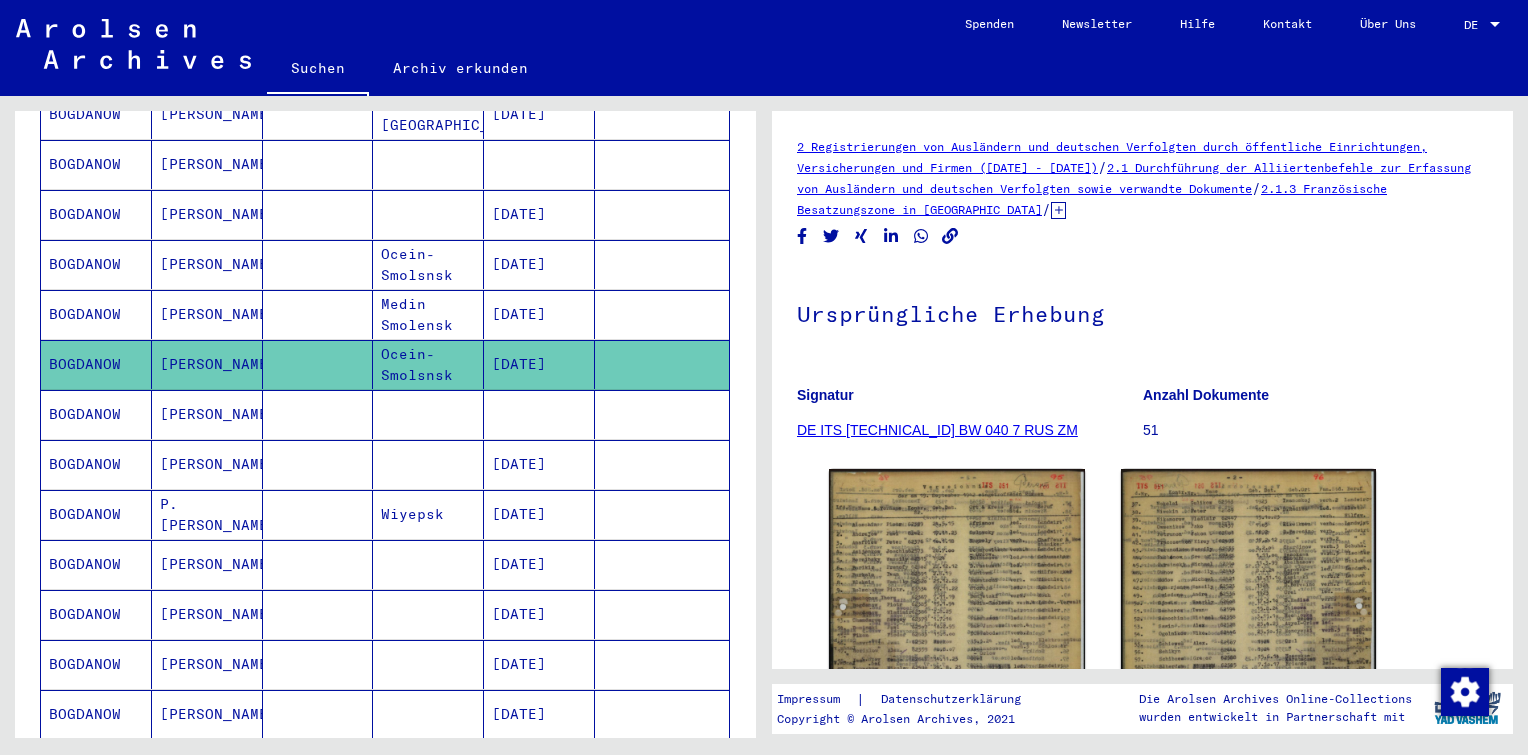click 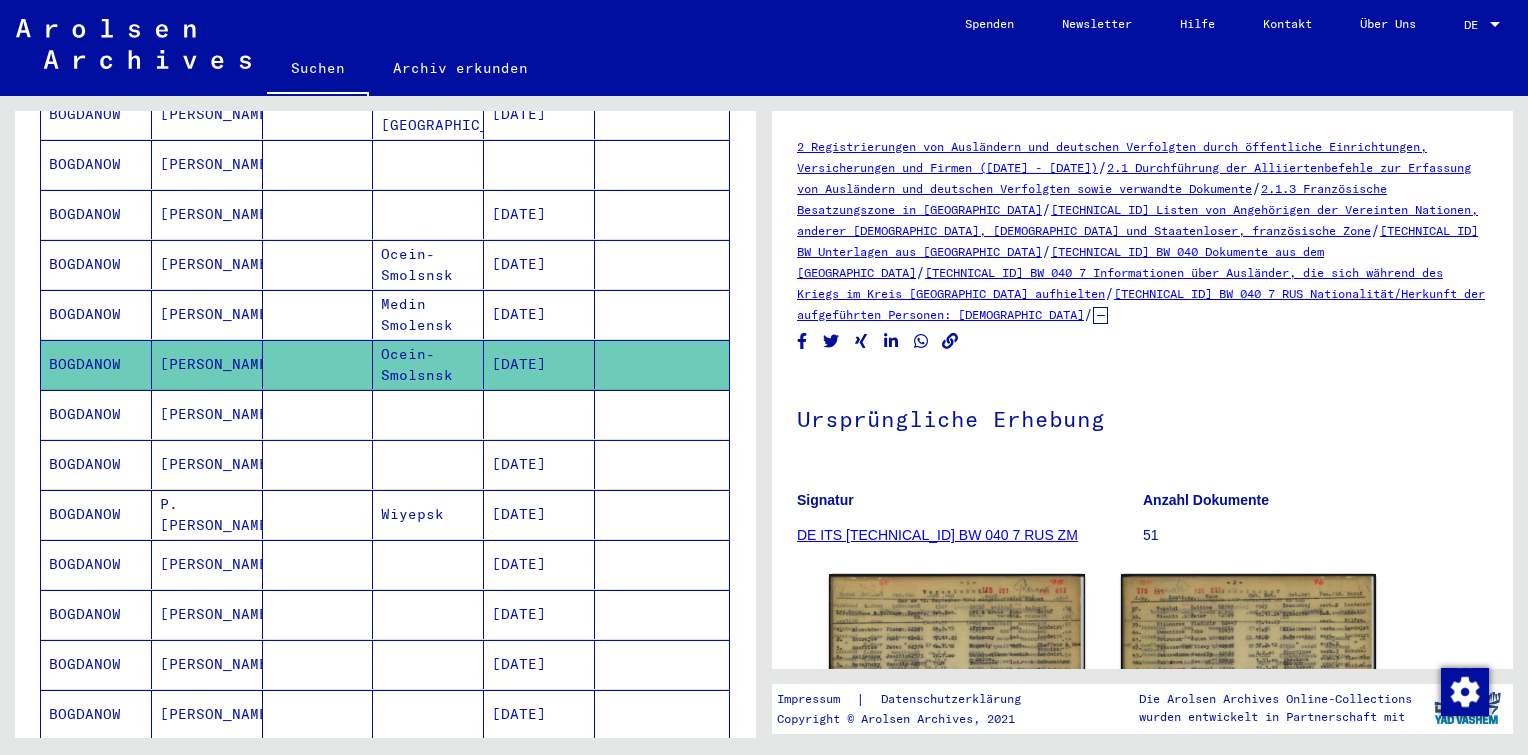click at bounding box center (662, 364) 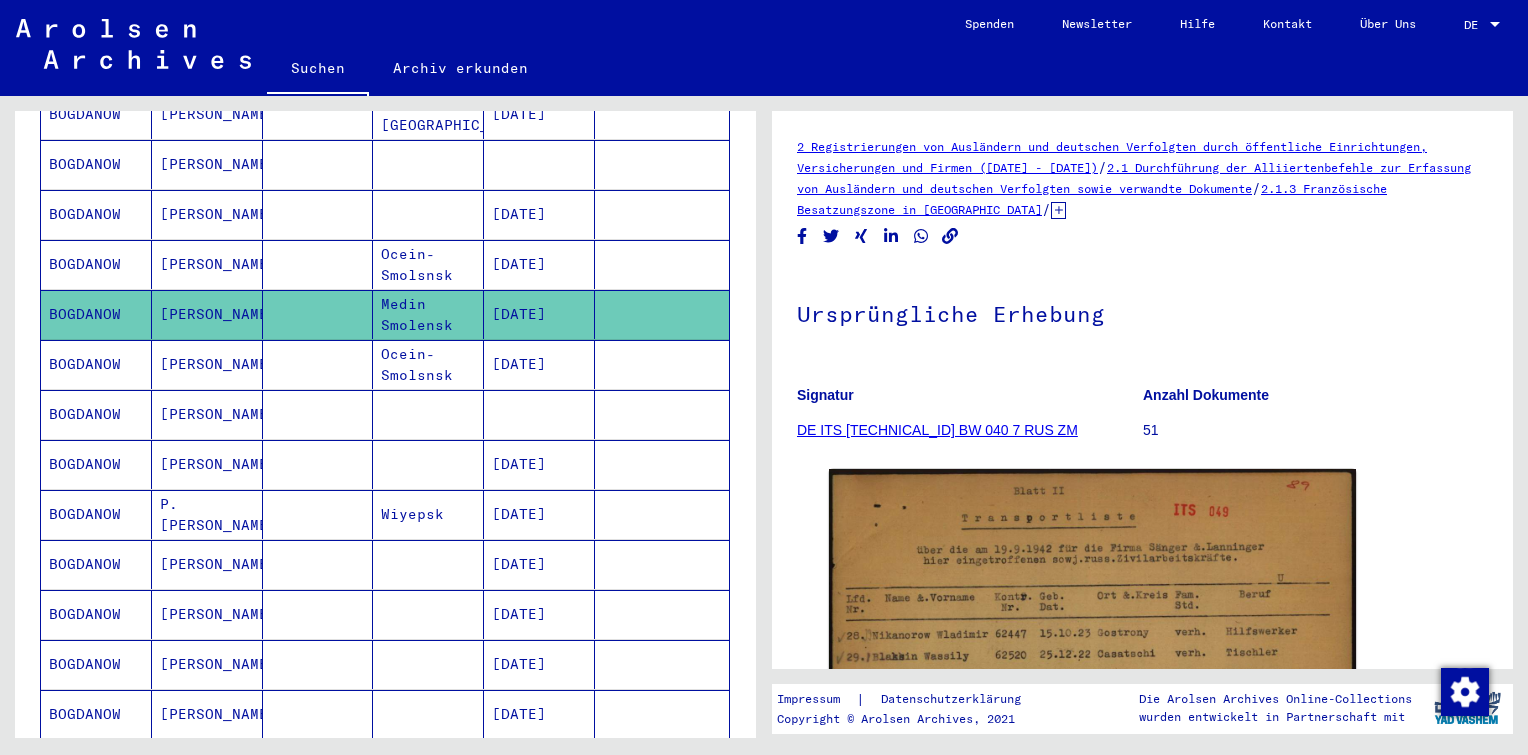 scroll, scrollTop: 694, scrollLeft: 0, axis: vertical 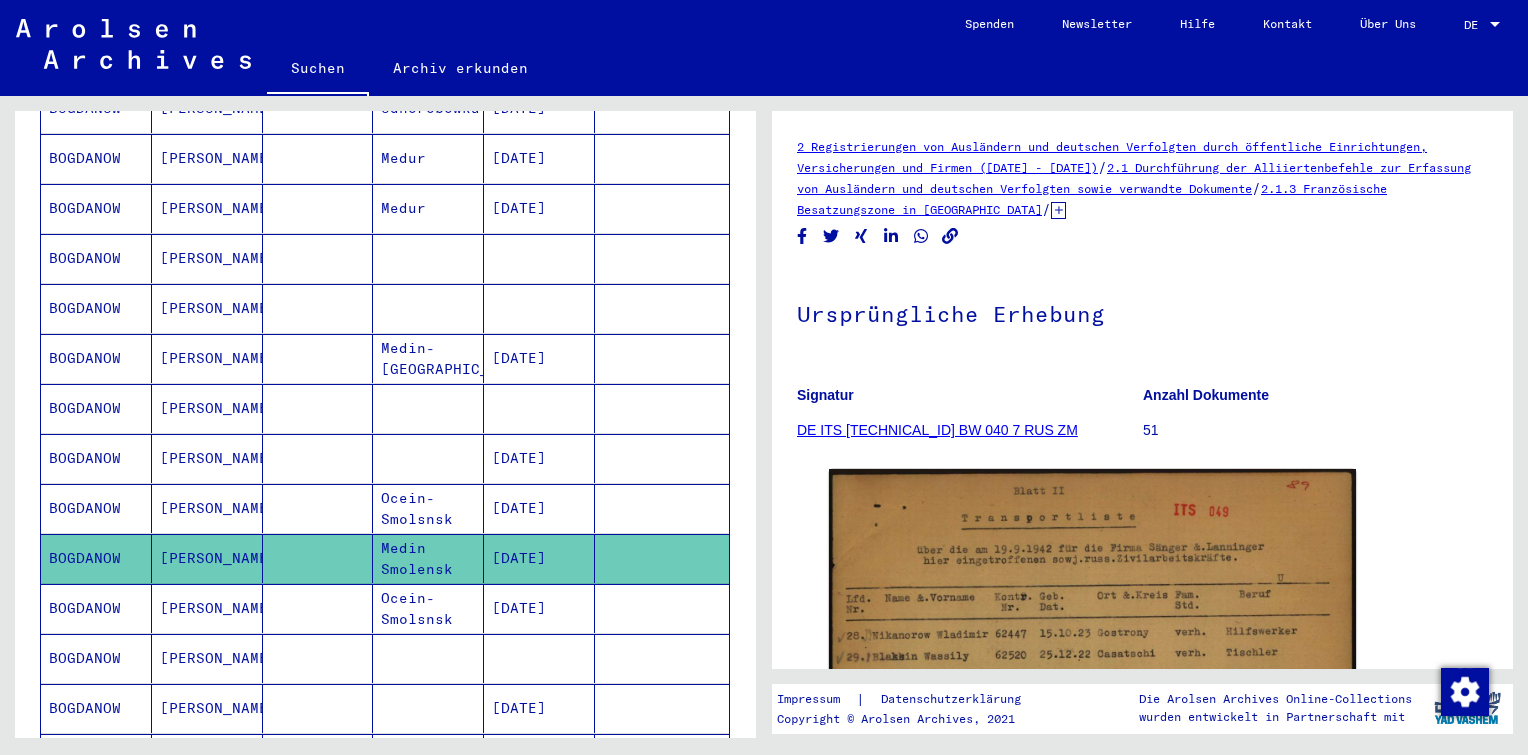 click at bounding box center [539, 458] 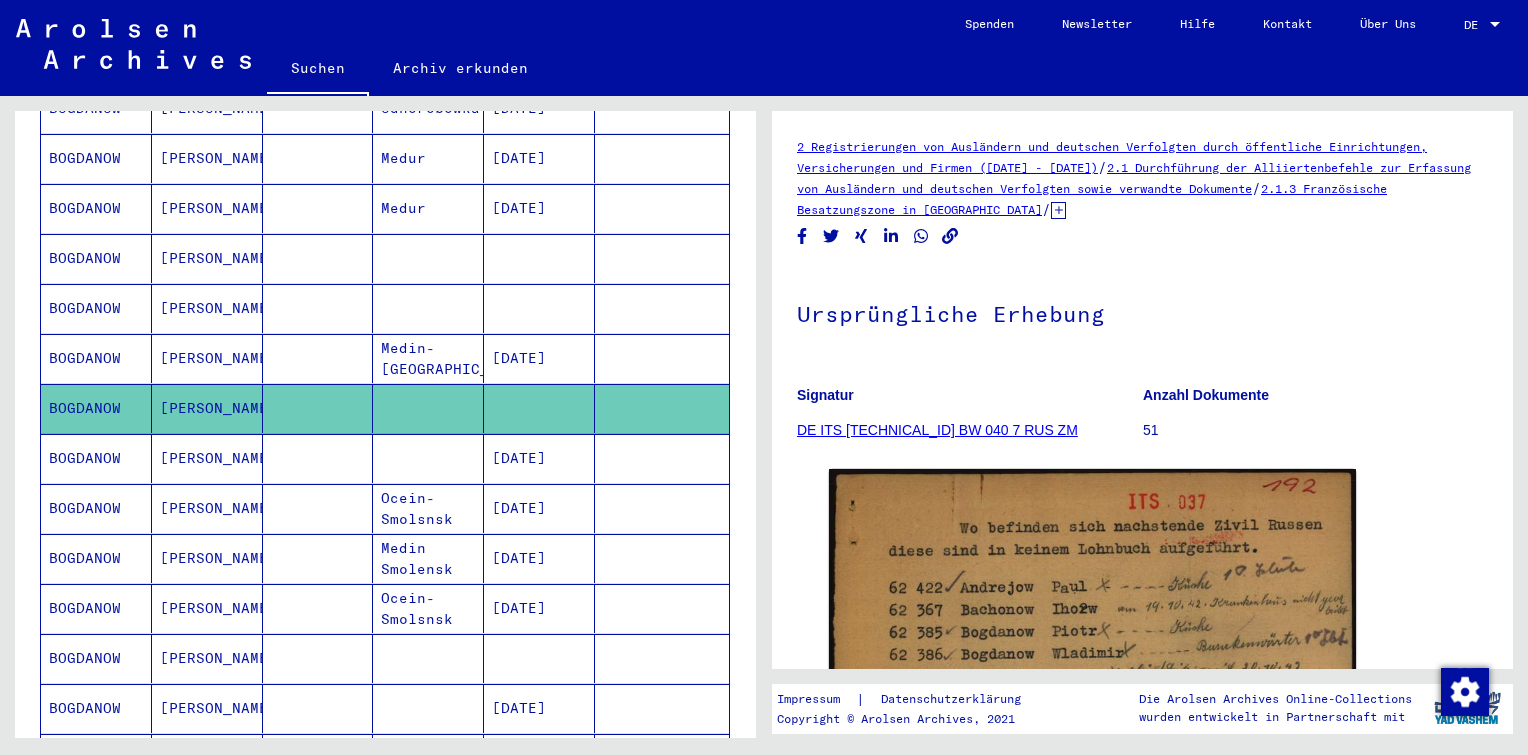 scroll, scrollTop: 0, scrollLeft: 0, axis: both 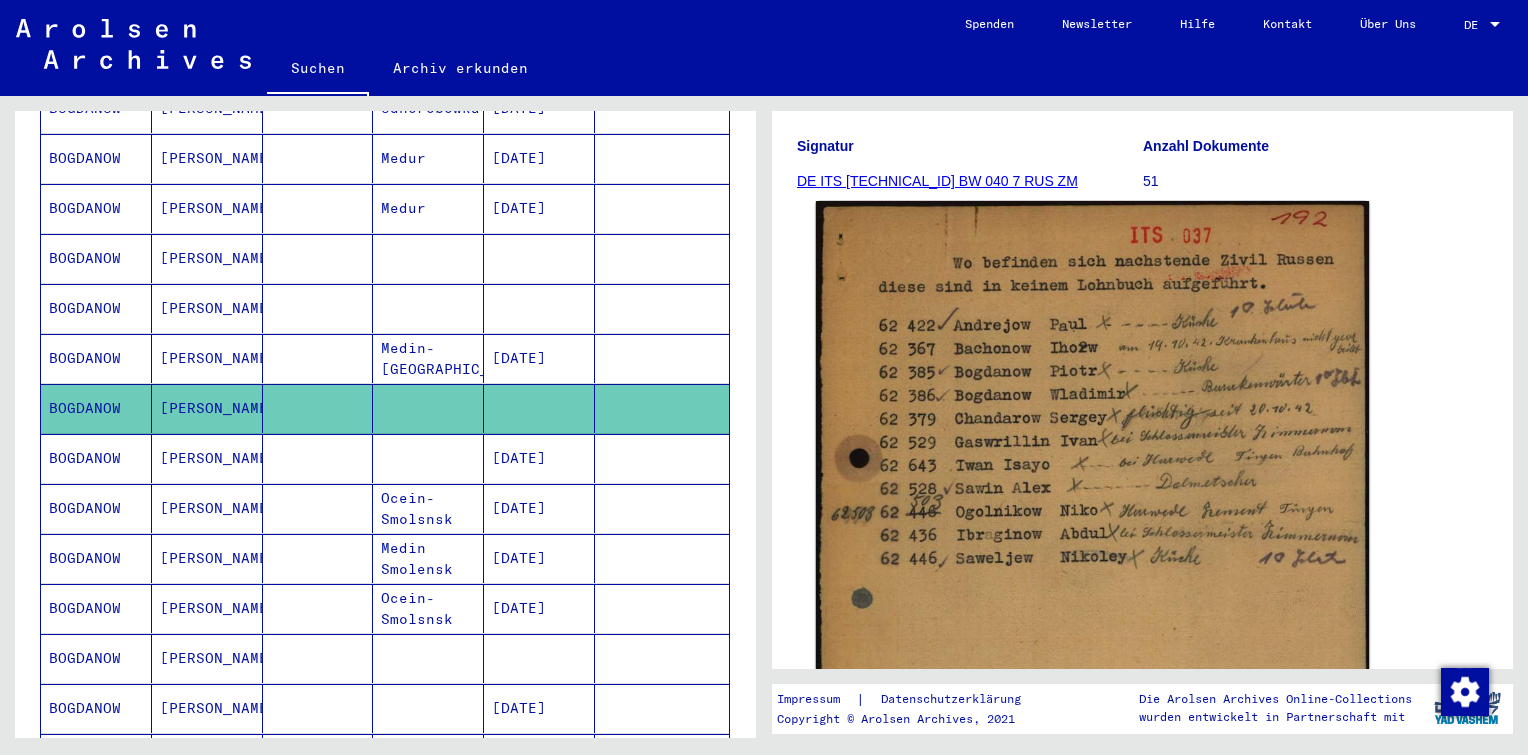 click 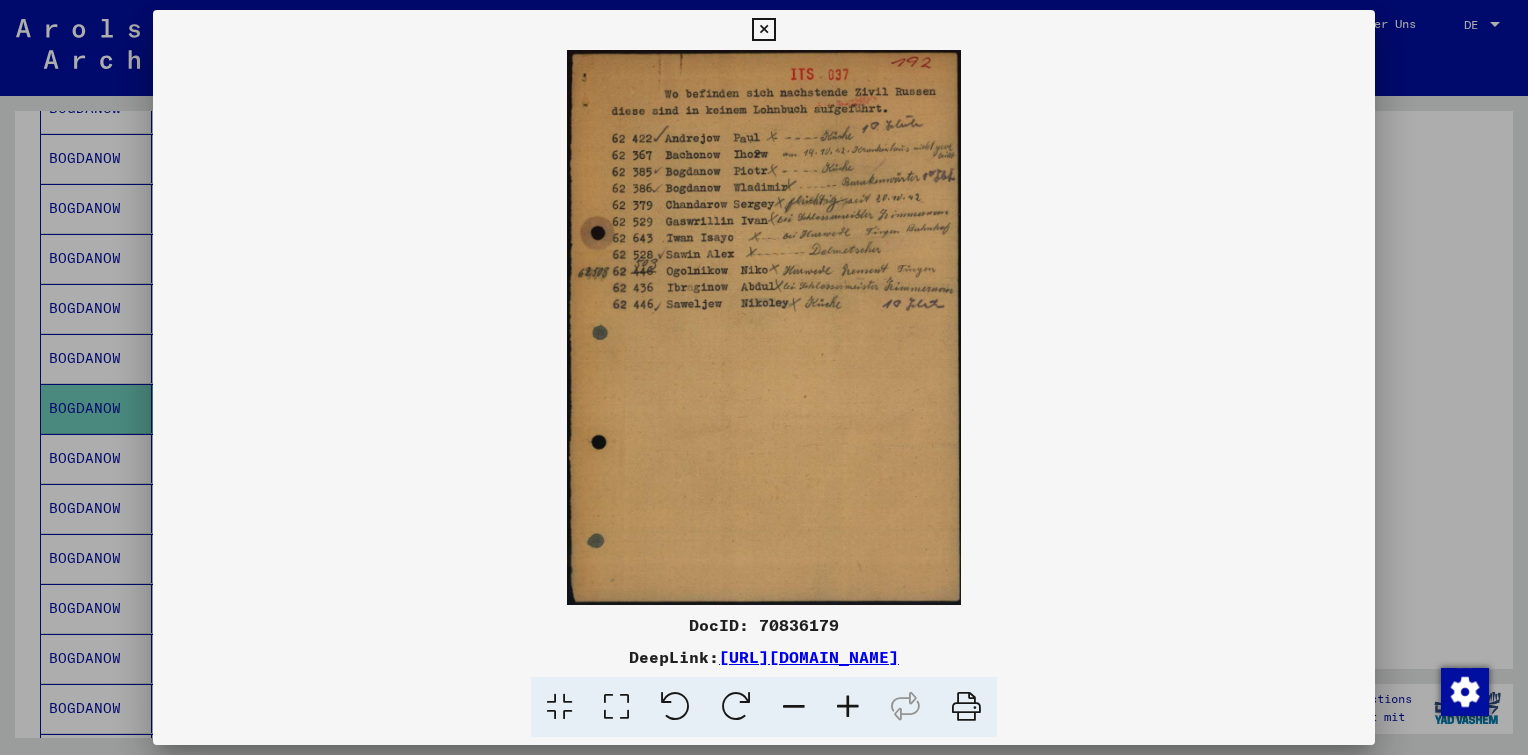 drag, startPoint x: 837, startPoint y: 625, endPoint x: 759, endPoint y: 631, distance: 78.23043 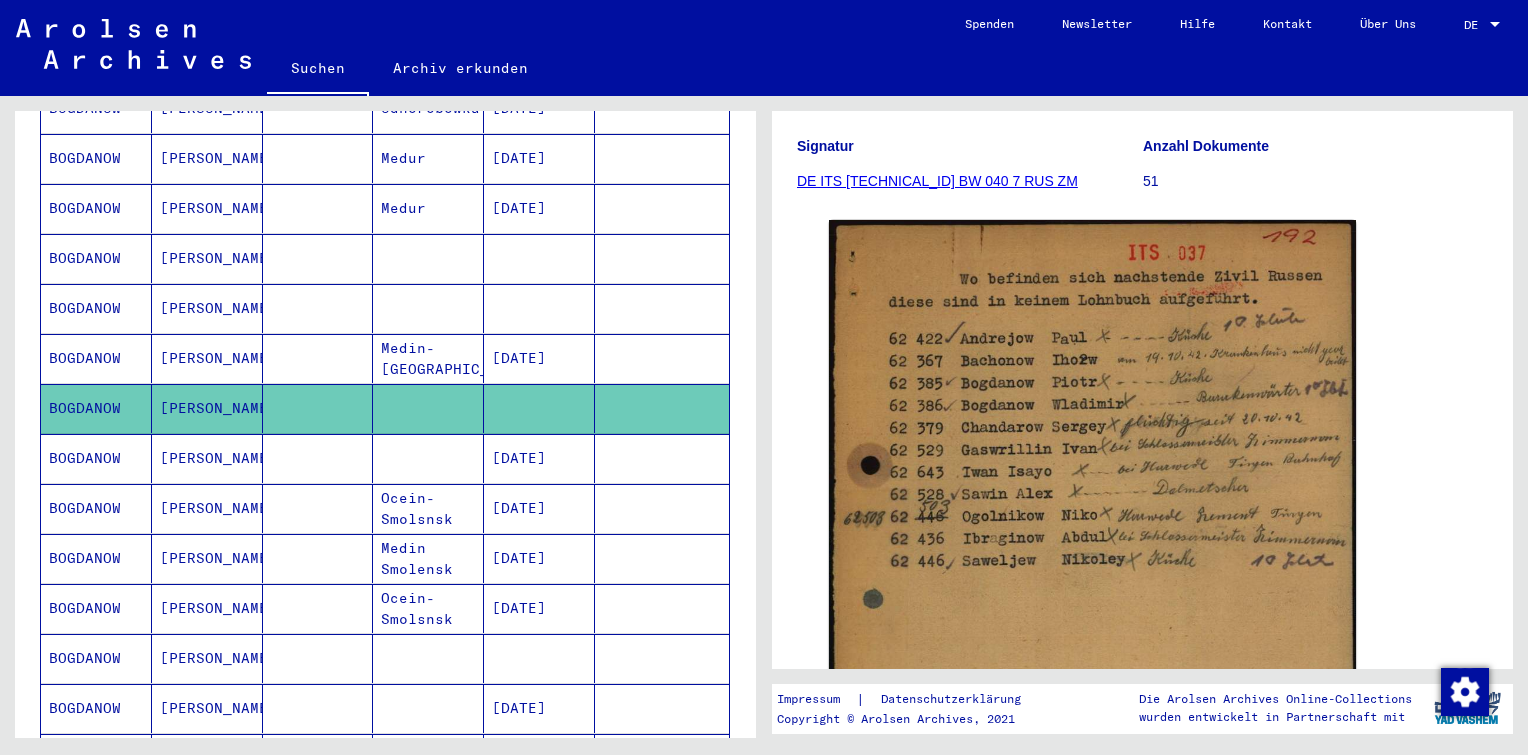 click on "[DATE]" at bounding box center [539, 558] 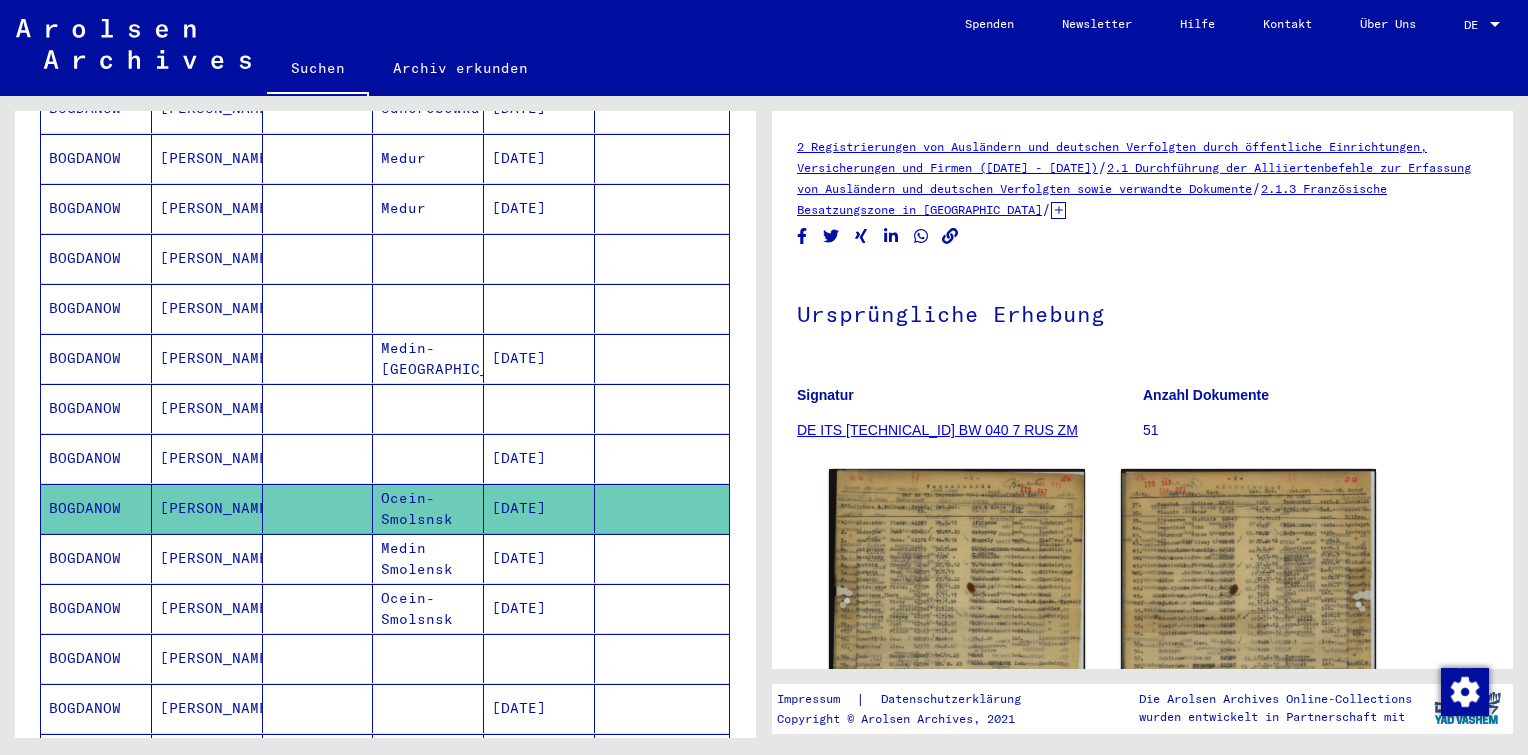 scroll, scrollTop: 0, scrollLeft: 0, axis: both 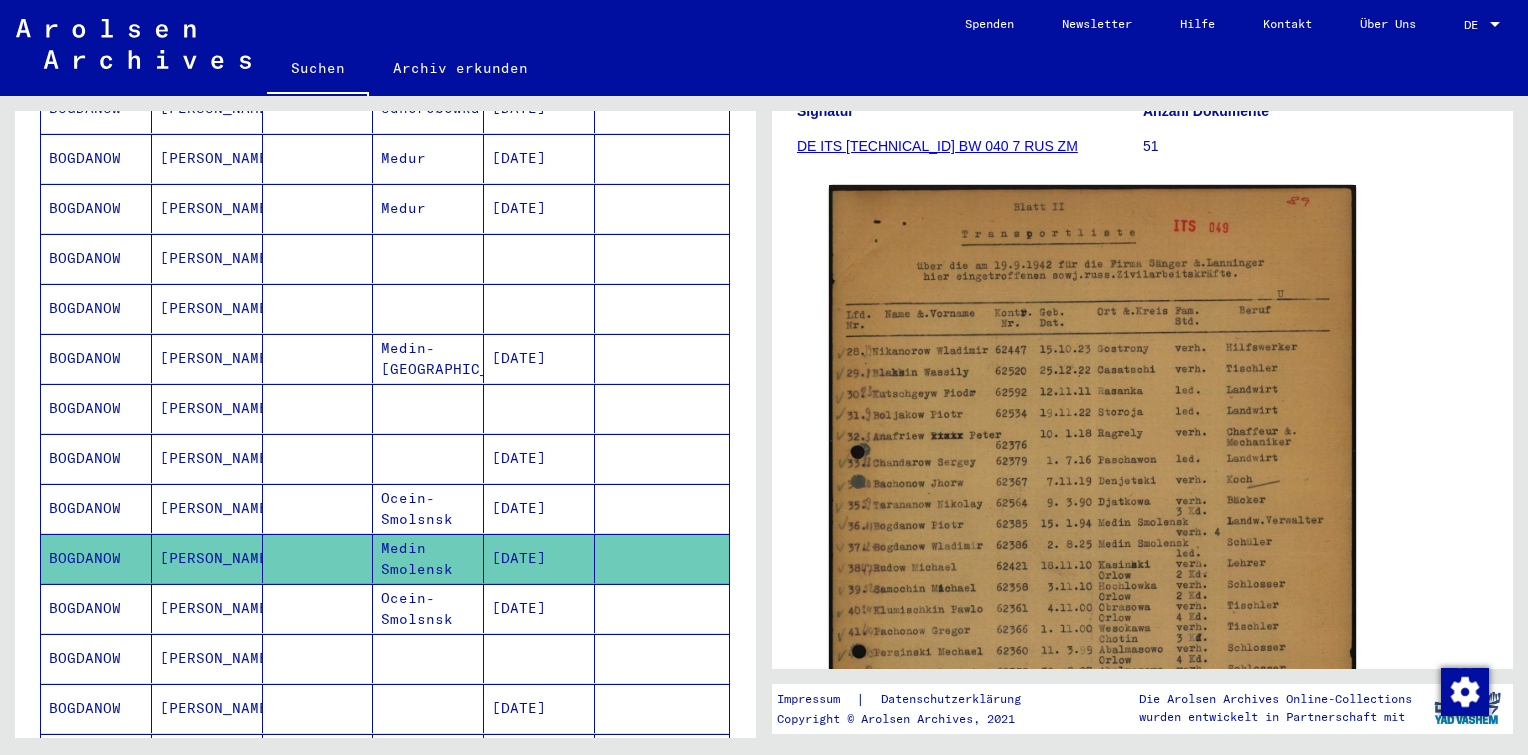 click at bounding box center [662, 658] 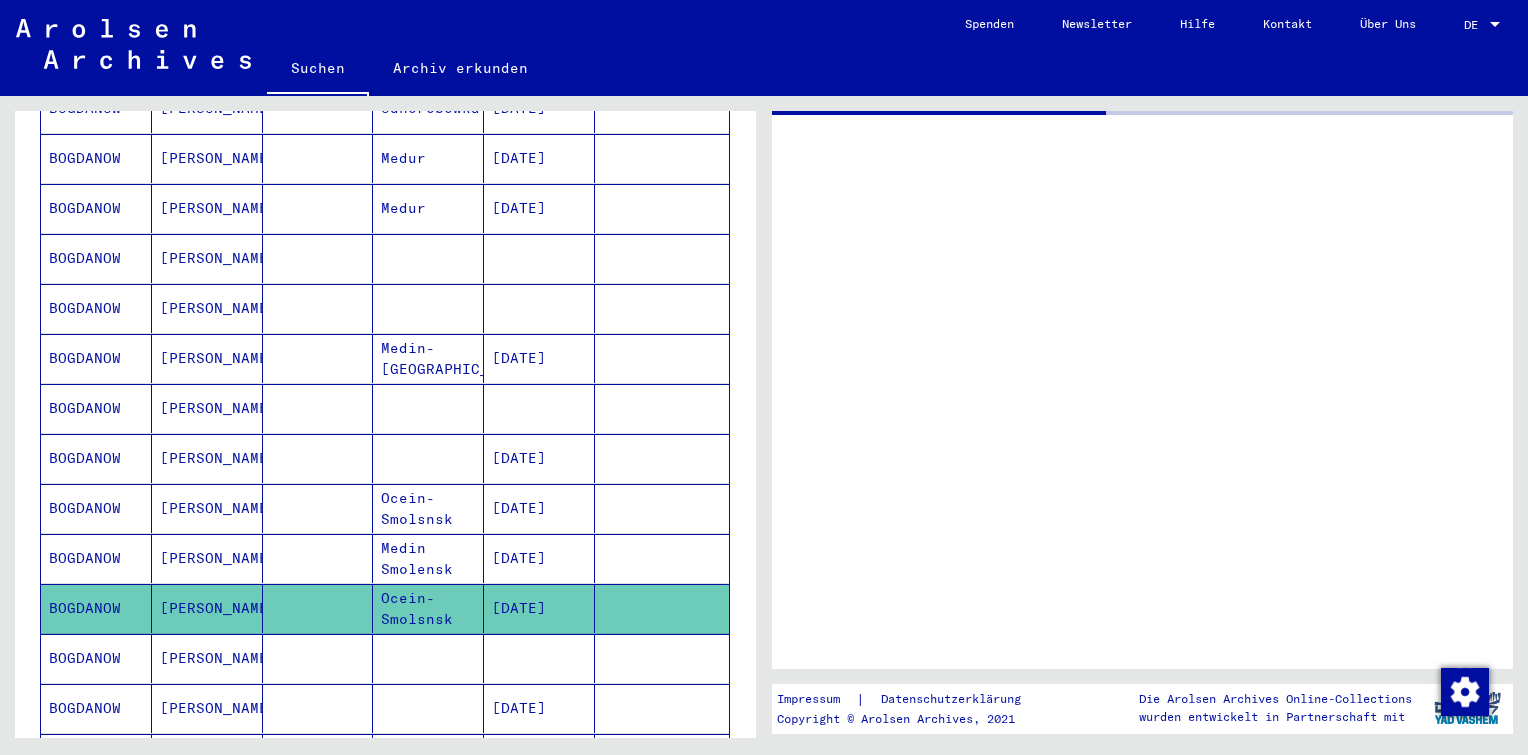 scroll, scrollTop: 0, scrollLeft: 0, axis: both 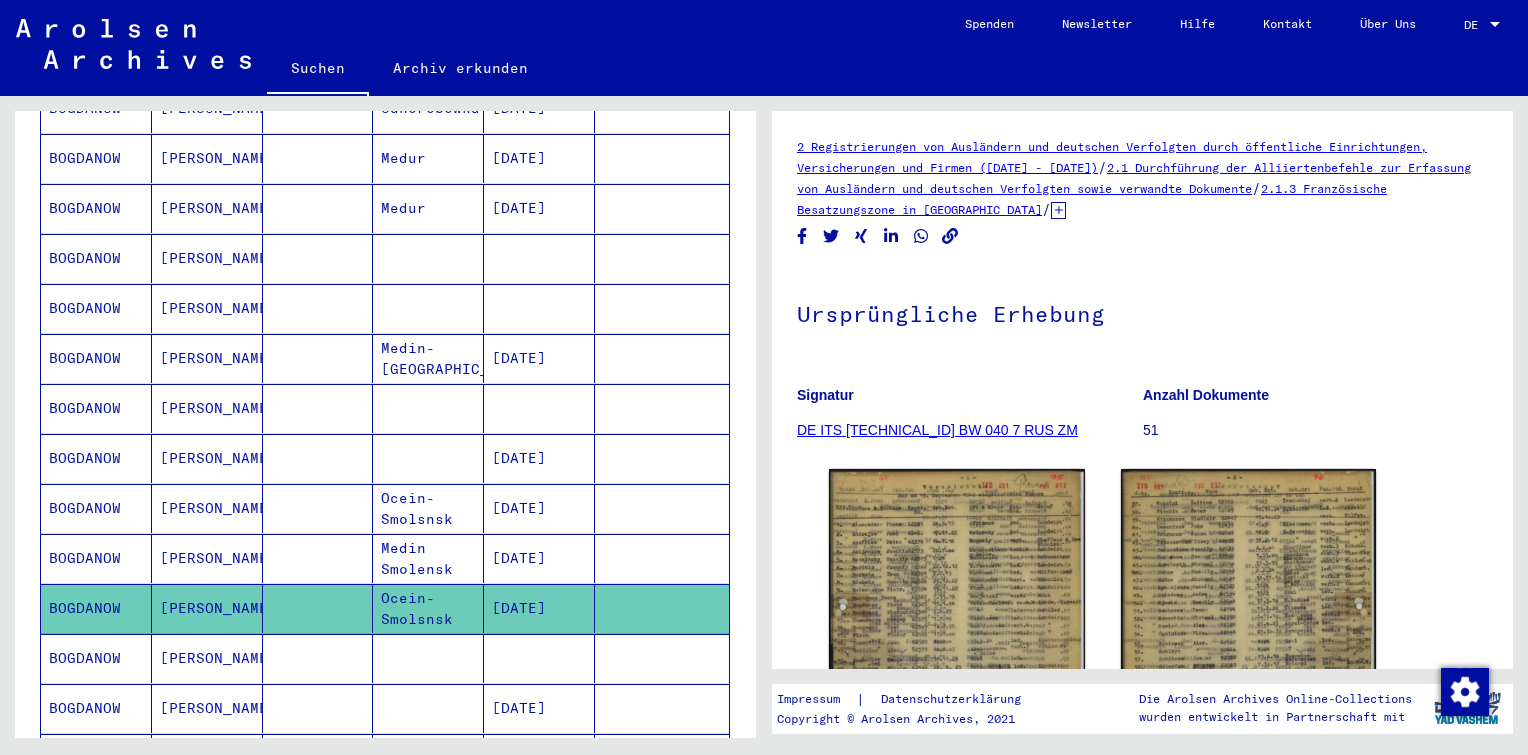 click on "[DATE]" at bounding box center [539, 608] 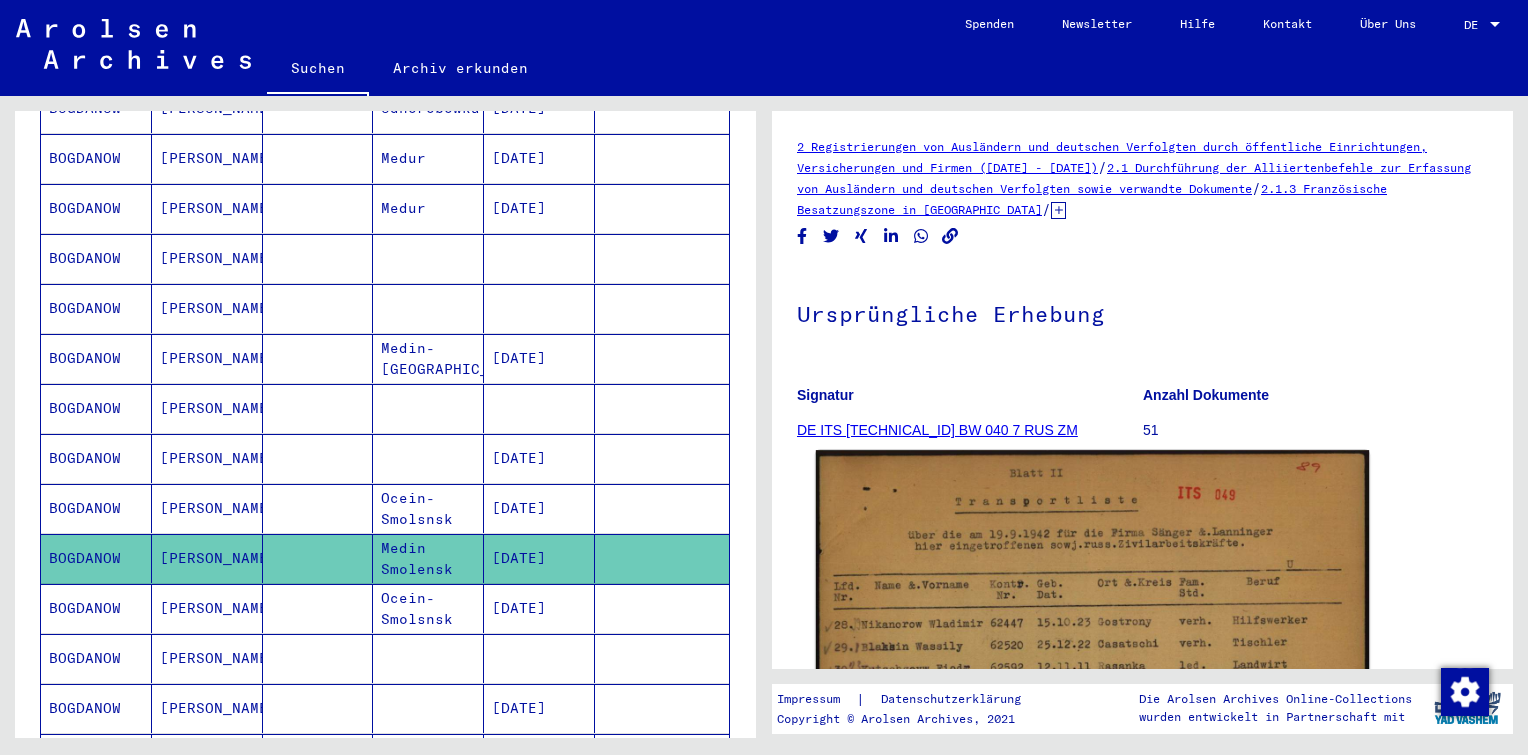scroll, scrollTop: 0, scrollLeft: 0, axis: both 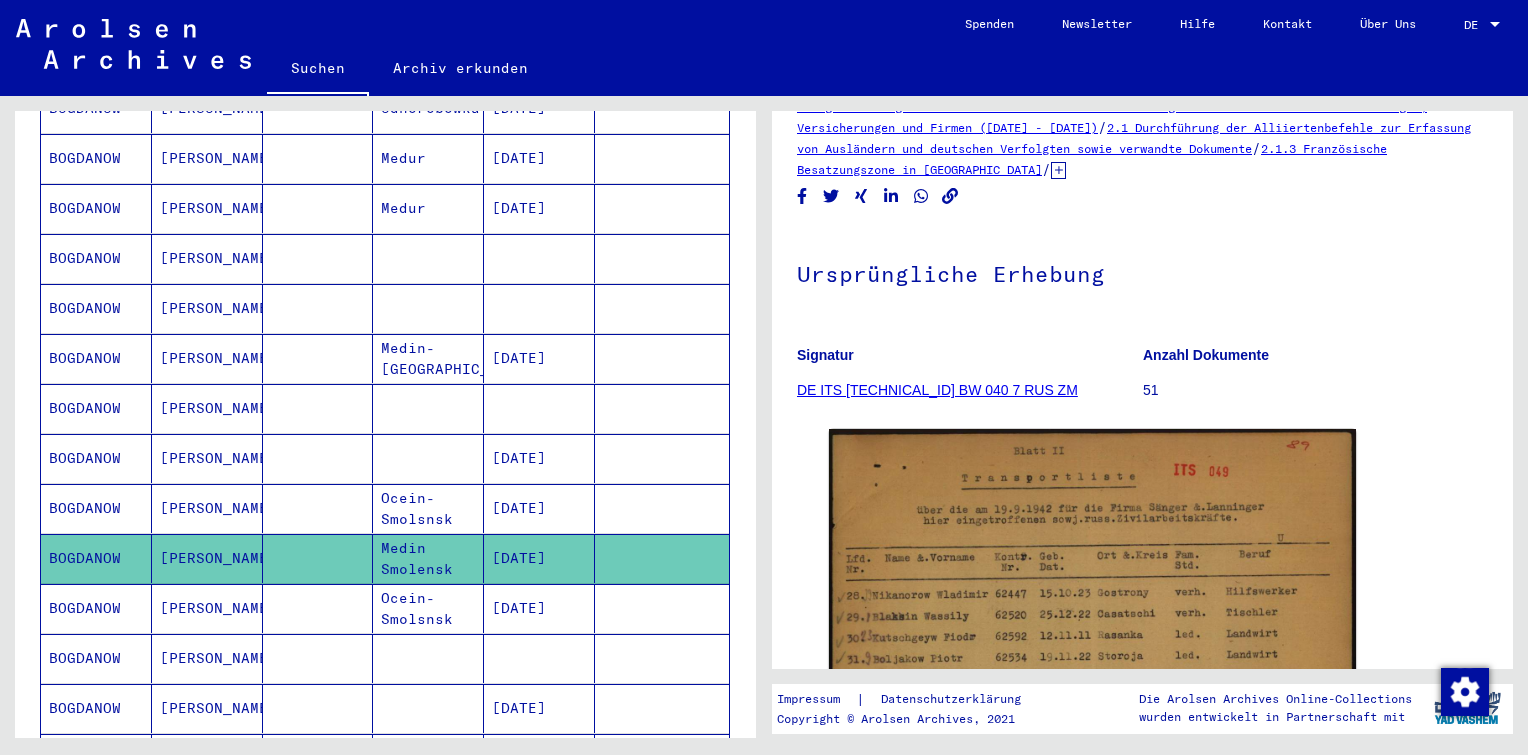 click 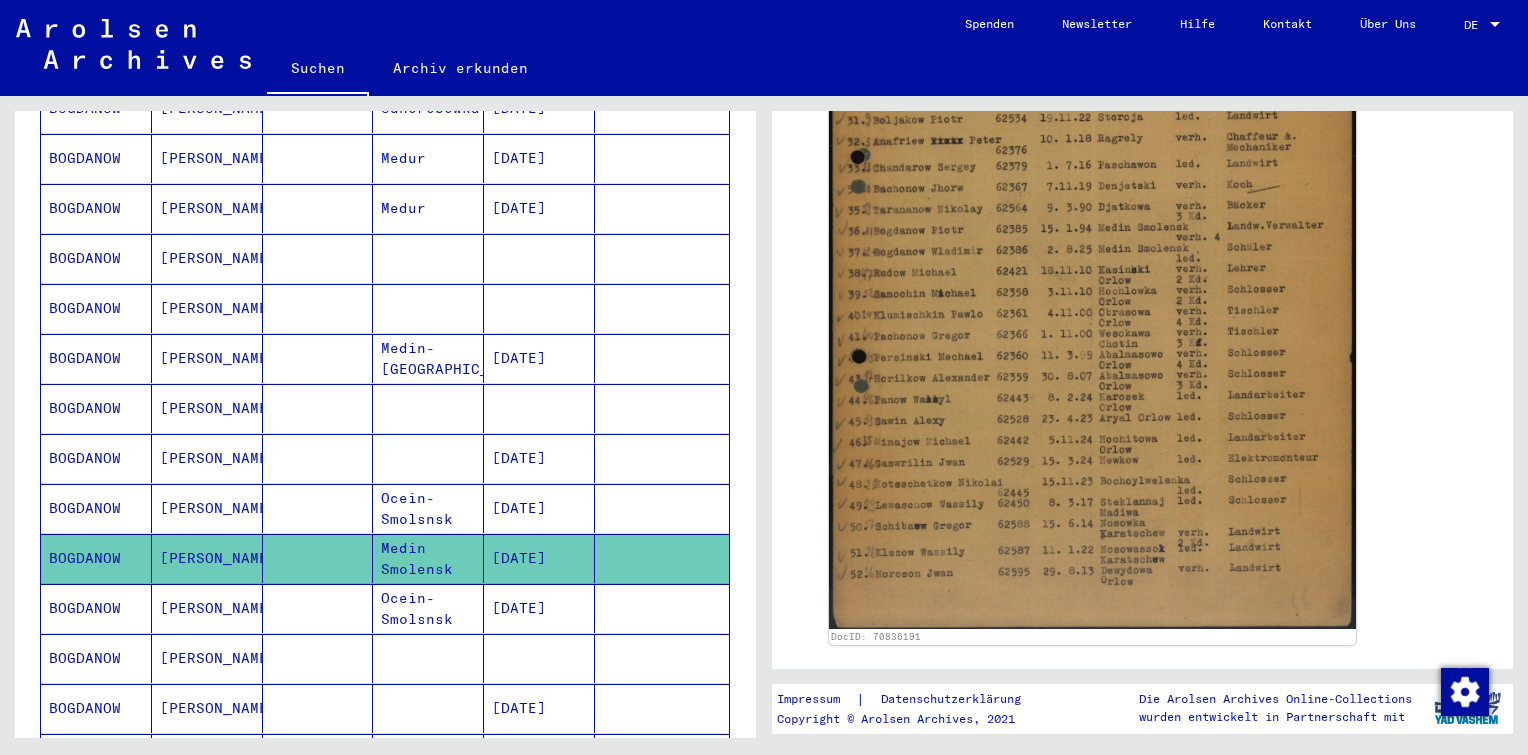 scroll, scrollTop: 692, scrollLeft: 0, axis: vertical 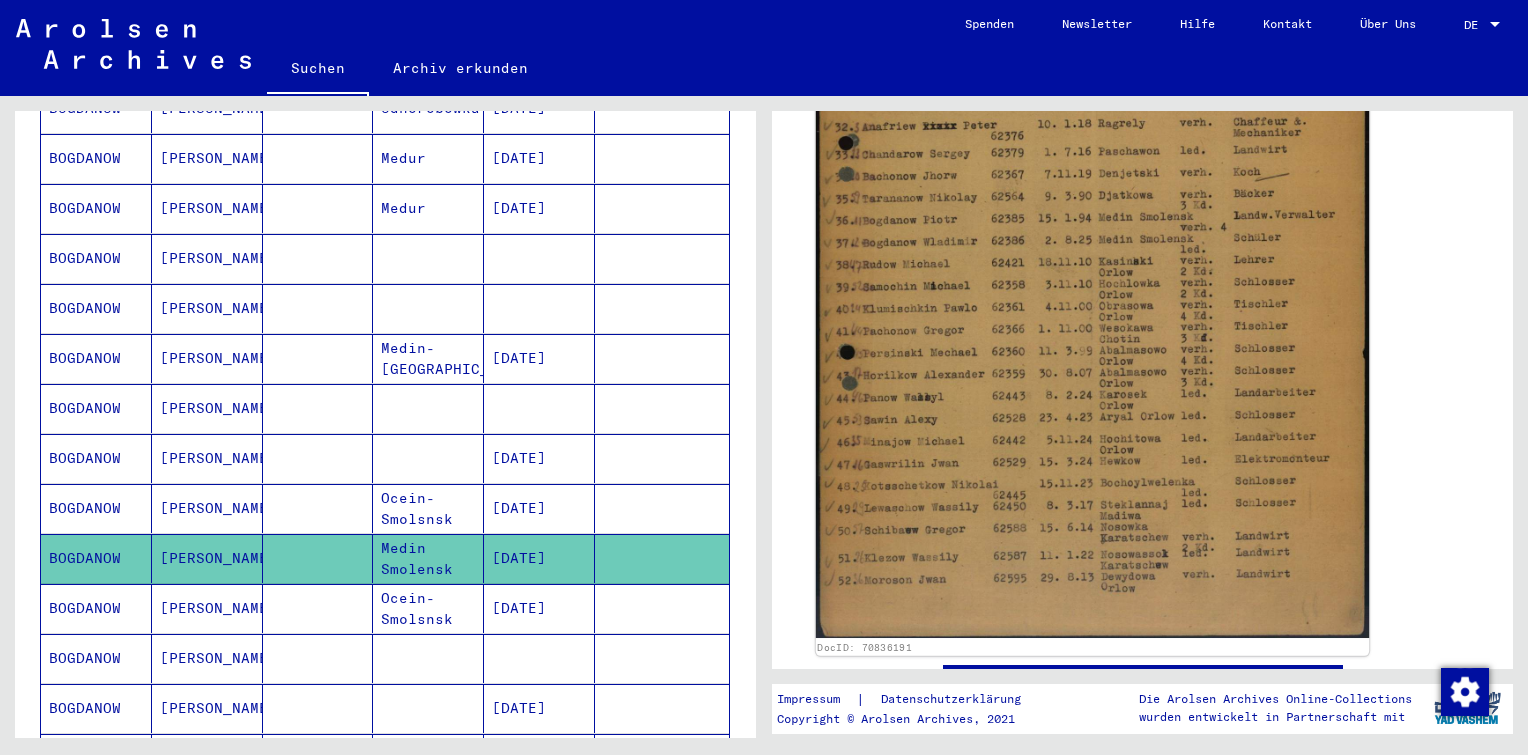 click 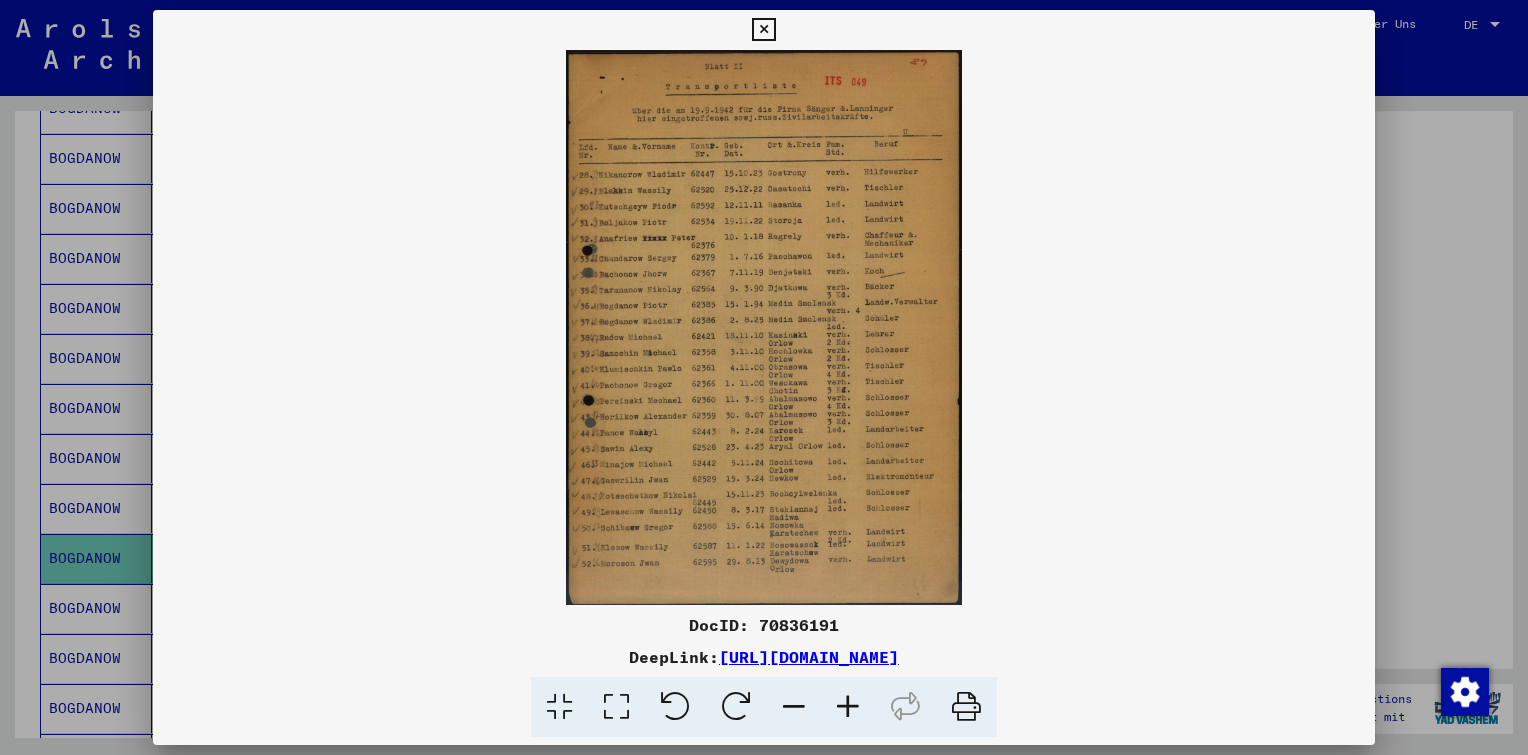 click at bounding box center [848, 707] 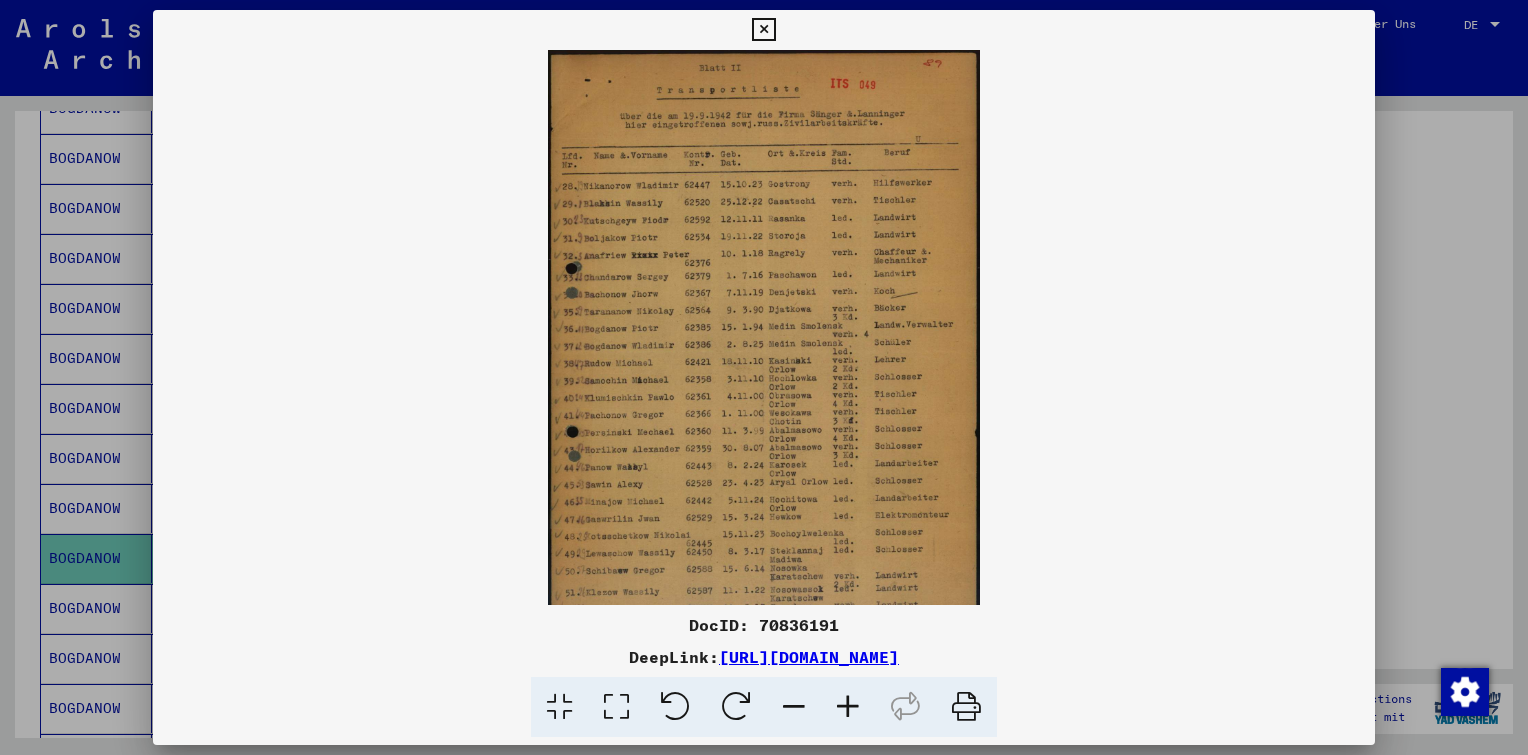 click at bounding box center (848, 707) 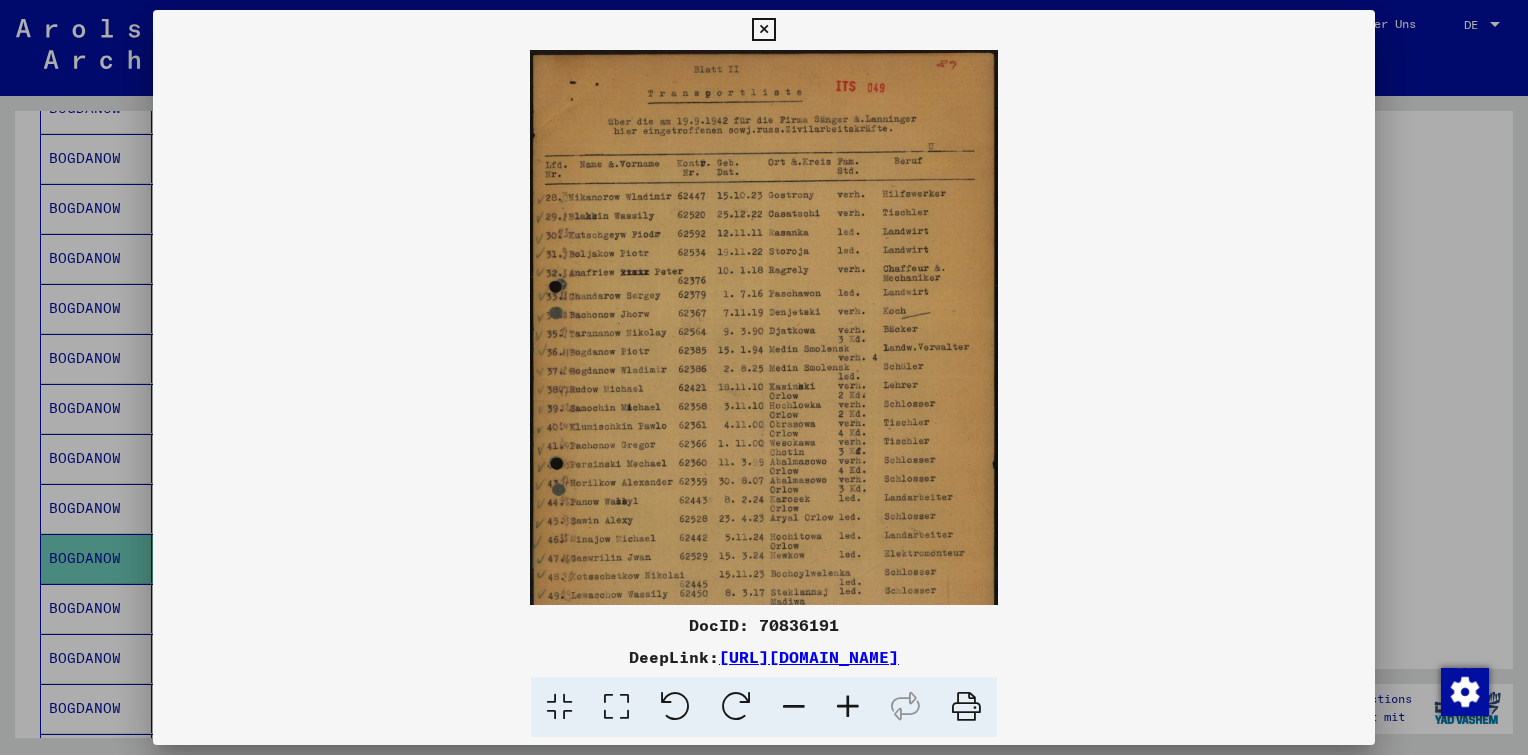 click at bounding box center (848, 707) 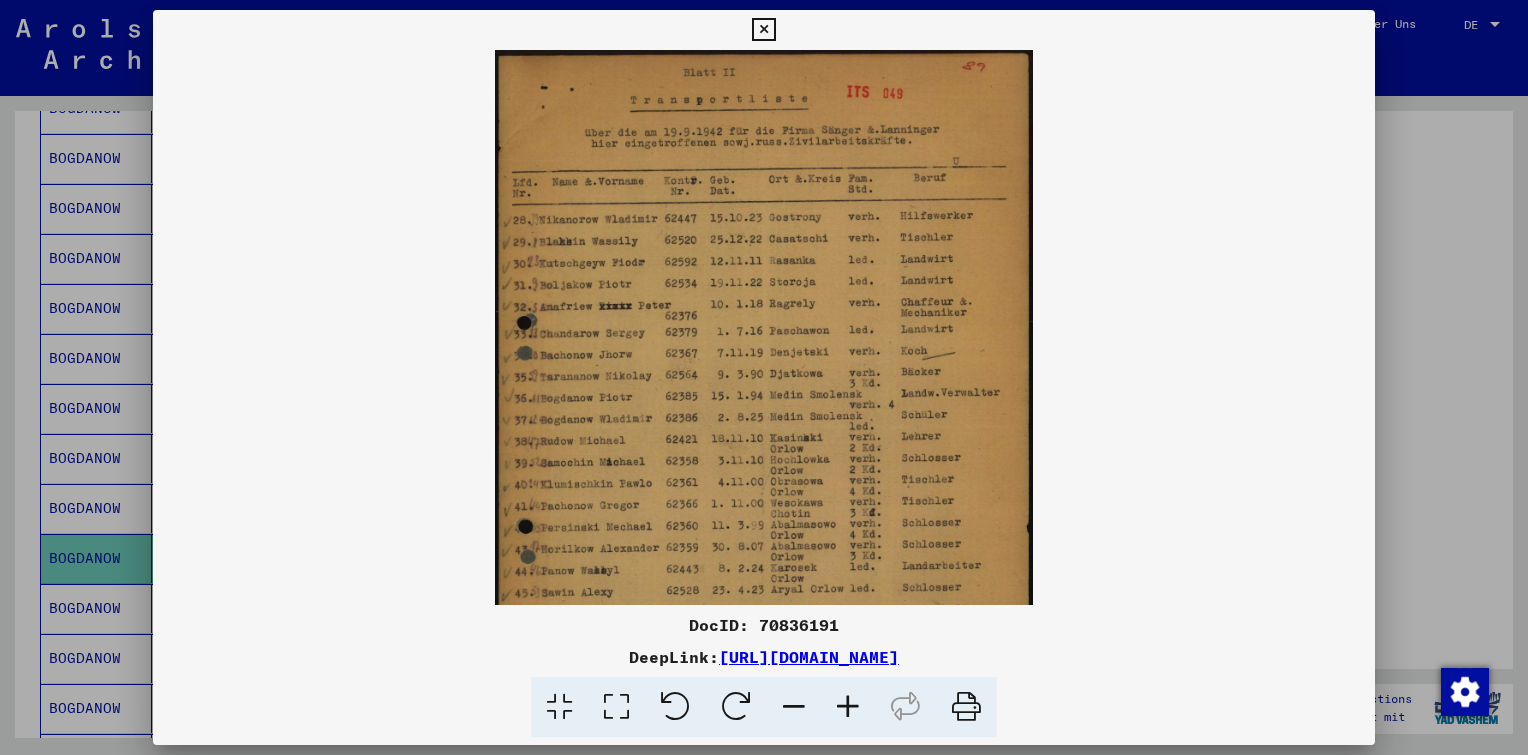 click at bounding box center [848, 707] 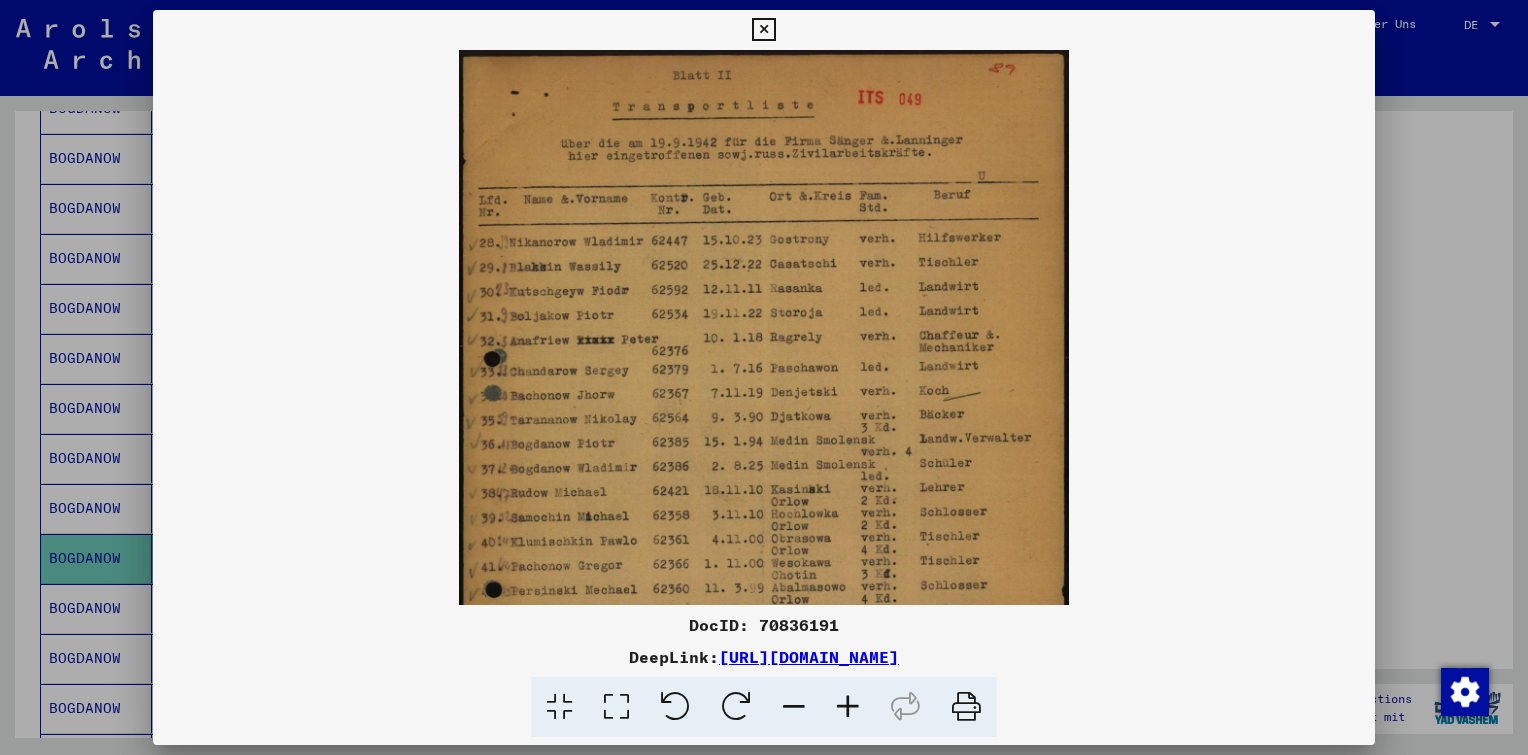 click at bounding box center (848, 707) 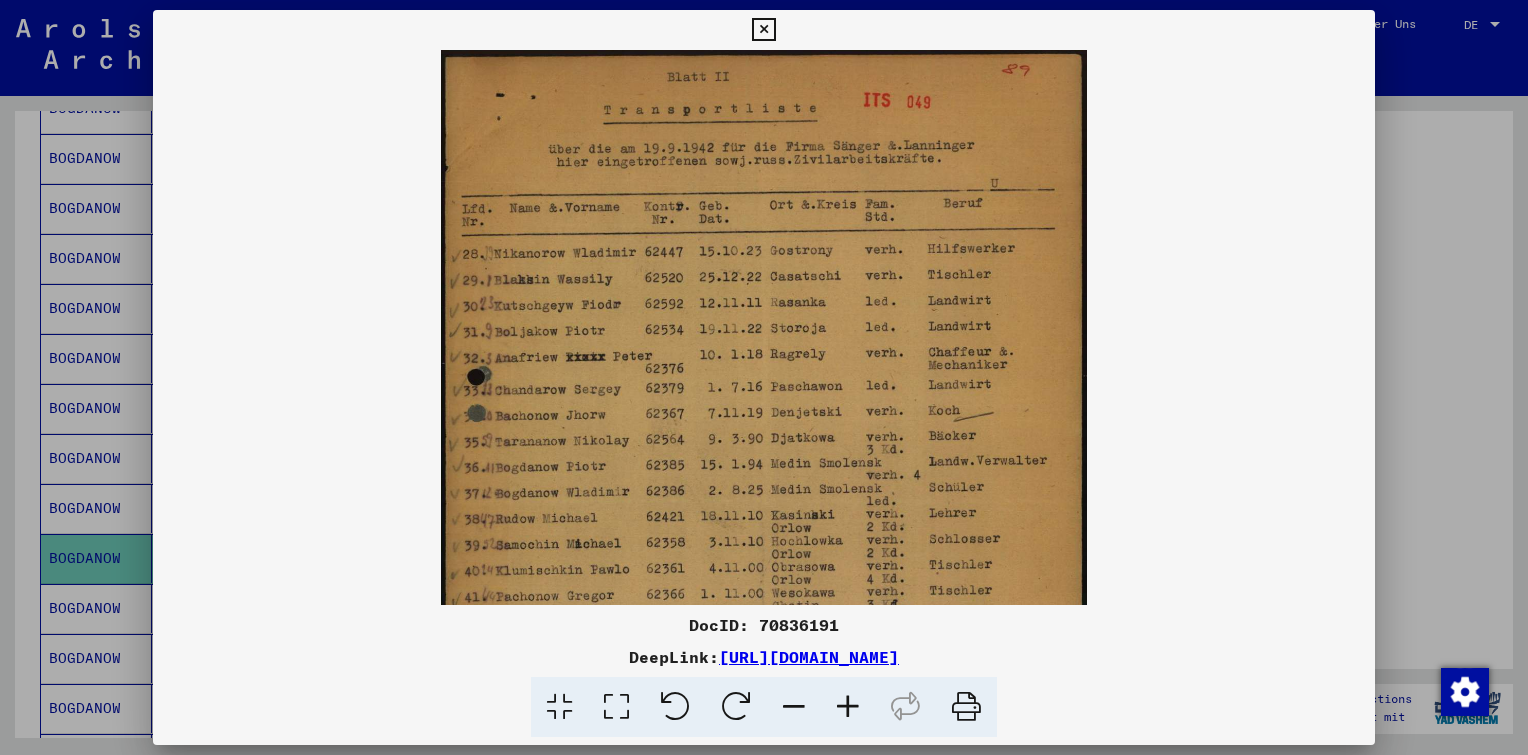 click at bounding box center (764, 502) 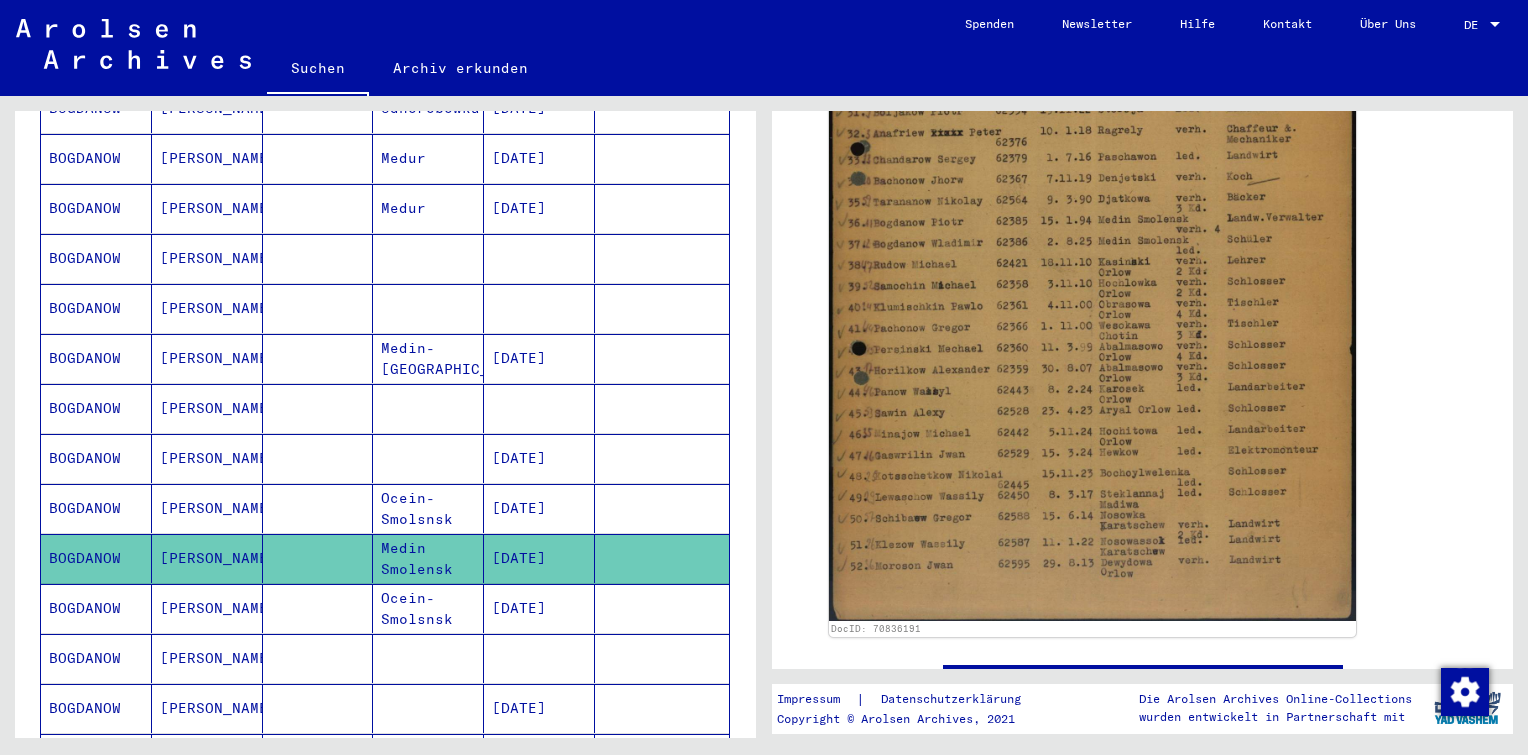 click at bounding box center (318, 558) 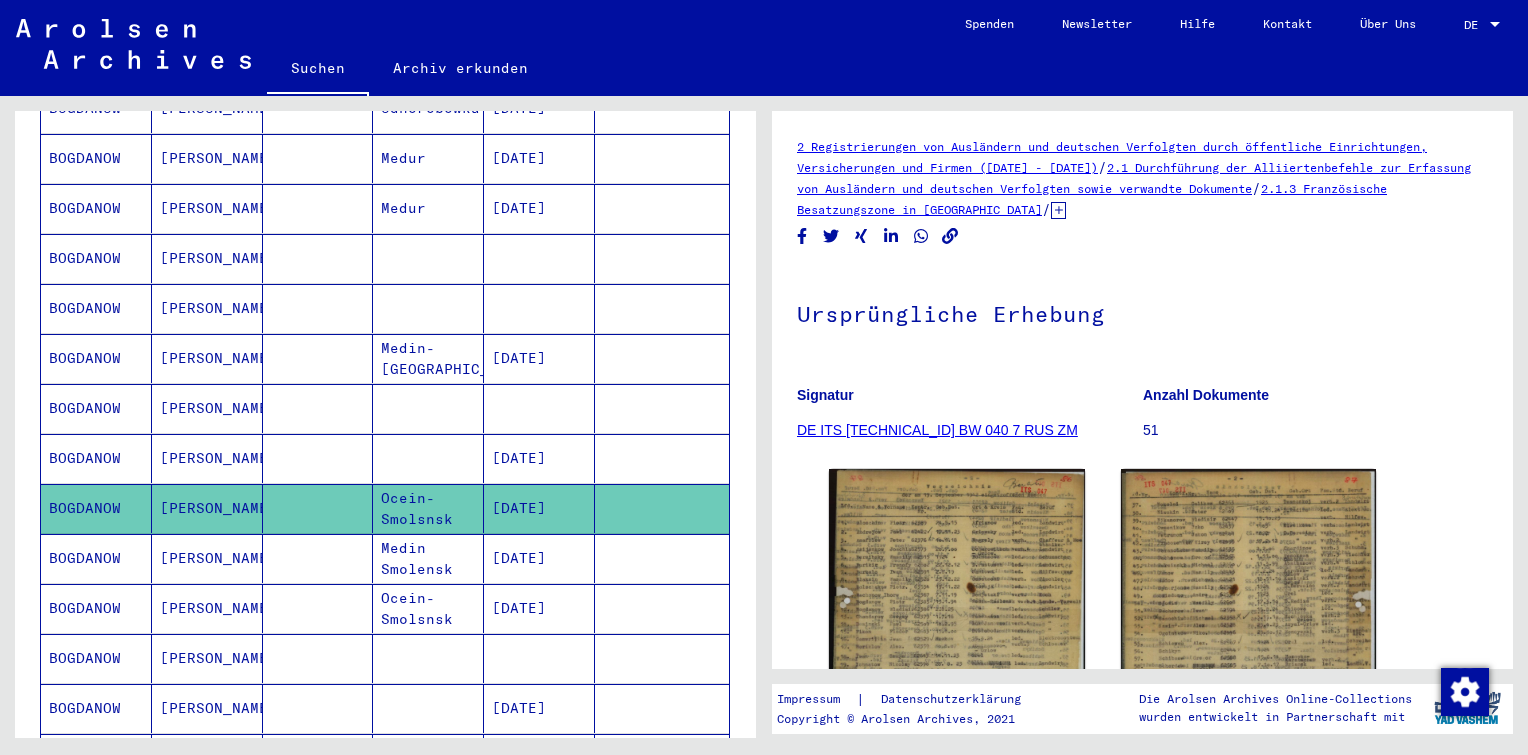 scroll, scrollTop: 0, scrollLeft: 0, axis: both 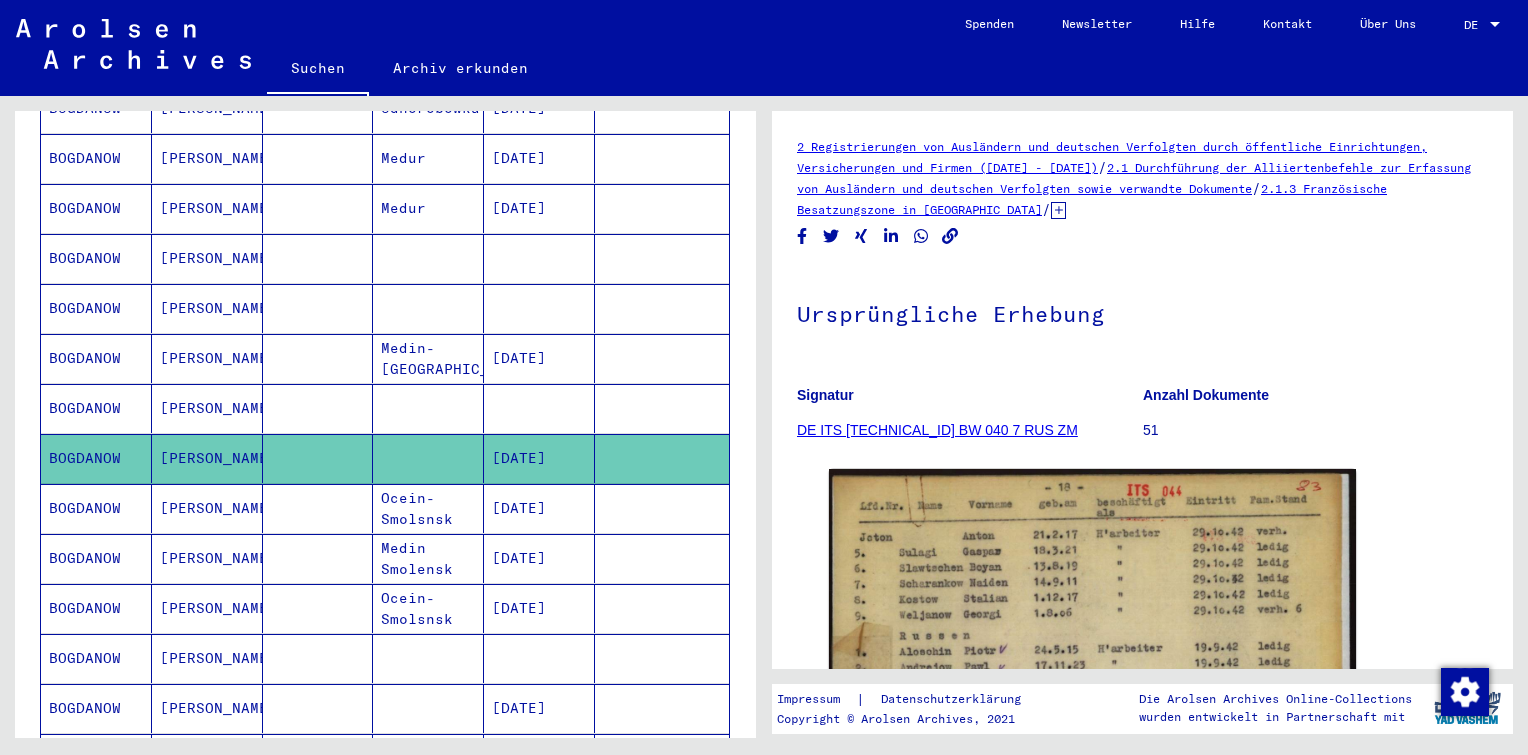 click at bounding box center (318, 458) 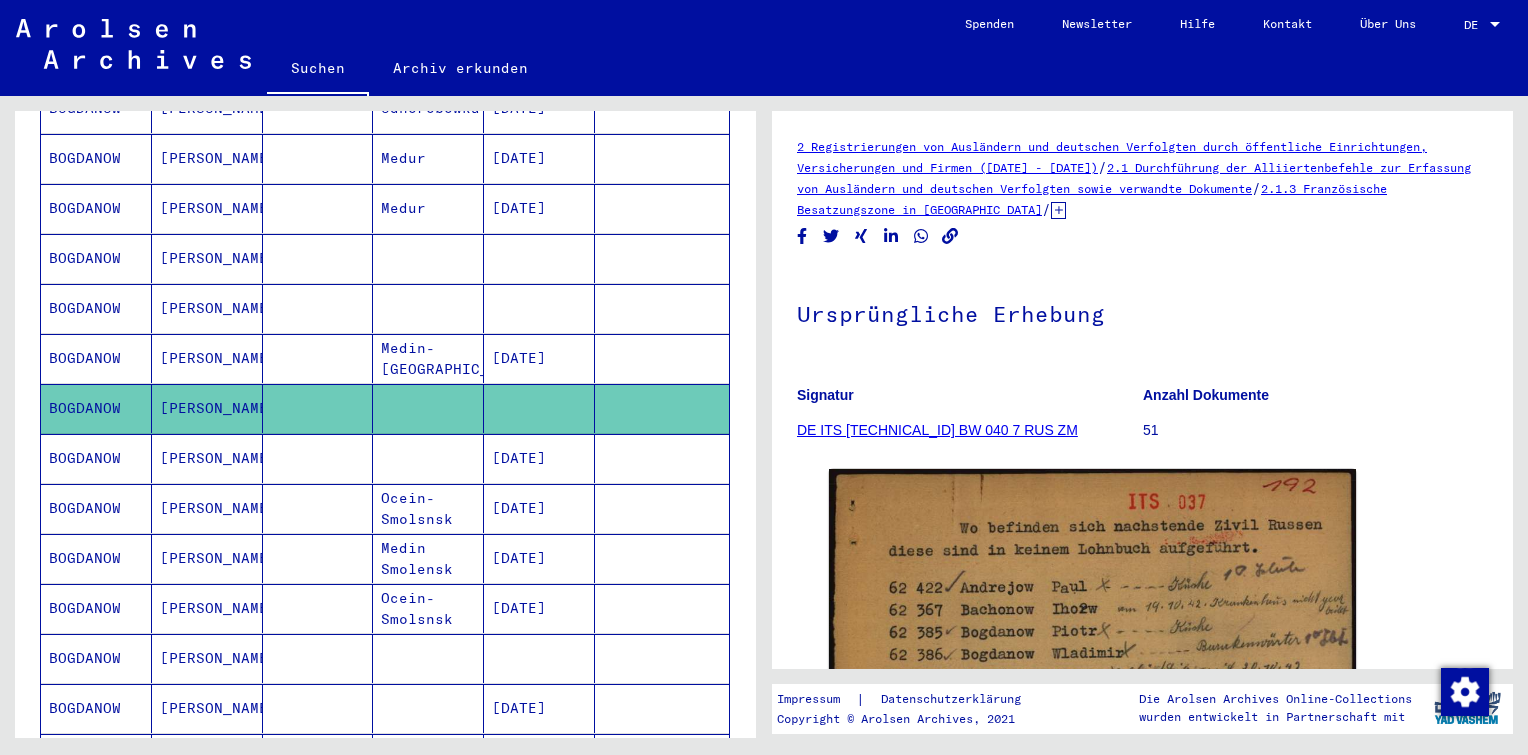 scroll, scrollTop: 0, scrollLeft: 0, axis: both 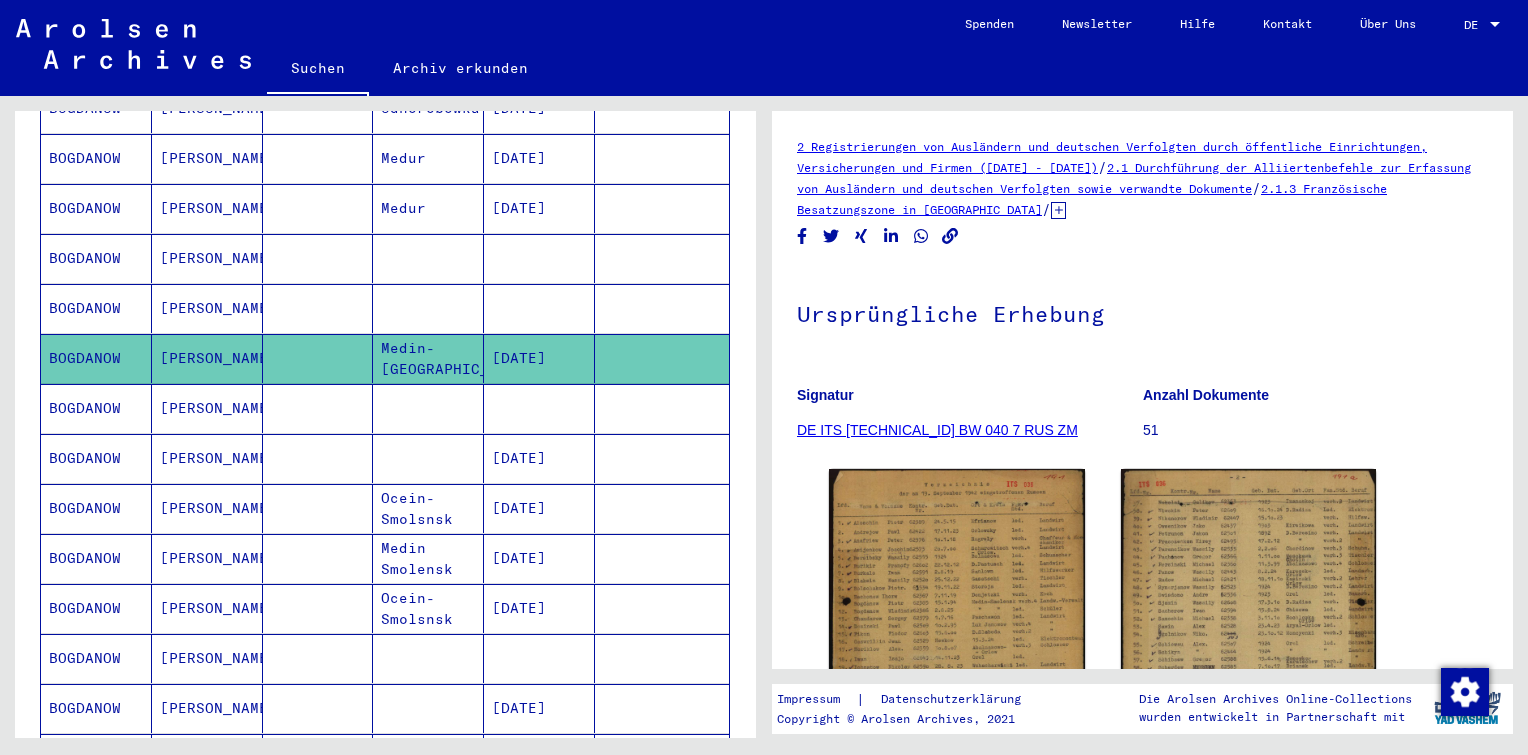 click 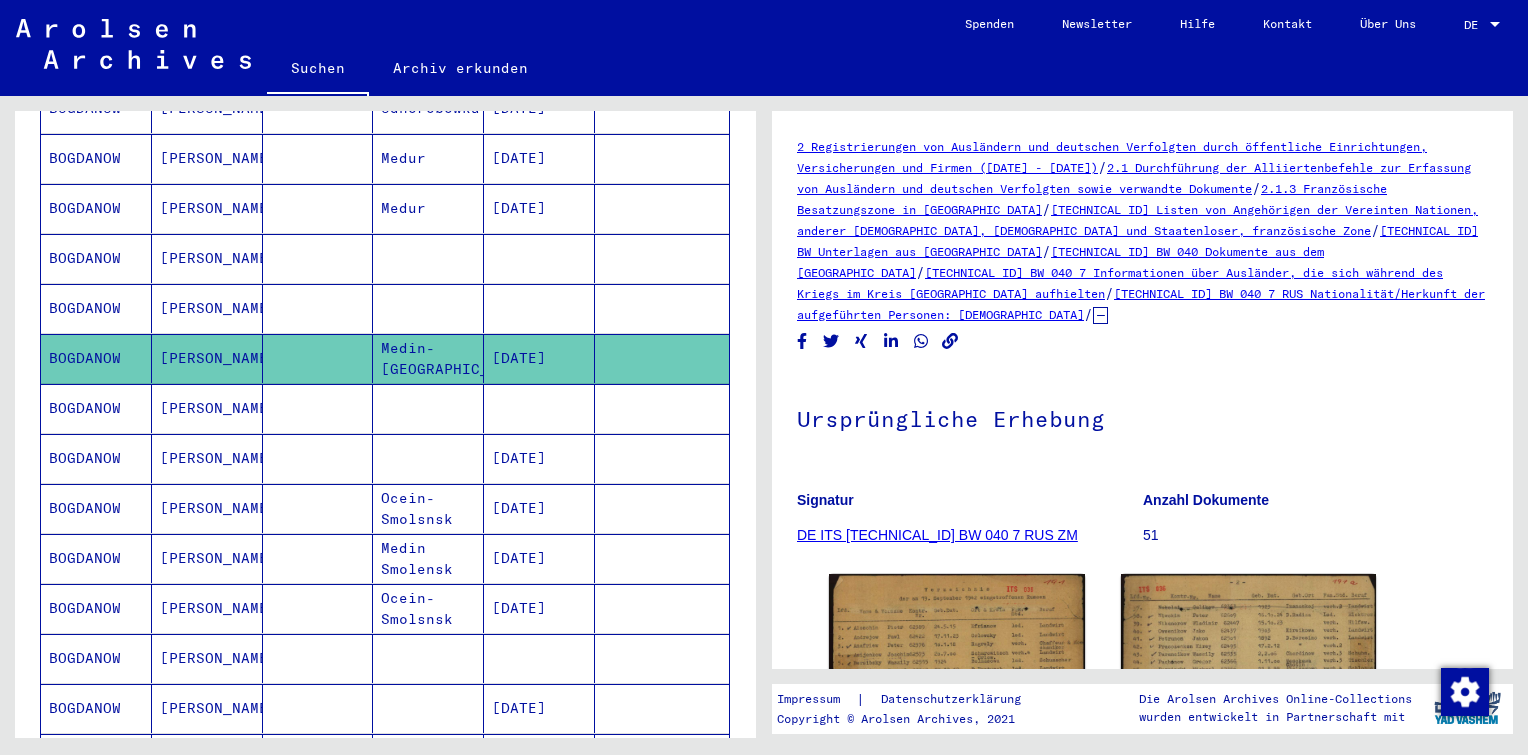 click at bounding box center (428, 358) 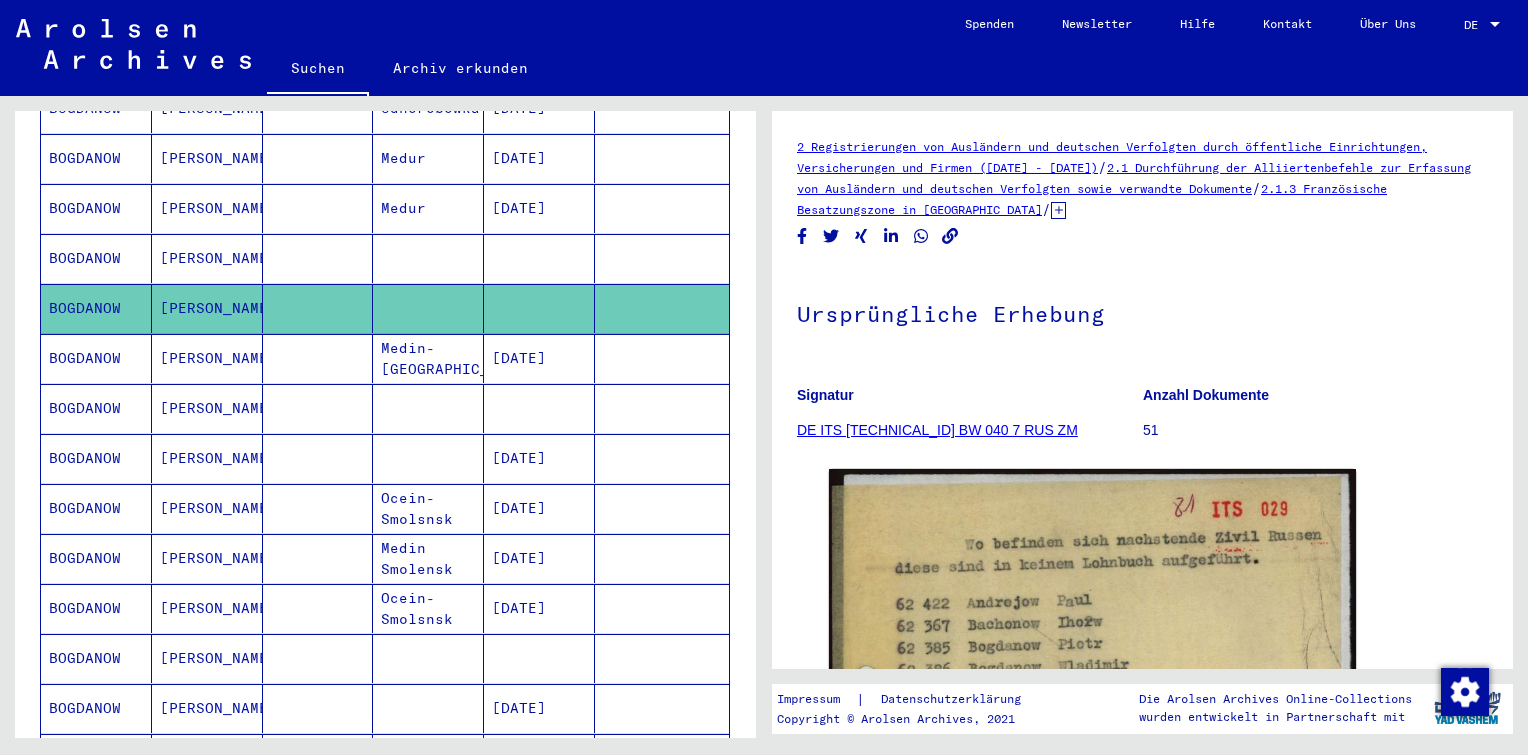 scroll, scrollTop: 0, scrollLeft: 0, axis: both 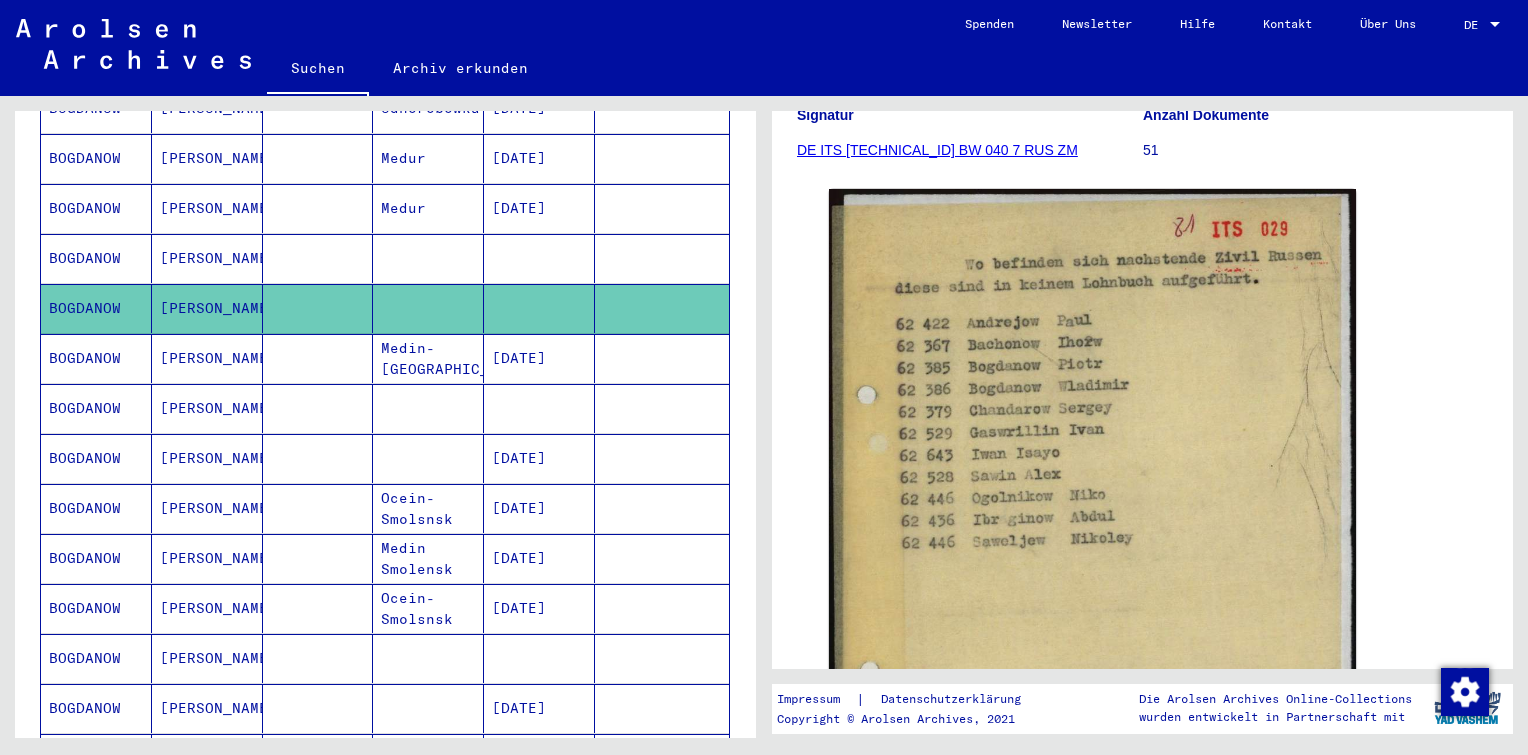 click at bounding box center (318, 308) 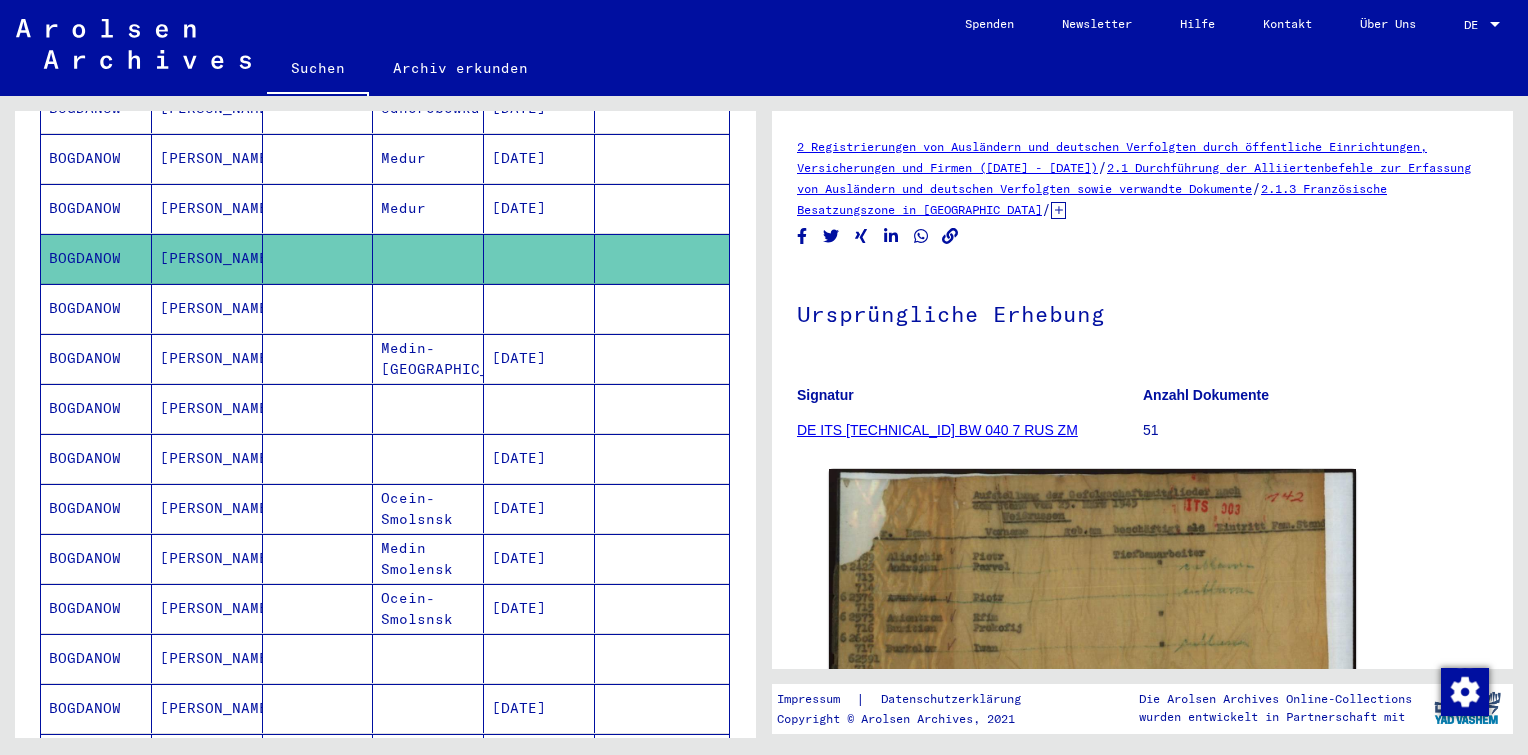 scroll, scrollTop: 0, scrollLeft: 0, axis: both 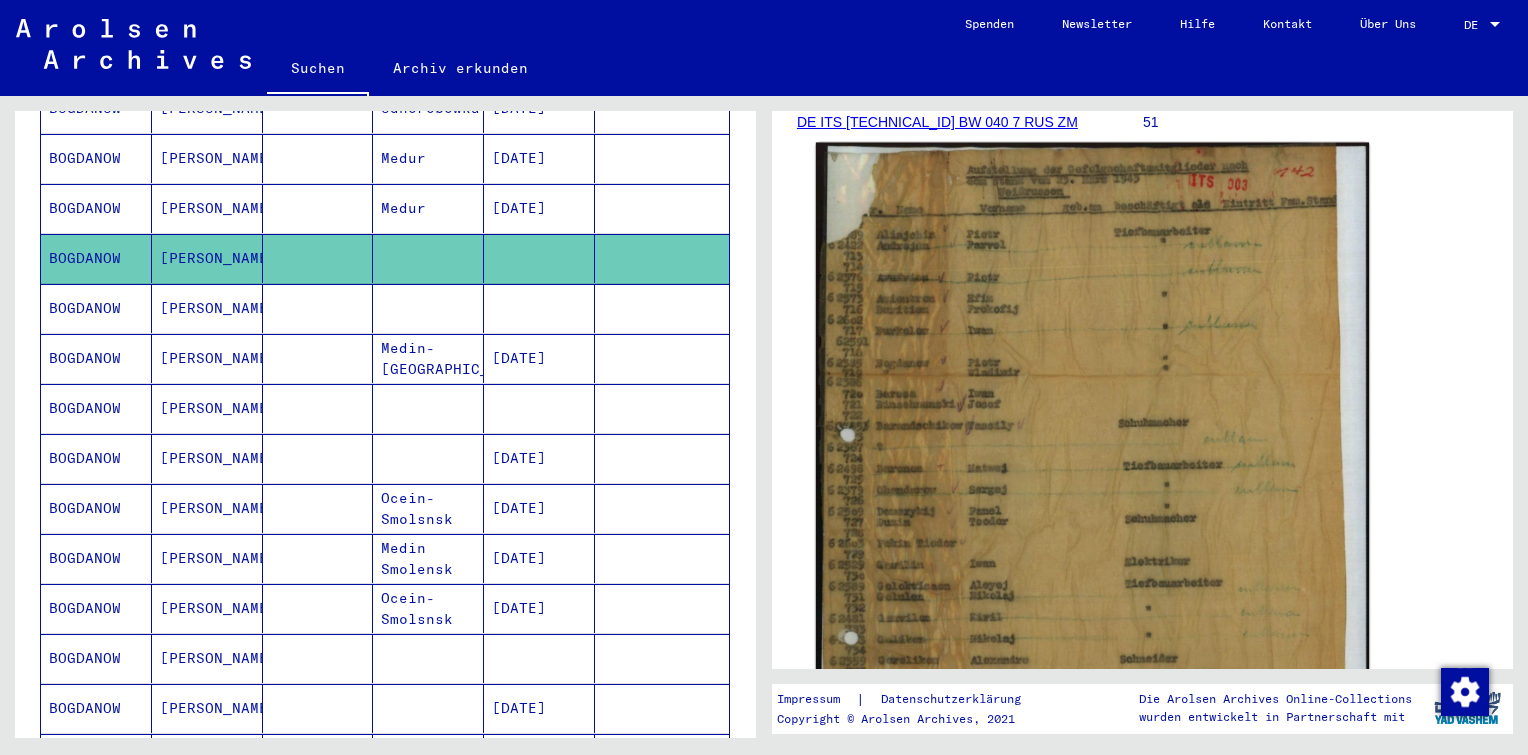 click 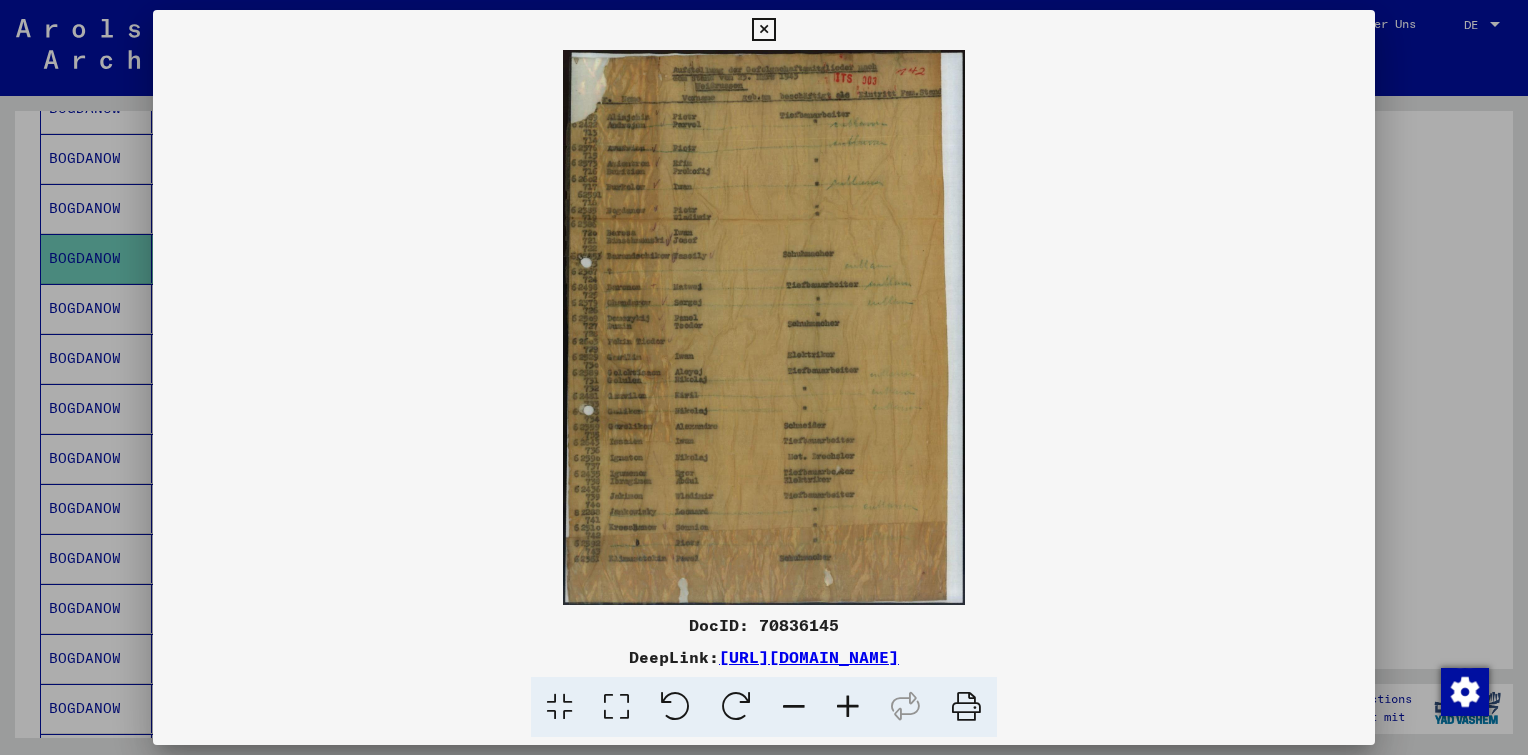 click at bounding box center [848, 707] 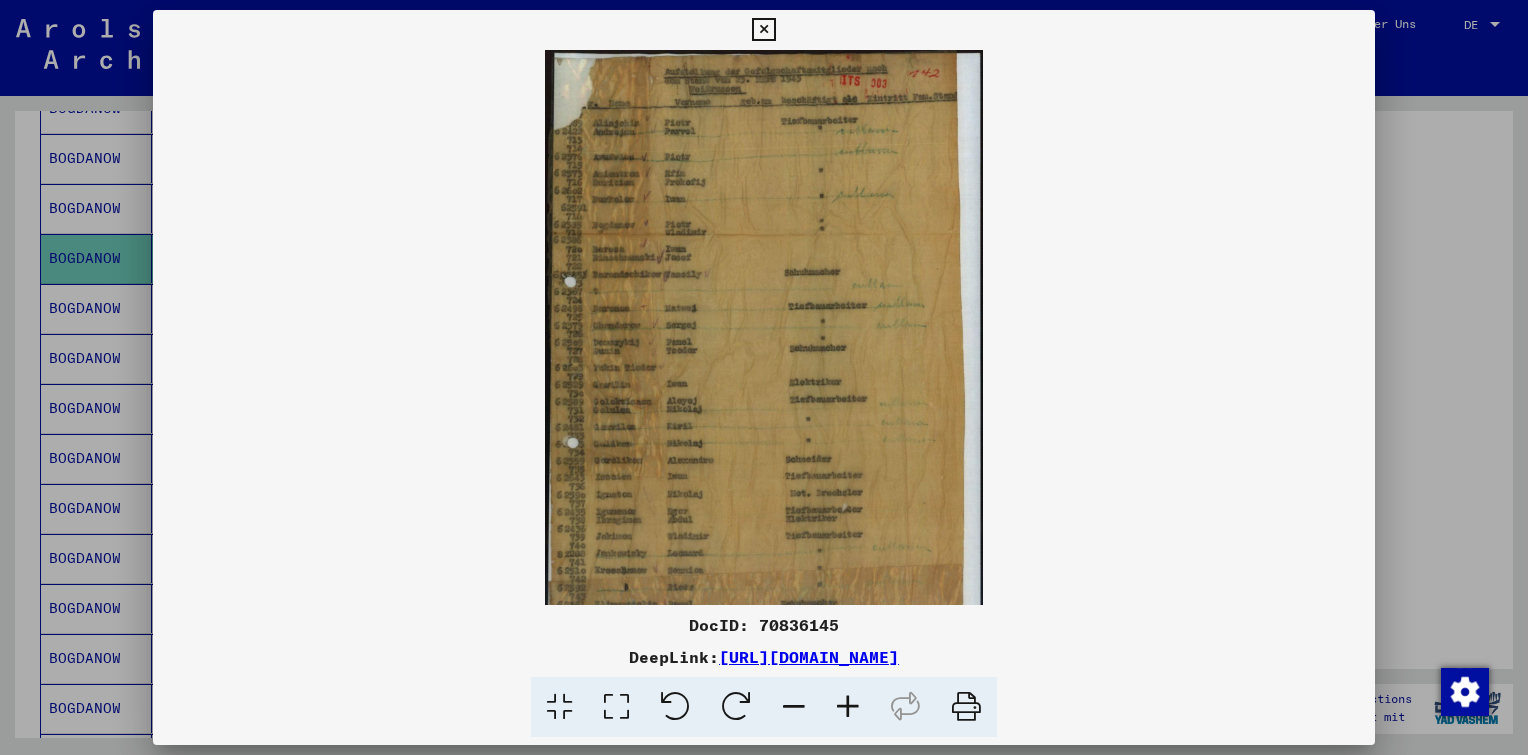click at bounding box center (848, 707) 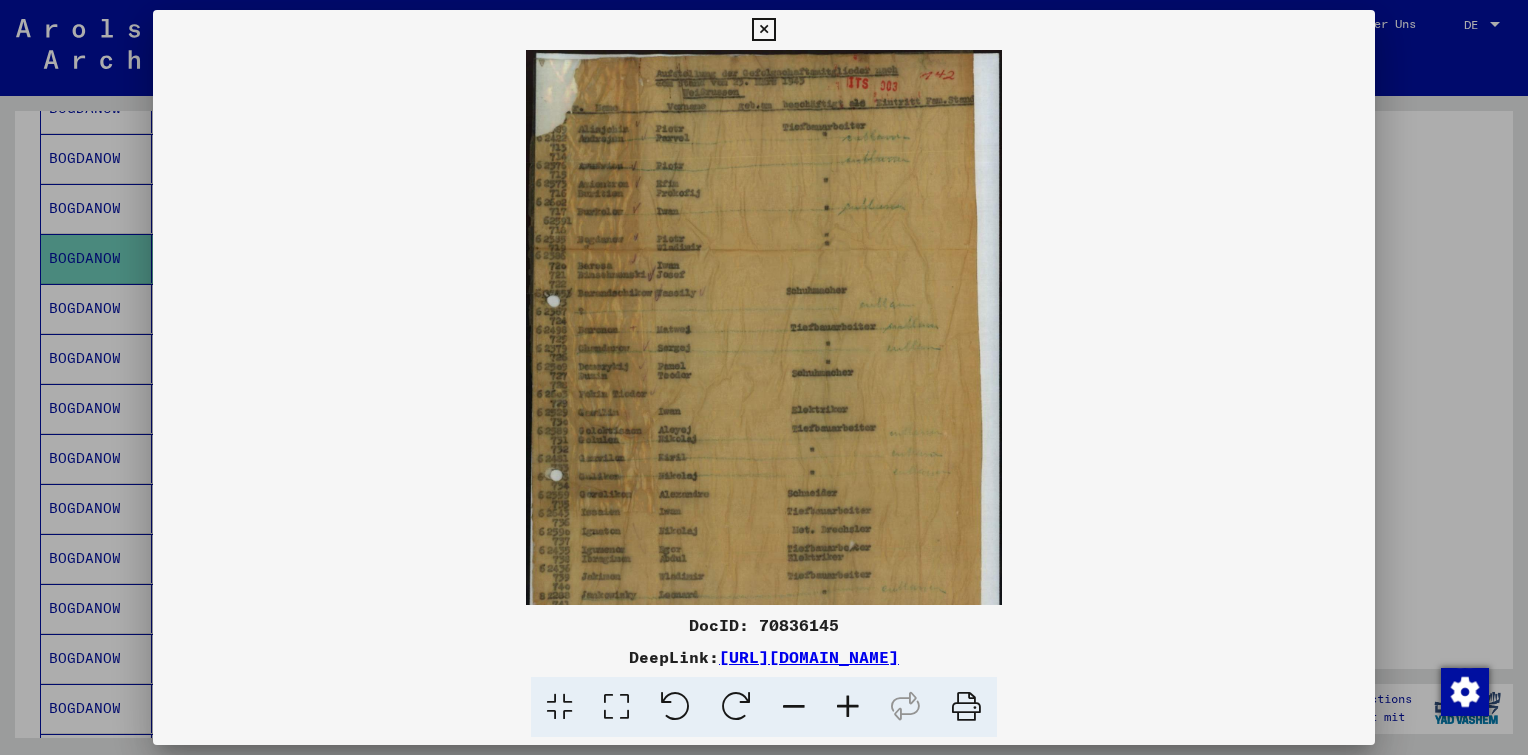 click at bounding box center (848, 707) 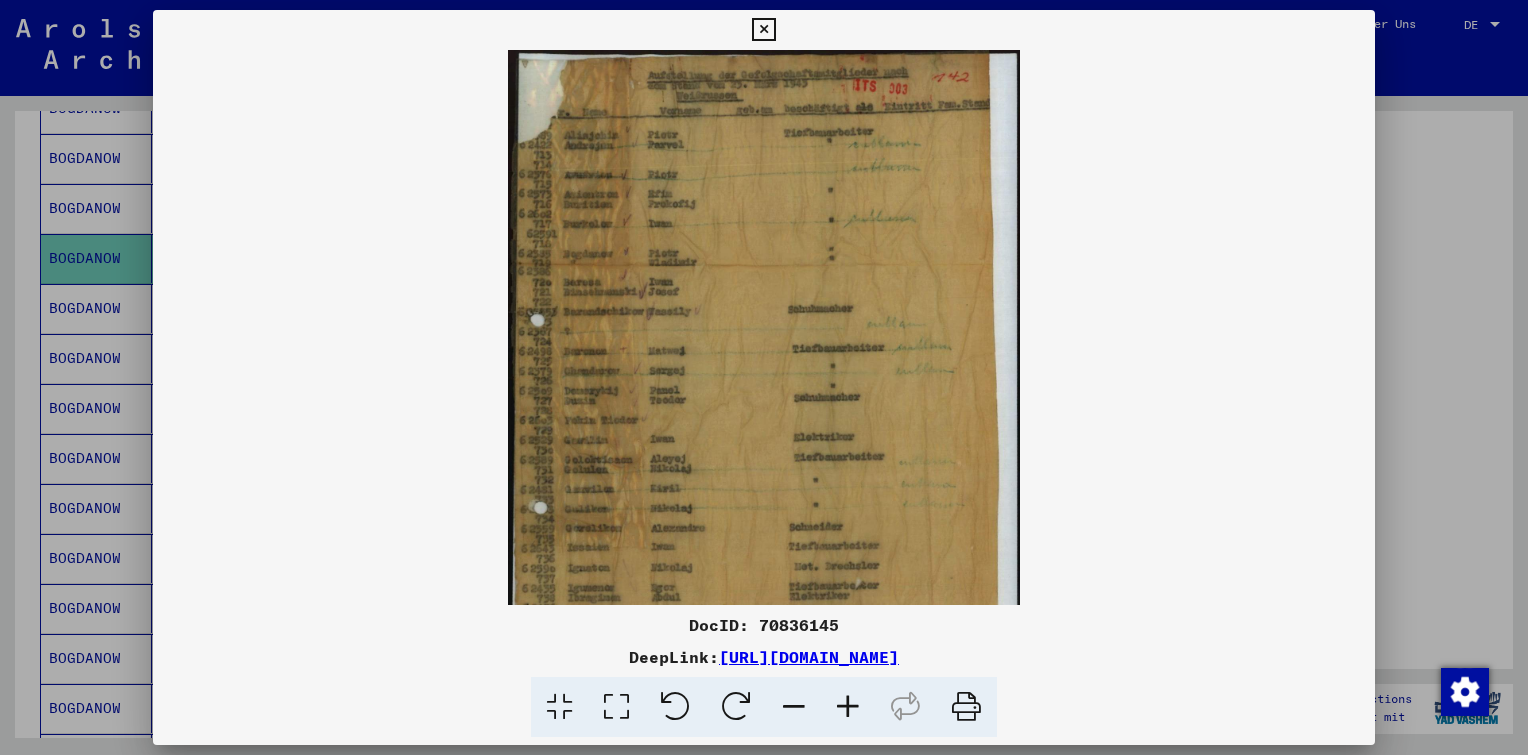 click at bounding box center (848, 707) 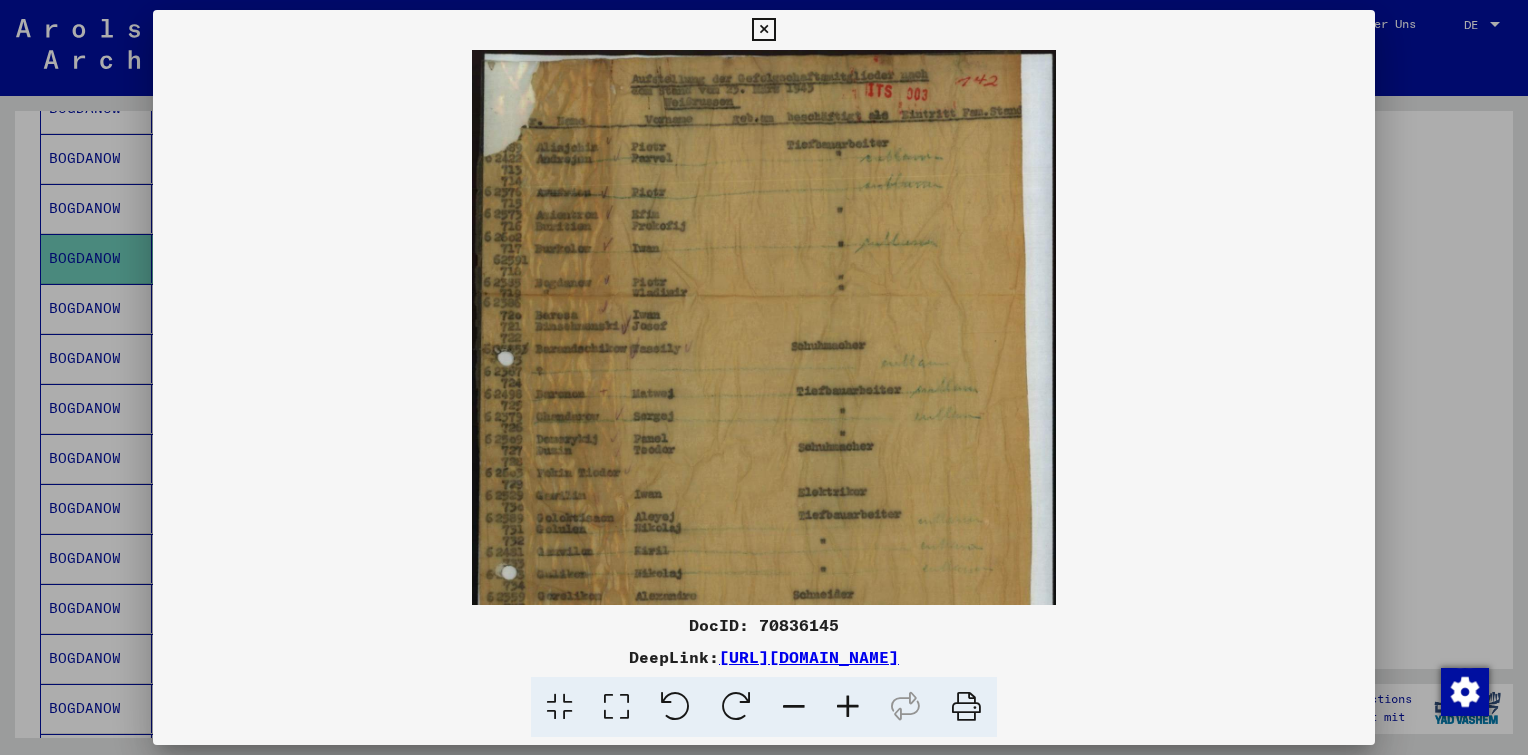 click at bounding box center (848, 707) 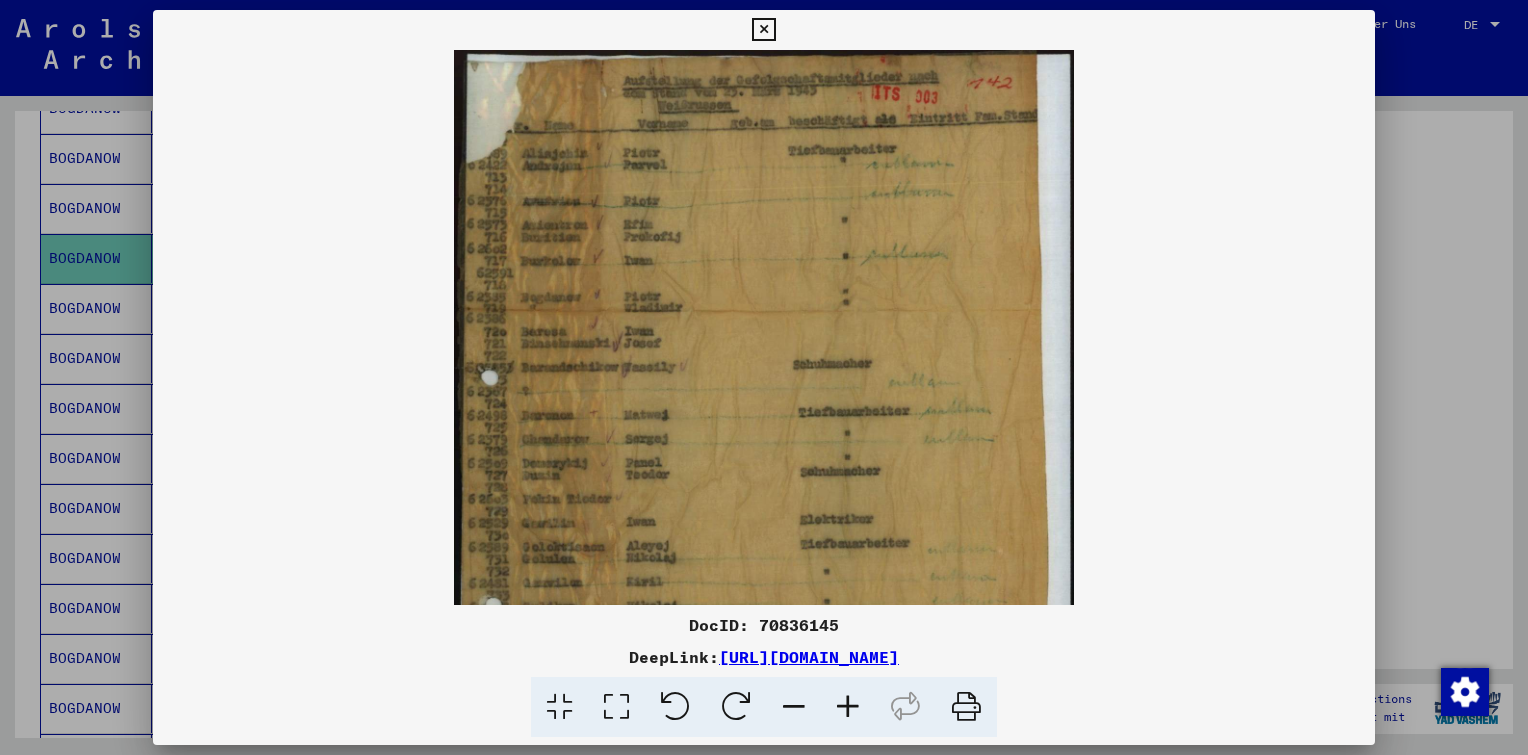 click at bounding box center [848, 707] 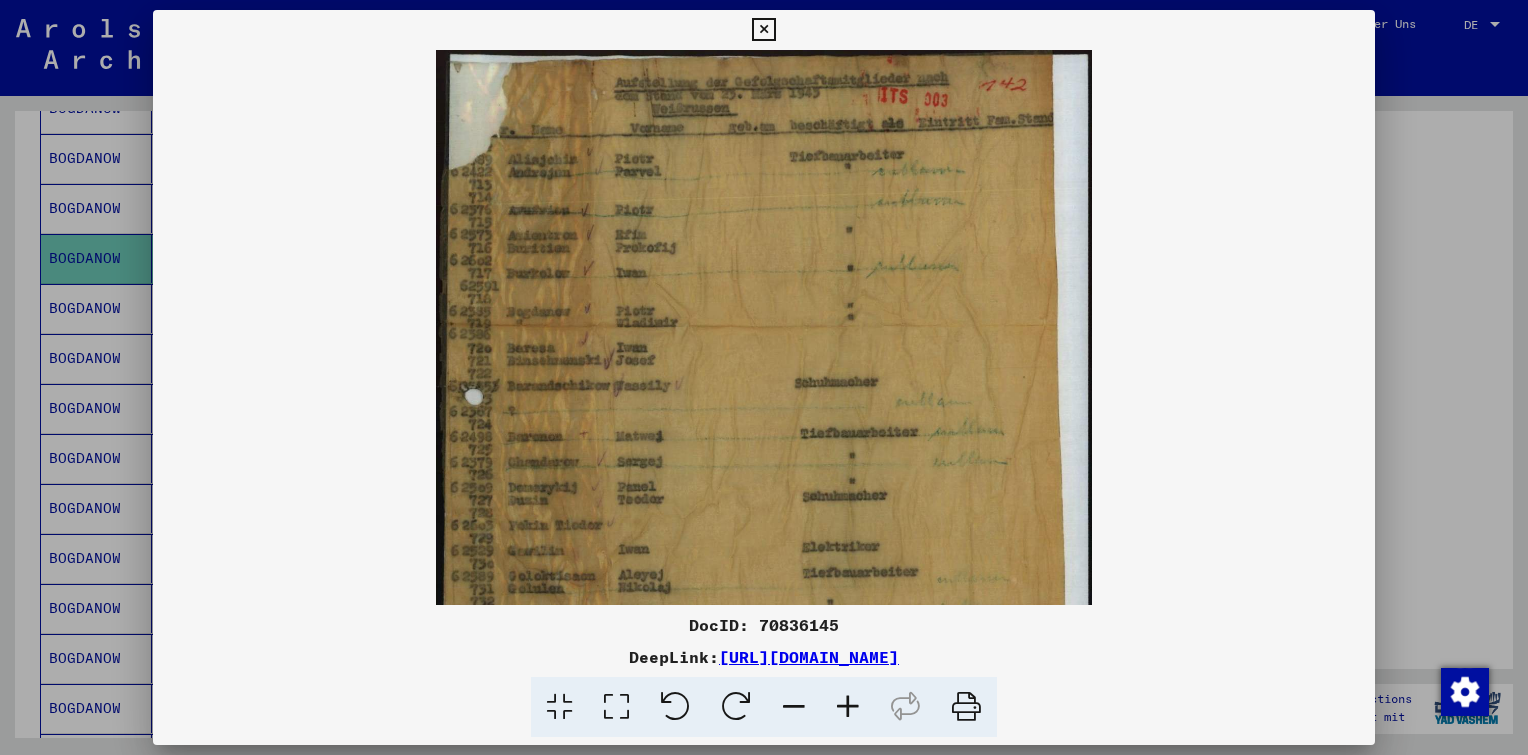 click at bounding box center [848, 707] 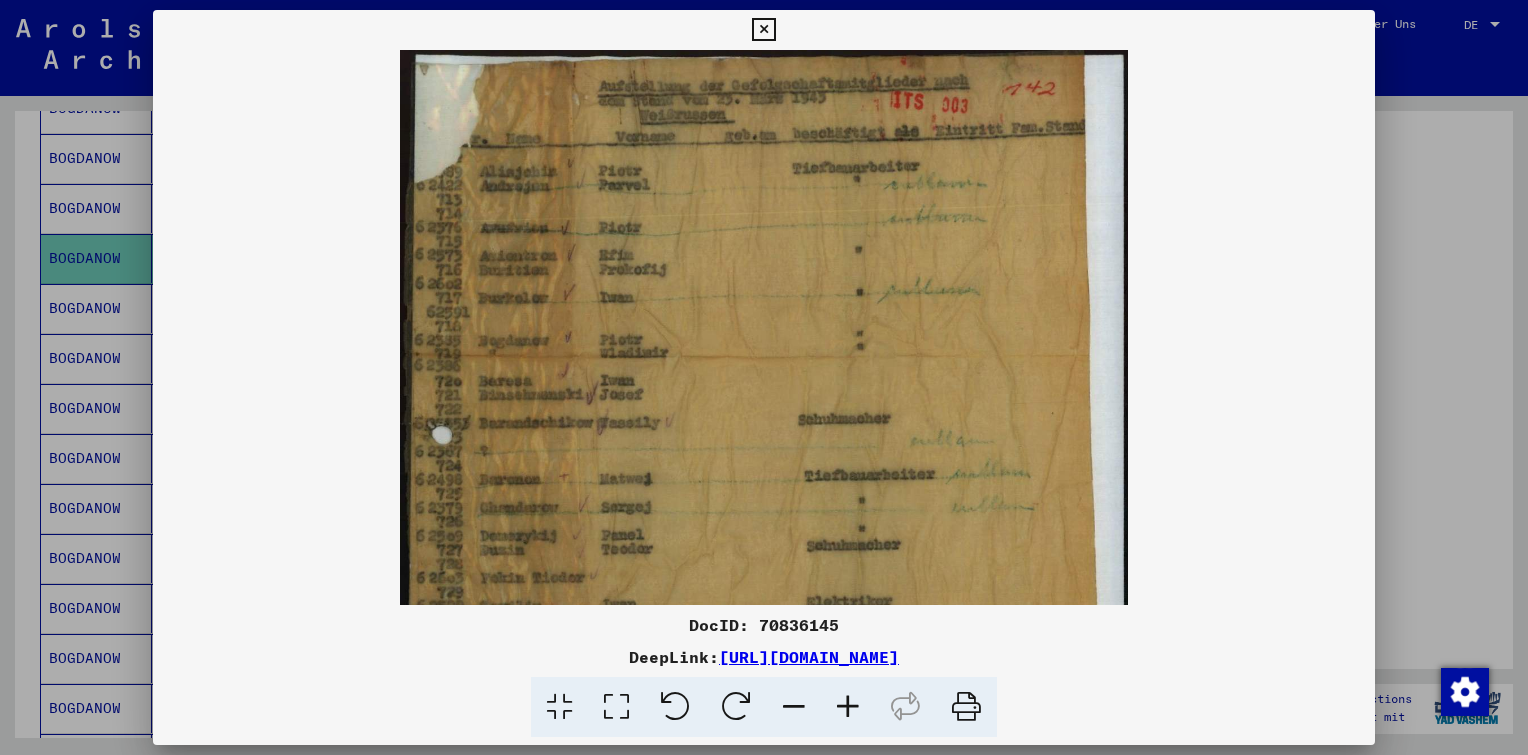 click at bounding box center [848, 707] 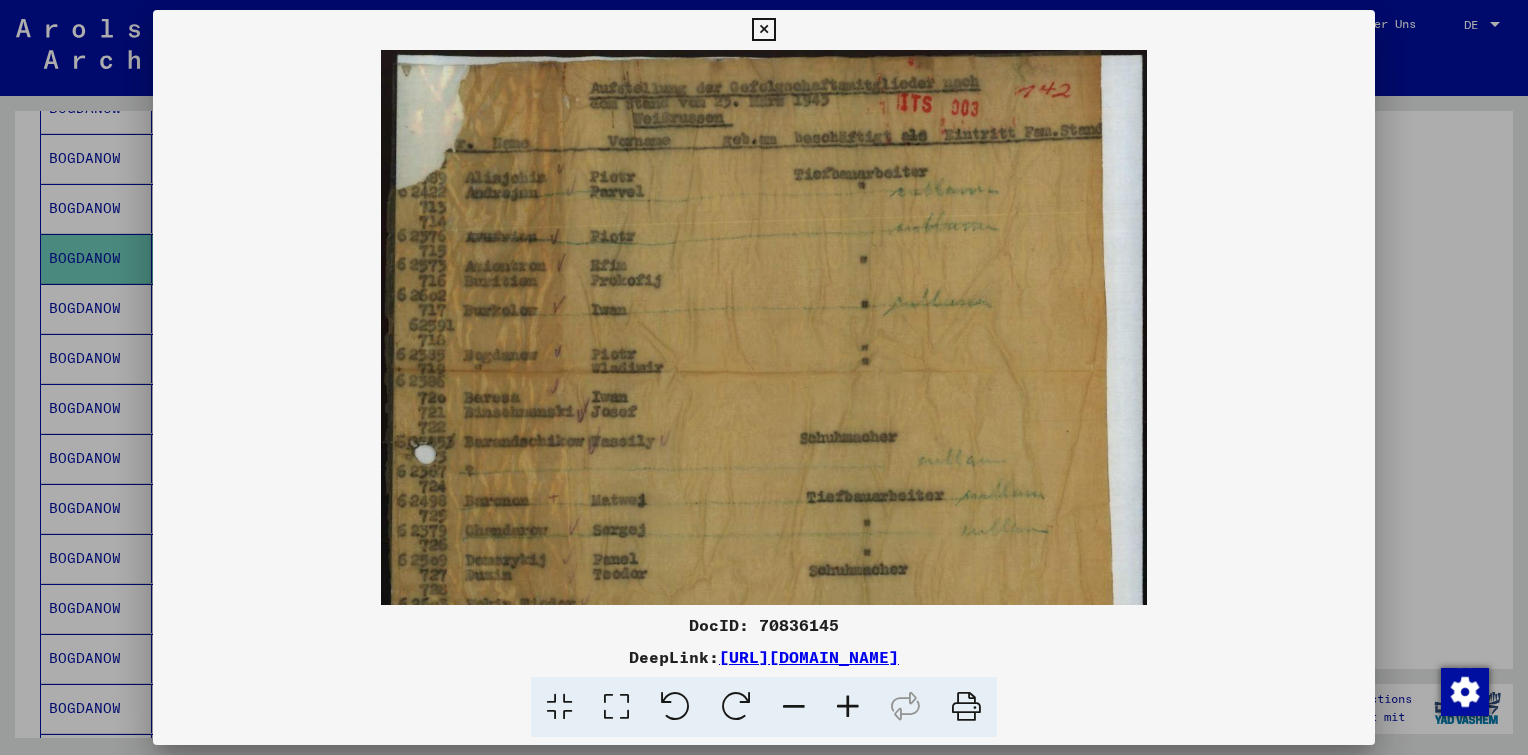 click at bounding box center (848, 707) 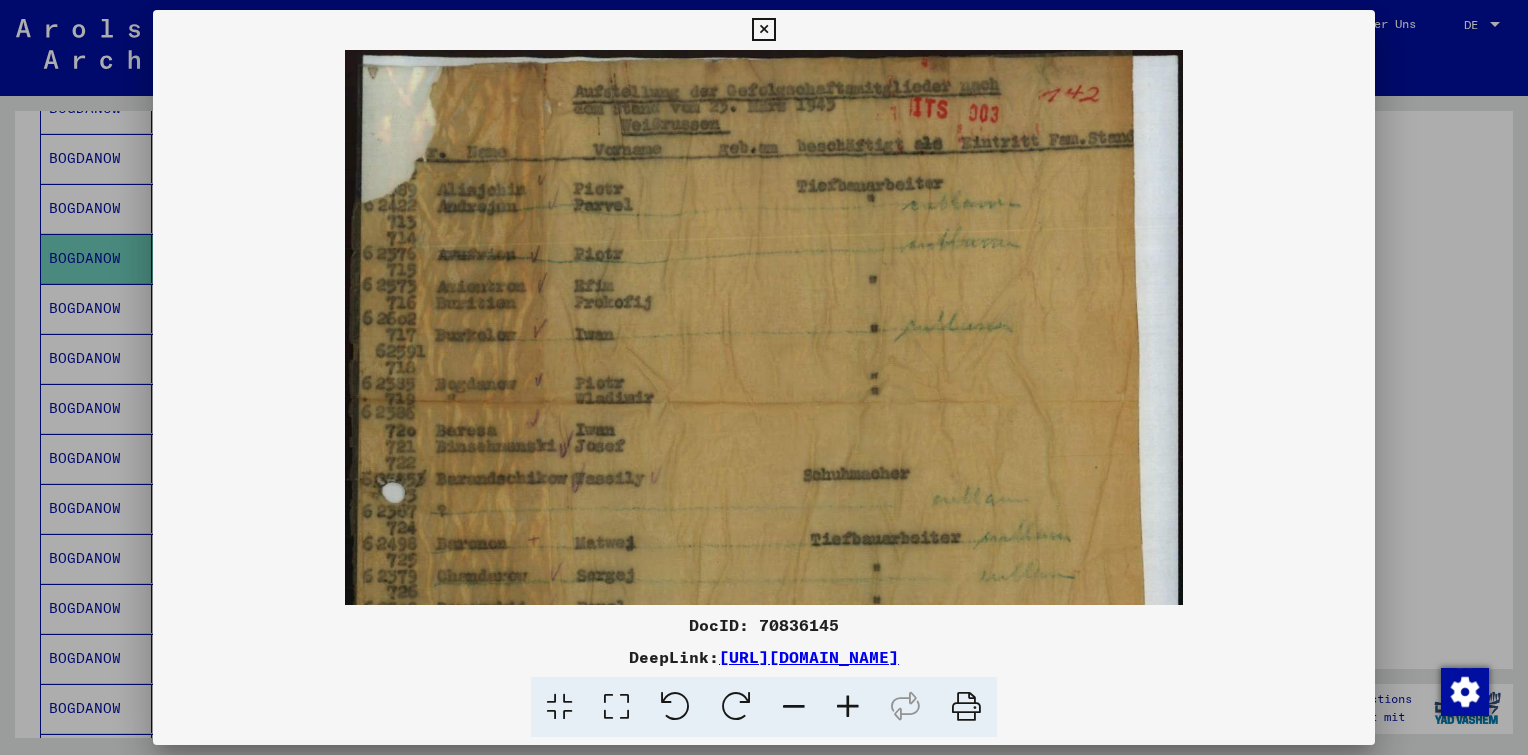 click at bounding box center [848, 707] 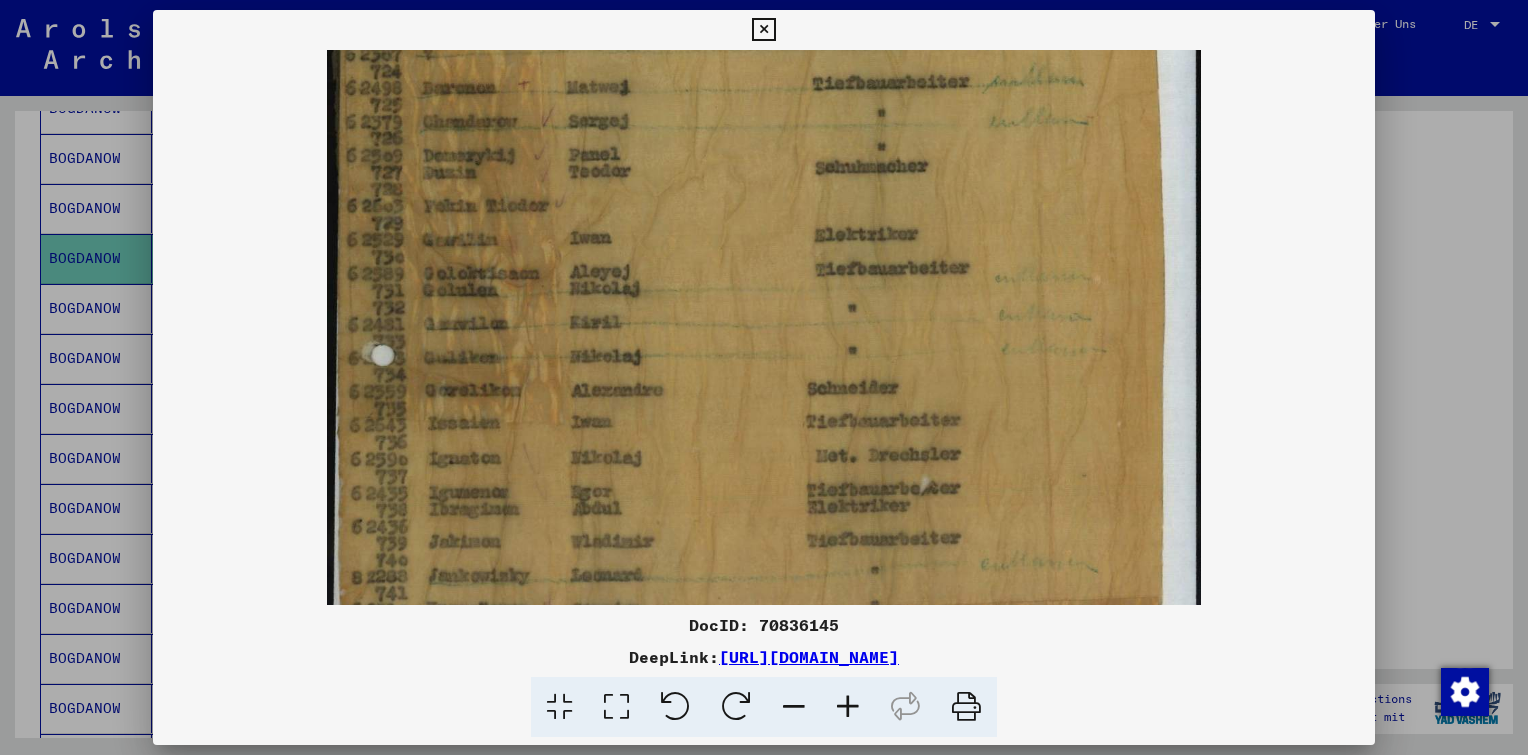scroll, scrollTop: 488, scrollLeft: 0, axis: vertical 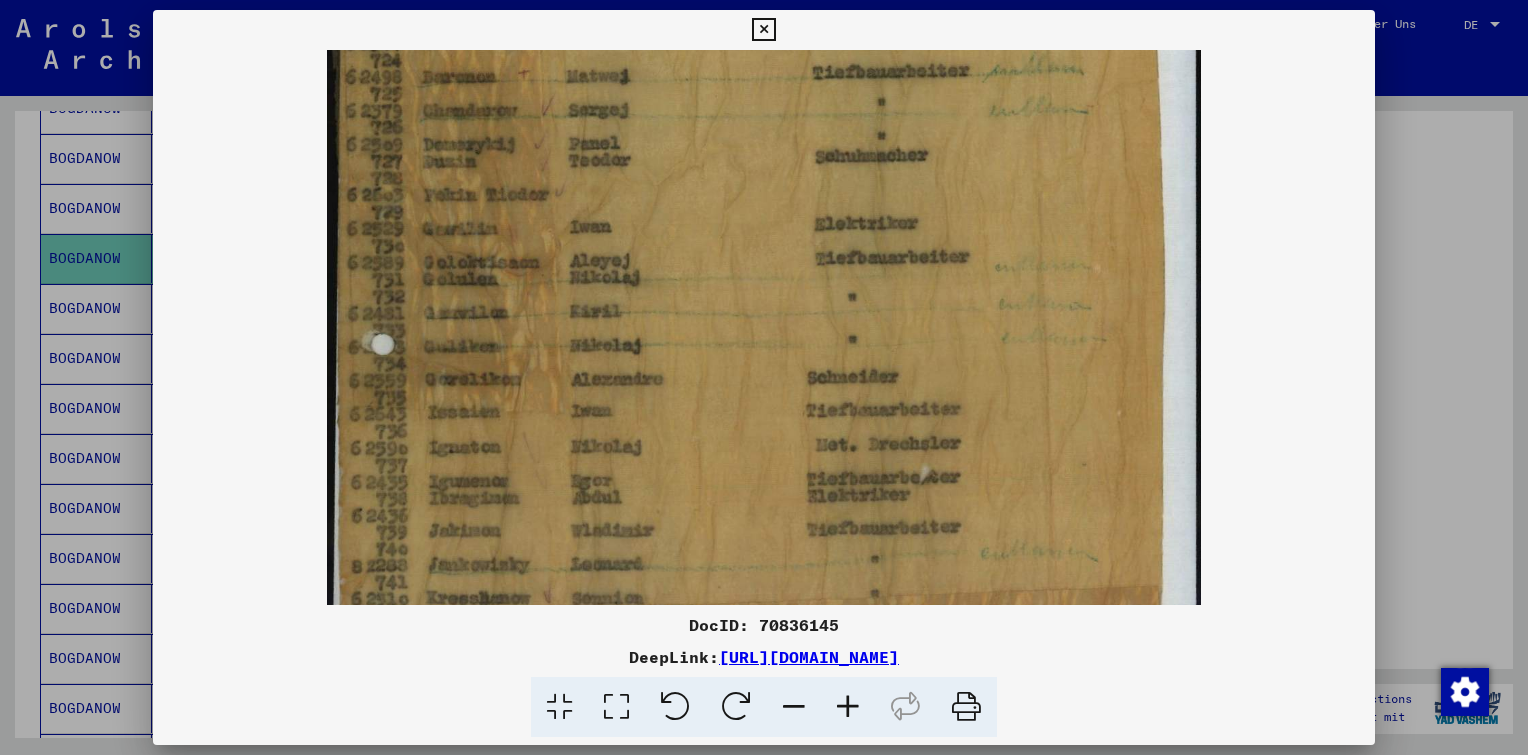drag, startPoint x: 931, startPoint y: 408, endPoint x: 696, endPoint y: -77, distance: 538.93414 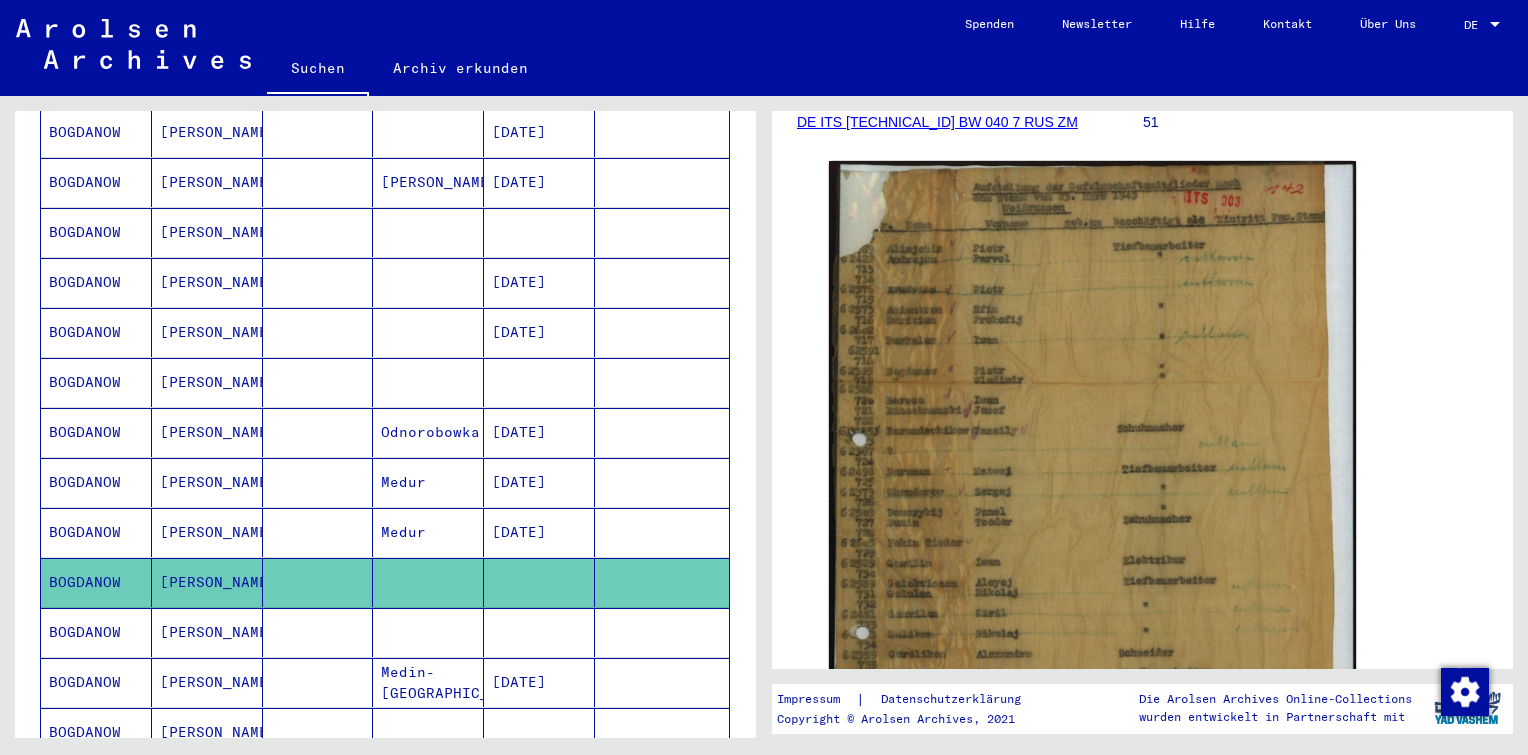 scroll, scrollTop: 368, scrollLeft: 0, axis: vertical 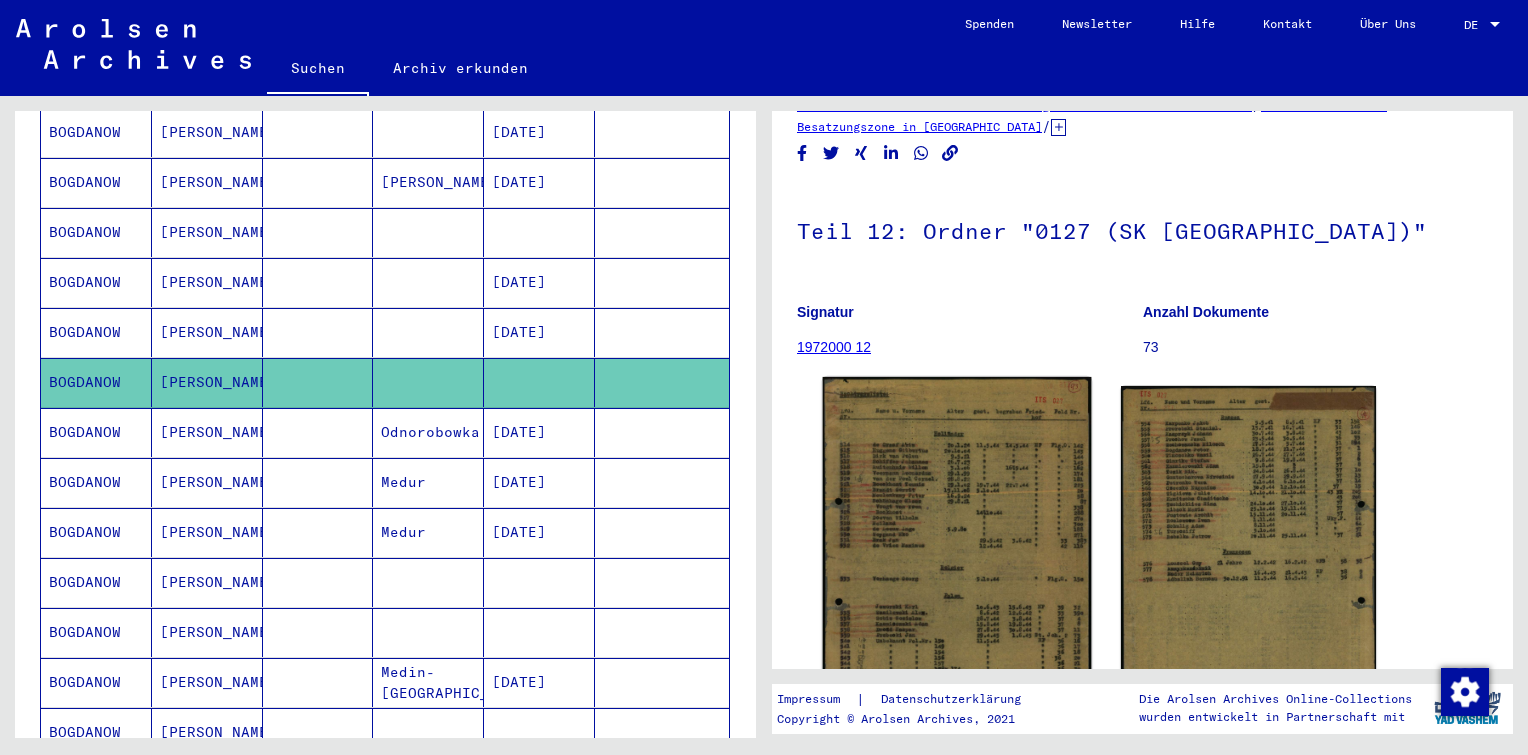 click 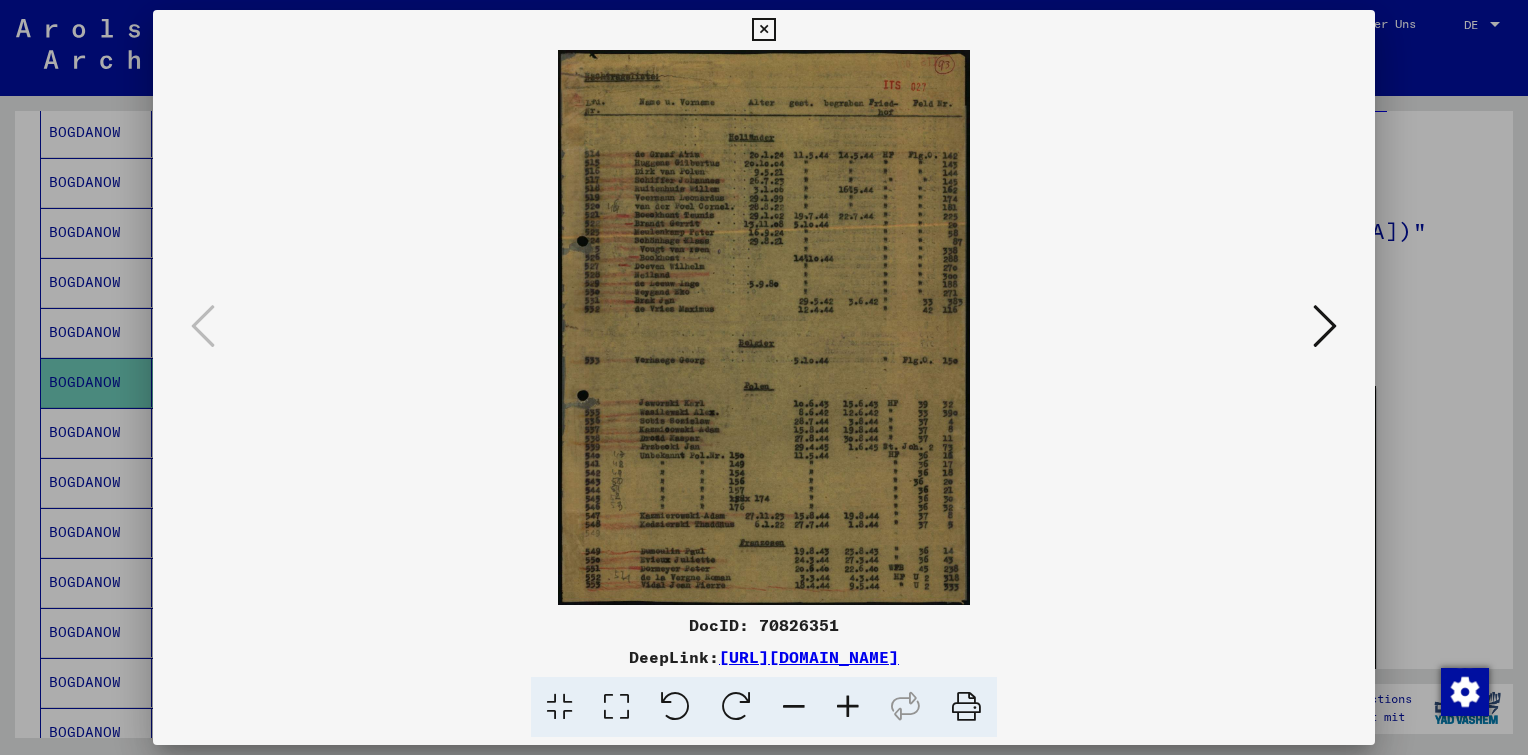 click at bounding box center (848, 707) 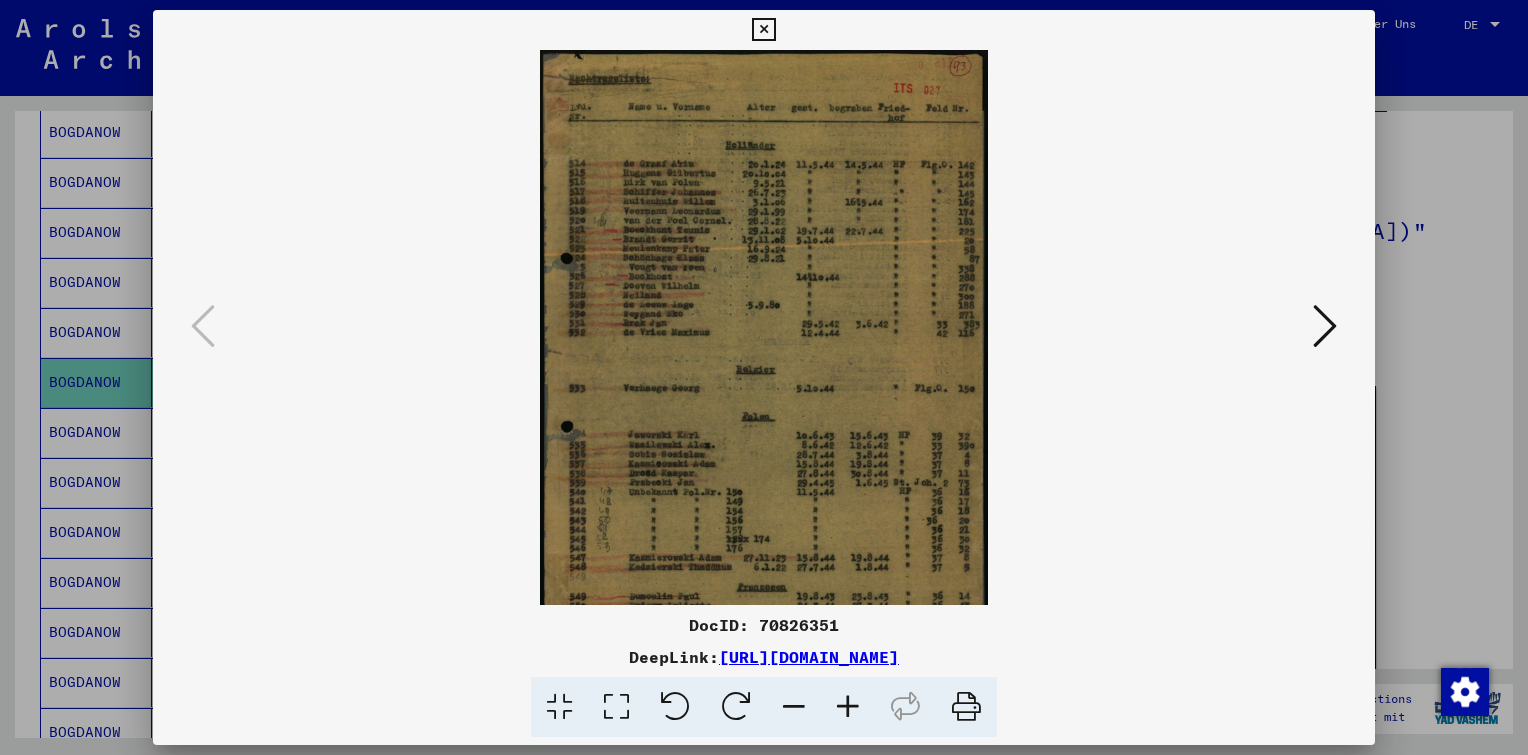 click at bounding box center (848, 707) 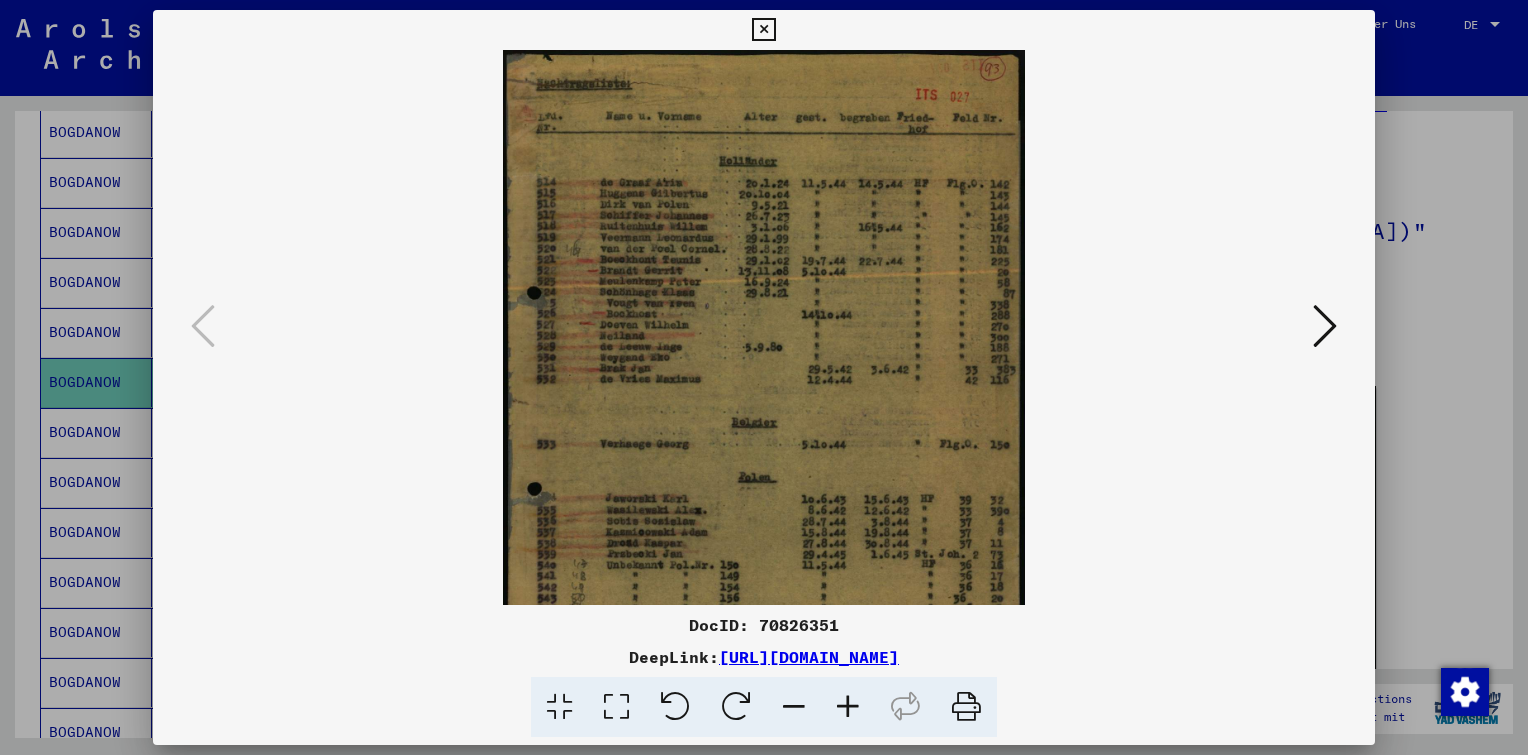 click at bounding box center (848, 707) 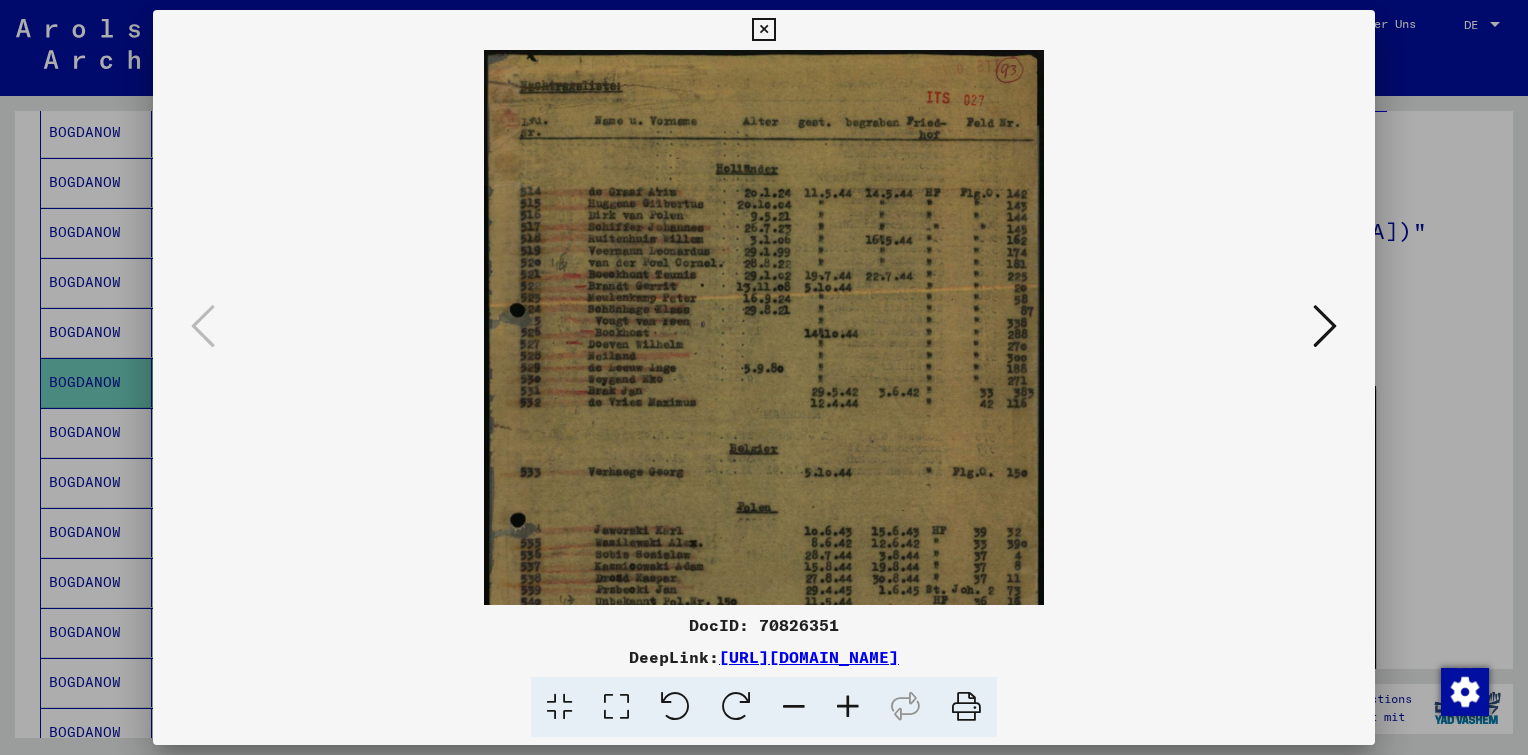 click at bounding box center (848, 707) 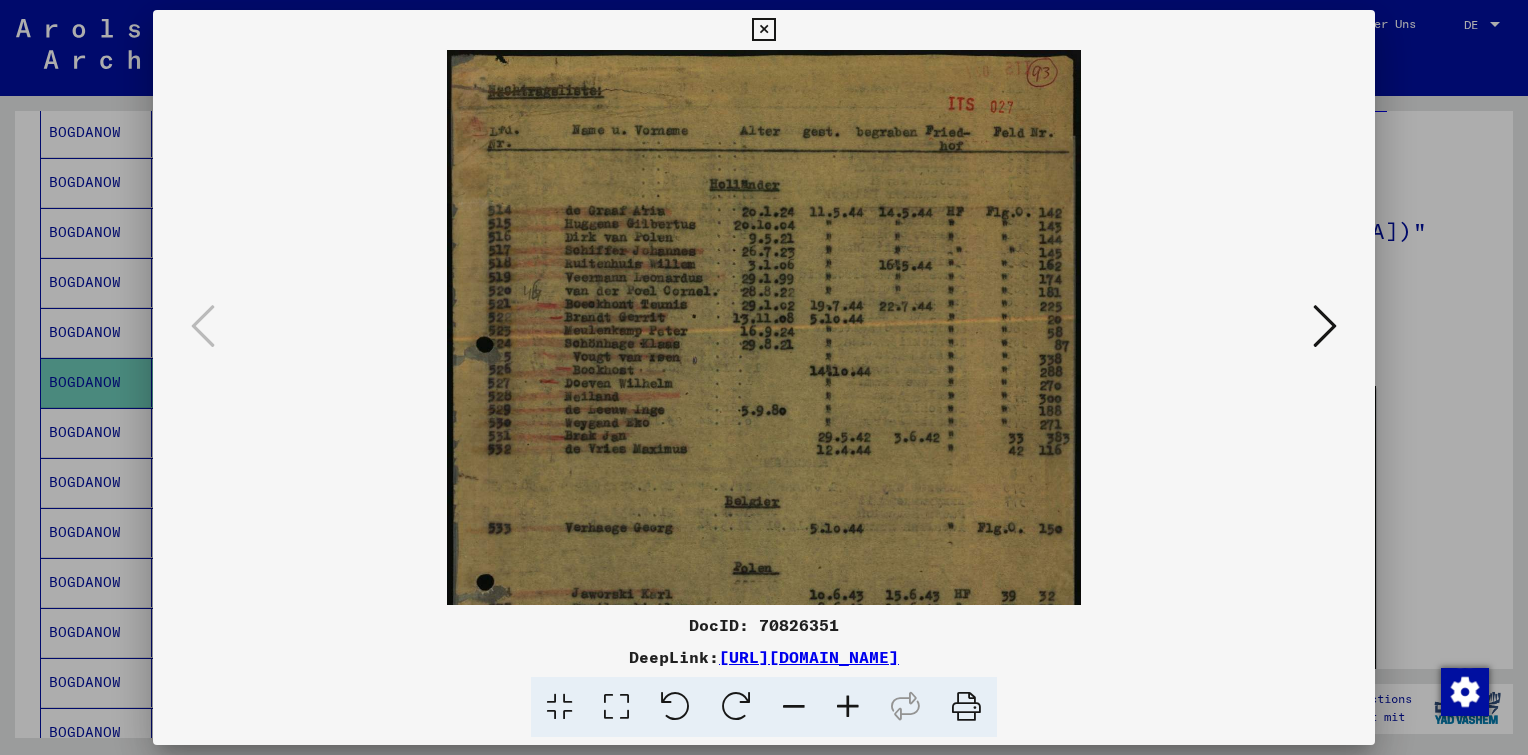 click at bounding box center [848, 707] 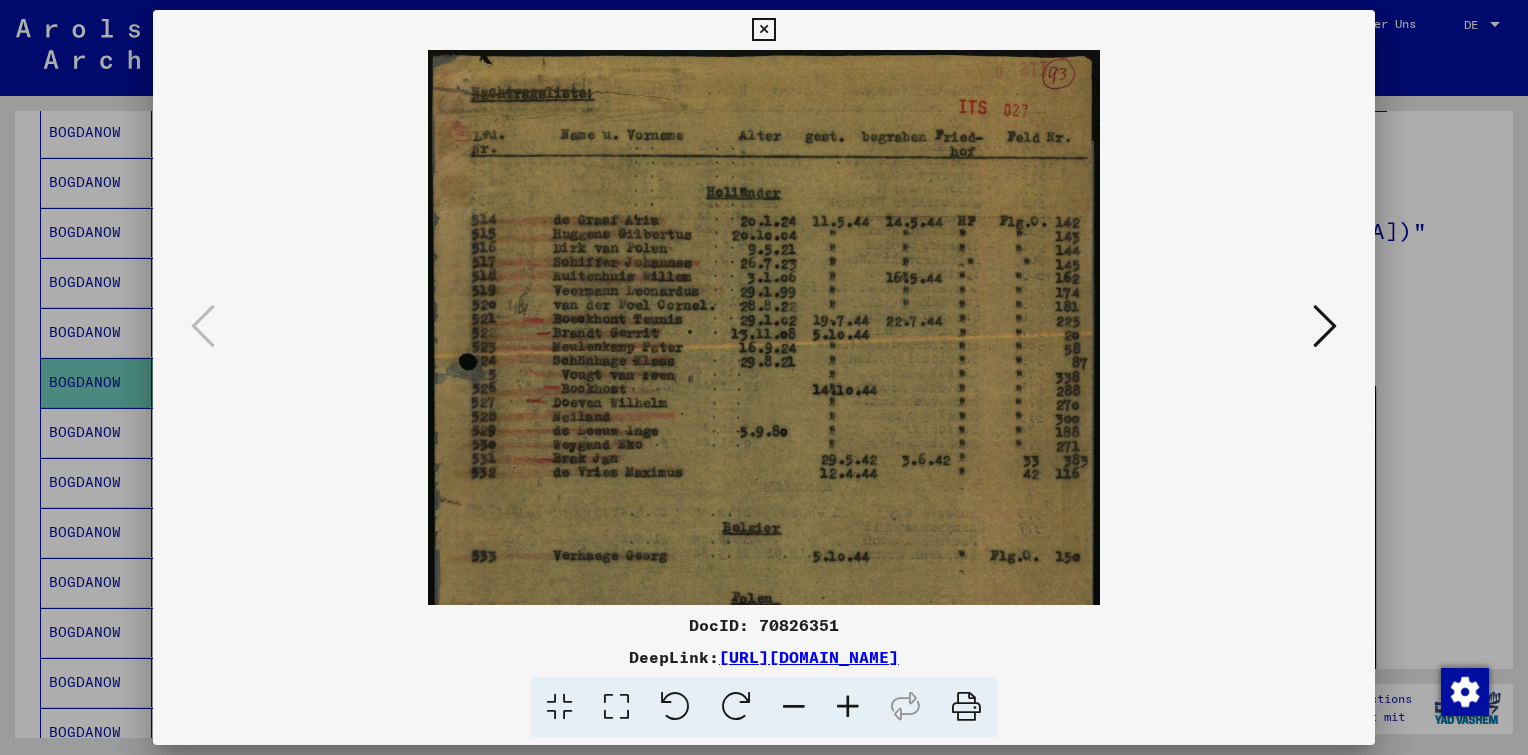 click at bounding box center [848, 707] 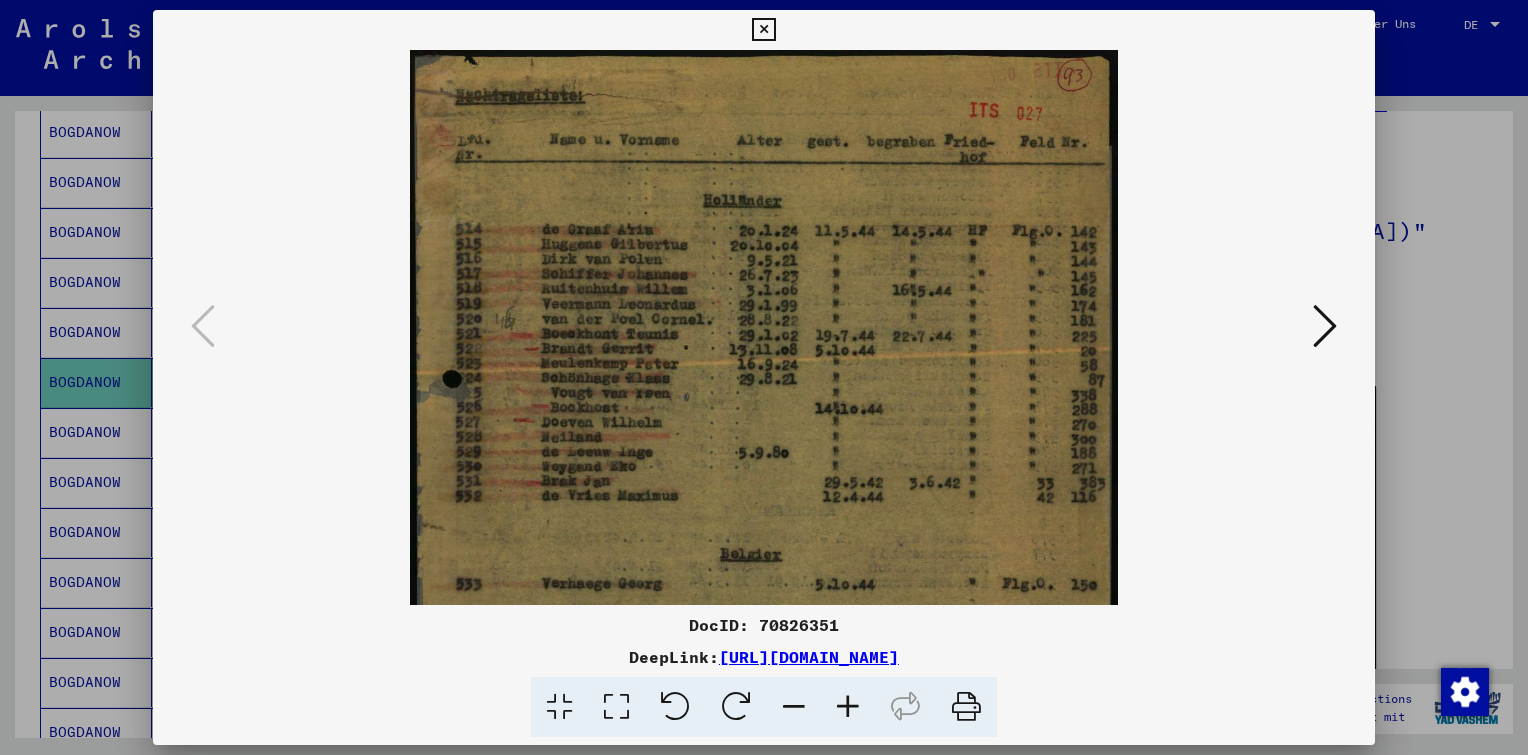 click at bounding box center (848, 707) 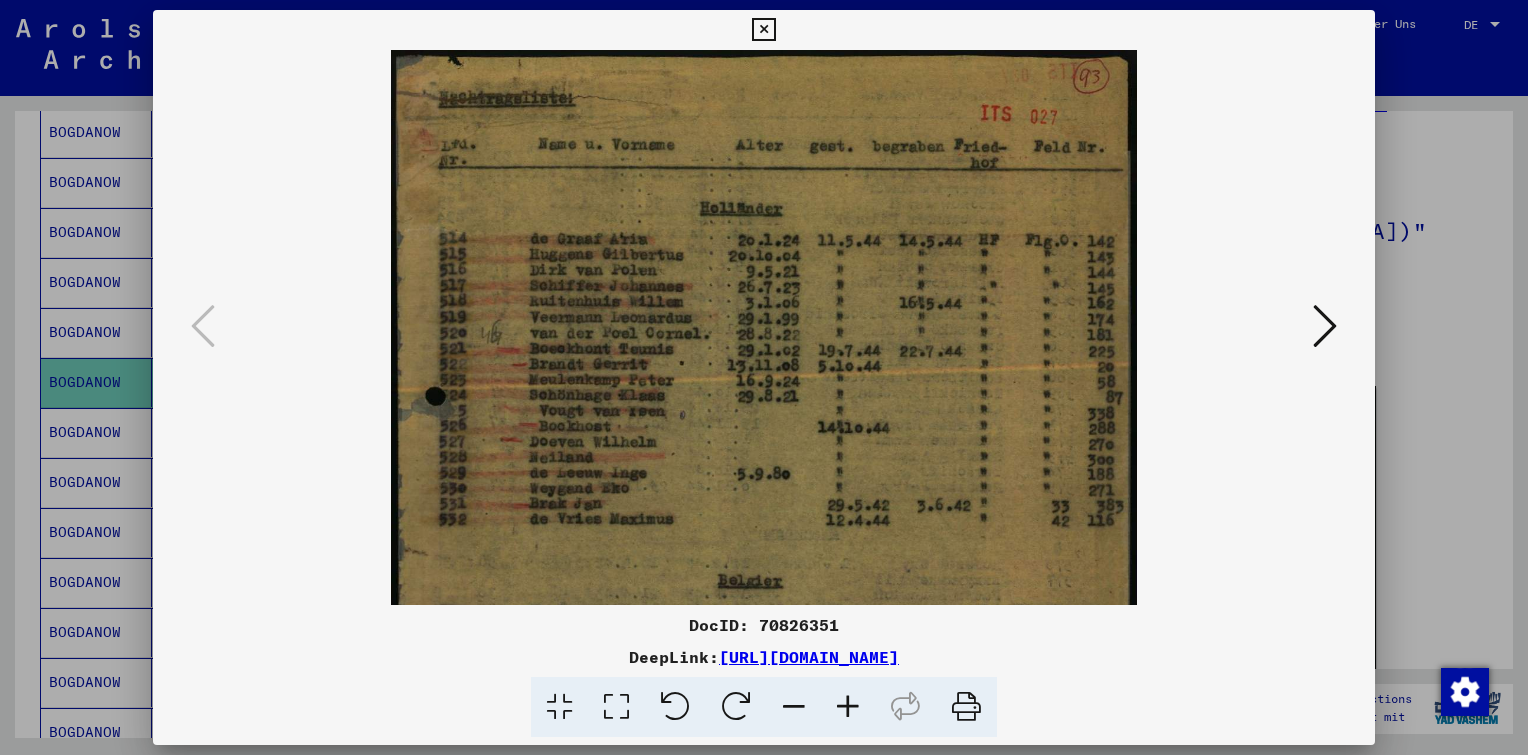 click at bounding box center (848, 707) 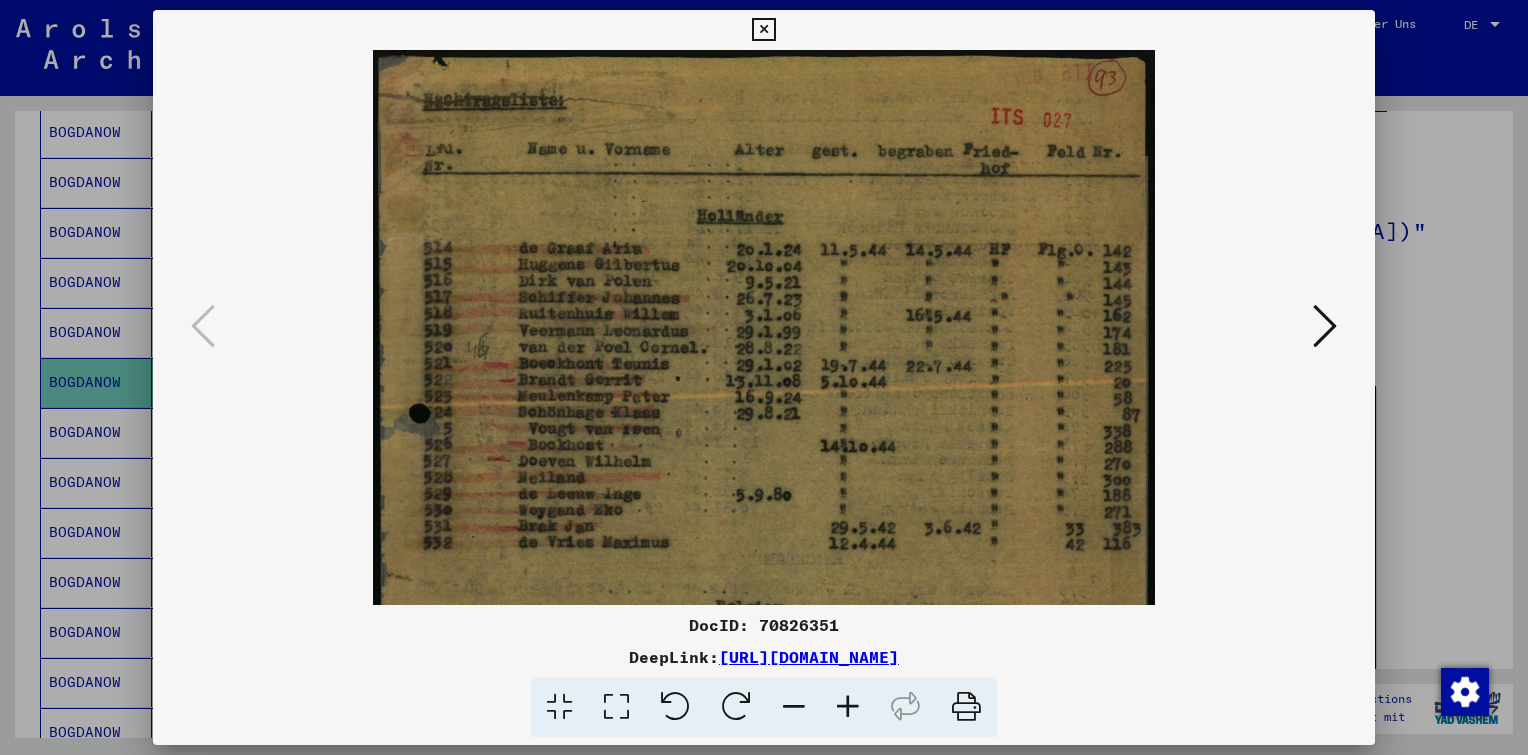 click at bounding box center [848, 707] 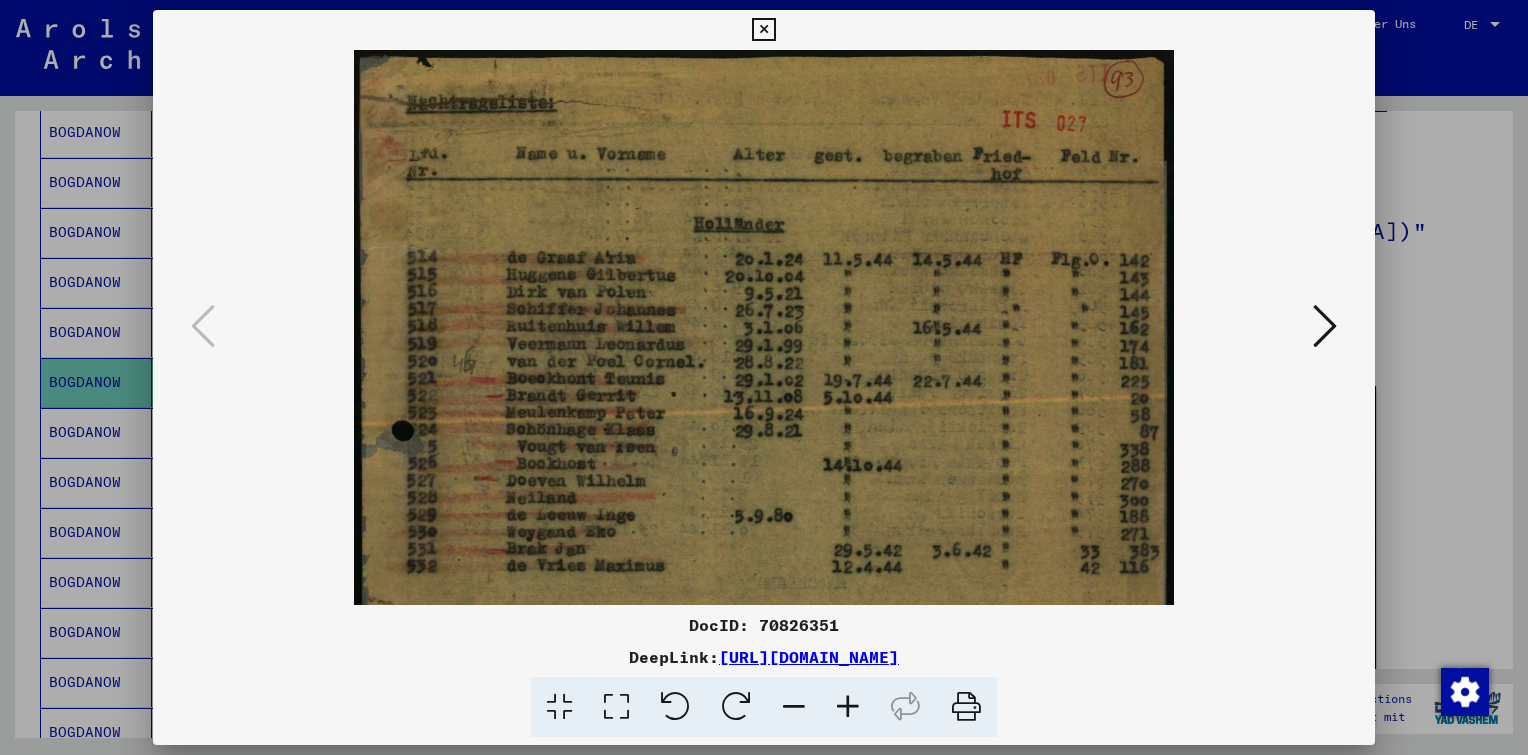 click at bounding box center (848, 707) 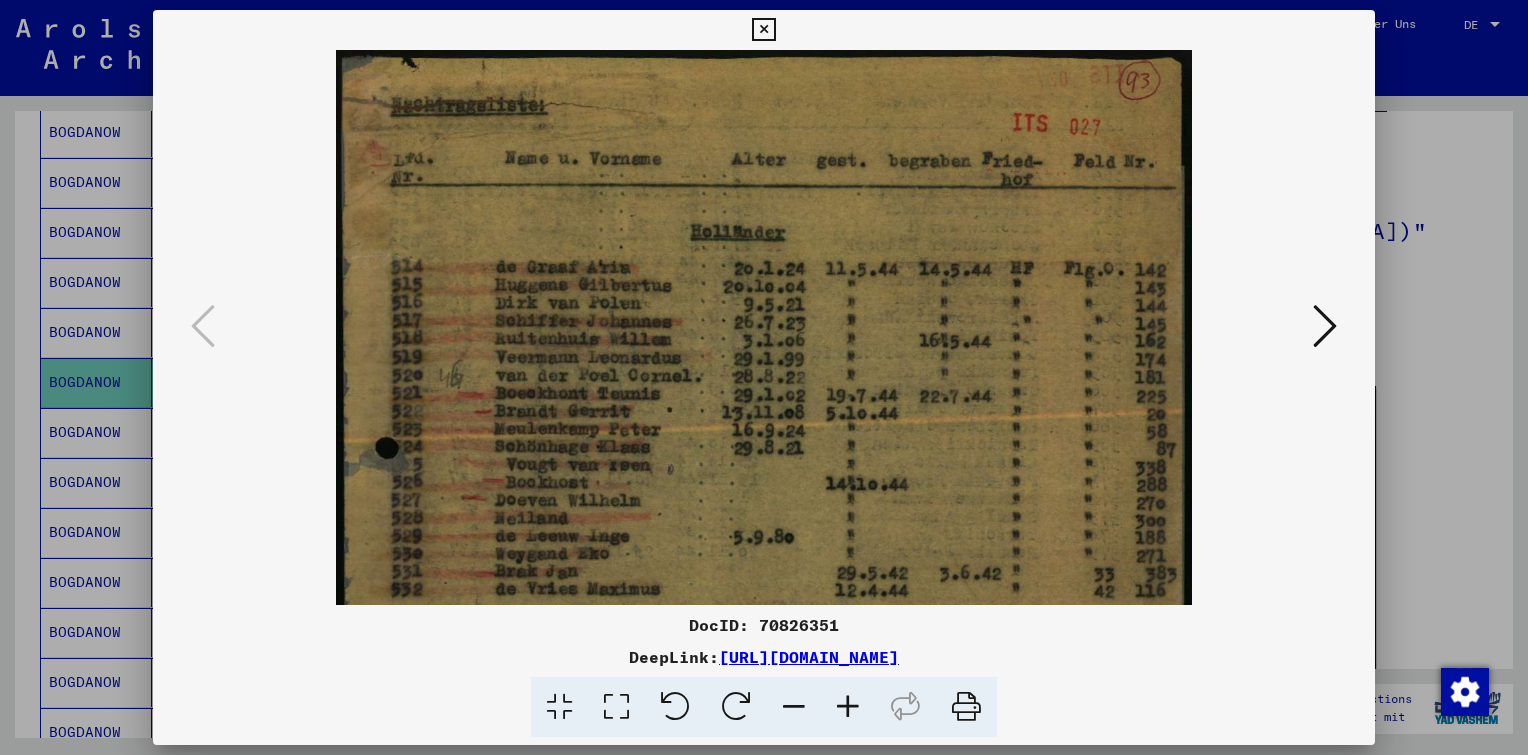 click at bounding box center (848, 707) 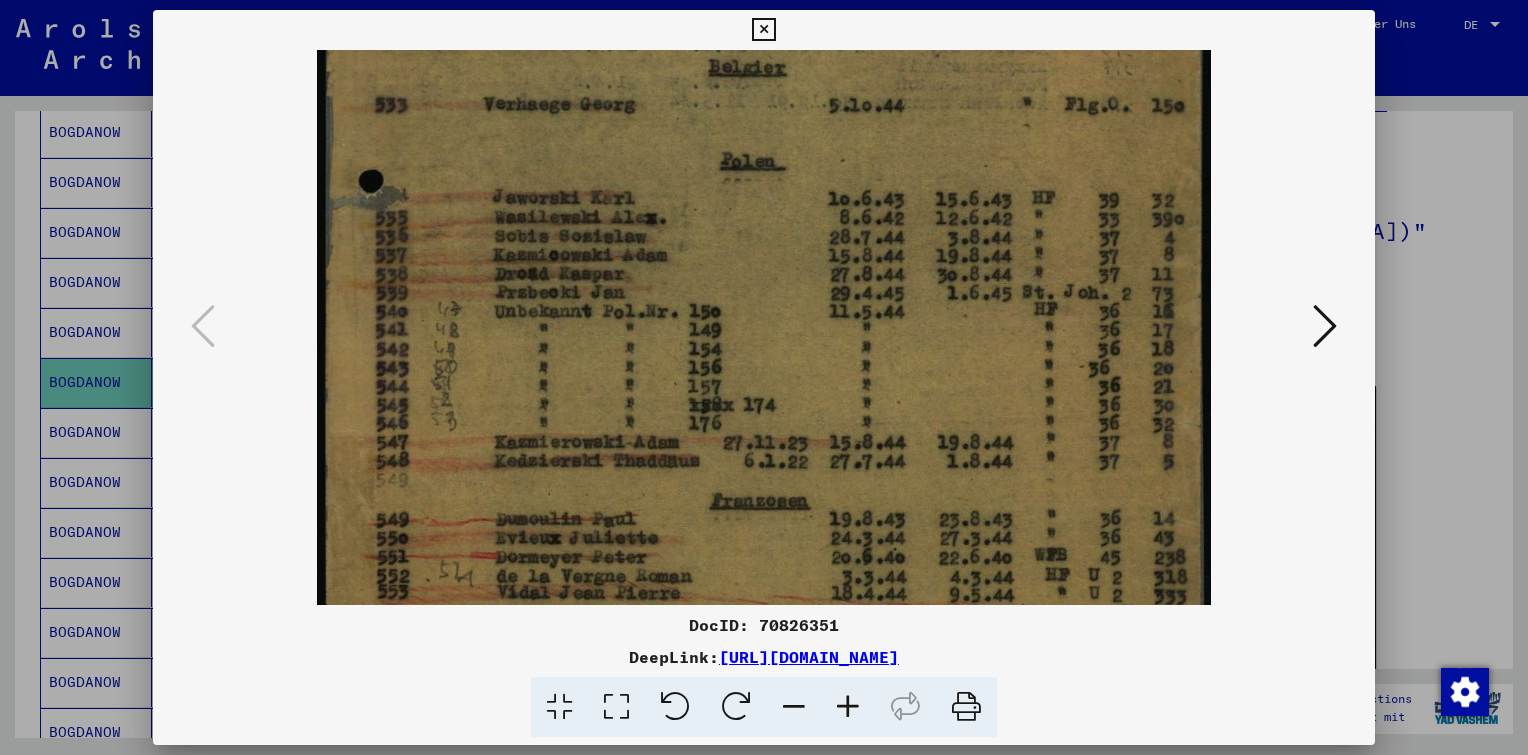 scroll, scrollTop: 649, scrollLeft: 0, axis: vertical 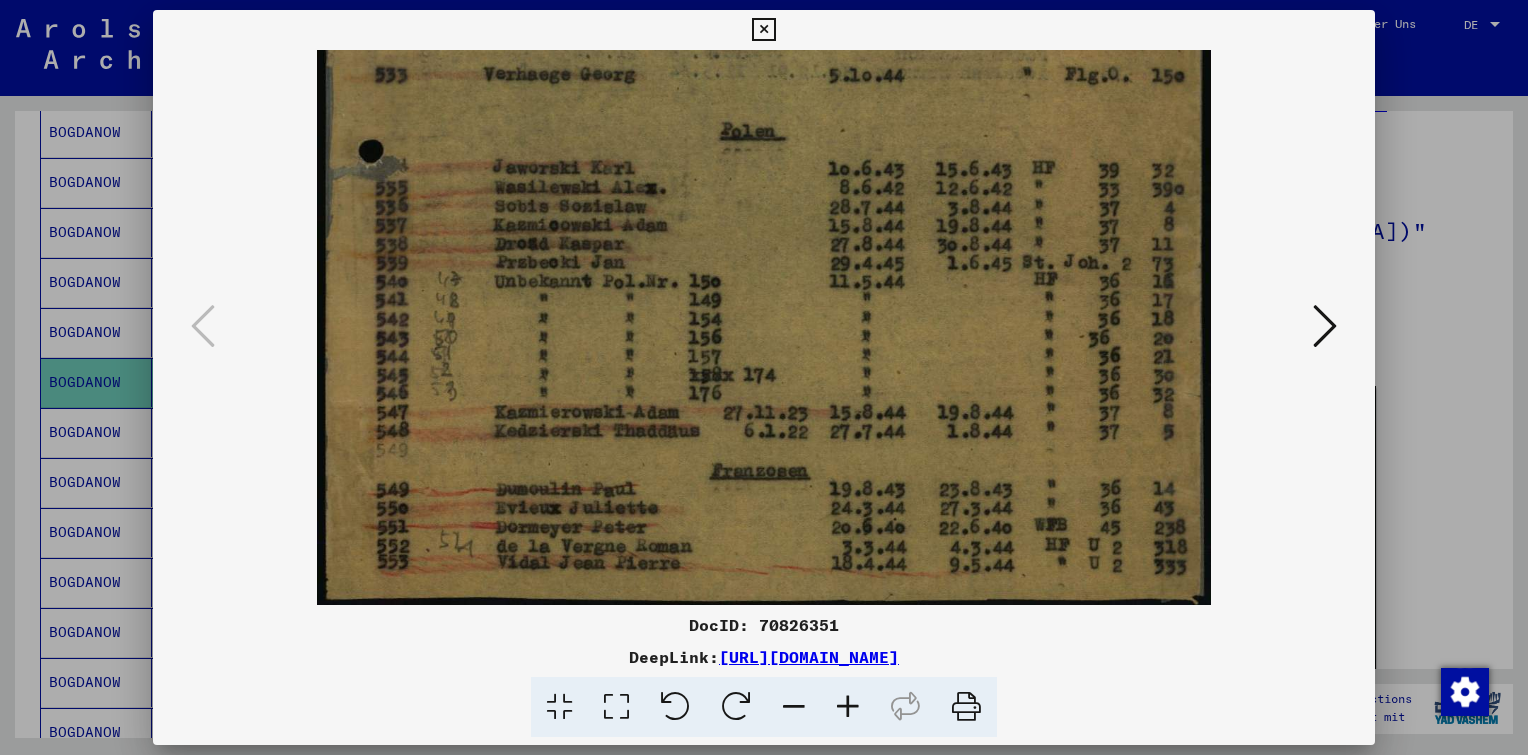 drag, startPoint x: 813, startPoint y: 548, endPoint x: 510, endPoint y: -104, distance: 718.9666 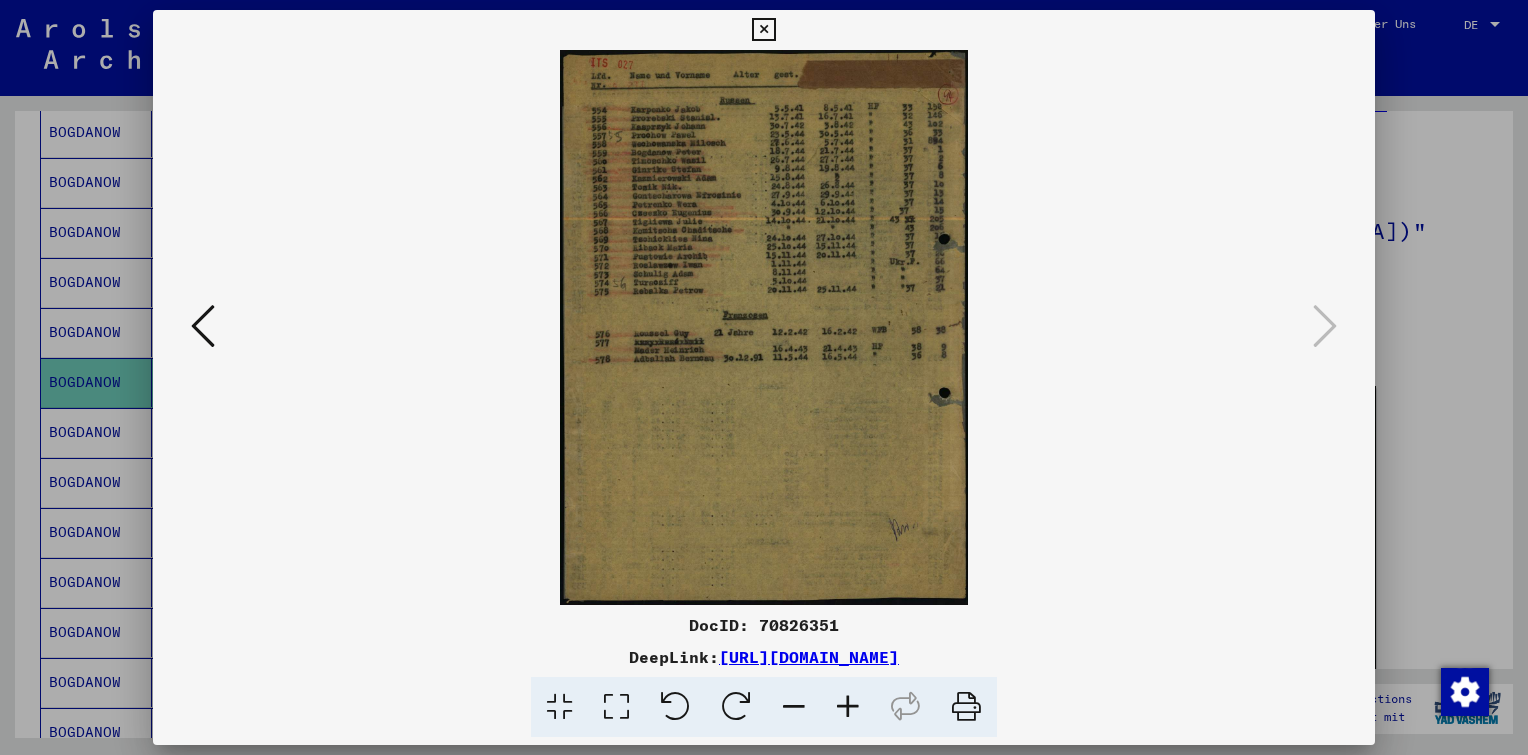 click at bounding box center [848, 707] 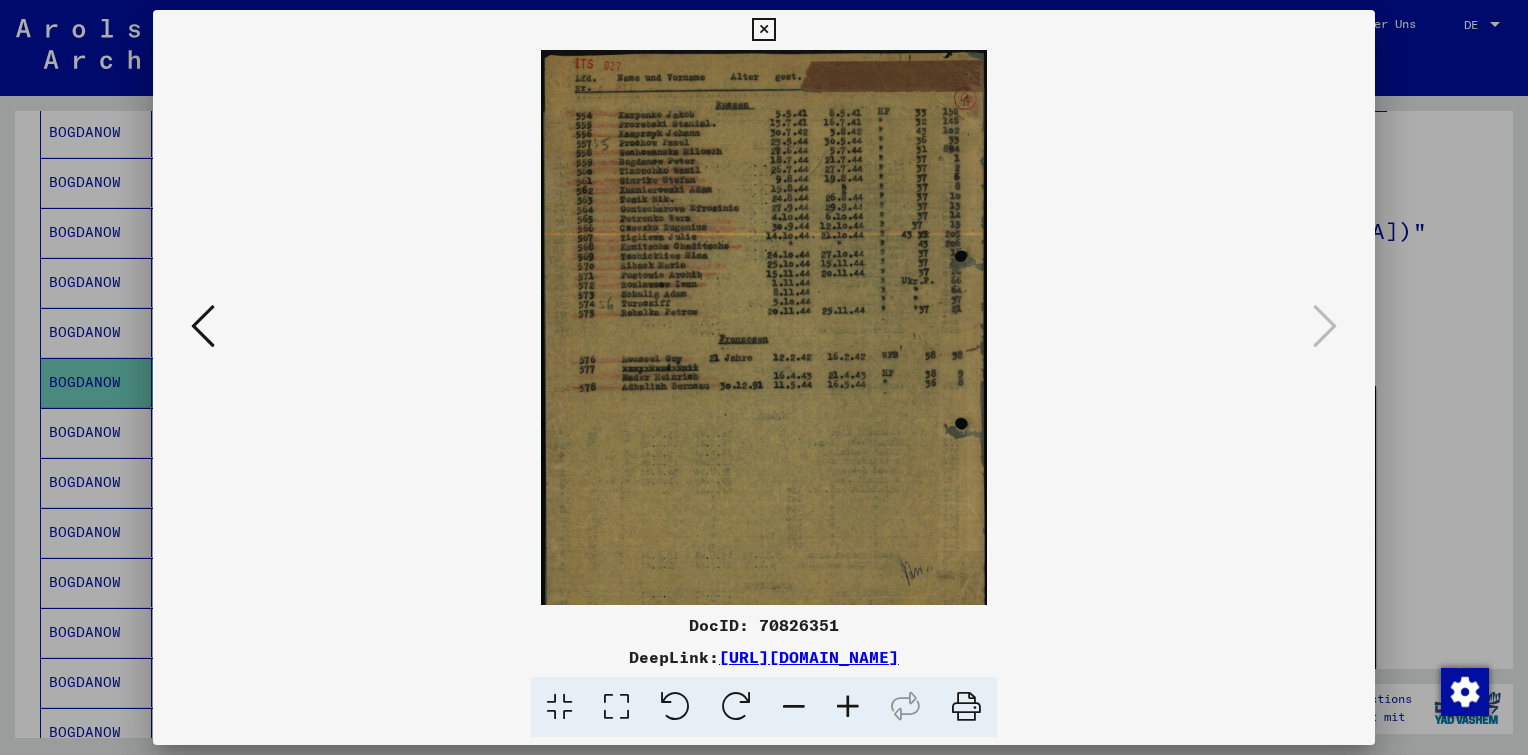 click at bounding box center (848, 707) 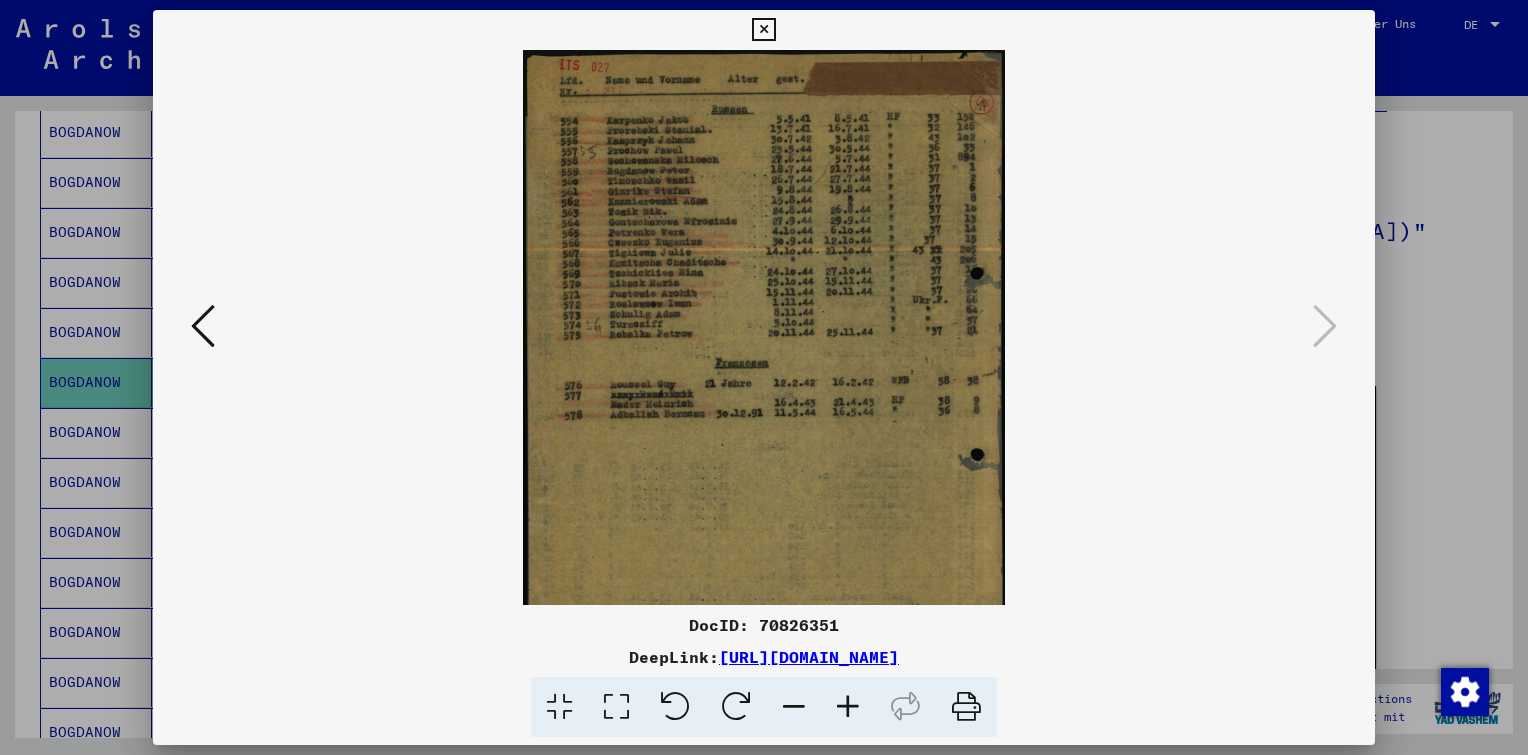 click at bounding box center [848, 707] 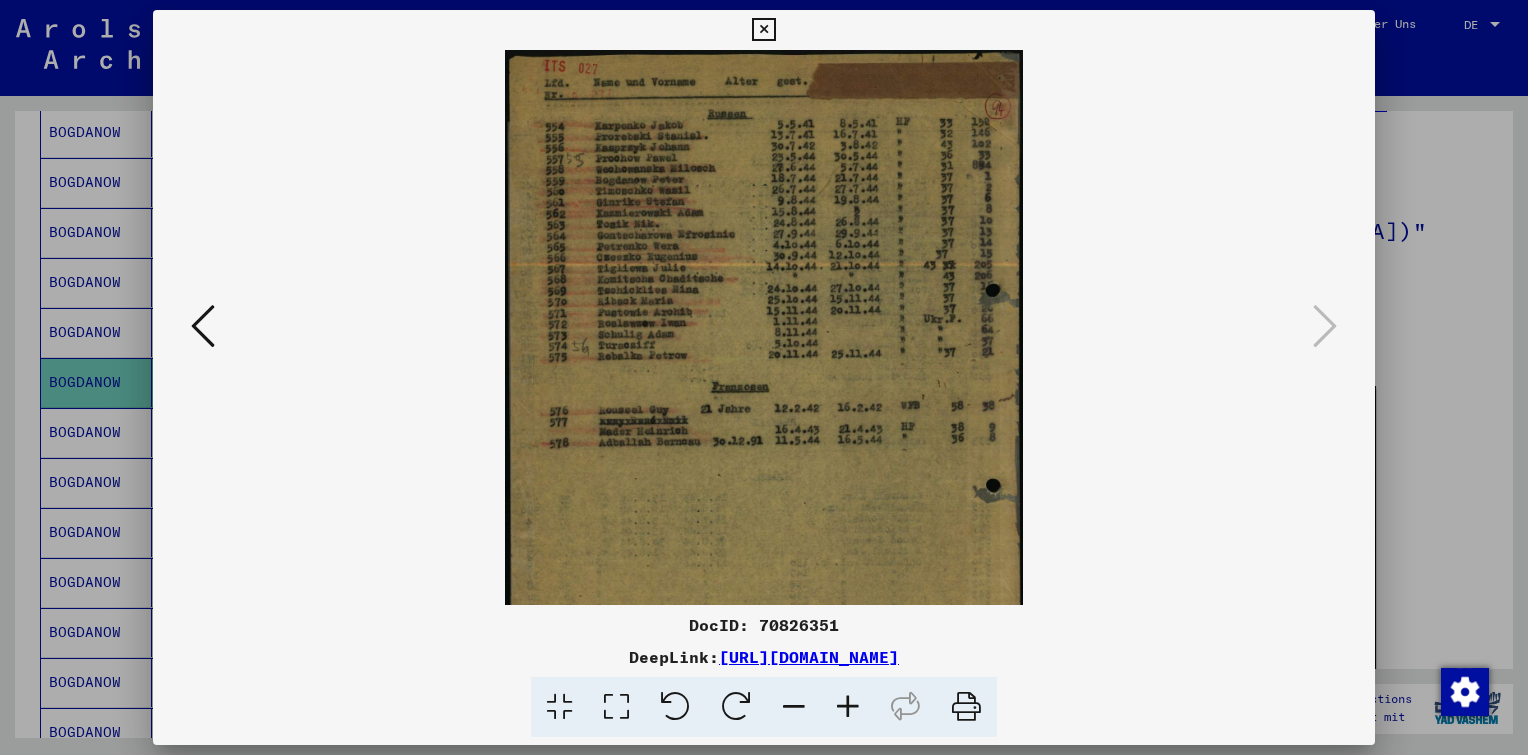 click at bounding box center [848, 707] 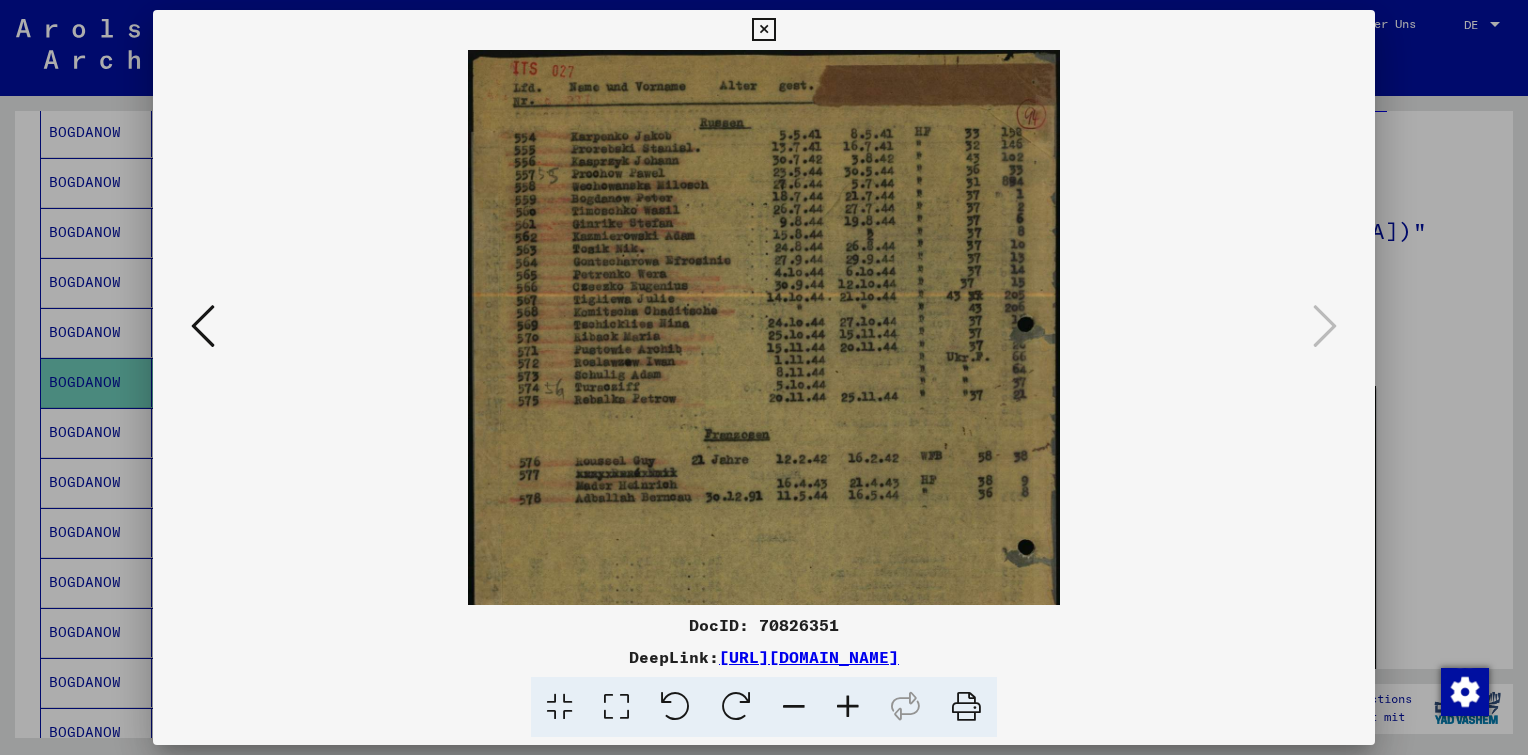 click at bounding box center (848, 707) 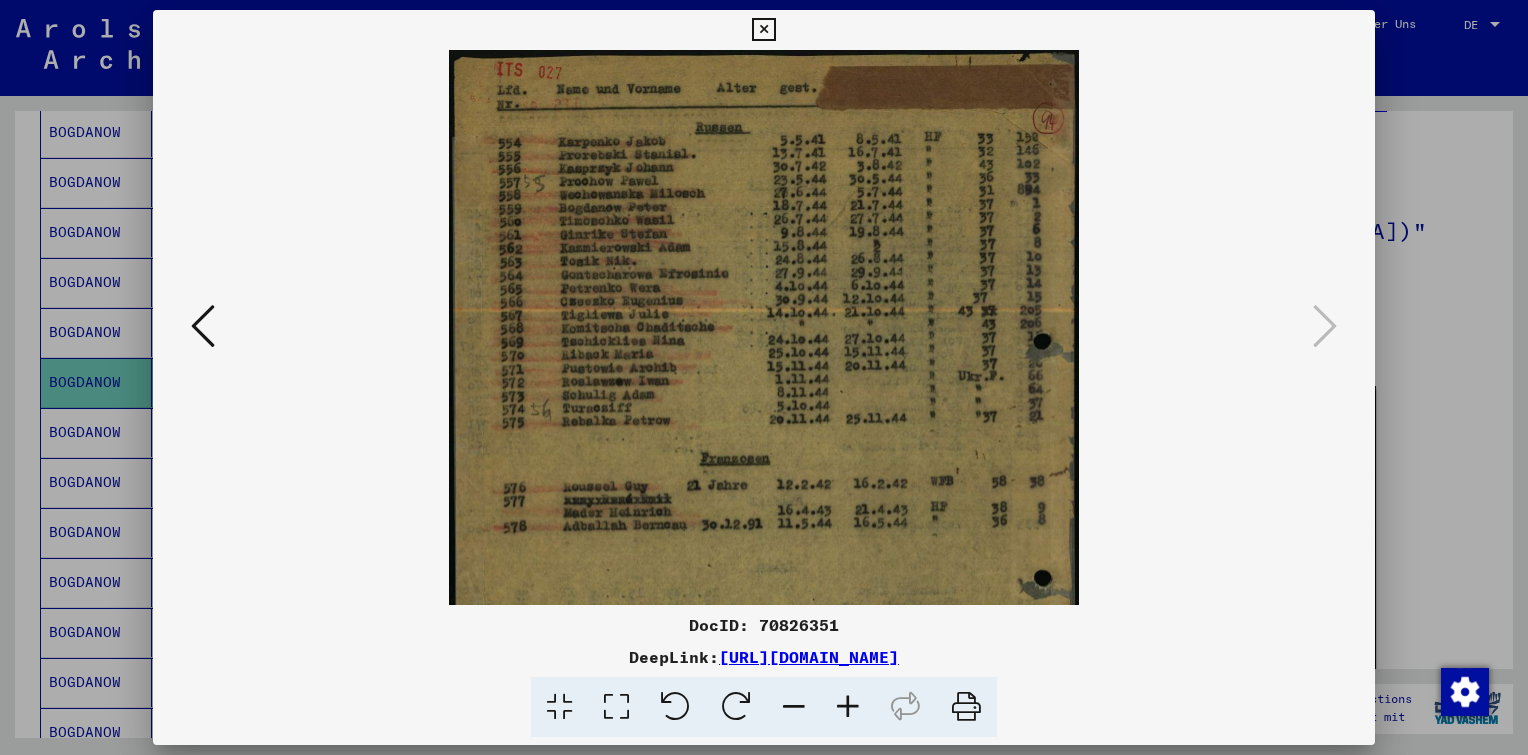 click at bounding box center [848, 707] 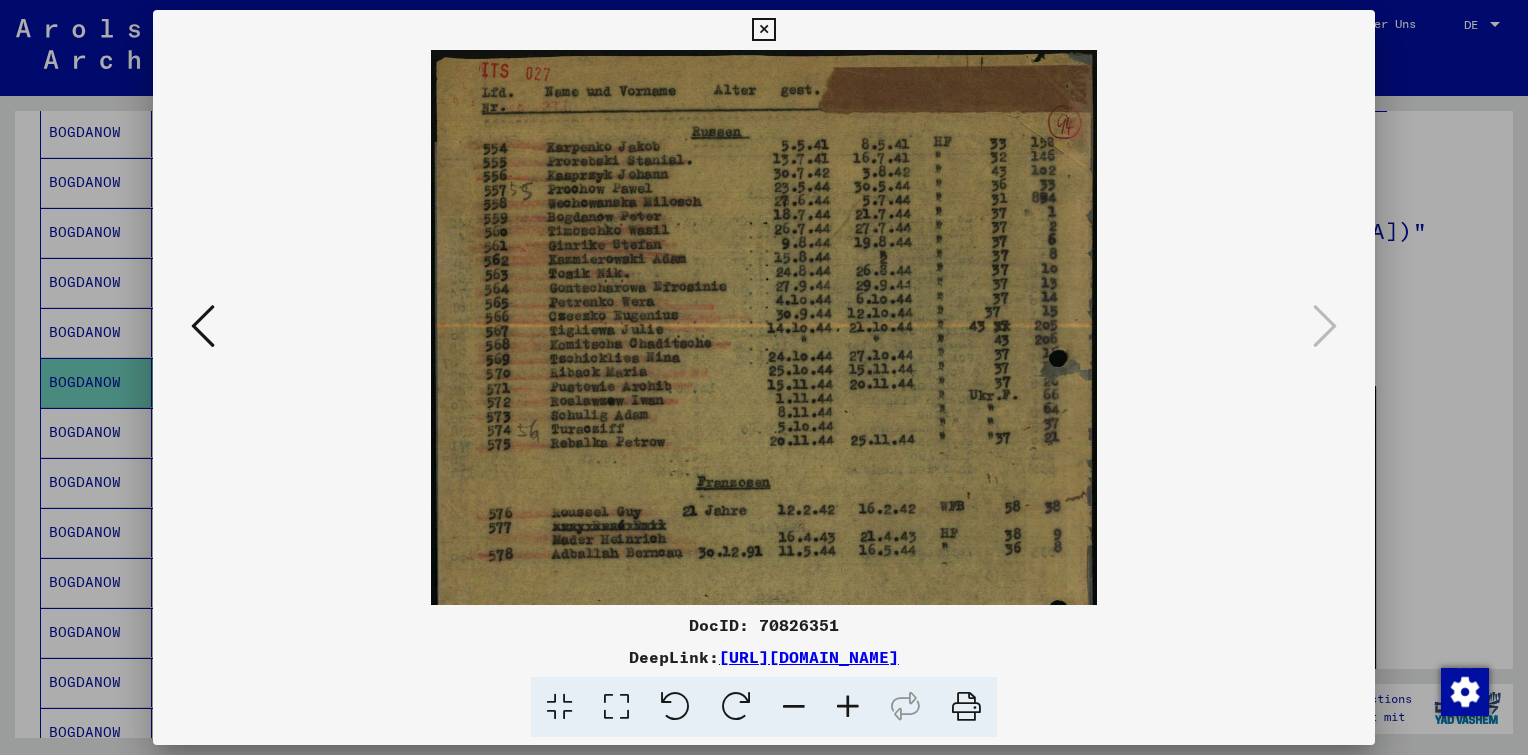 click at bounding box center [848, 707] 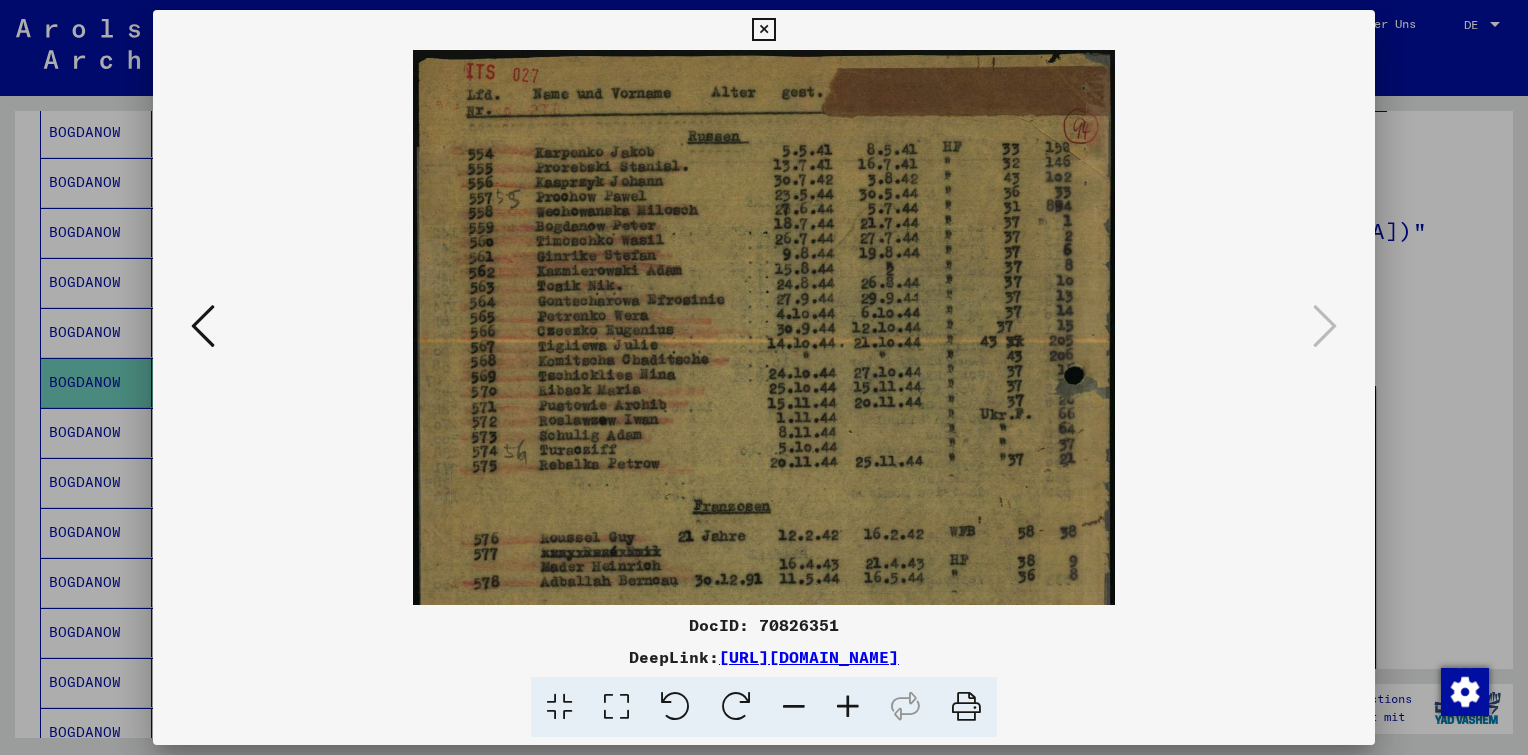 click at bounding box center [848, 707] 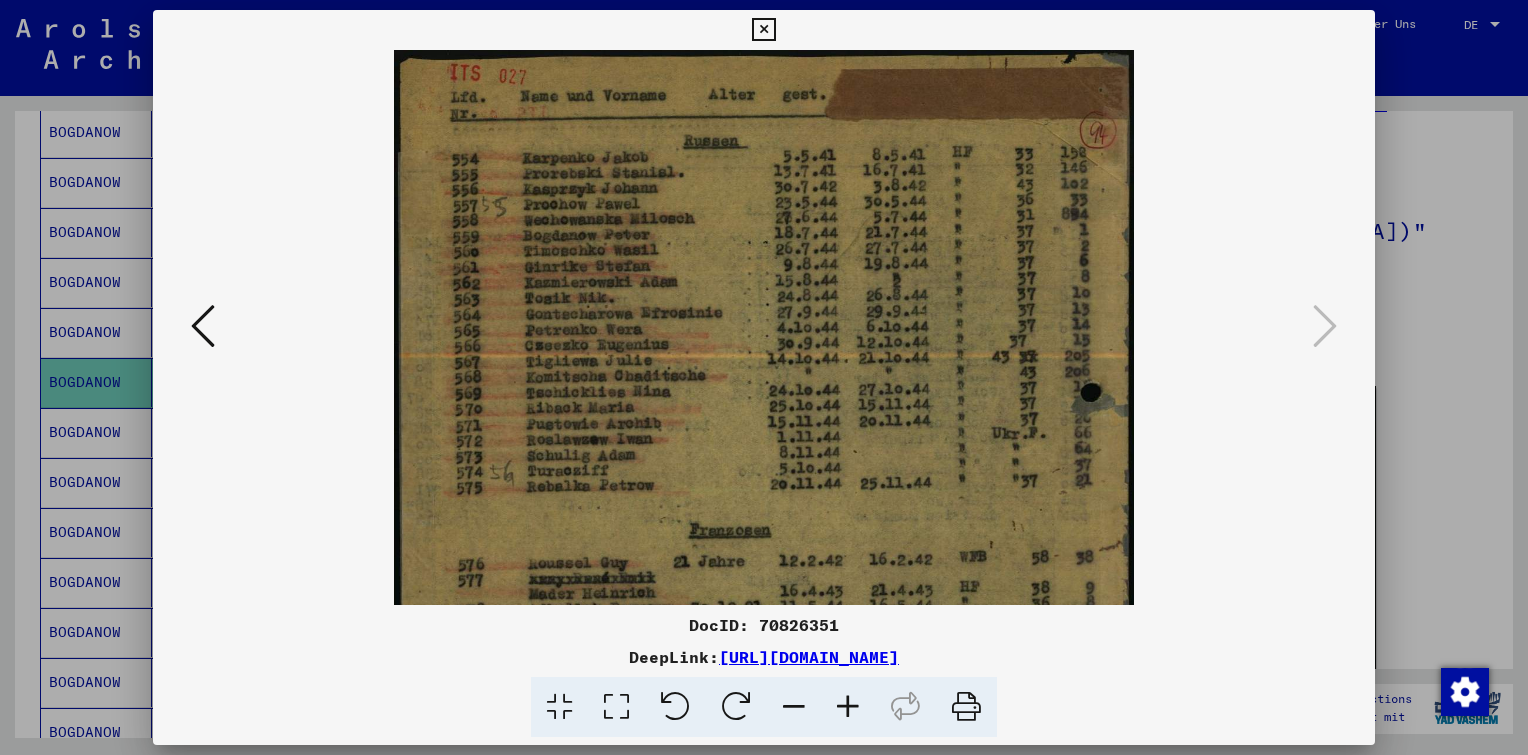 click at bounding box center [848, 707] 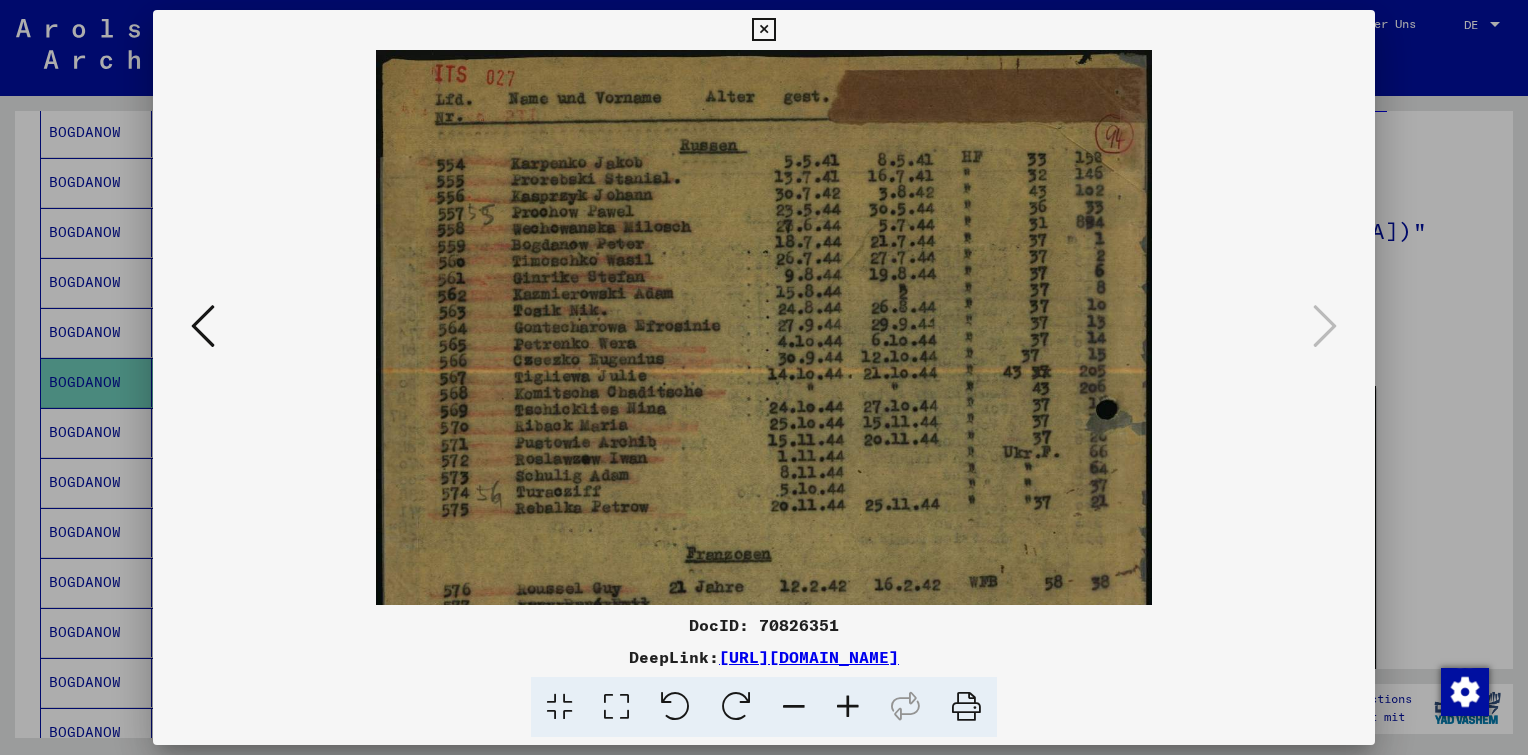 click at bounding box center (848, 707) 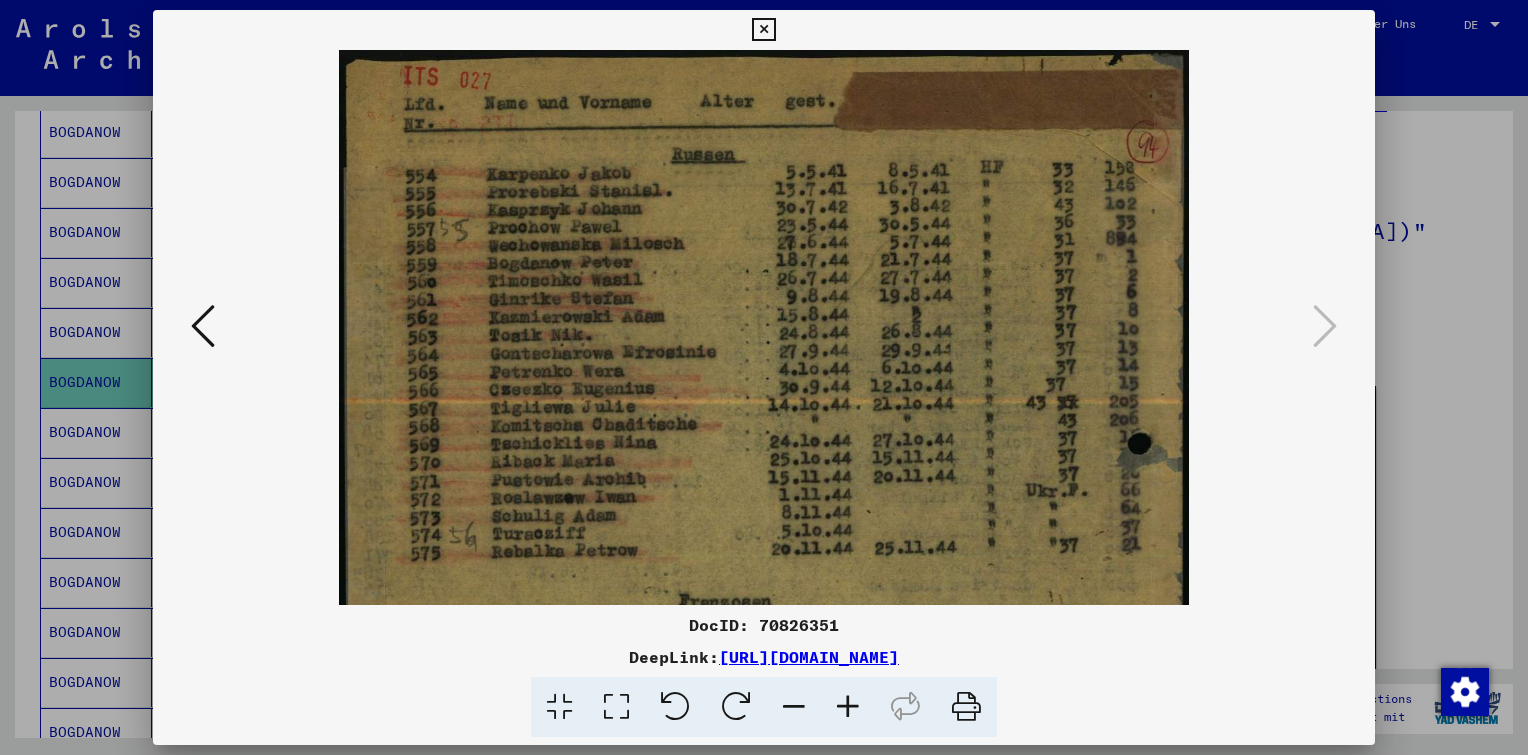 click at bounding box center (848, 707) 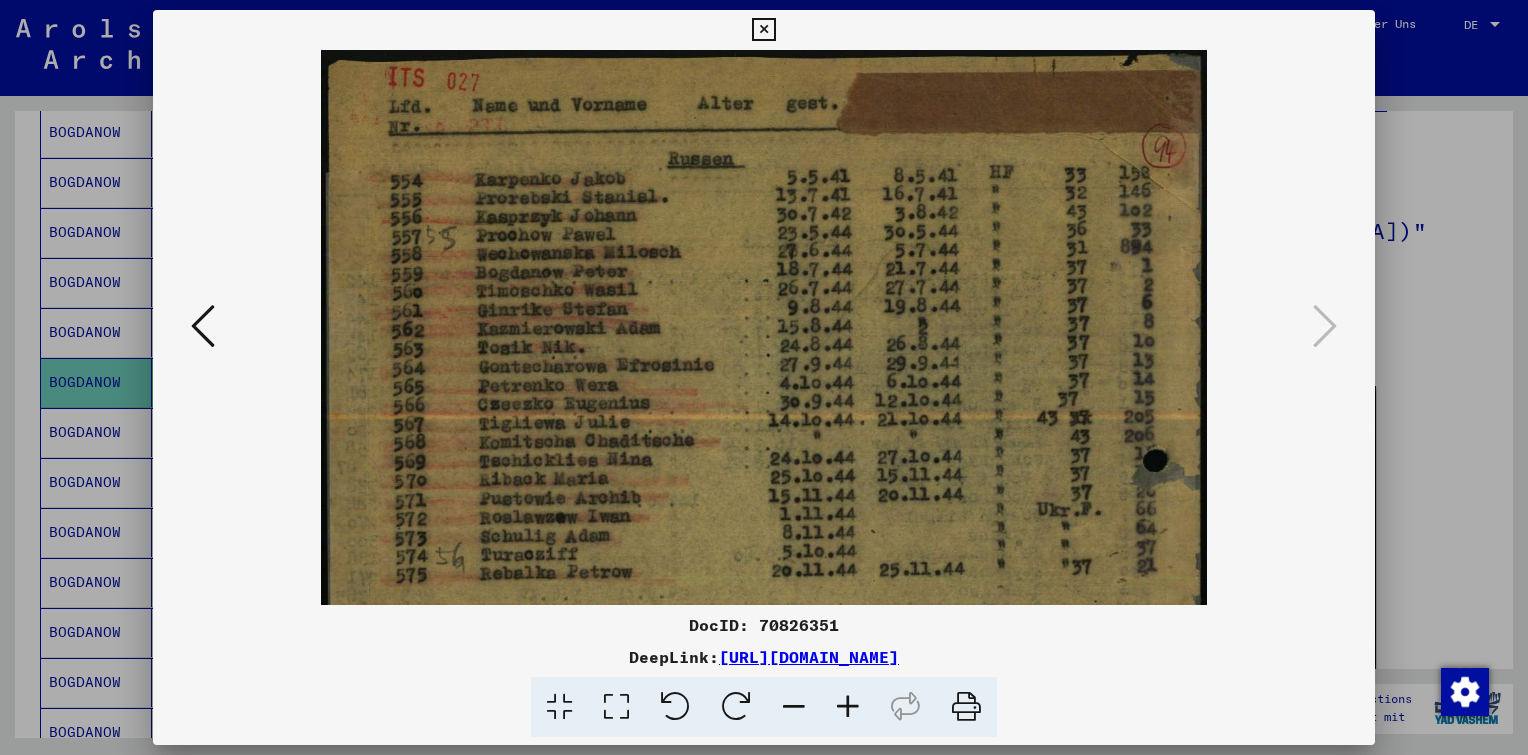 click at bounding box center (848, 707) 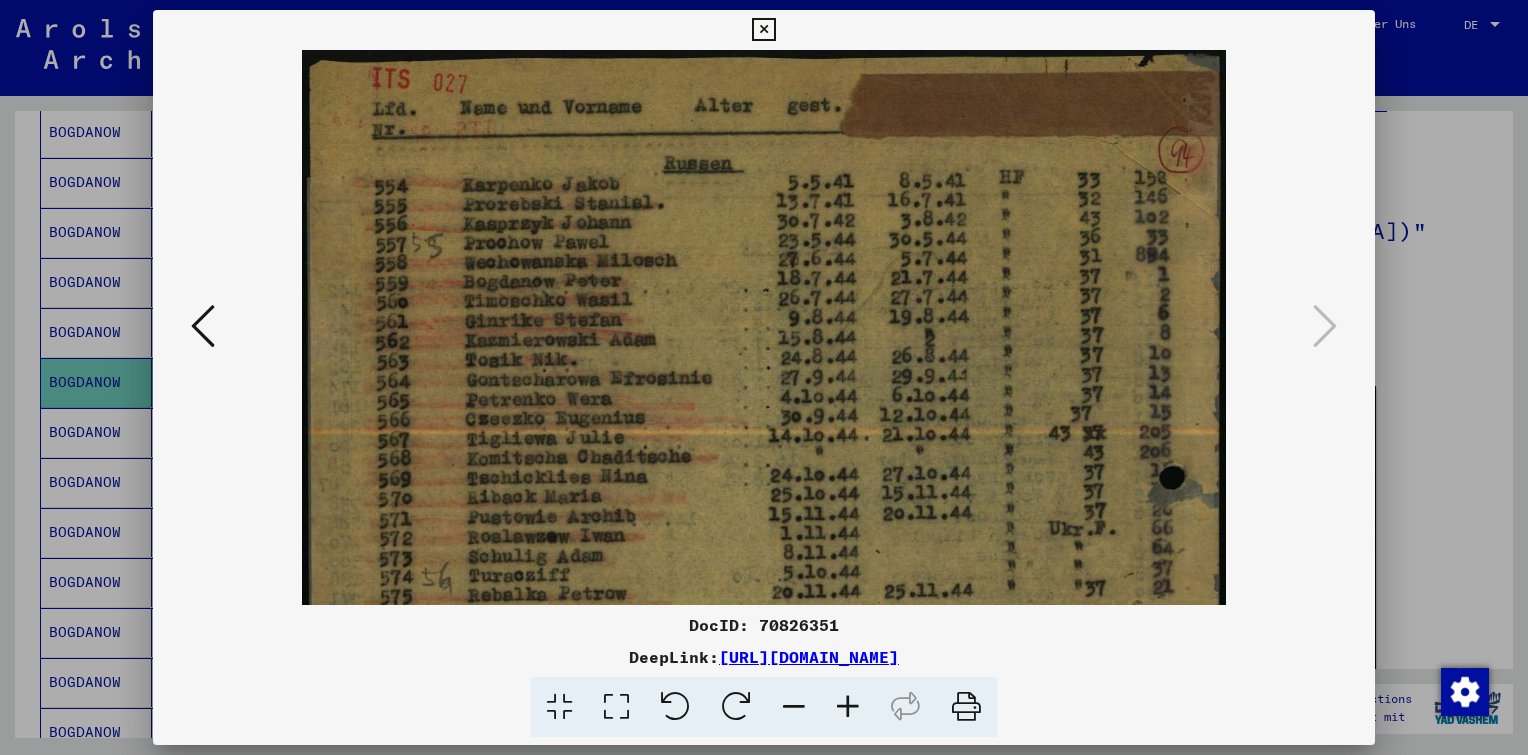 click at bounding box center (848, 707) 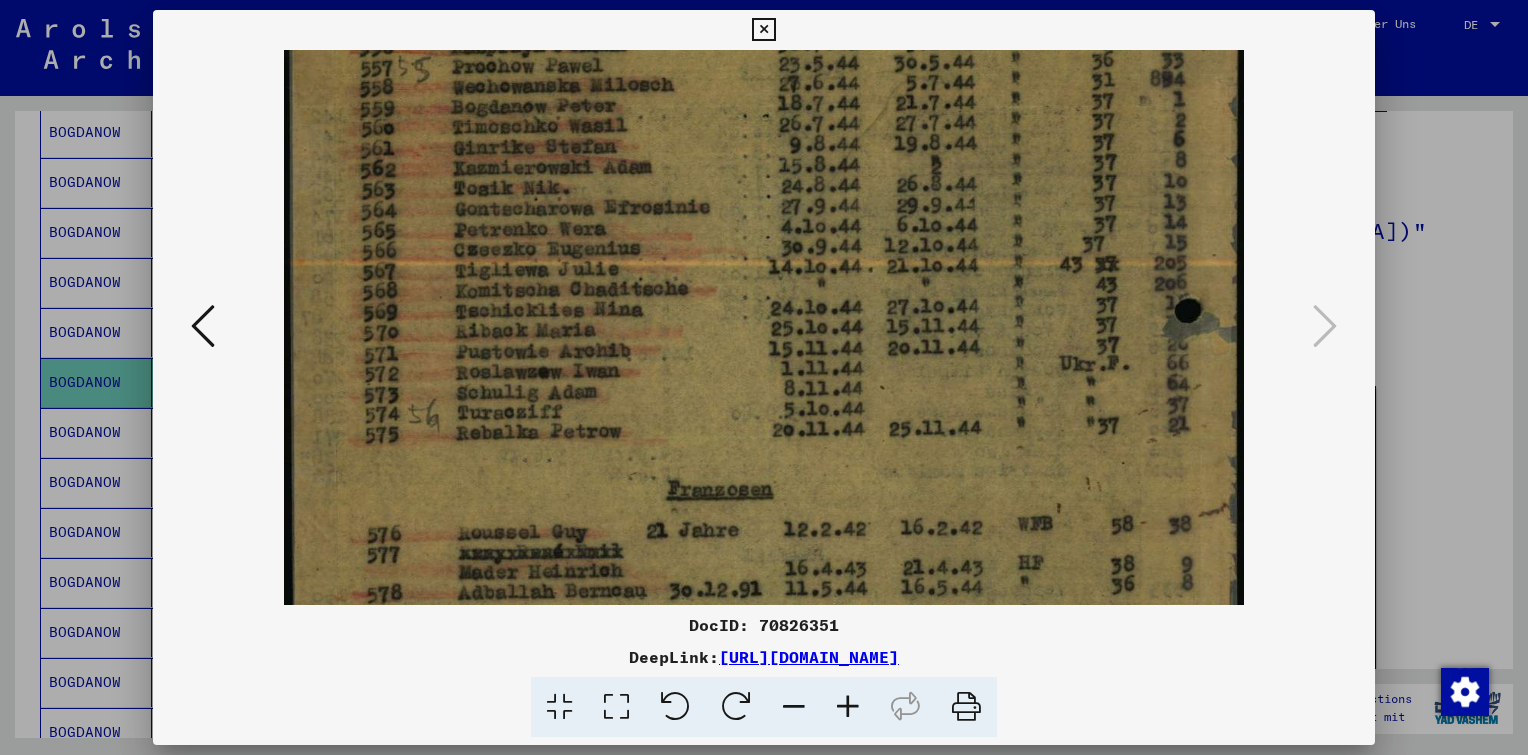 scroll, scrollTop: 212, scrollLeft: 0, axis: vertical 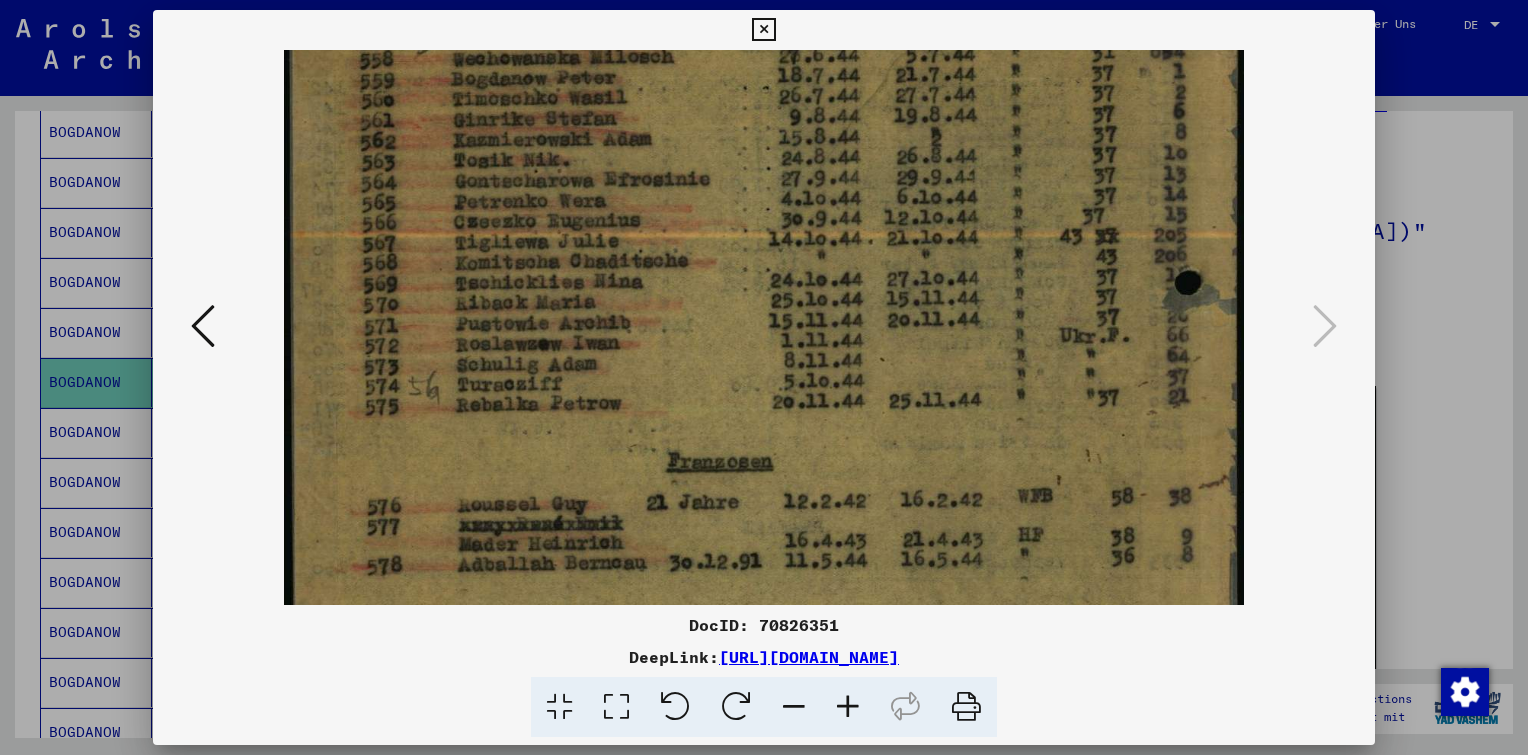 drag, startPoint x: 764, startPoint y: 552, endPoint x: 678, endPoint y: 343, distance: 226.00221 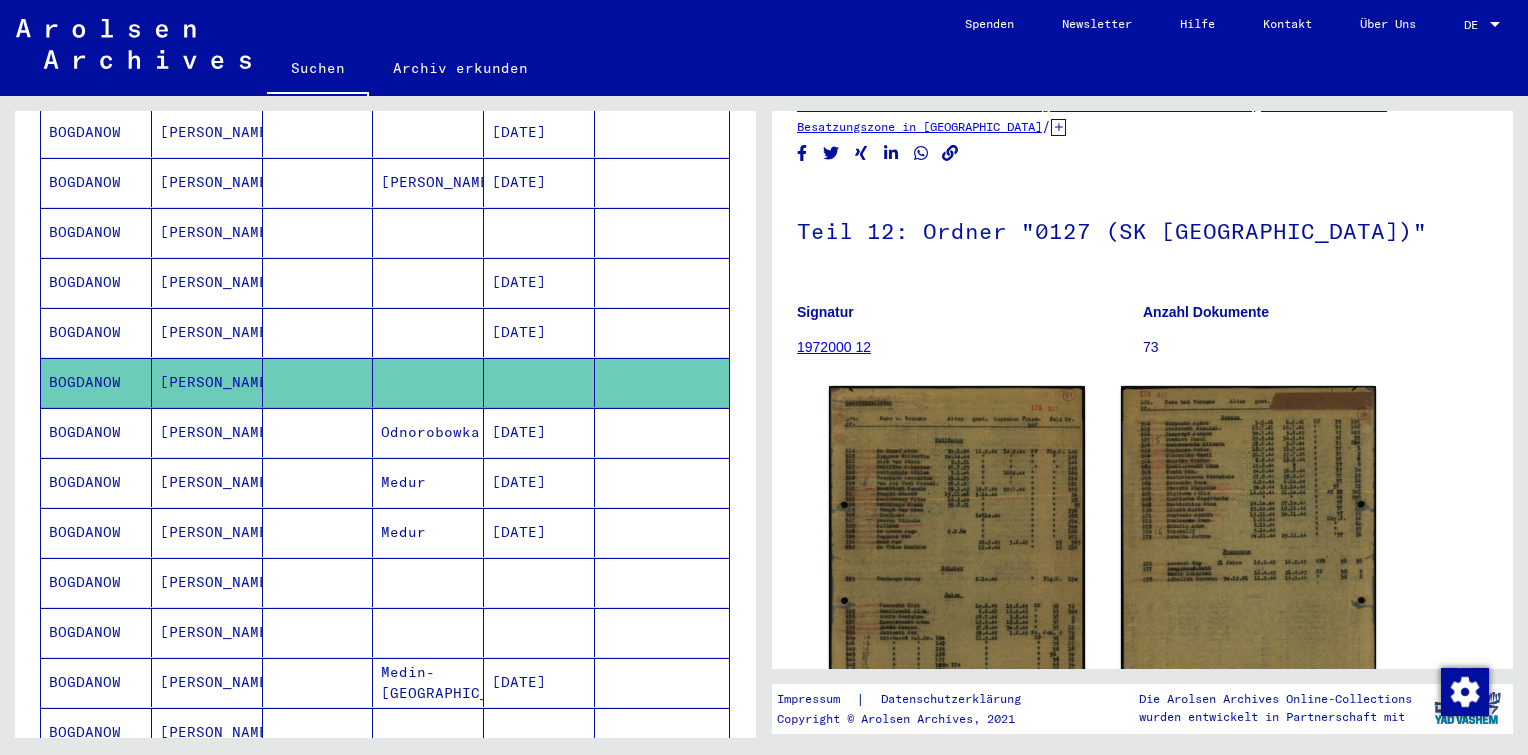 click at bounding box center [428, 282] 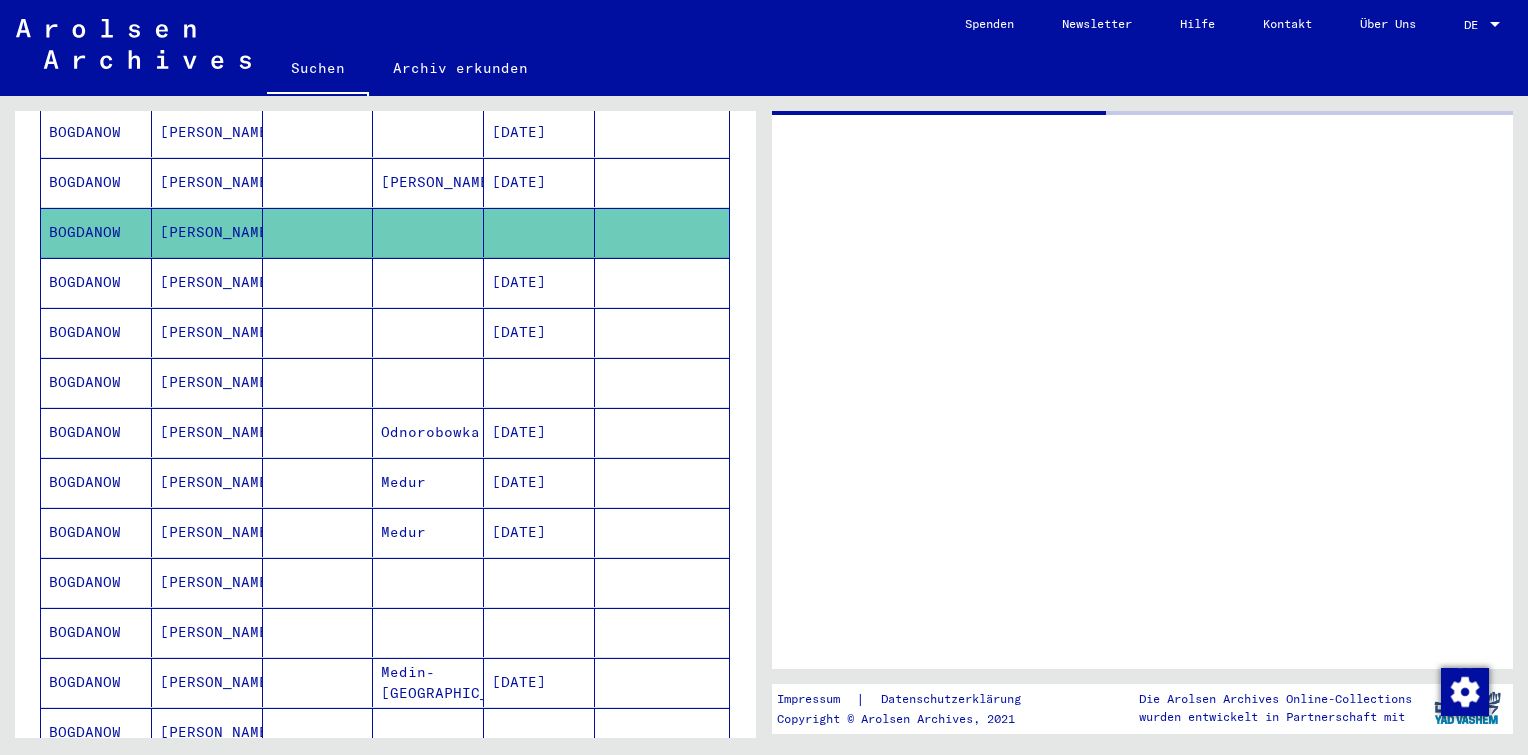 scroll, scrollTop: 0, scrollLeft: 0, axis: both 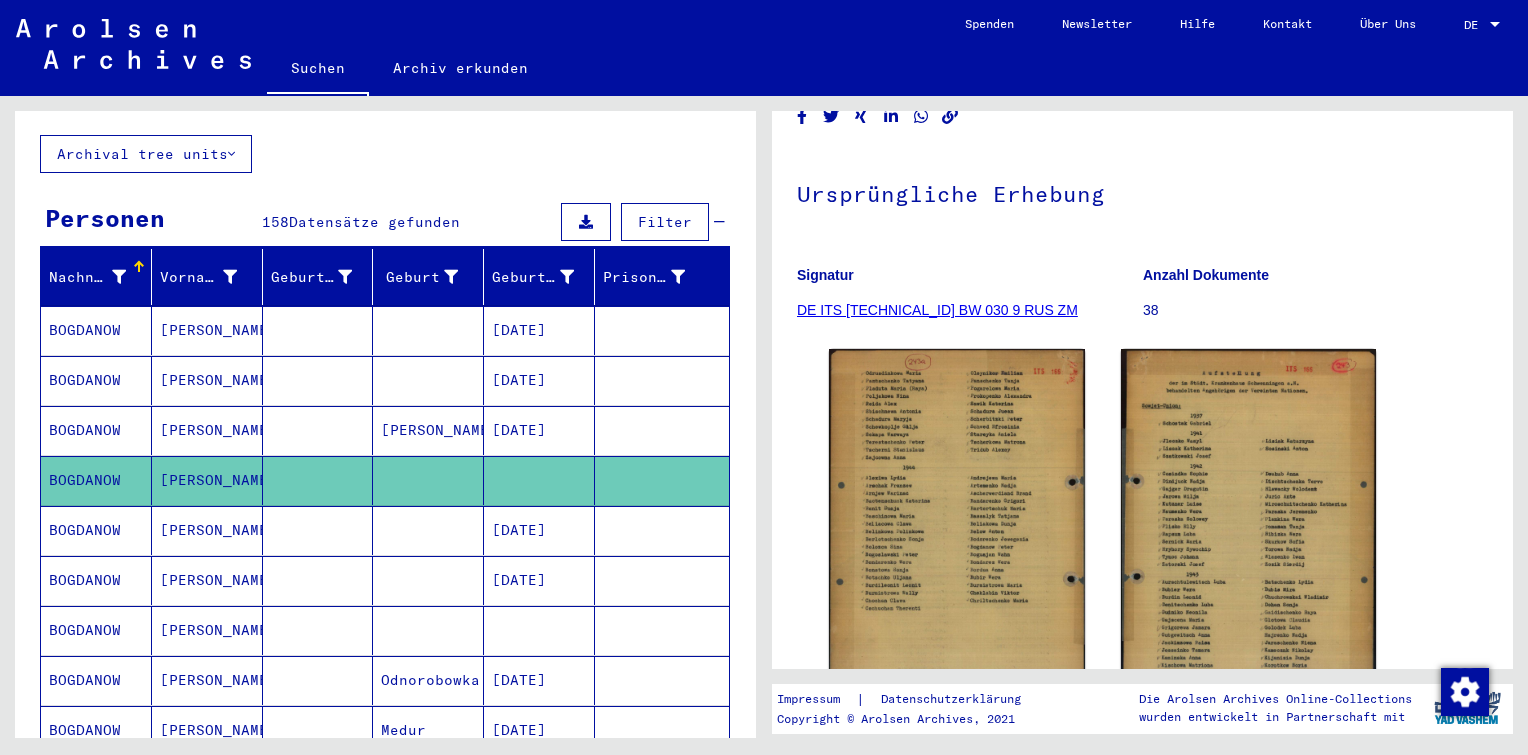 click on "[PERSON_NAME]" at bounding box center [428, 480] 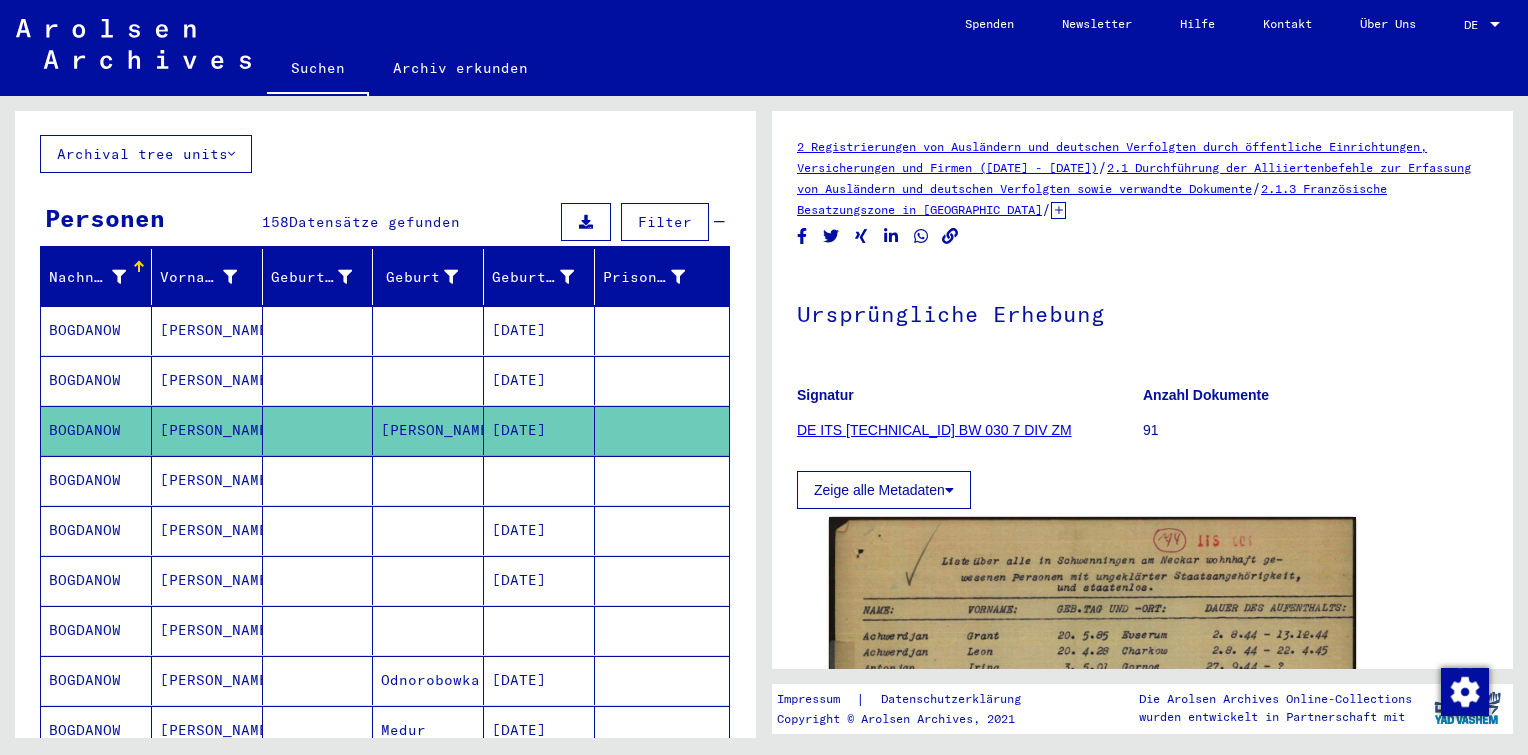scroll, scrollTop: 0, scrollLeft: 0, axis: both 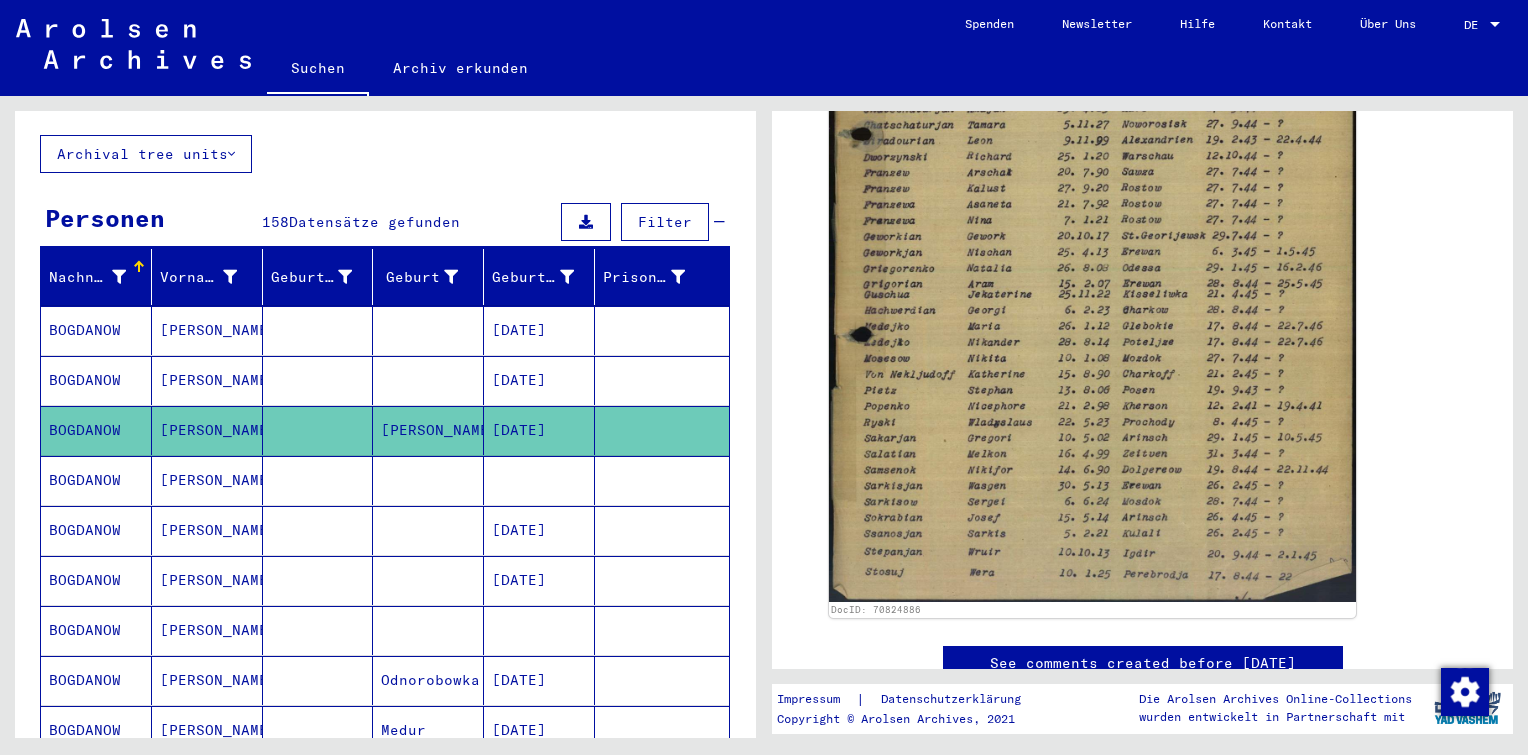 click 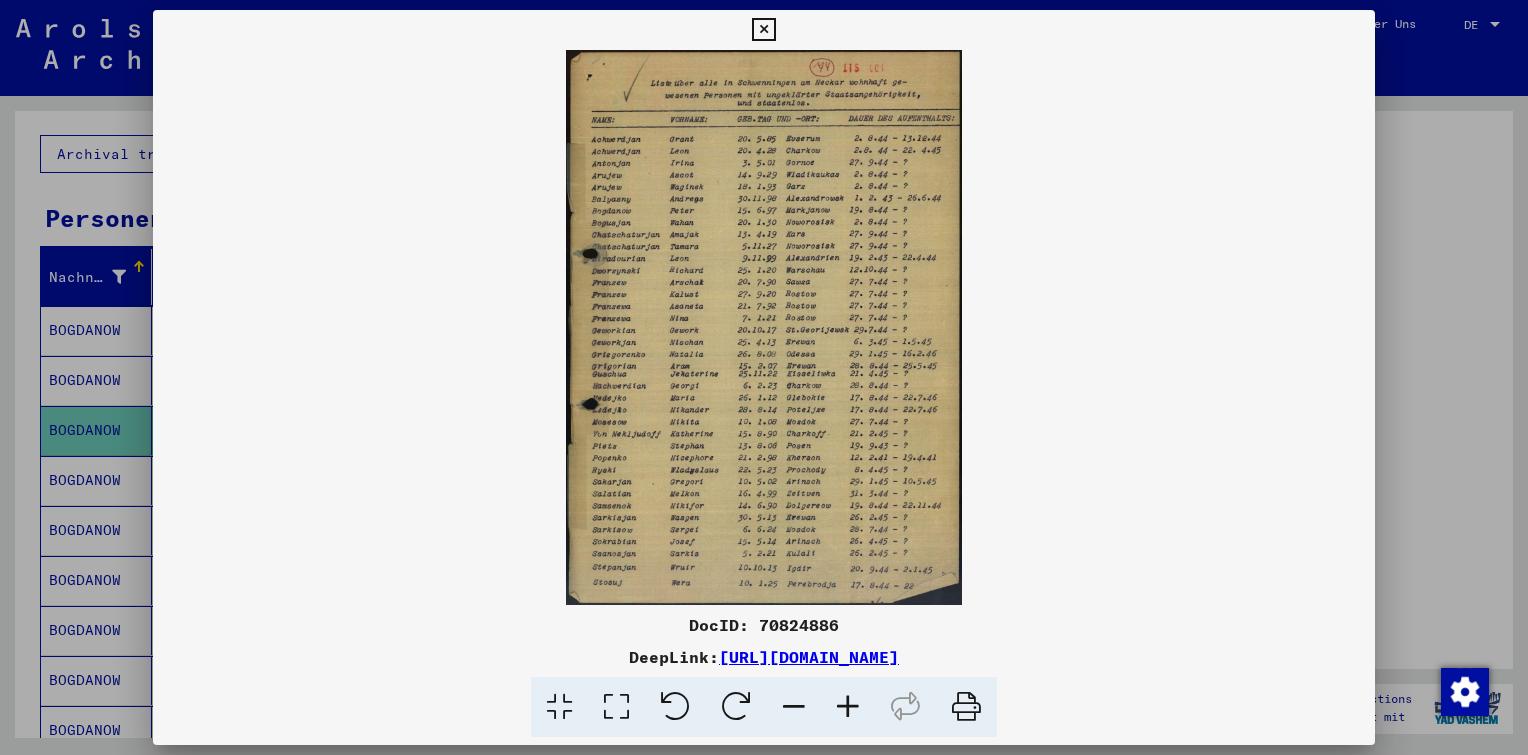 click at bounding box center [763, 30] 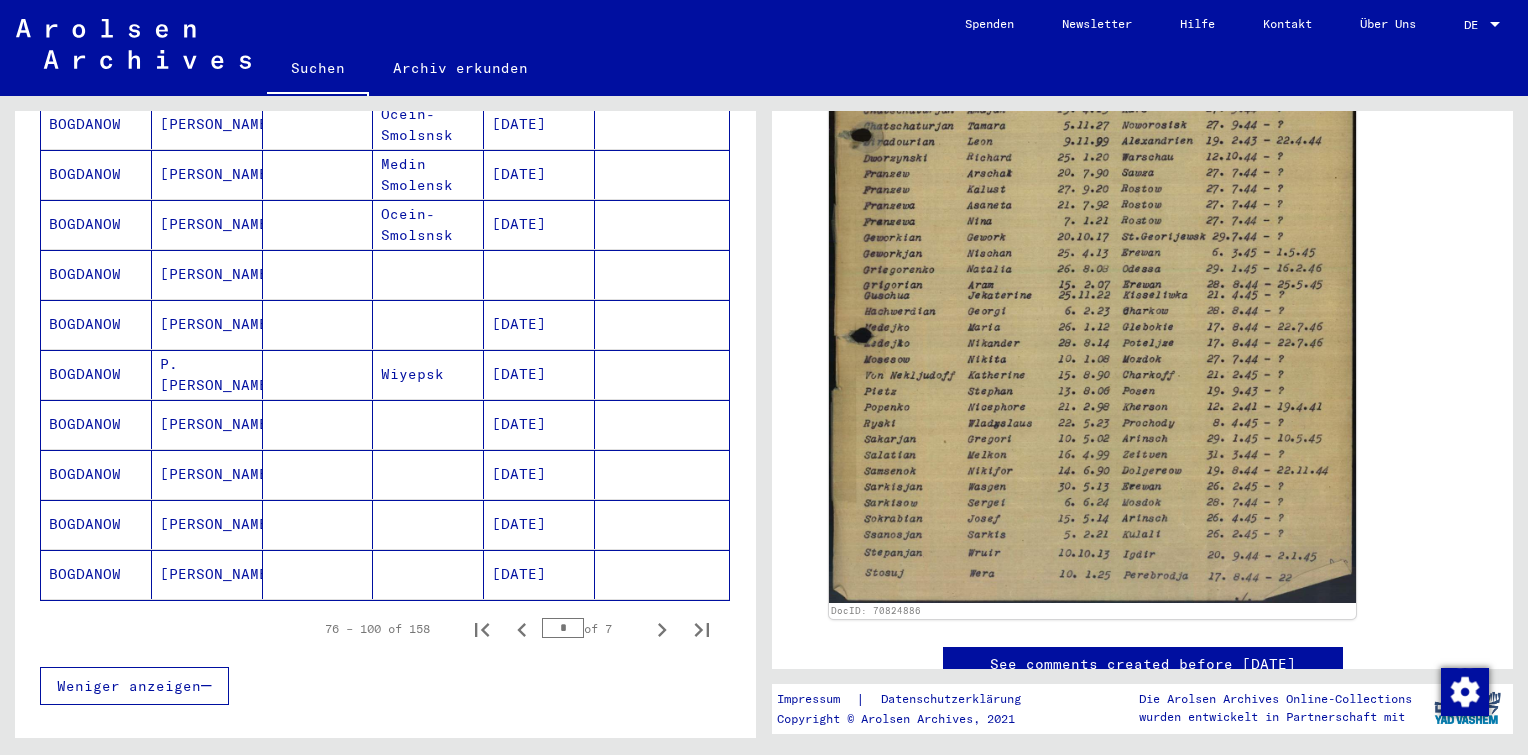 scroll, scrollTop: 1080, scrollLeft: 0, axis: vertical 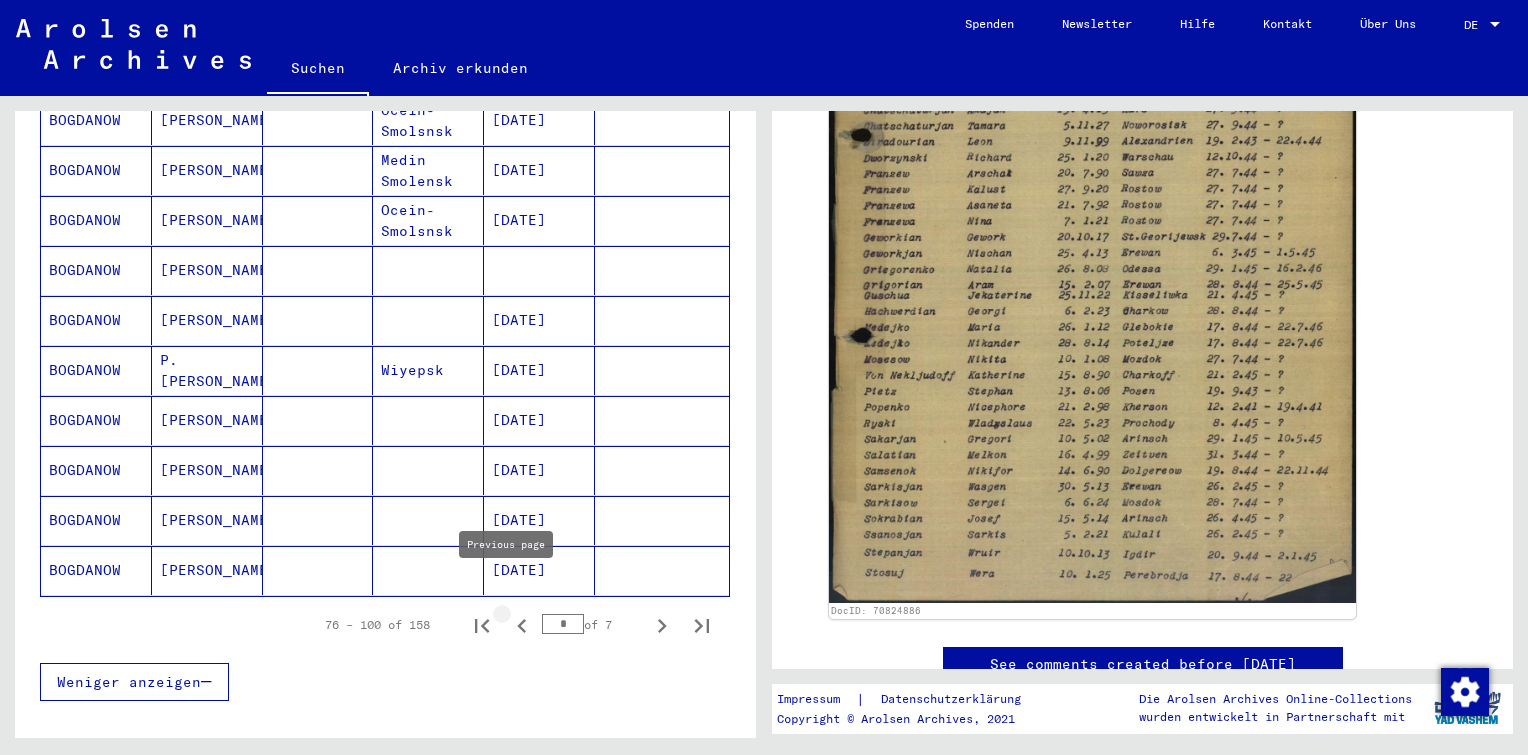 click 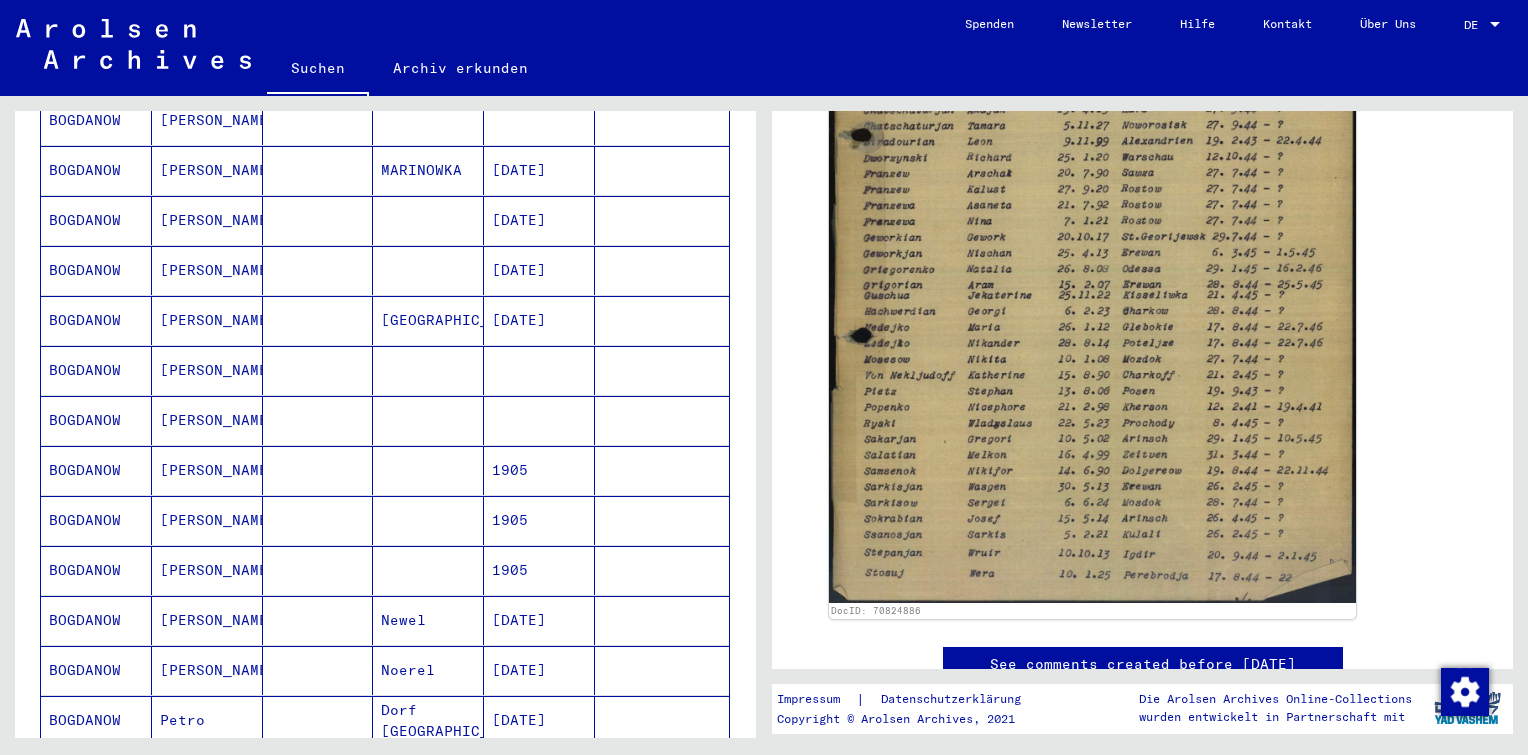 scroll, scrollTop: 878, scrollLeft: 0, axis: vertical 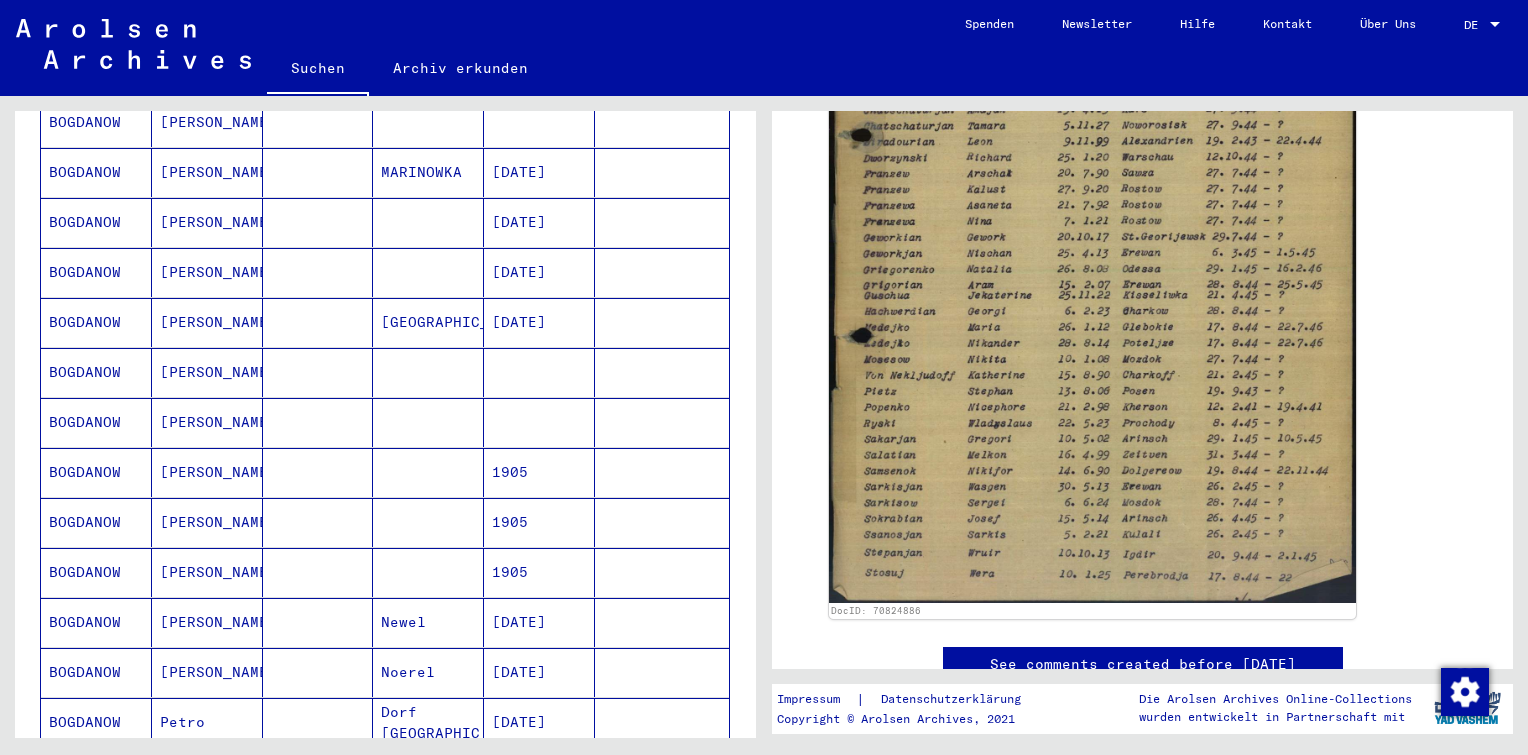 click at bounding box center [539, 472] 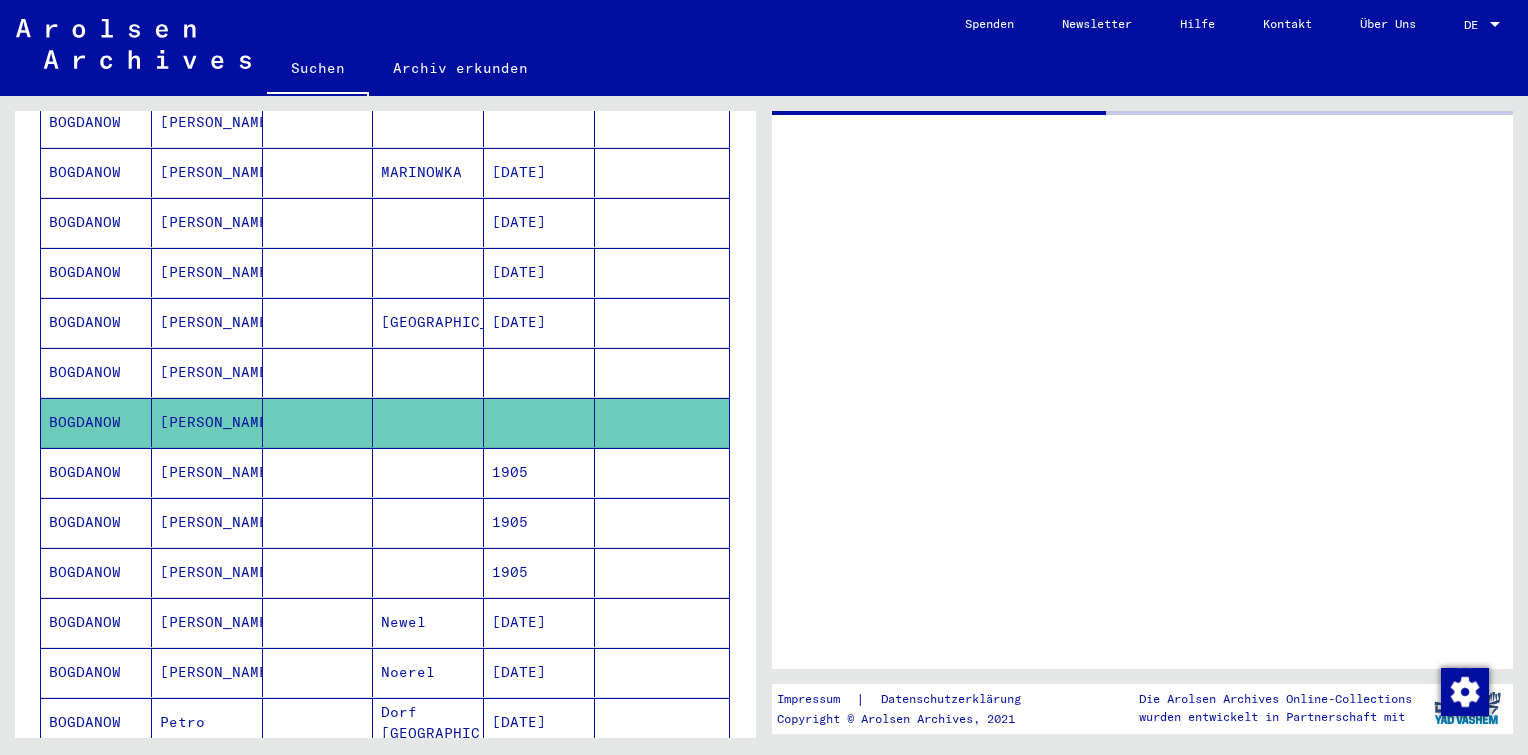 scroll, scrollTop: 0, scrollLeft: 0, axis: both 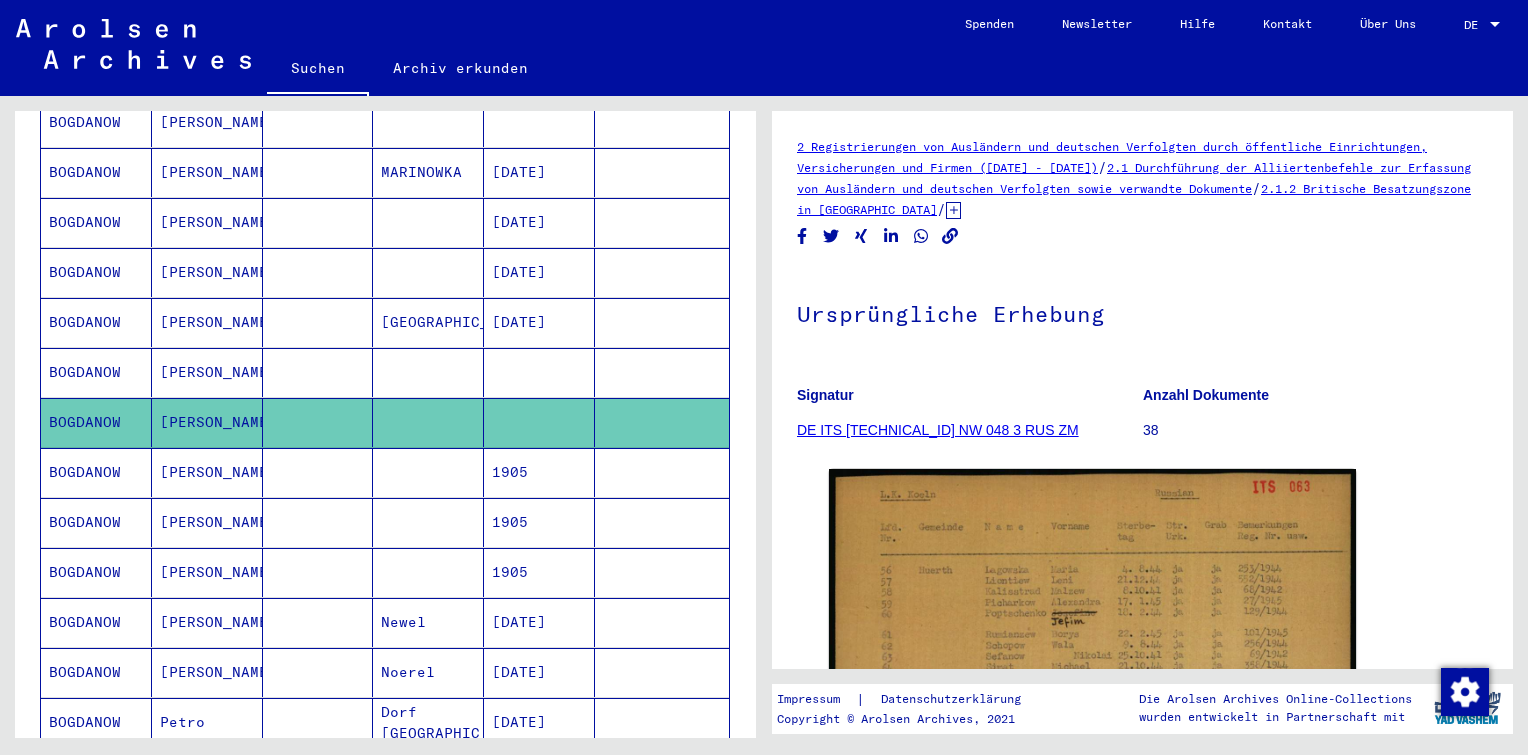 click at bounding box center (662, 422) 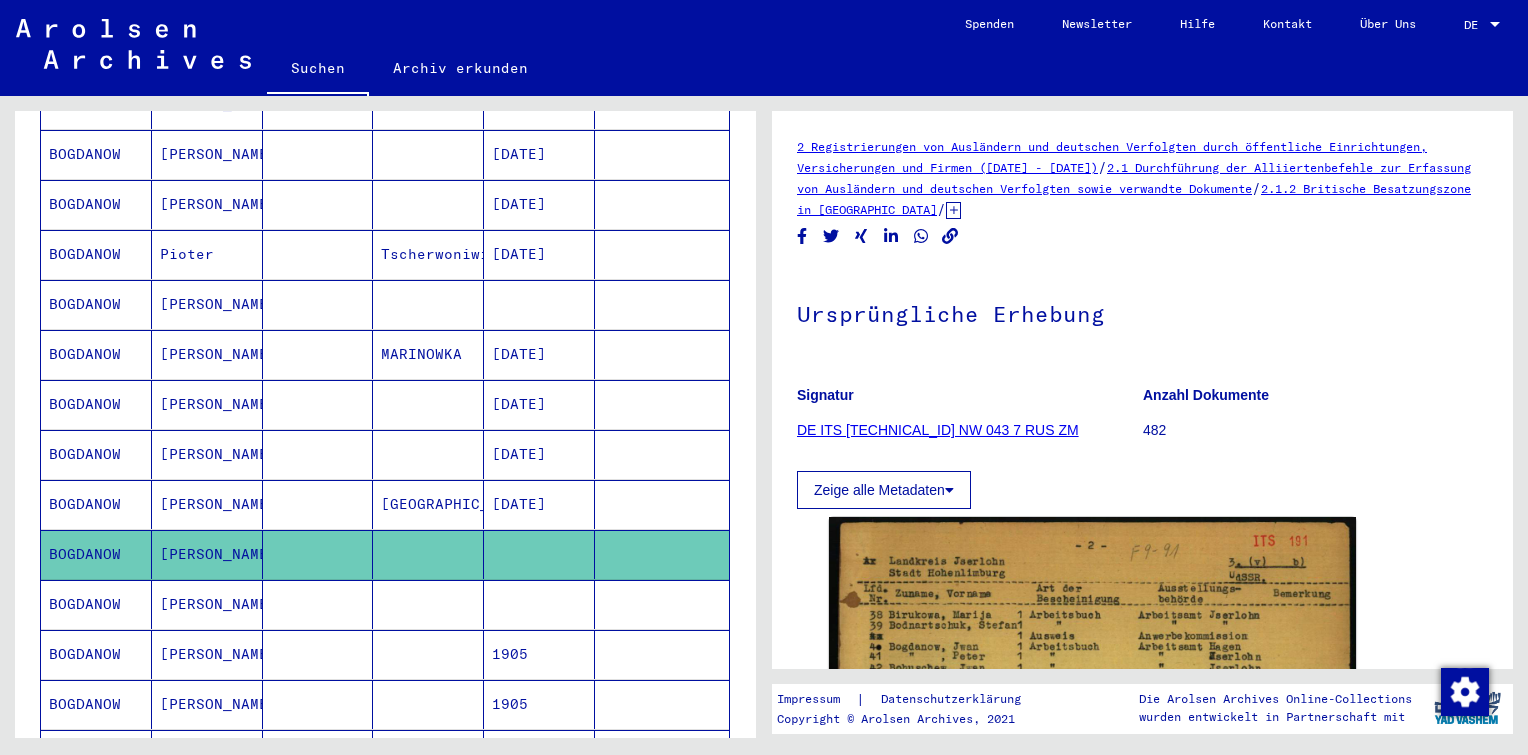 scroll, scrollTop: 565, scrollLeft: 0, axis: vertical 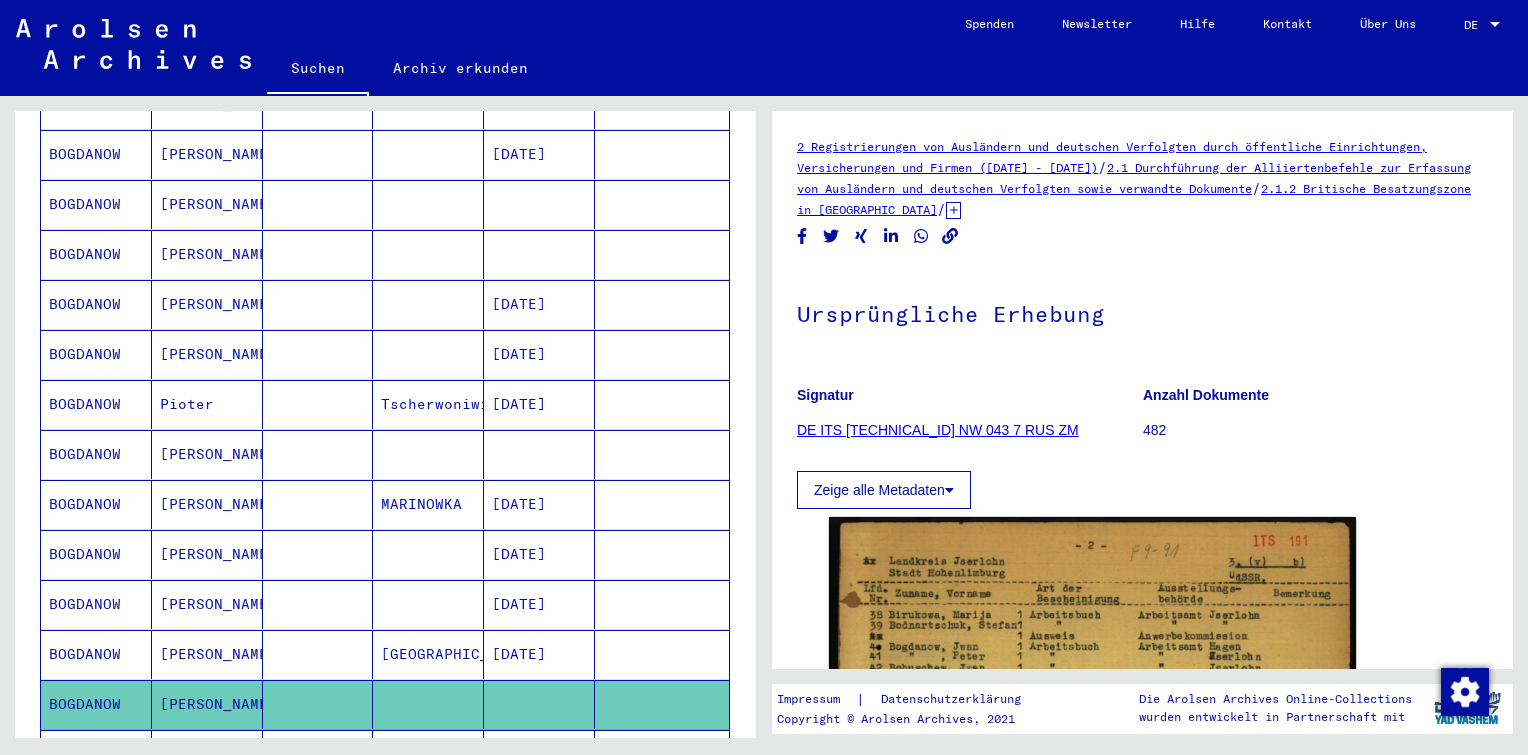 click at bounding box center [539, 504] 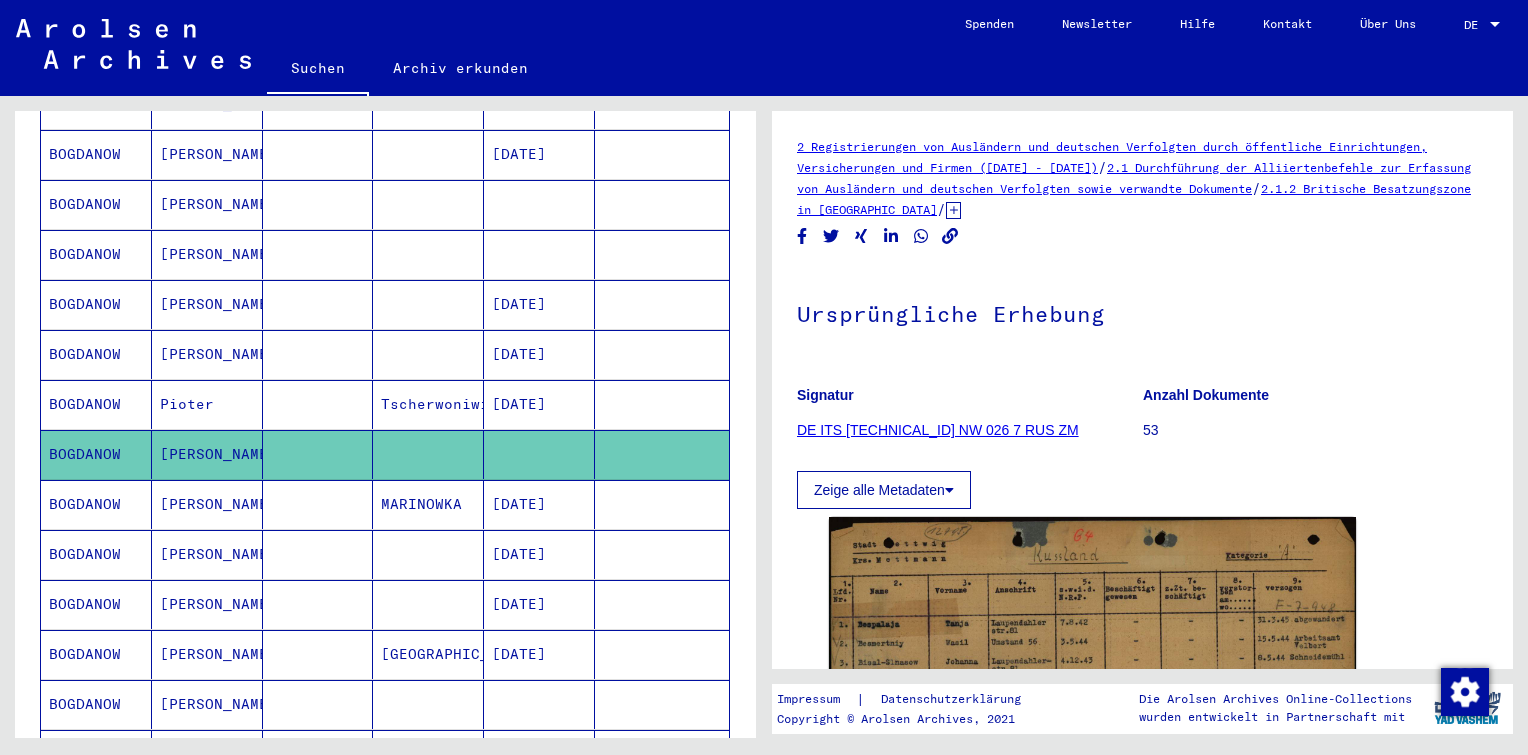 scroll, scrollTop: 0, scrollLeft: 0, axis: both 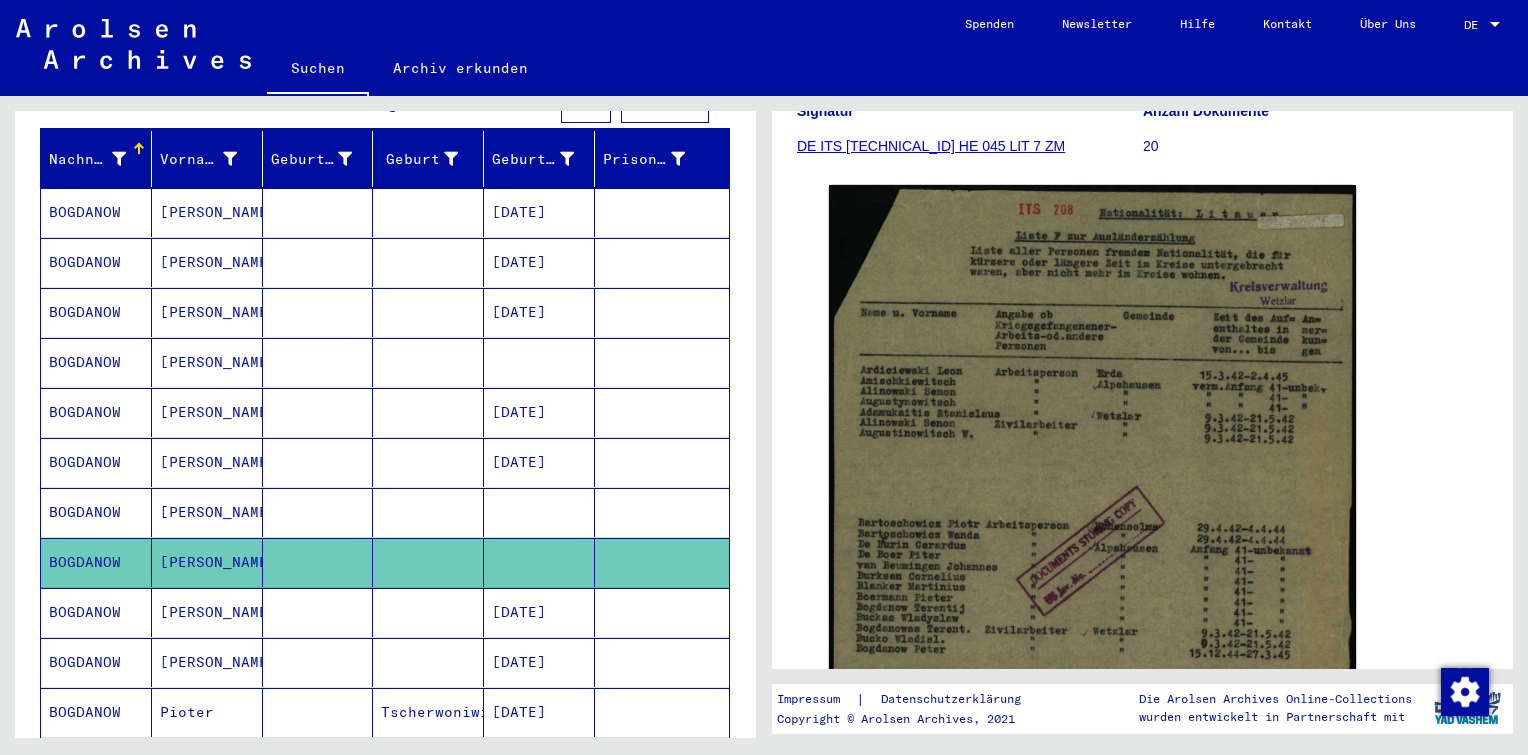 click at bounding box center (539, 562) 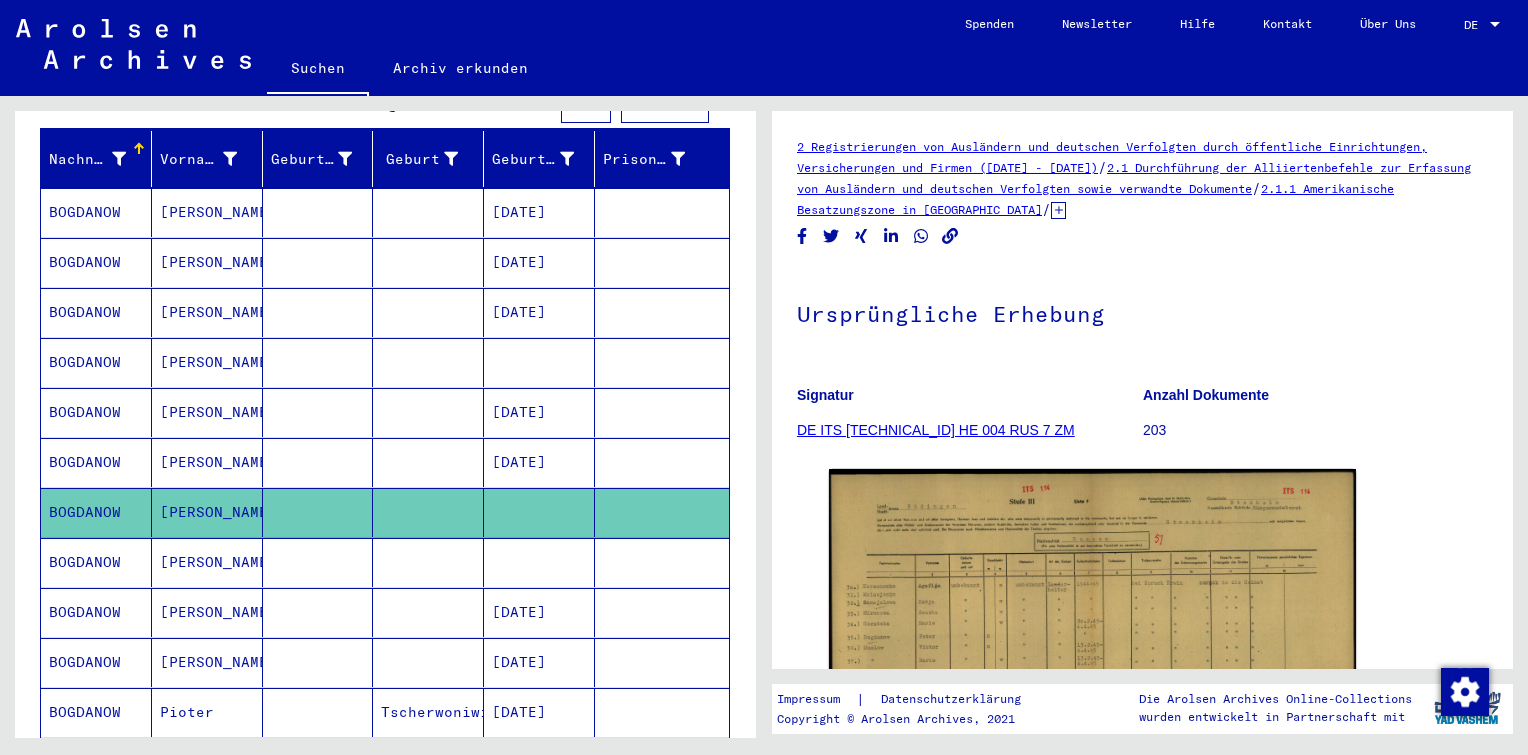 scroll, scrollTop: 0, scrollLeft: 0, axis: both 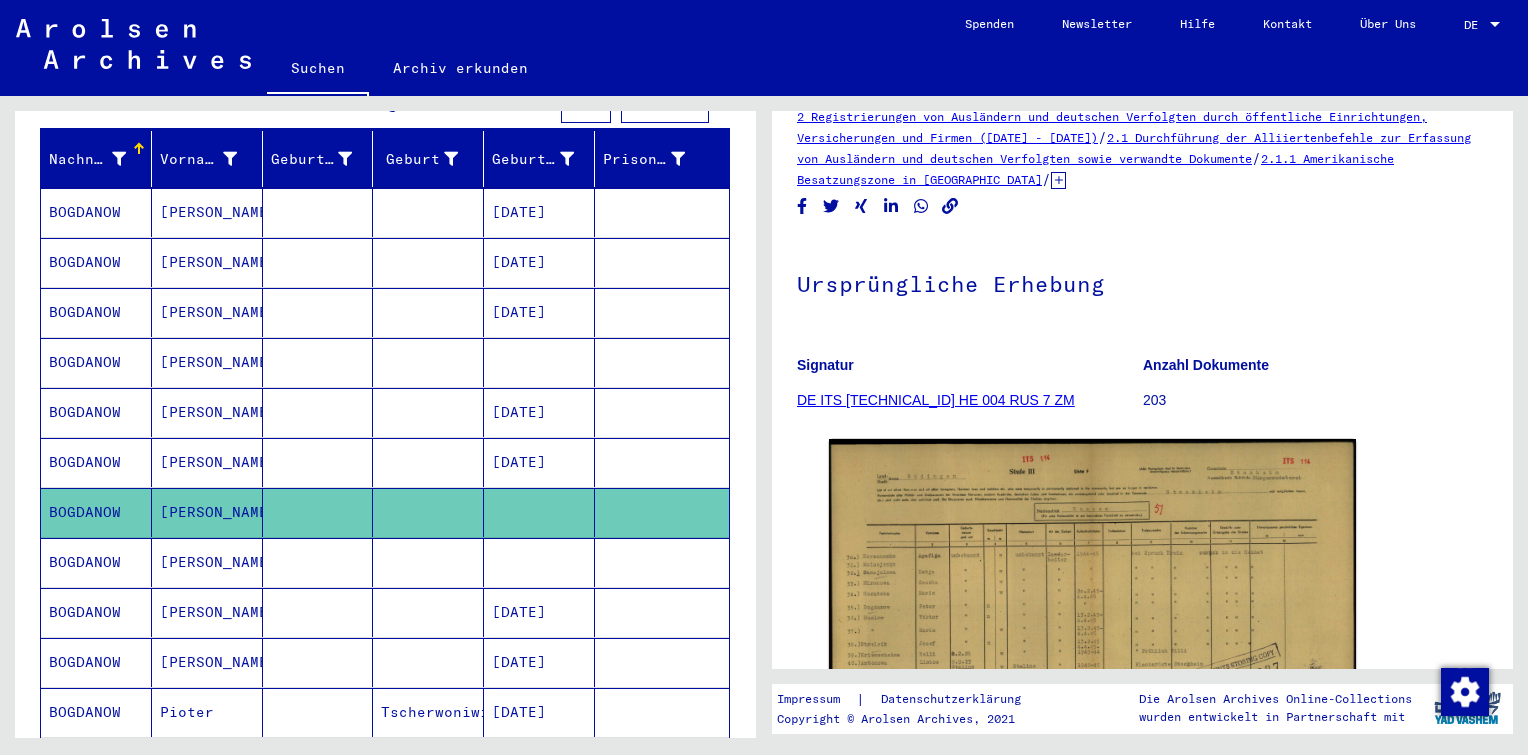 click at bounding box center [539, 412] 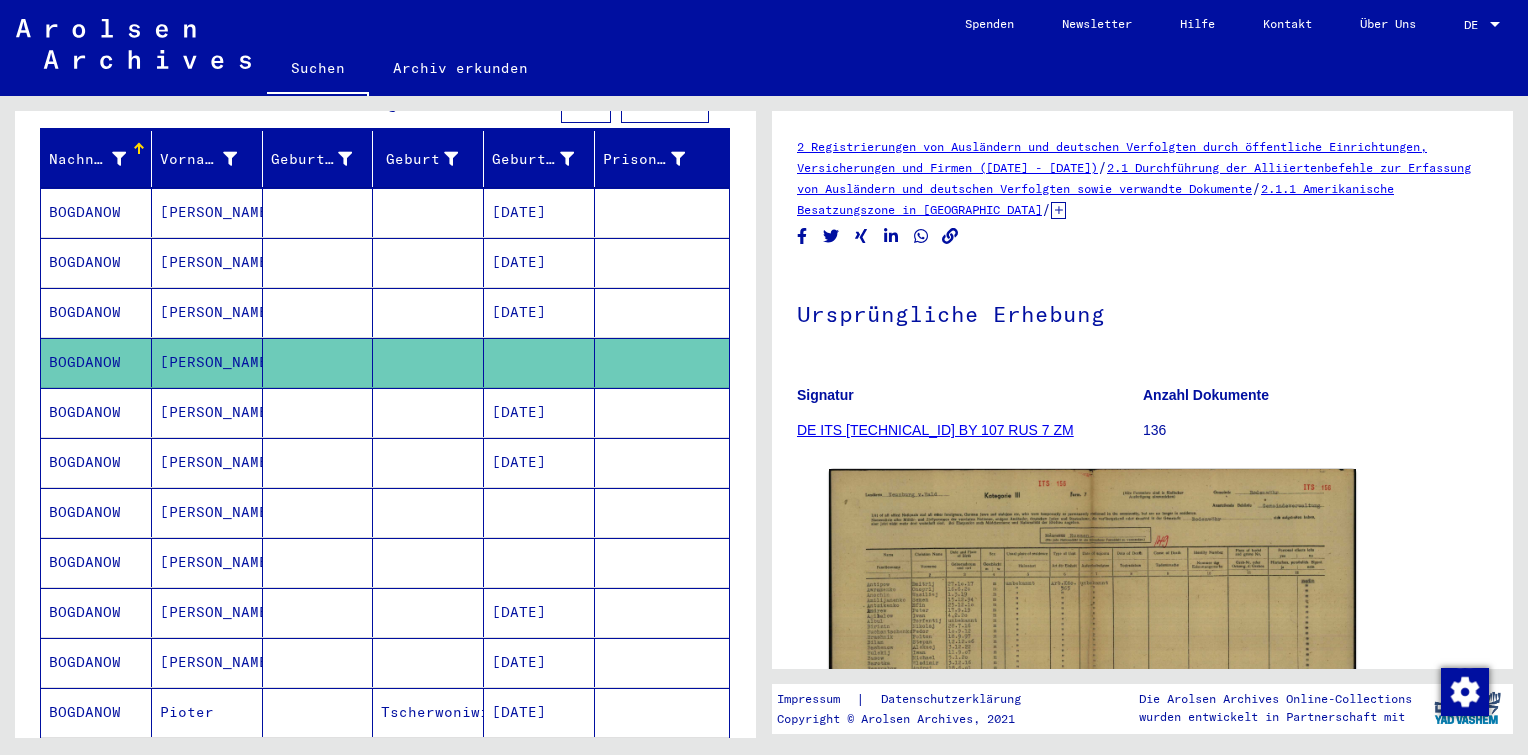 scroll, scrollTop: 0, scrollLeft: 0, axis: both 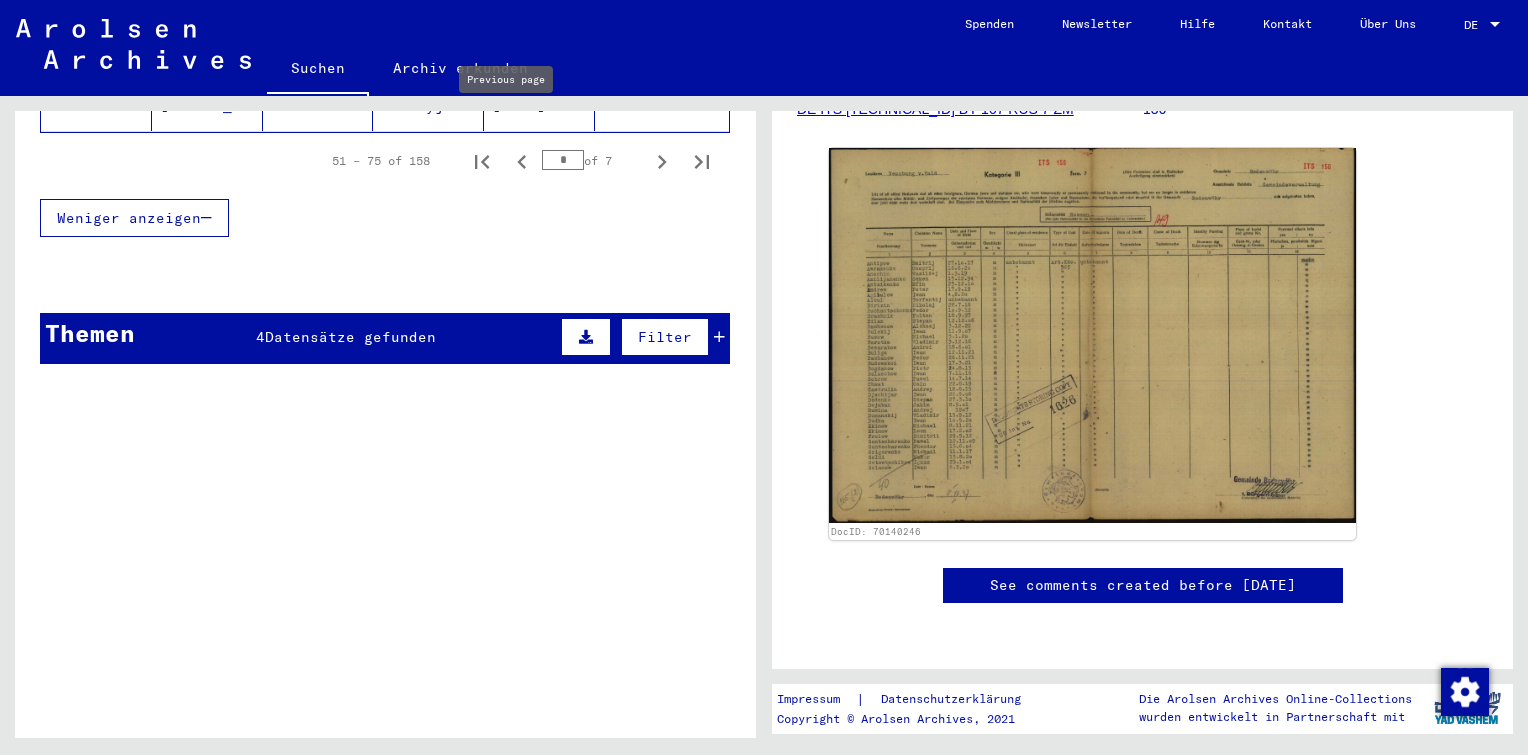 click 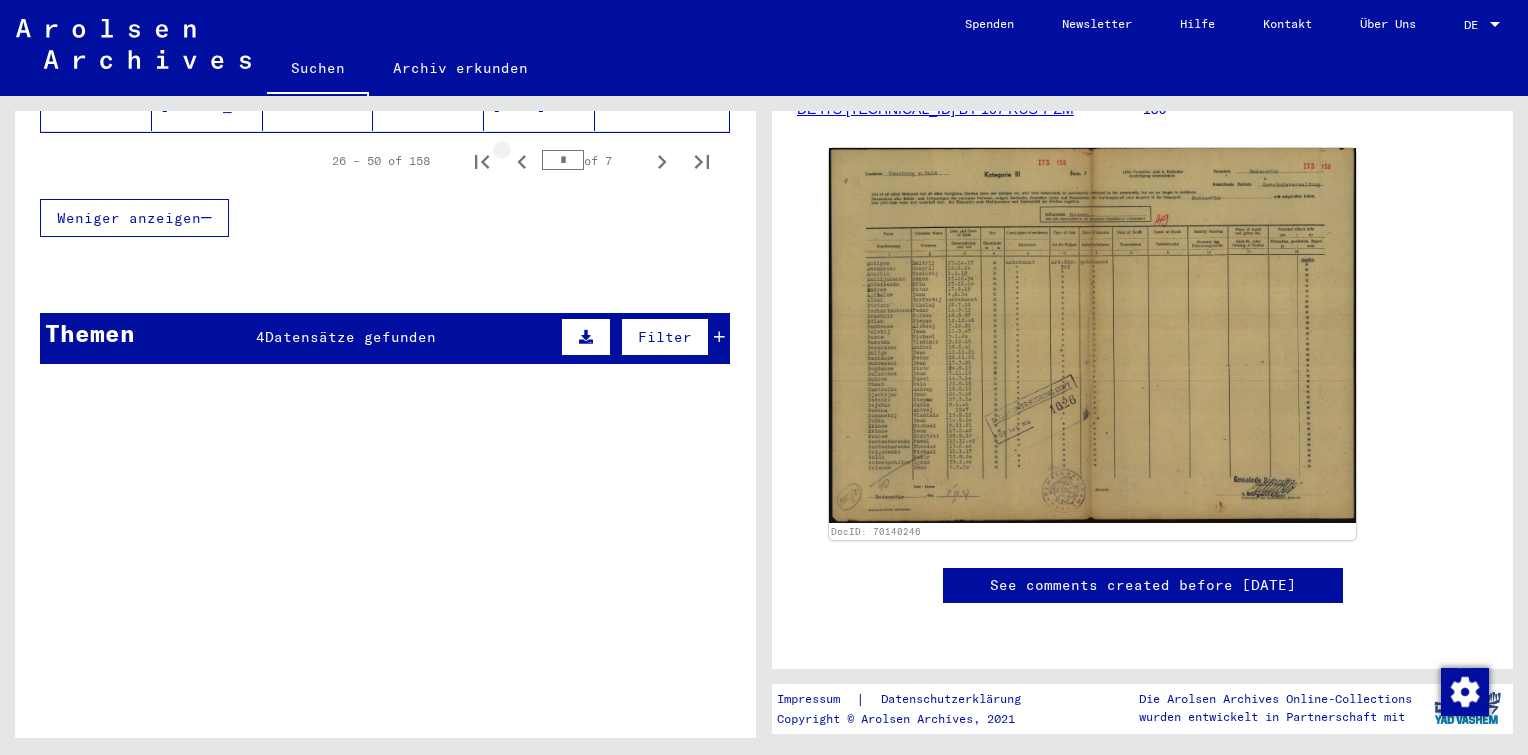 click 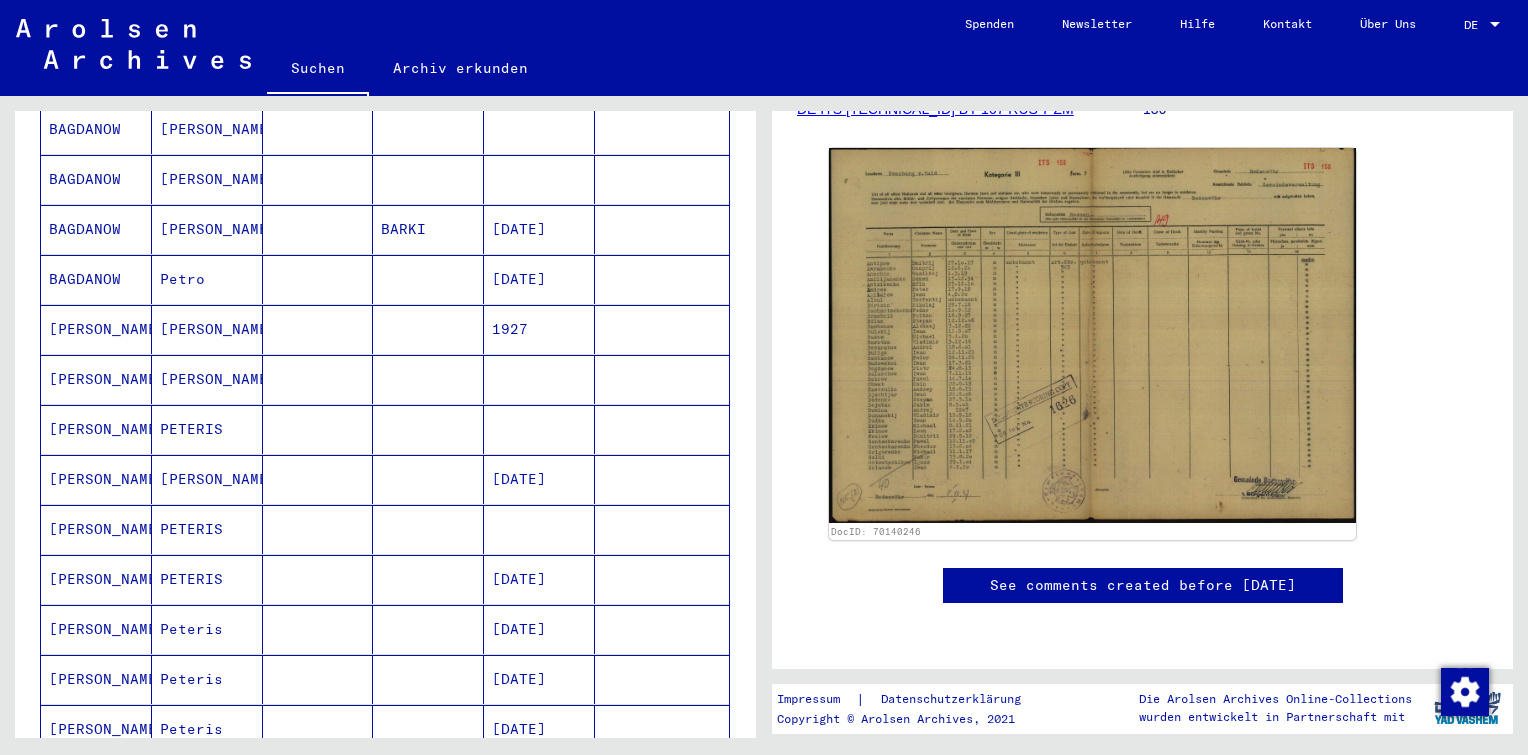 scroll, scrollTop: 669, scrollLeft: 0, axis: vertical 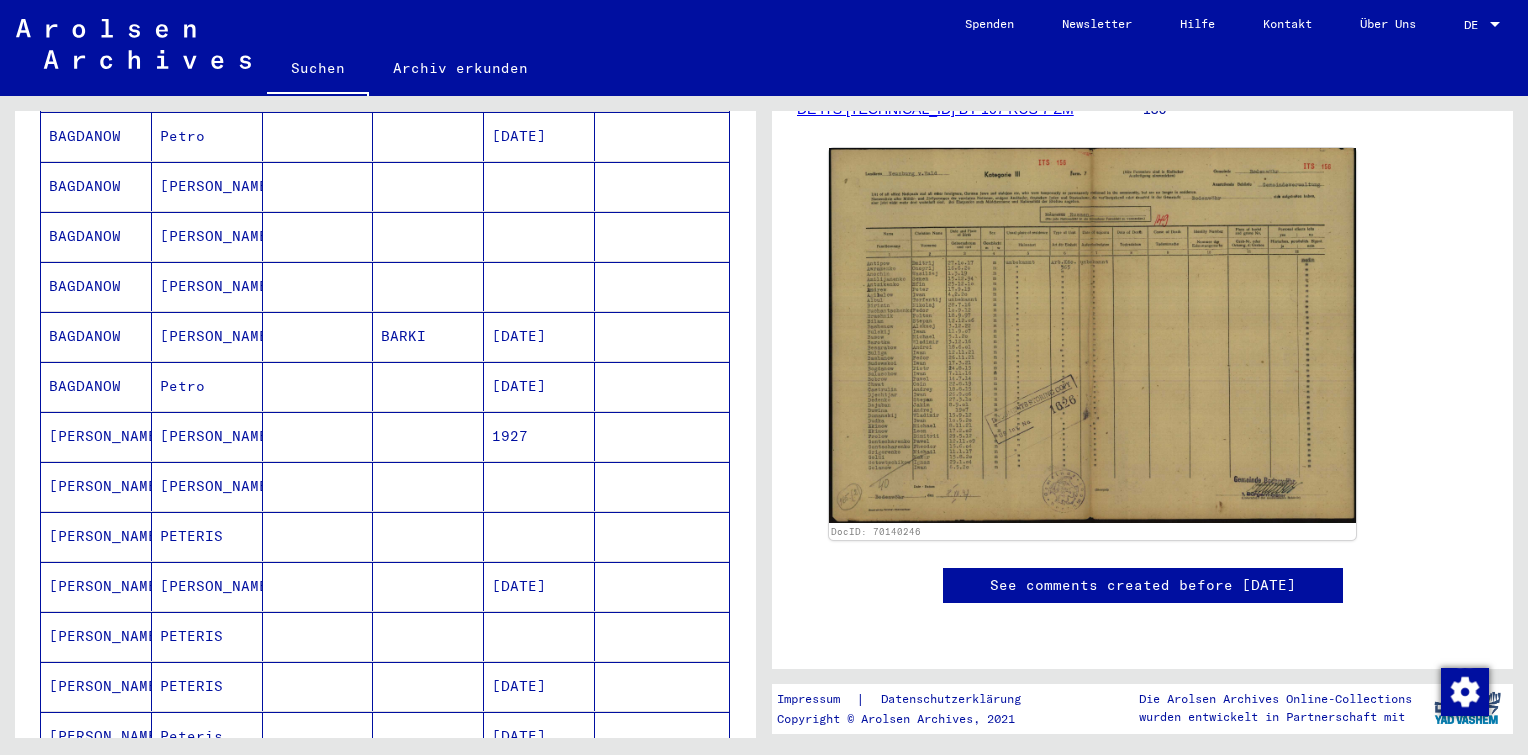 click at bounding box center (428, 536) 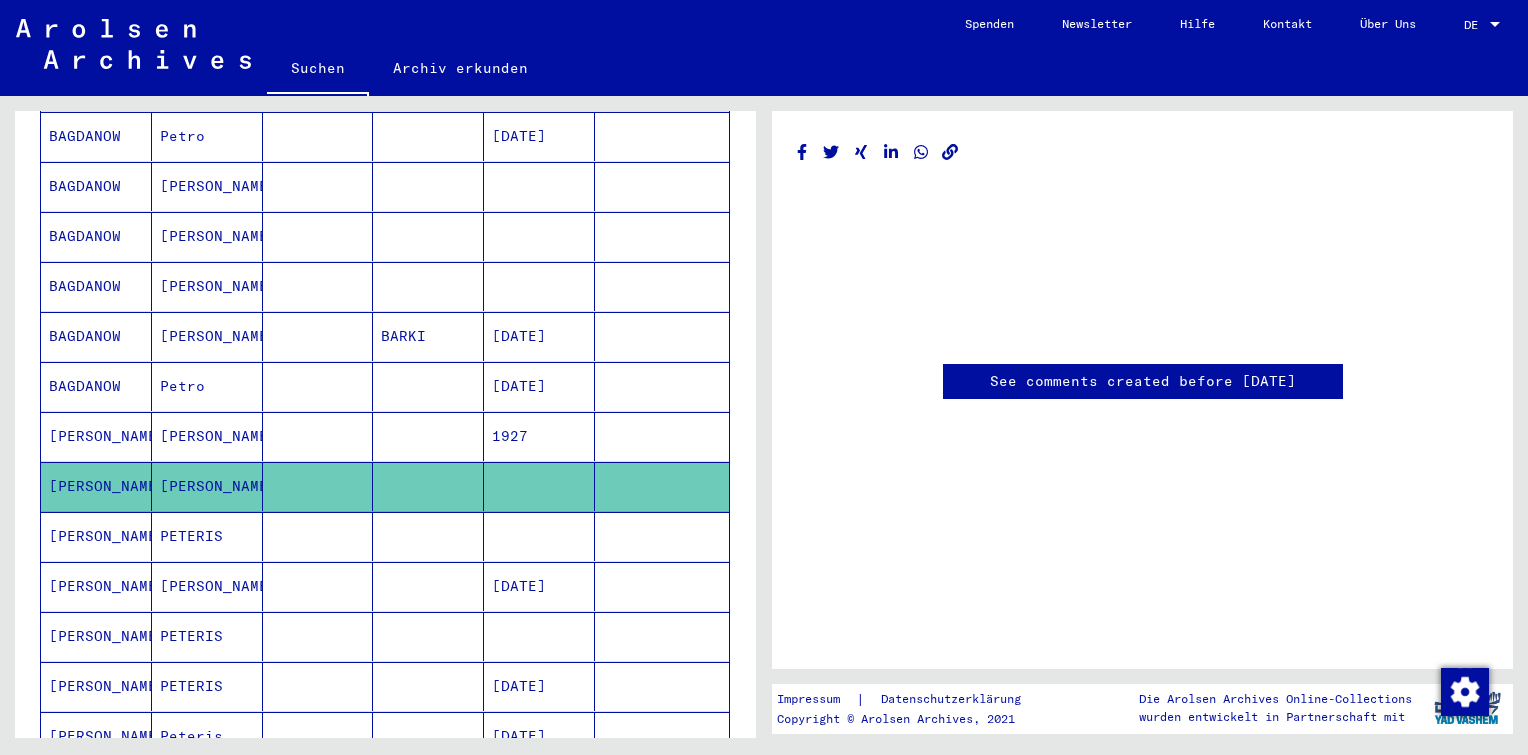 click at bounding box center [428, 336] 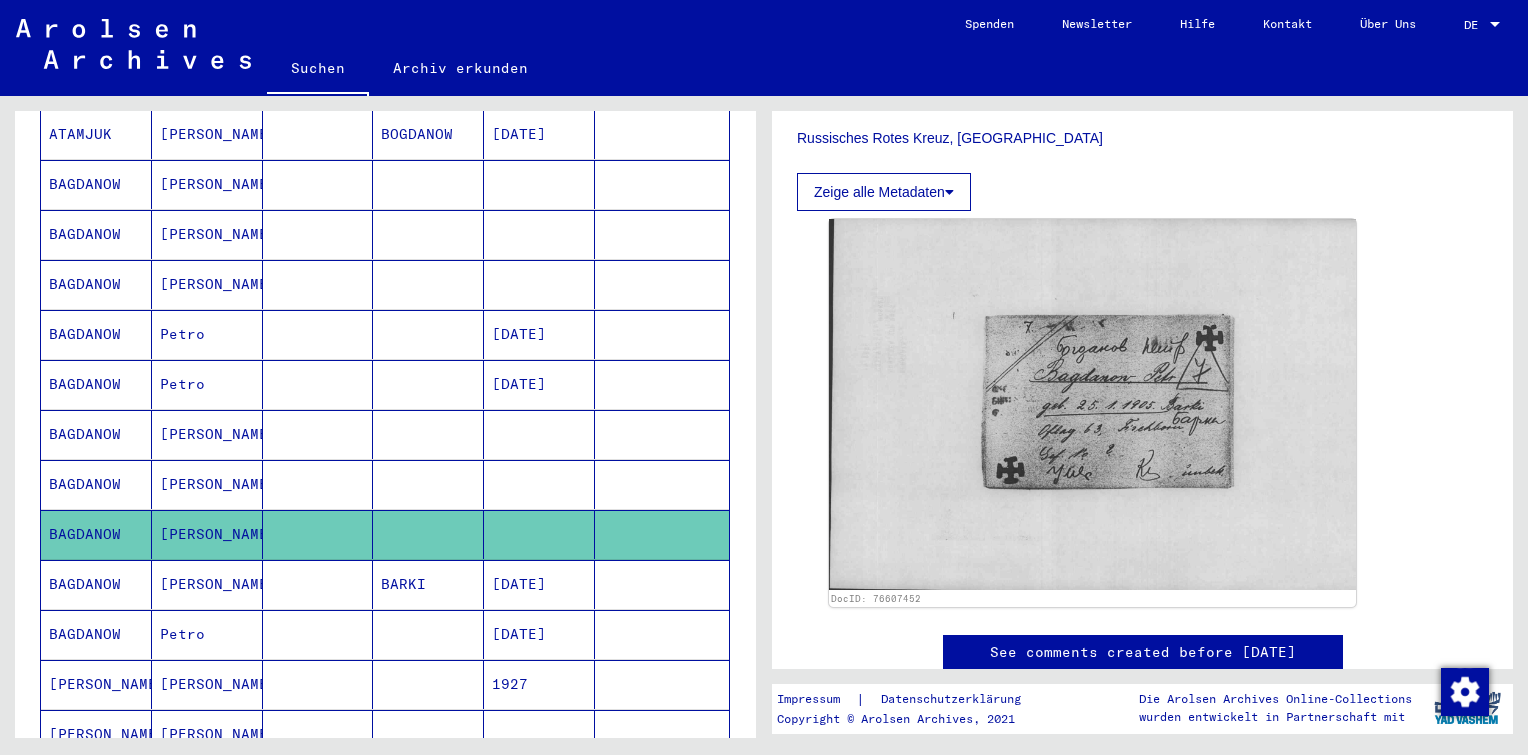 click at bounding box center [318, 534] 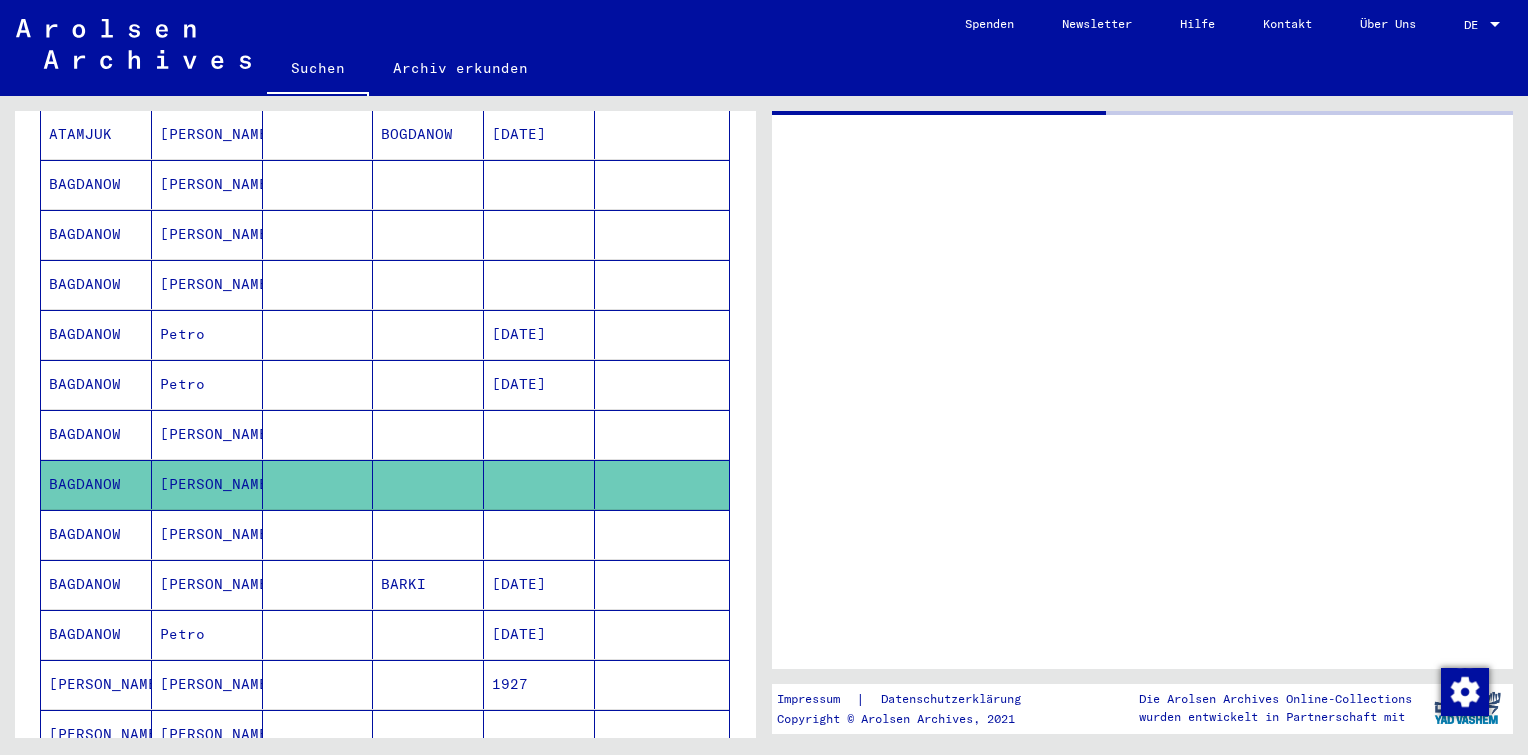 scroll, scrollTop: 0, scrollLeft: 0, axis: both 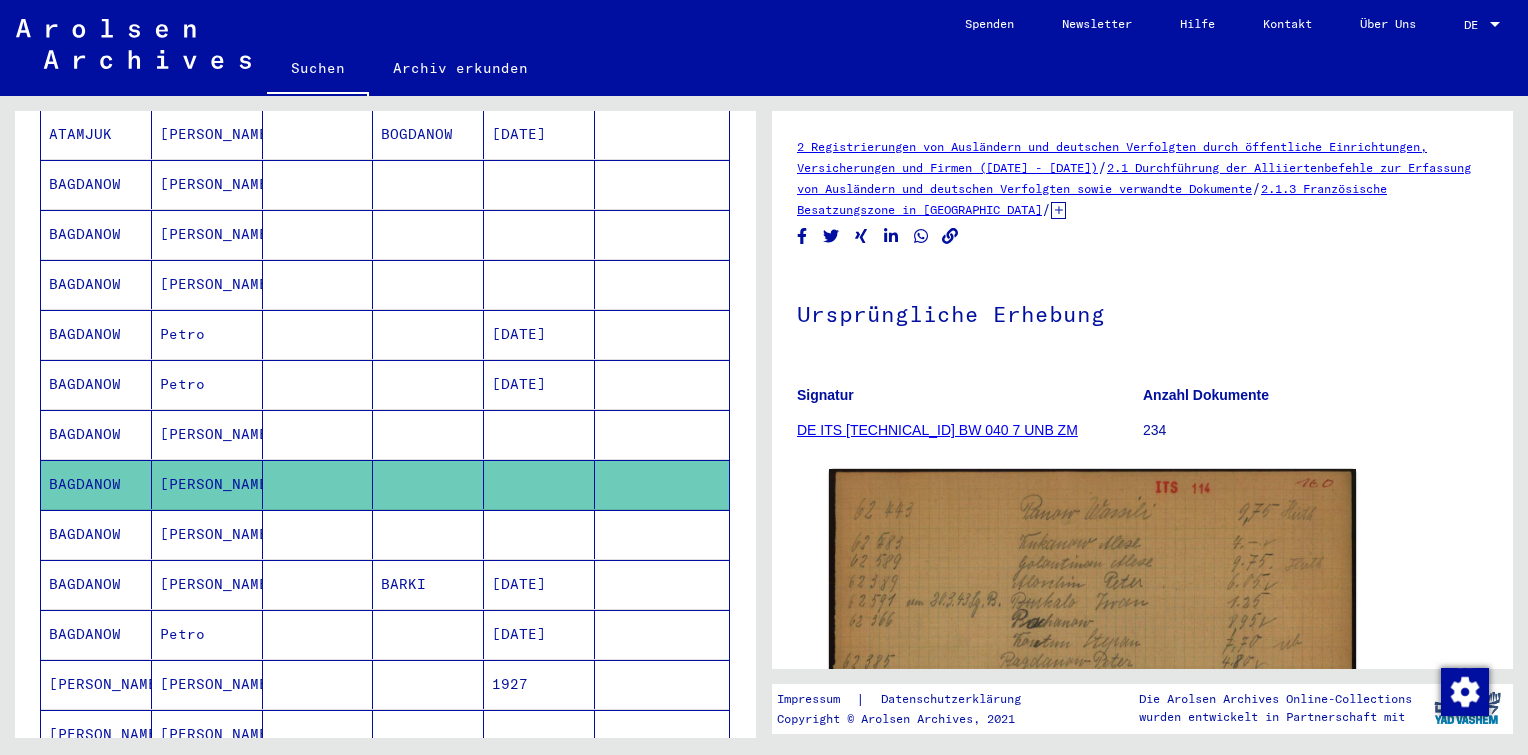 click 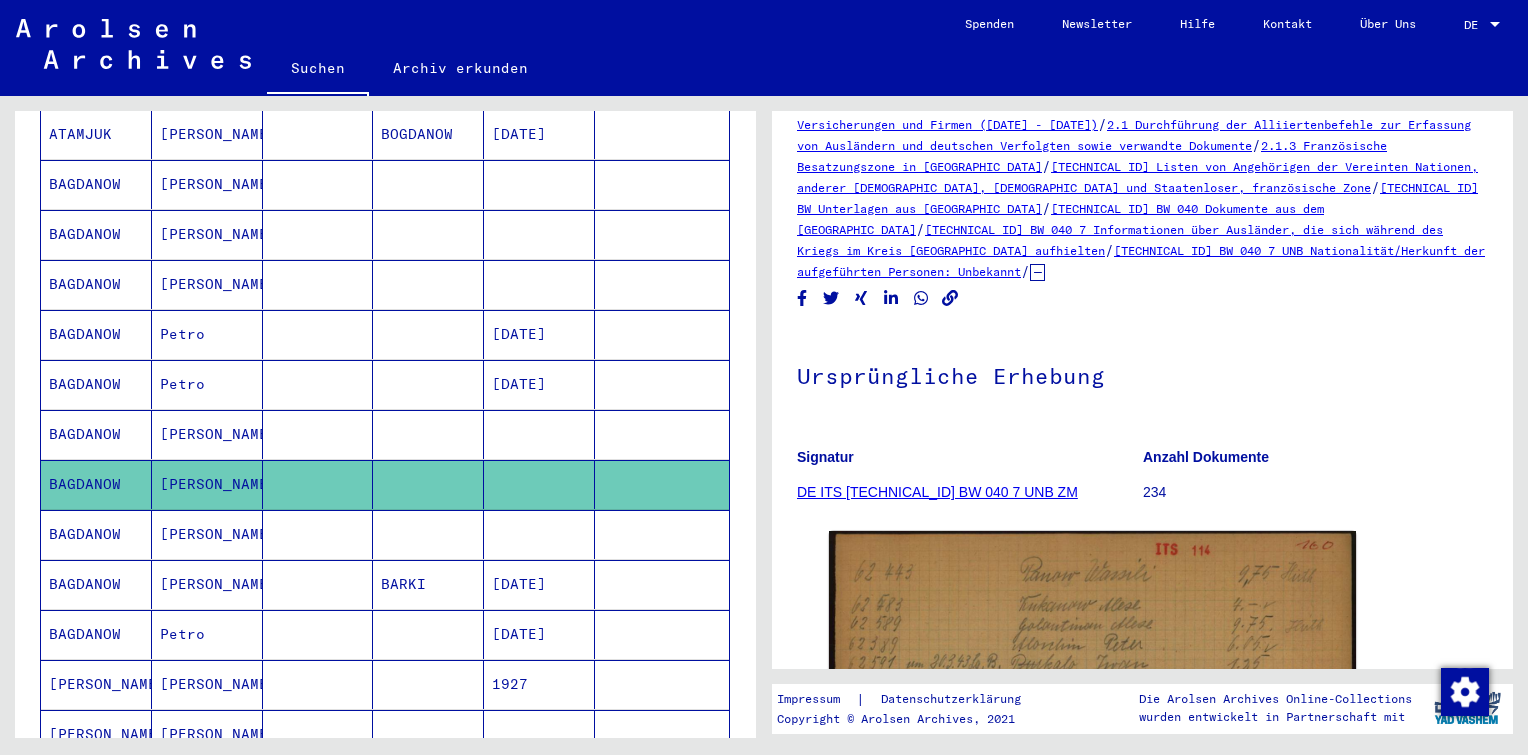 scroll, scrollTop: 488, scrollLeft: 0, axis: vertical 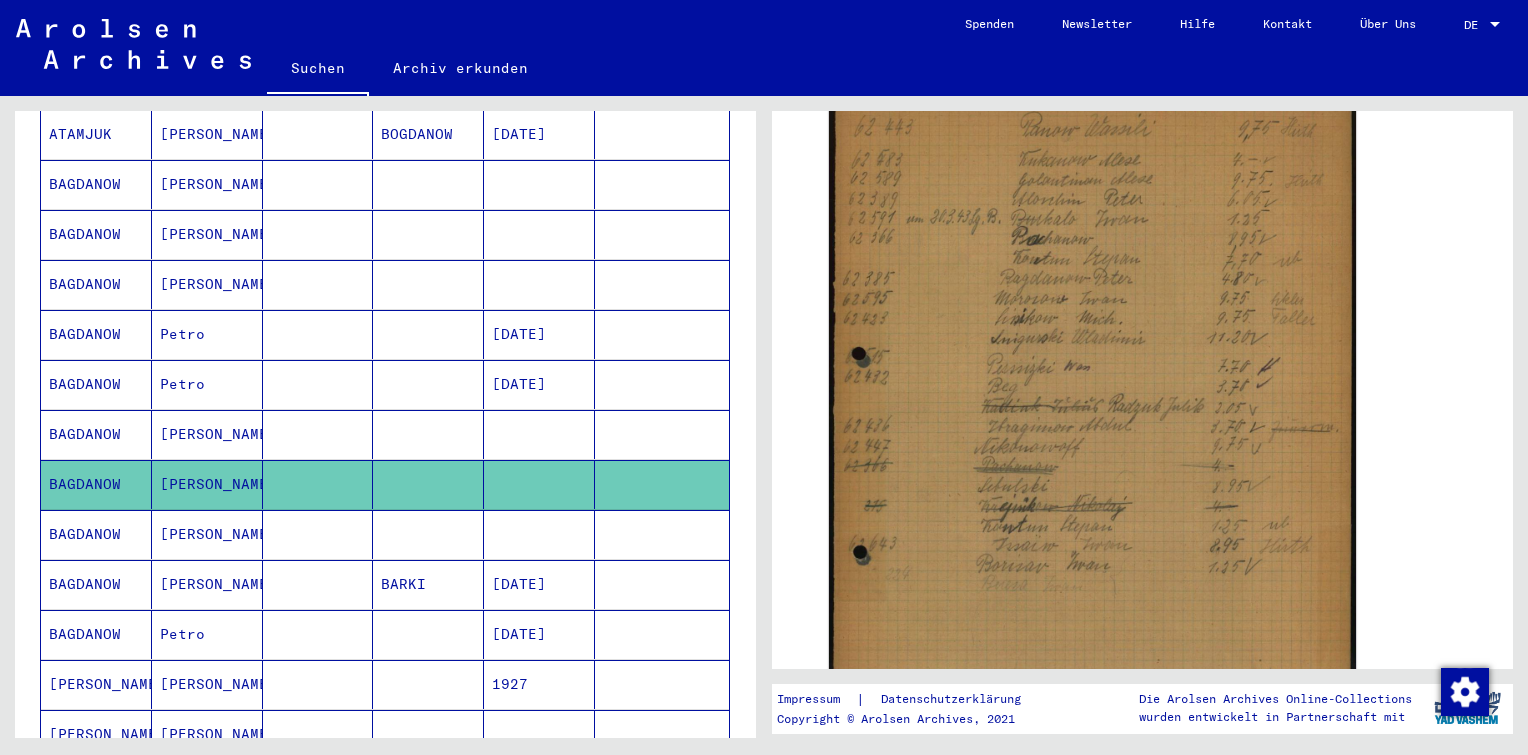 click at bounding box center [539, 484] 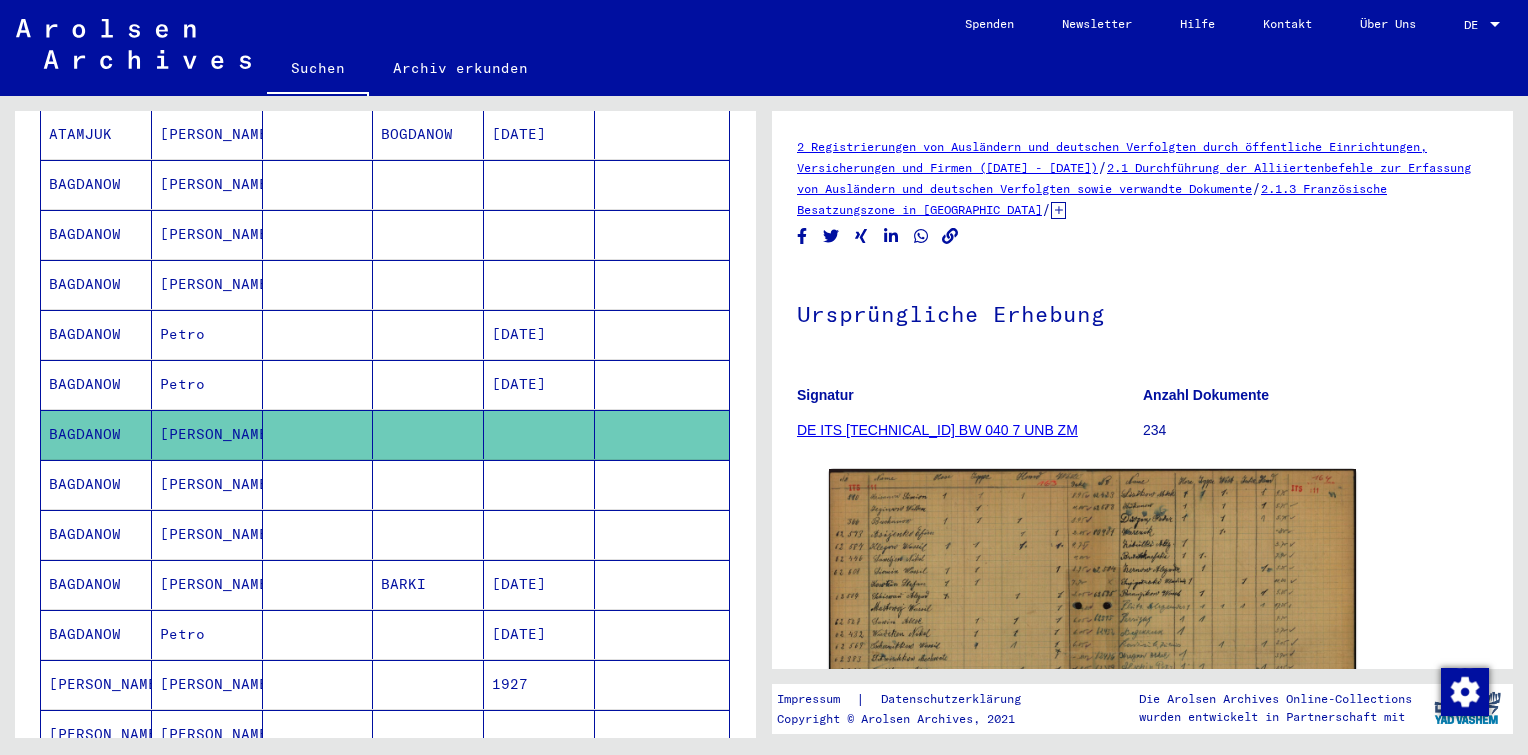 scroll, scrollTop: 0, scrollLeft: 0, axis: both 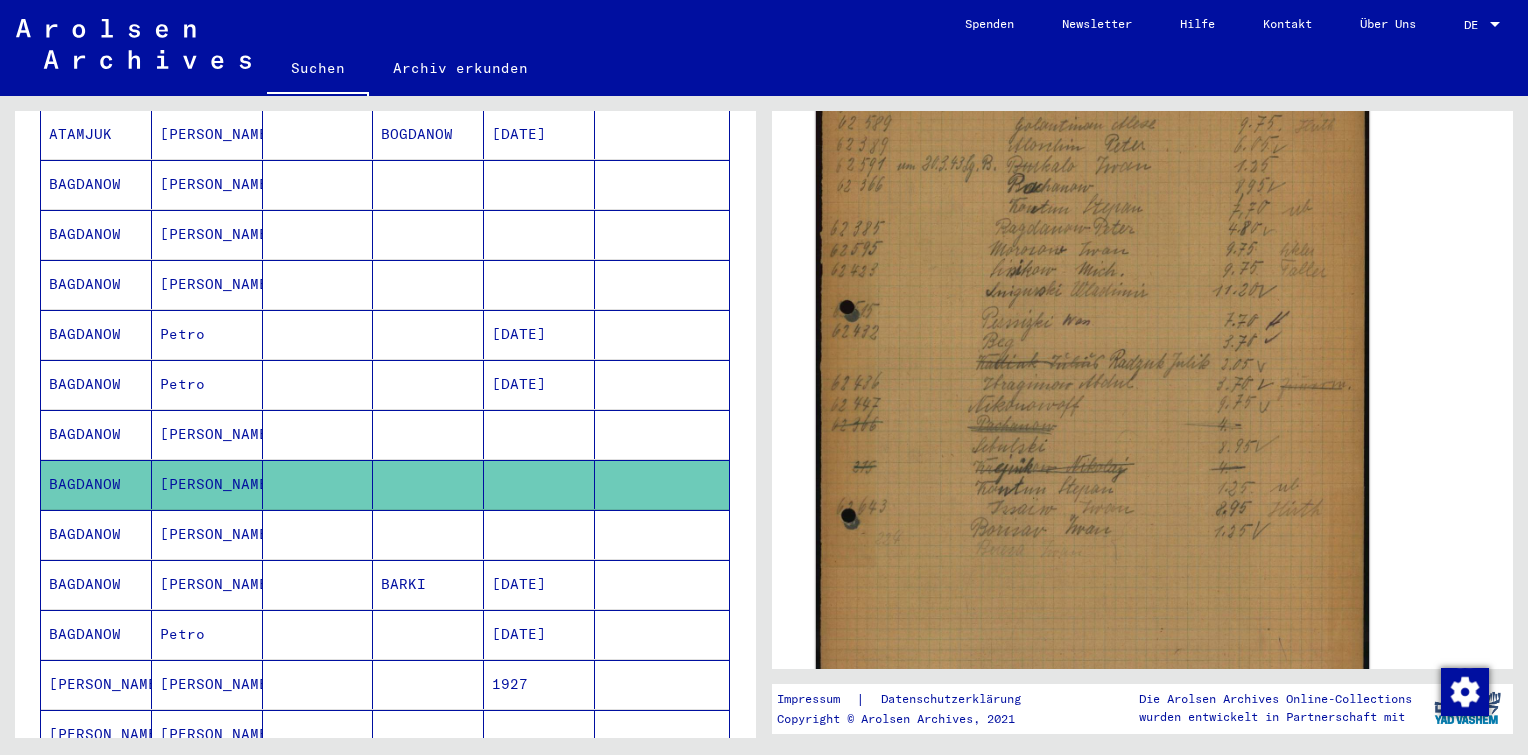 click 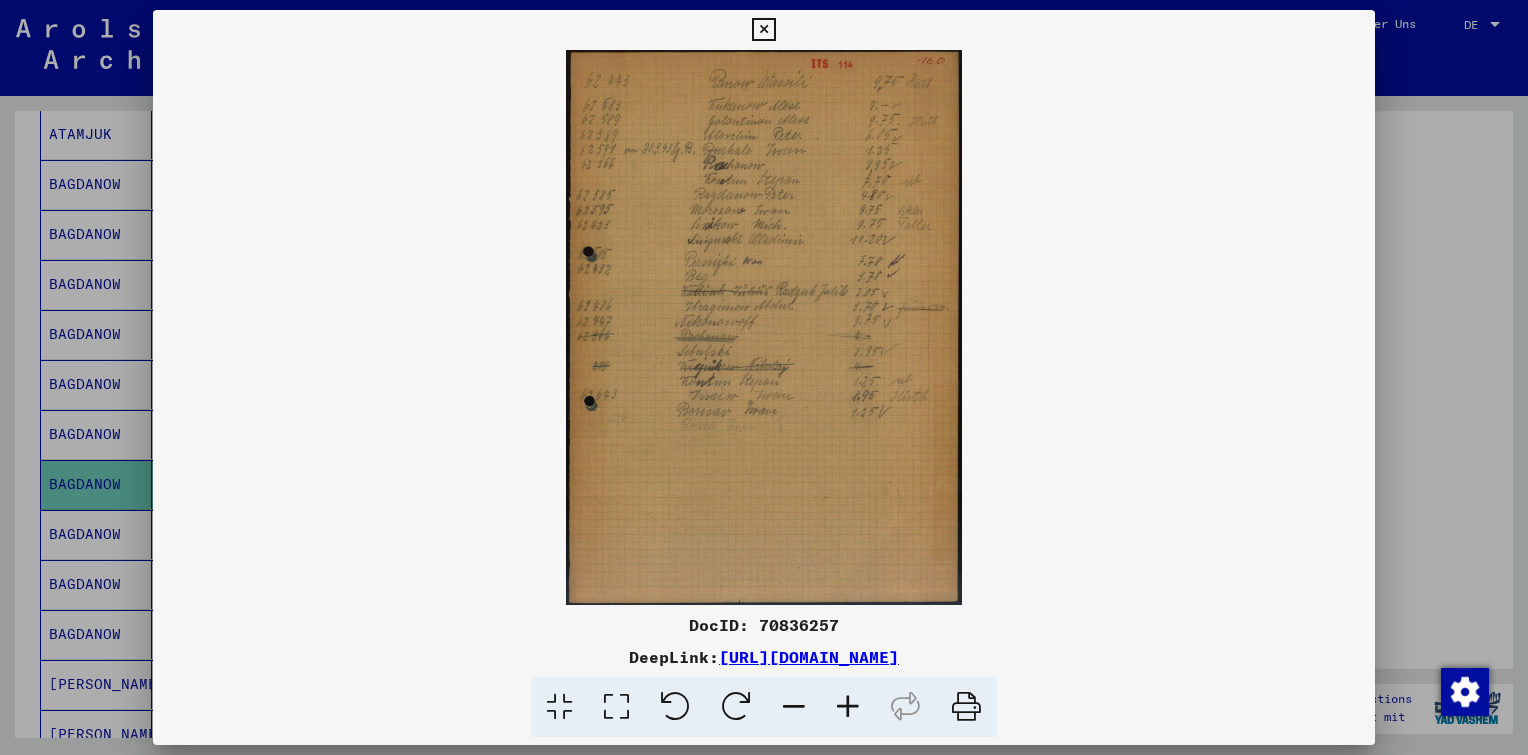 click at bounding box center [848, 707] 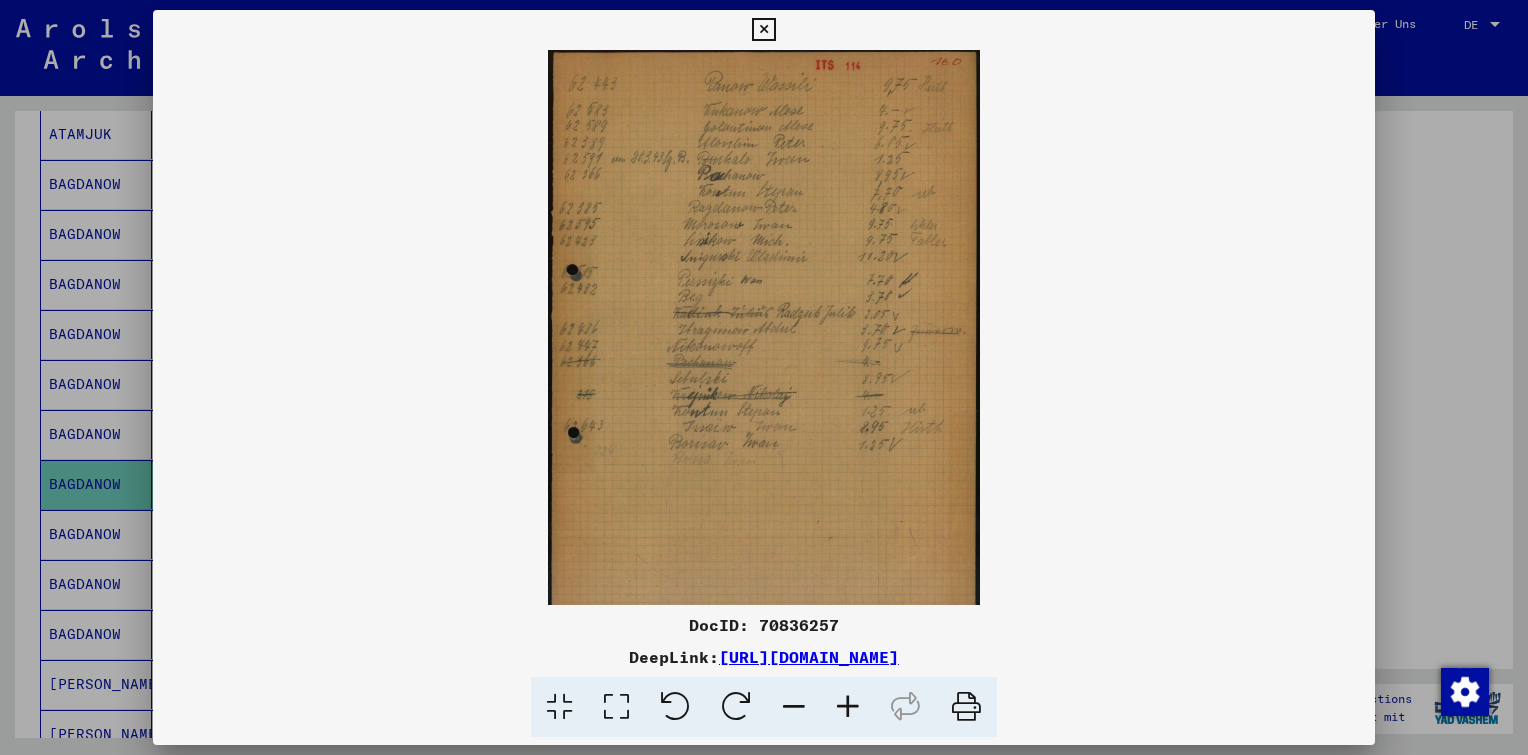 click at bounding box center [848, 707] 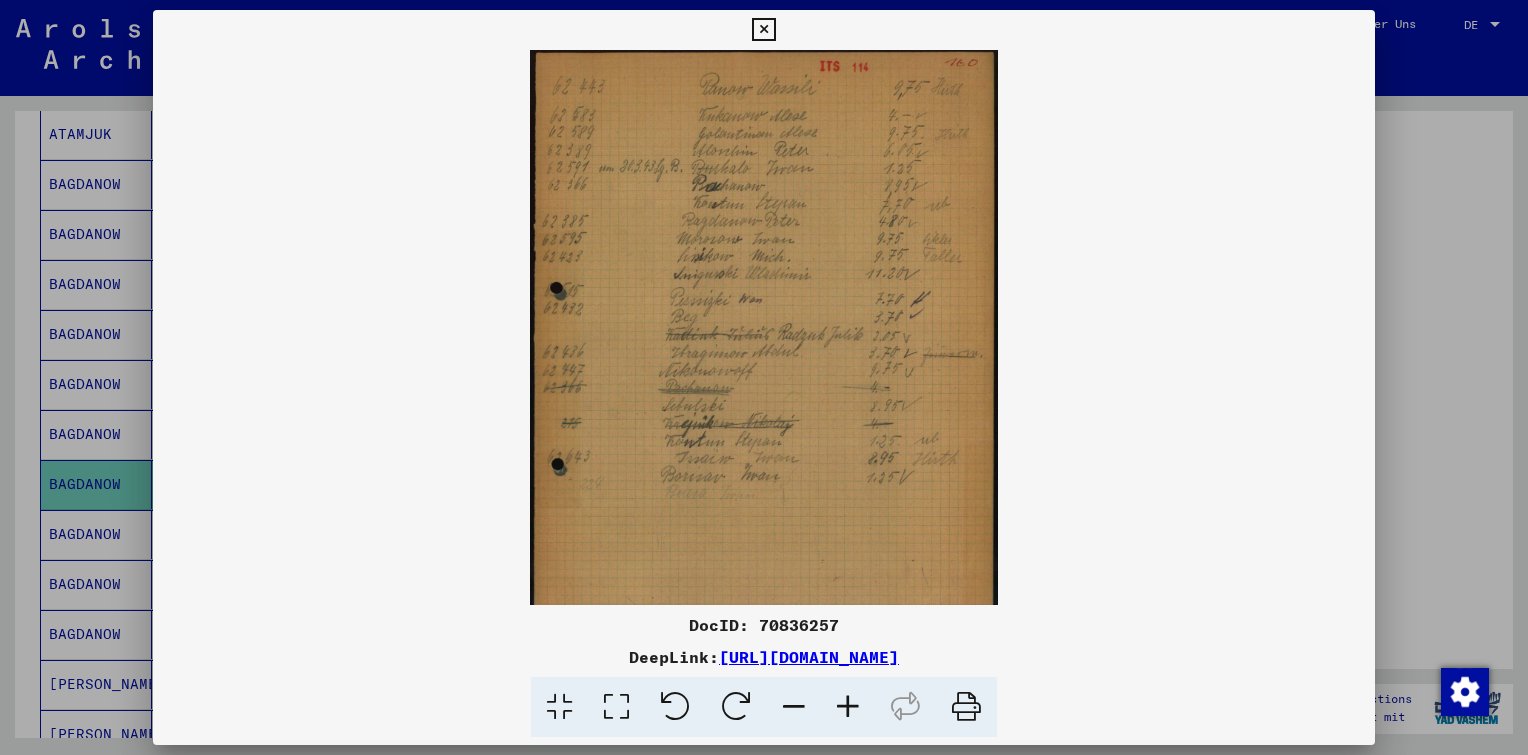 click at bounding box center [848, 707] 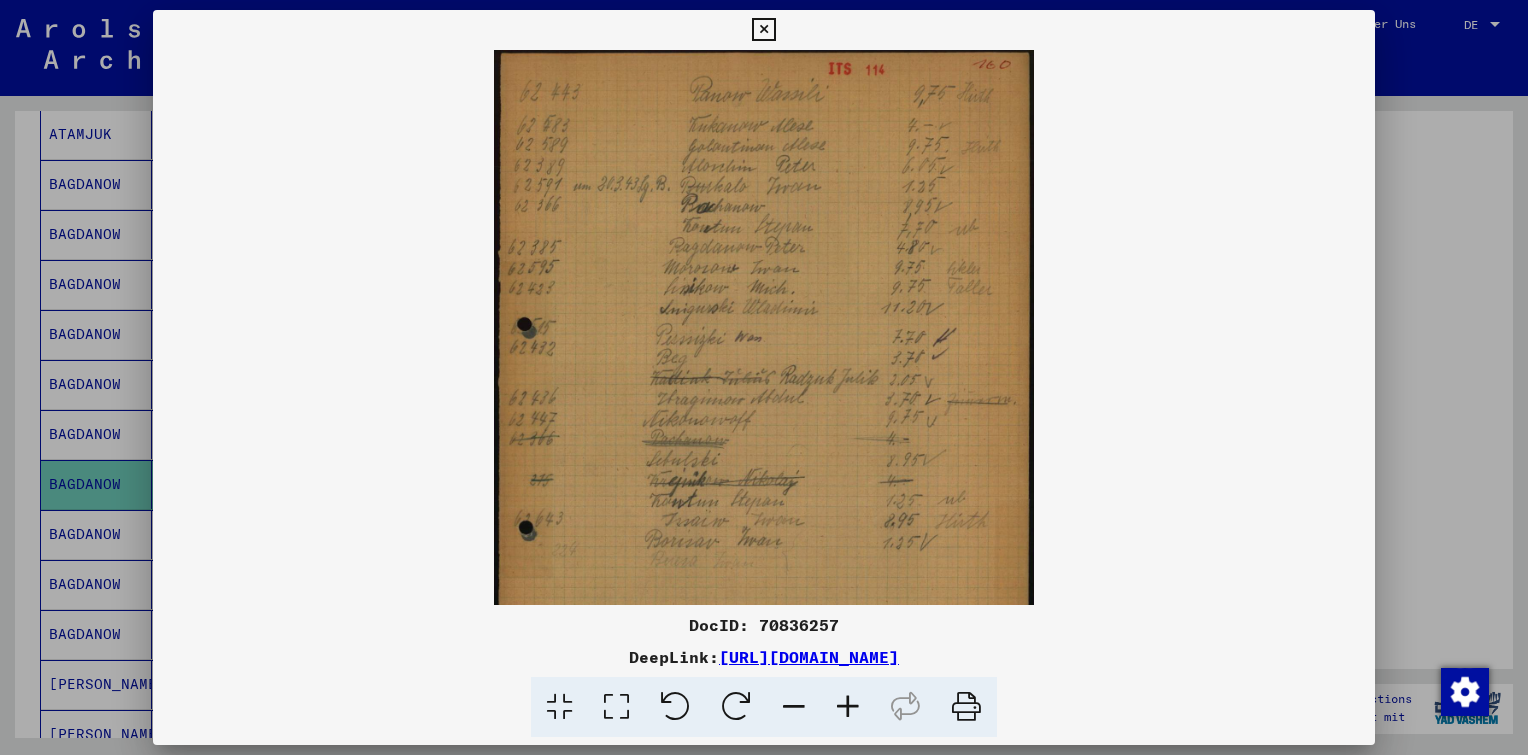 click at bounding box center (848, 707) 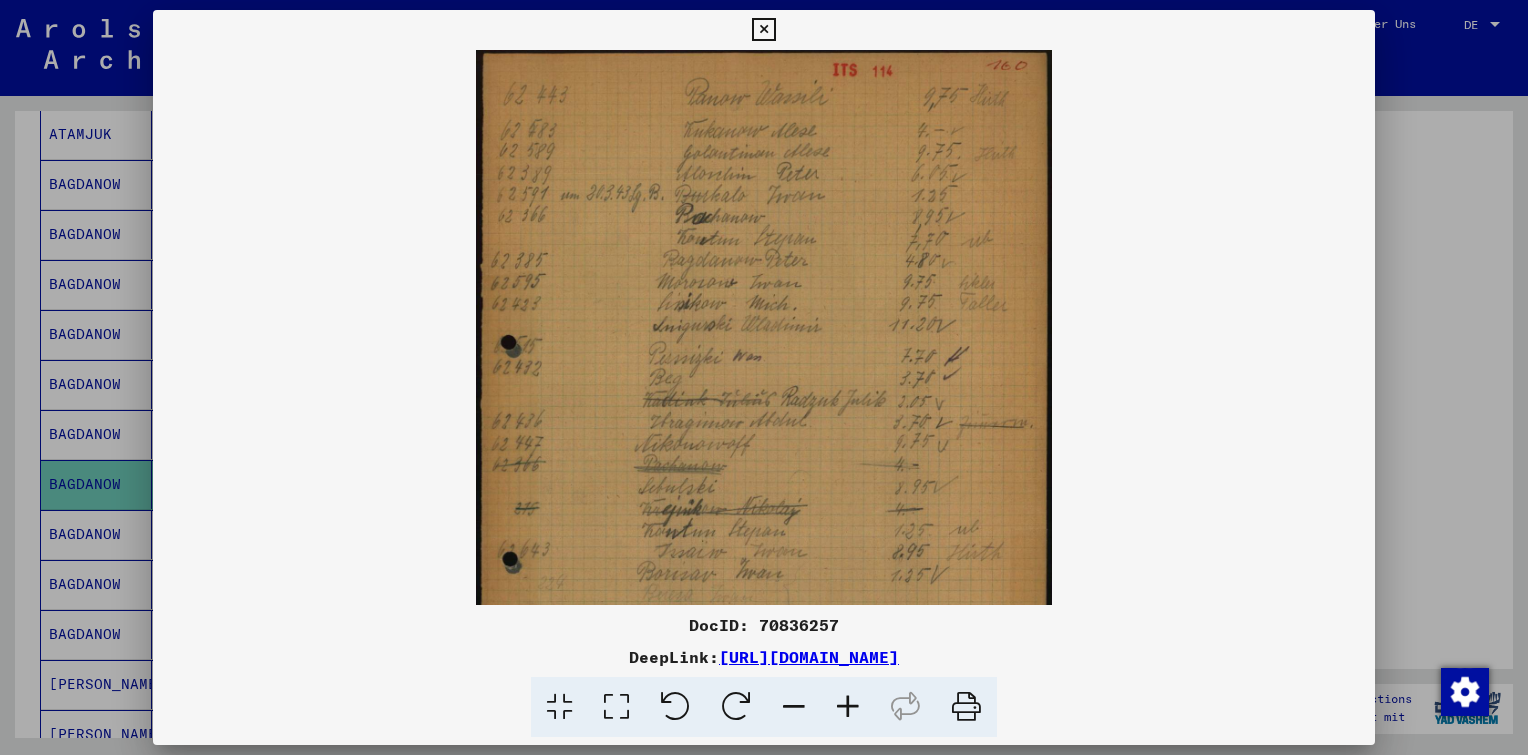 click at bounding box center [848, 707] 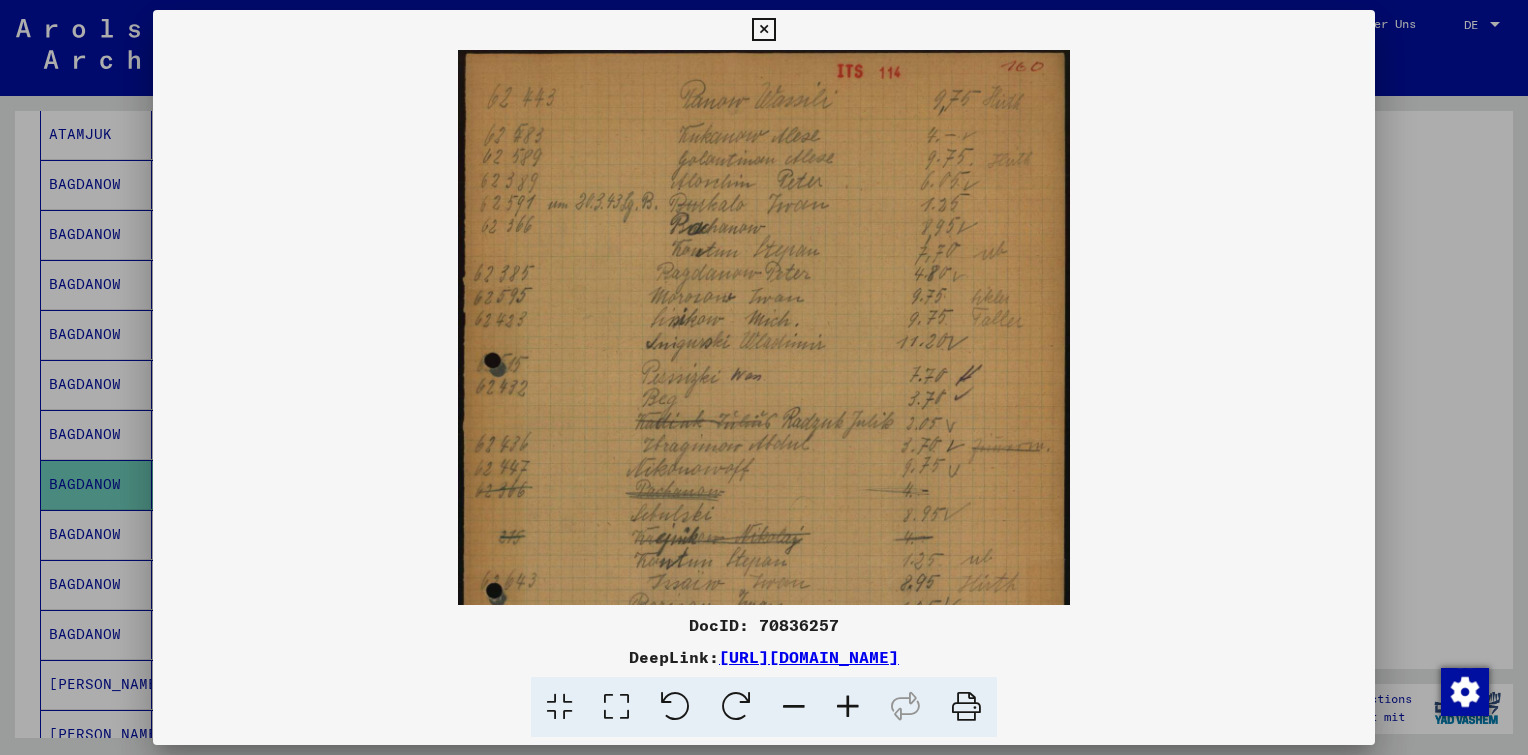 click at bounding box center (848, 707) 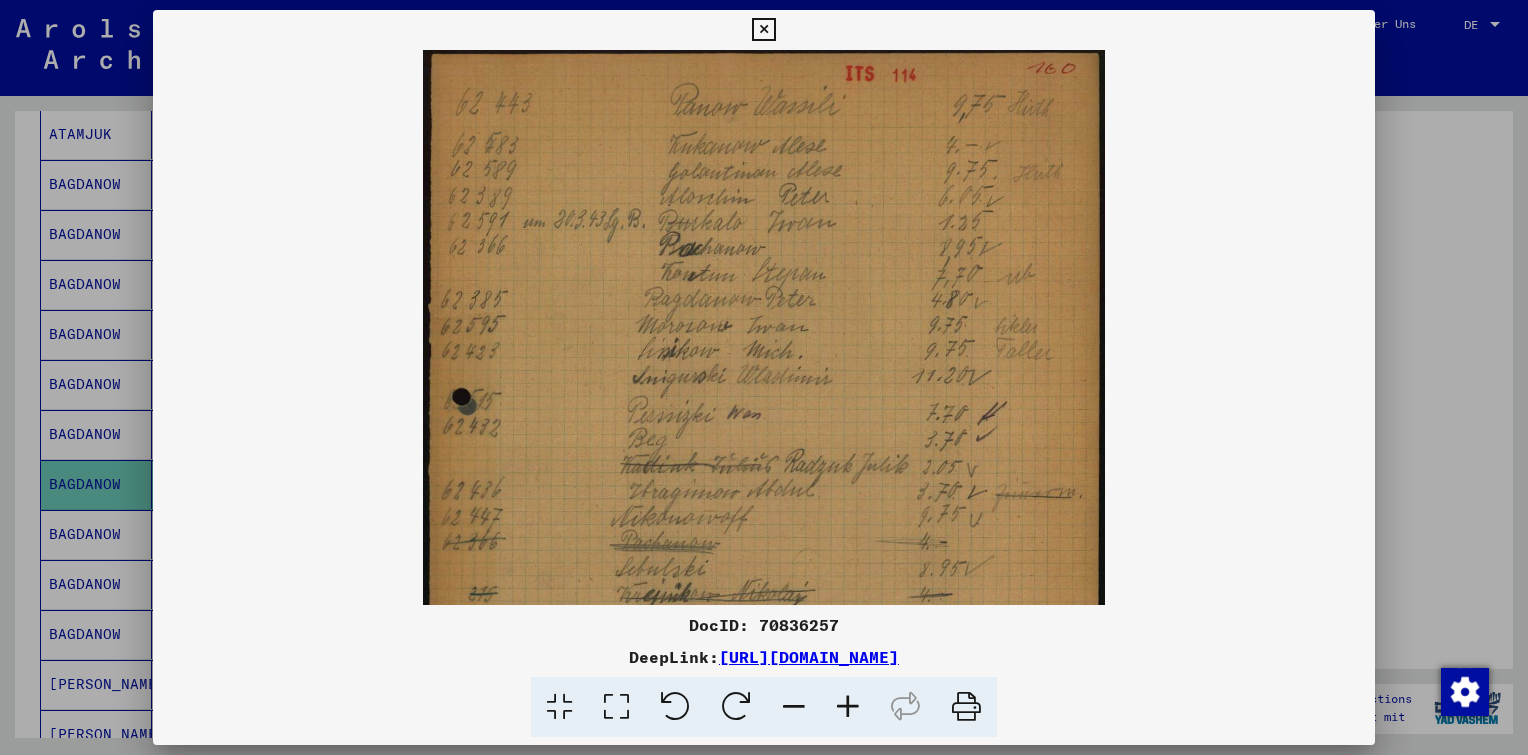 click at bounding box center (848, 707) 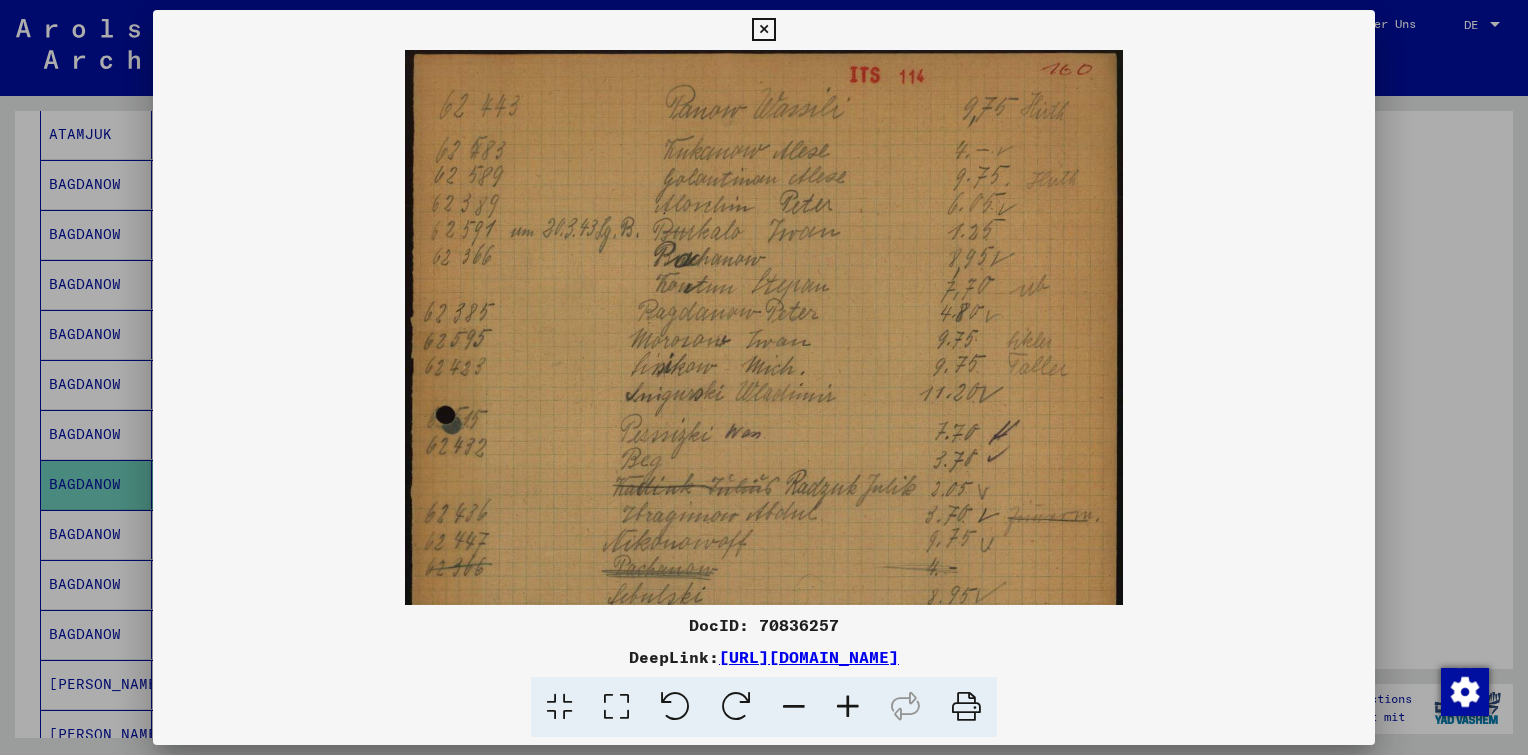 click at bounding box center [848, 707] 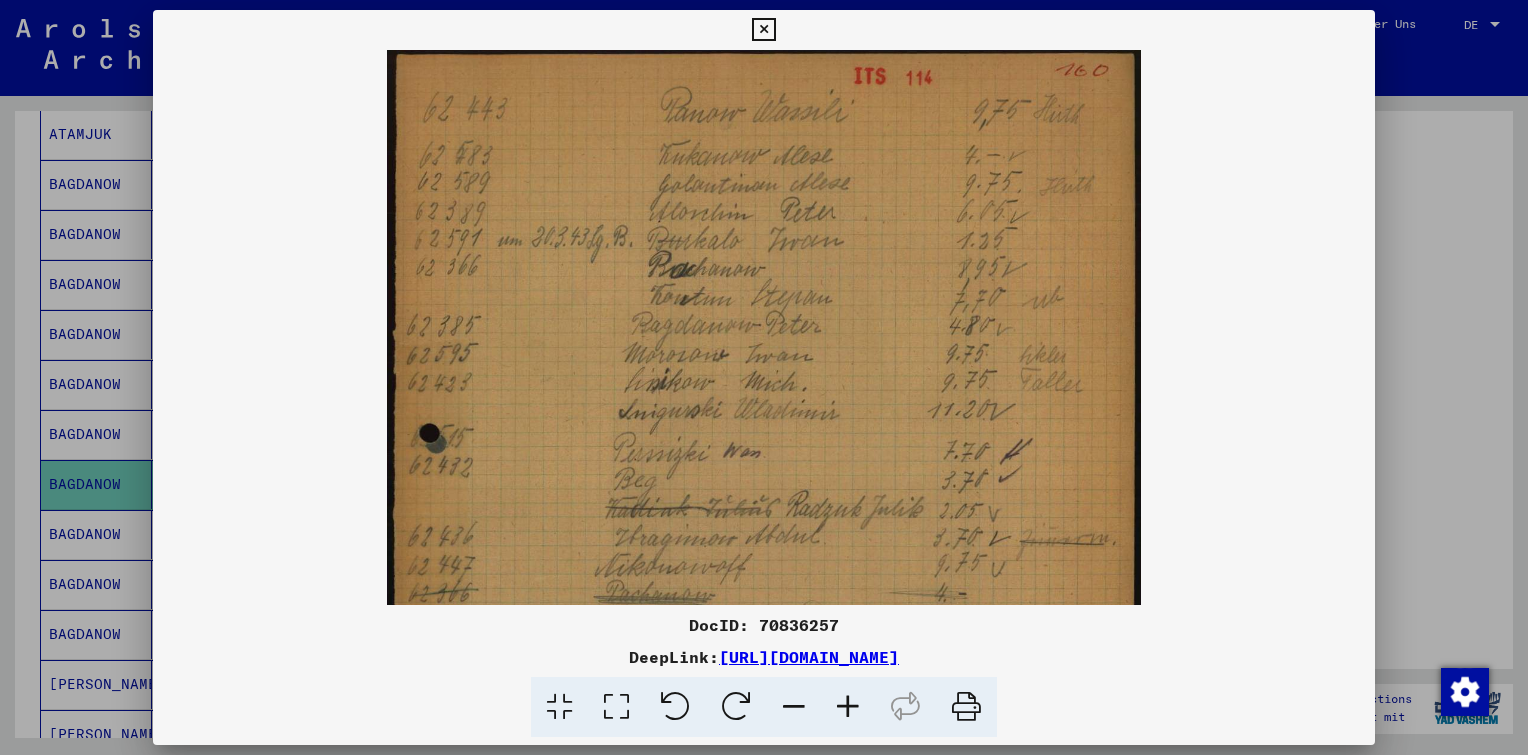 click at bounding box center [848, 707] 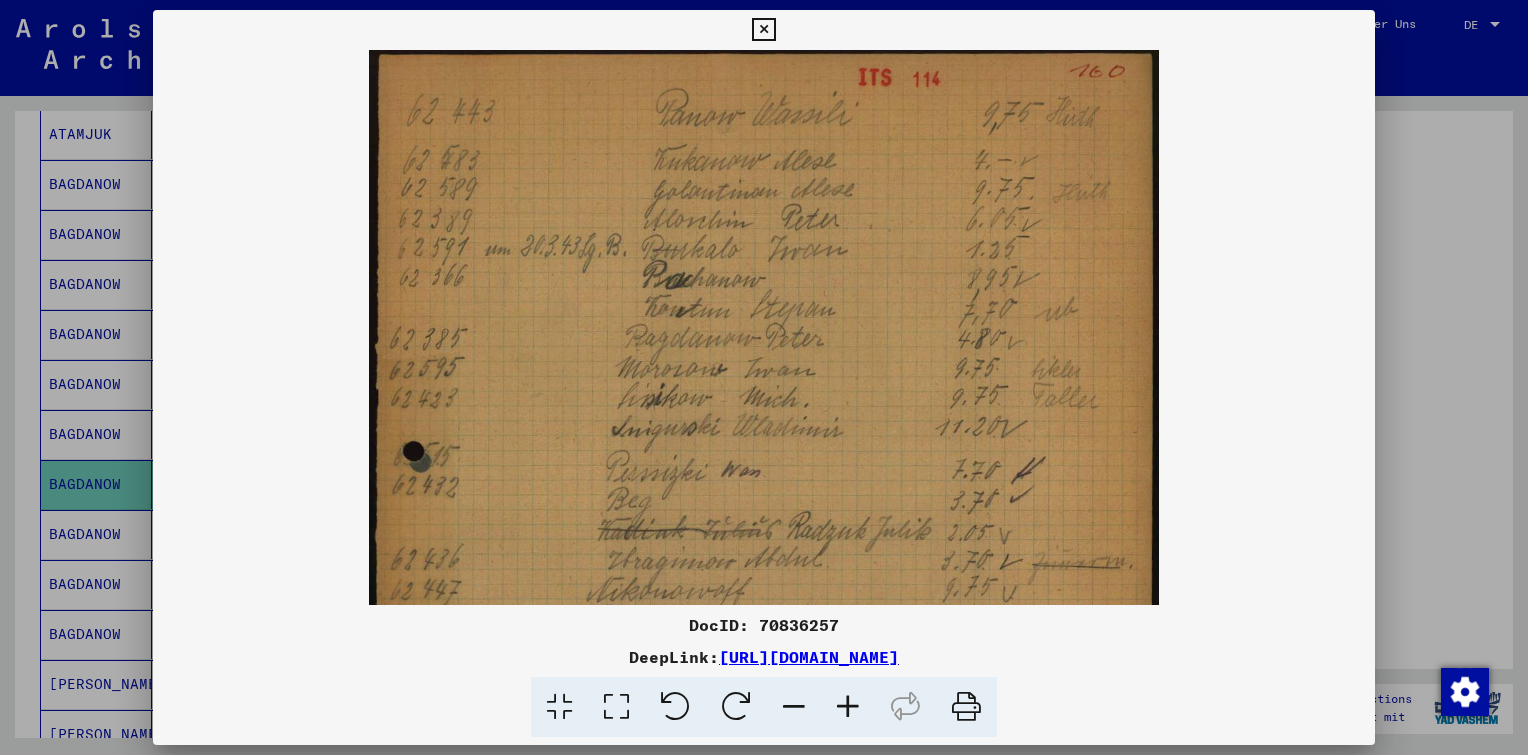 click at bounding box center (848, 707) 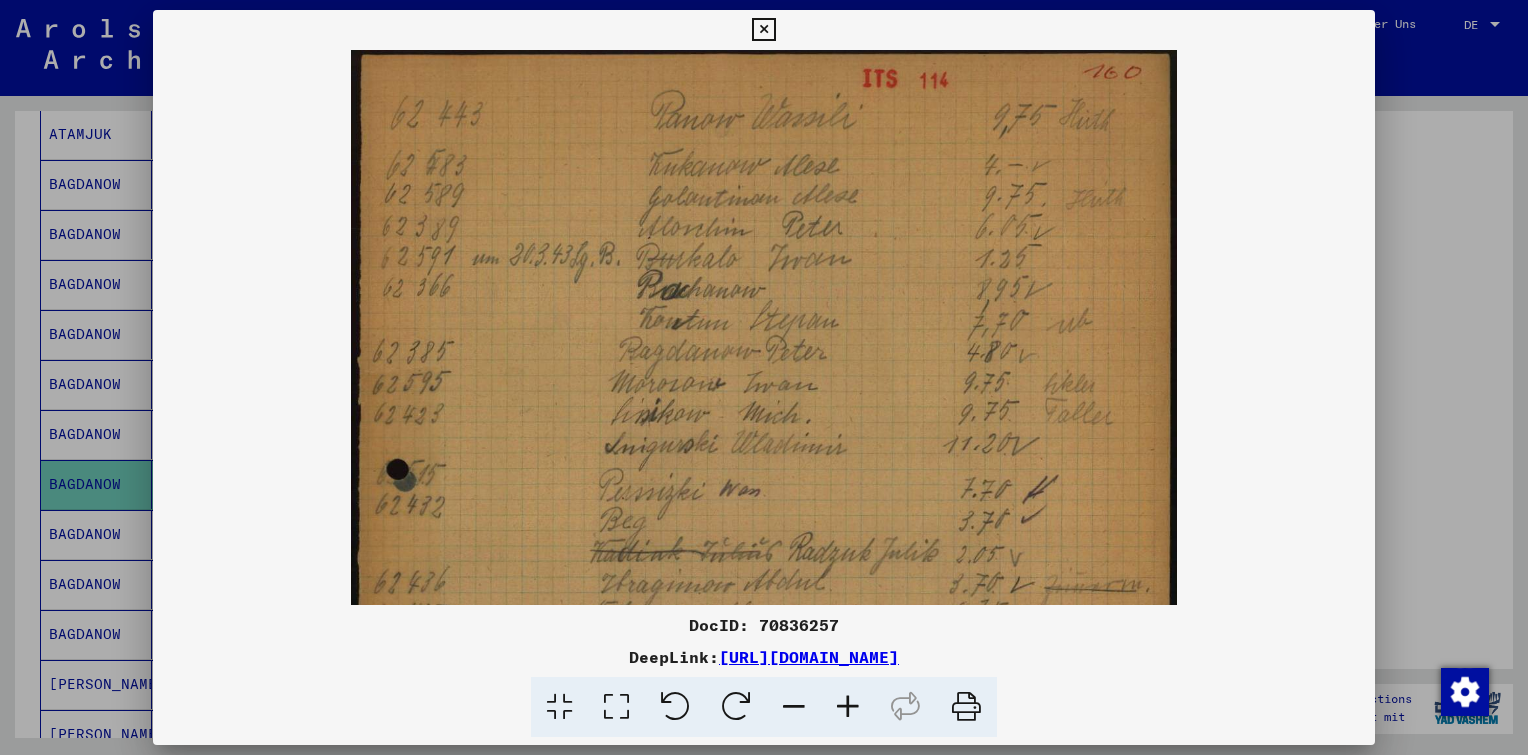 click at bounding box center (848, 707) 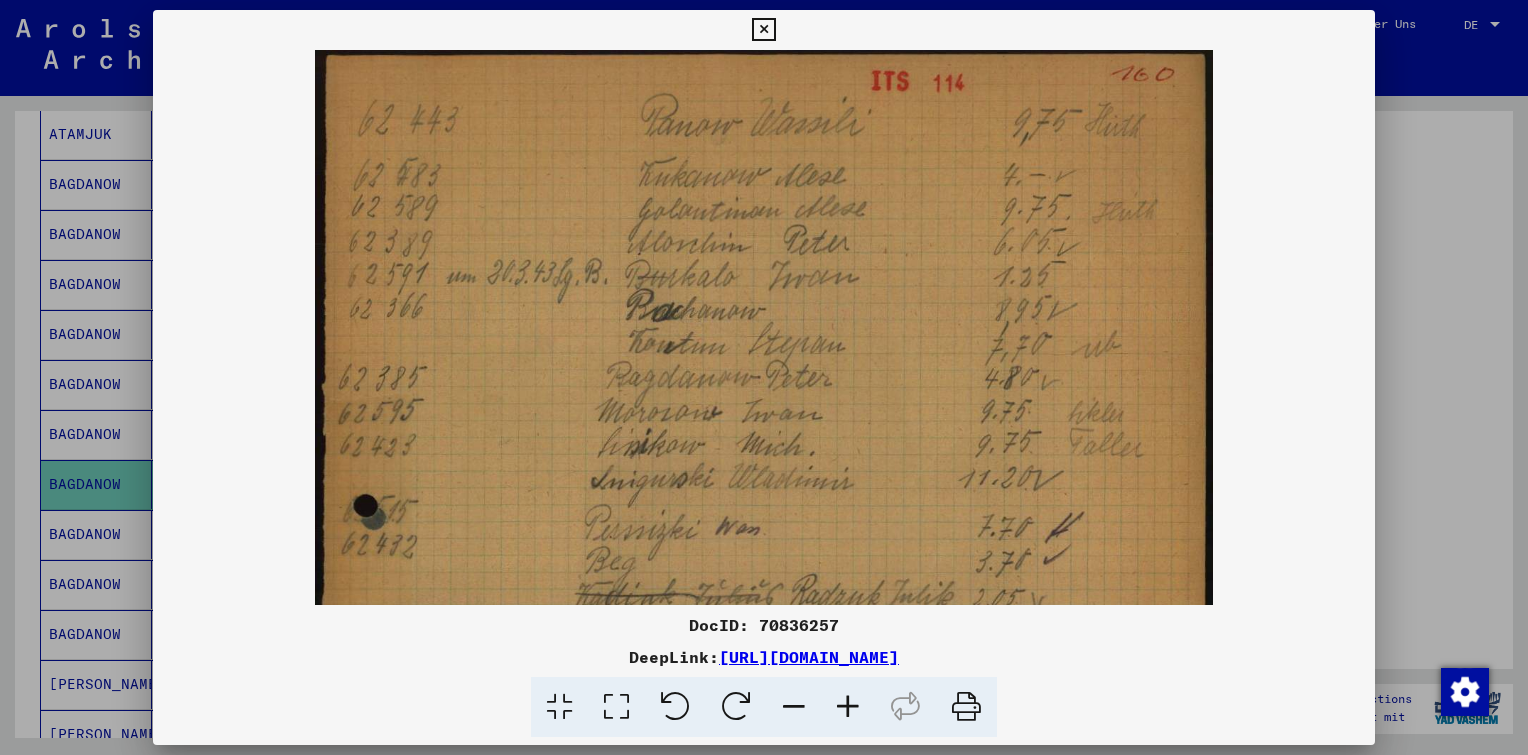 click at bounding box center [848, 707] 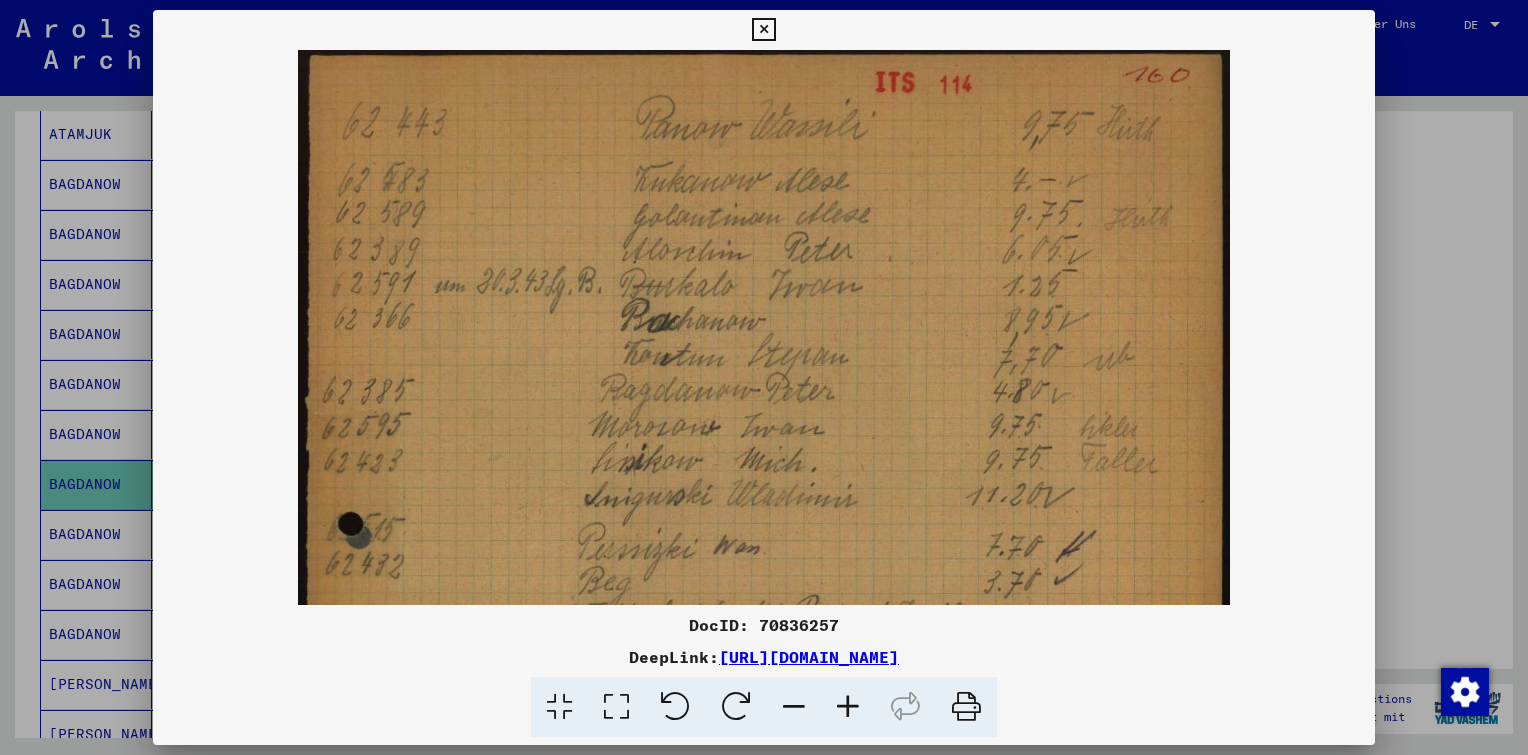 click at bounding box center (848, 707) 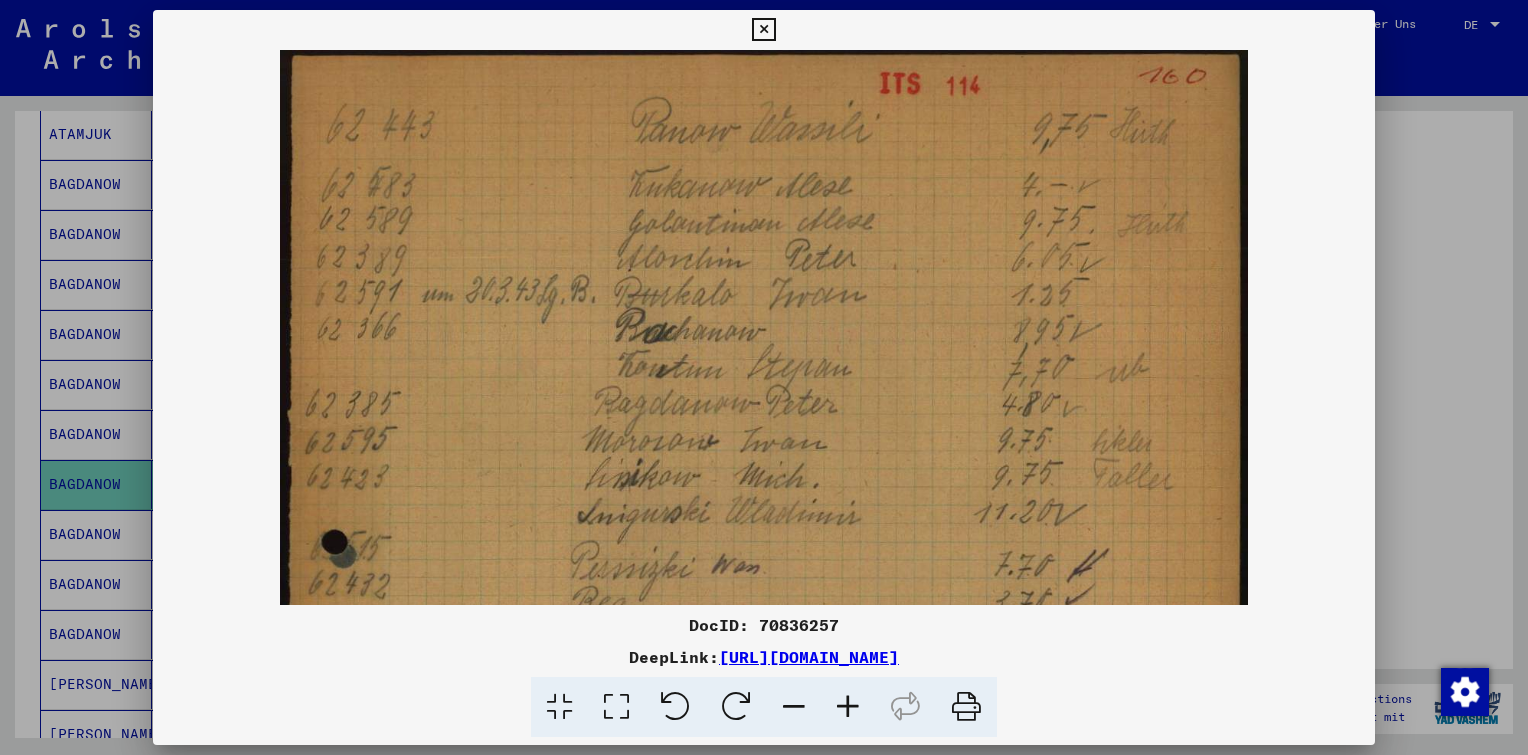 click at bounding box center [848, 707] 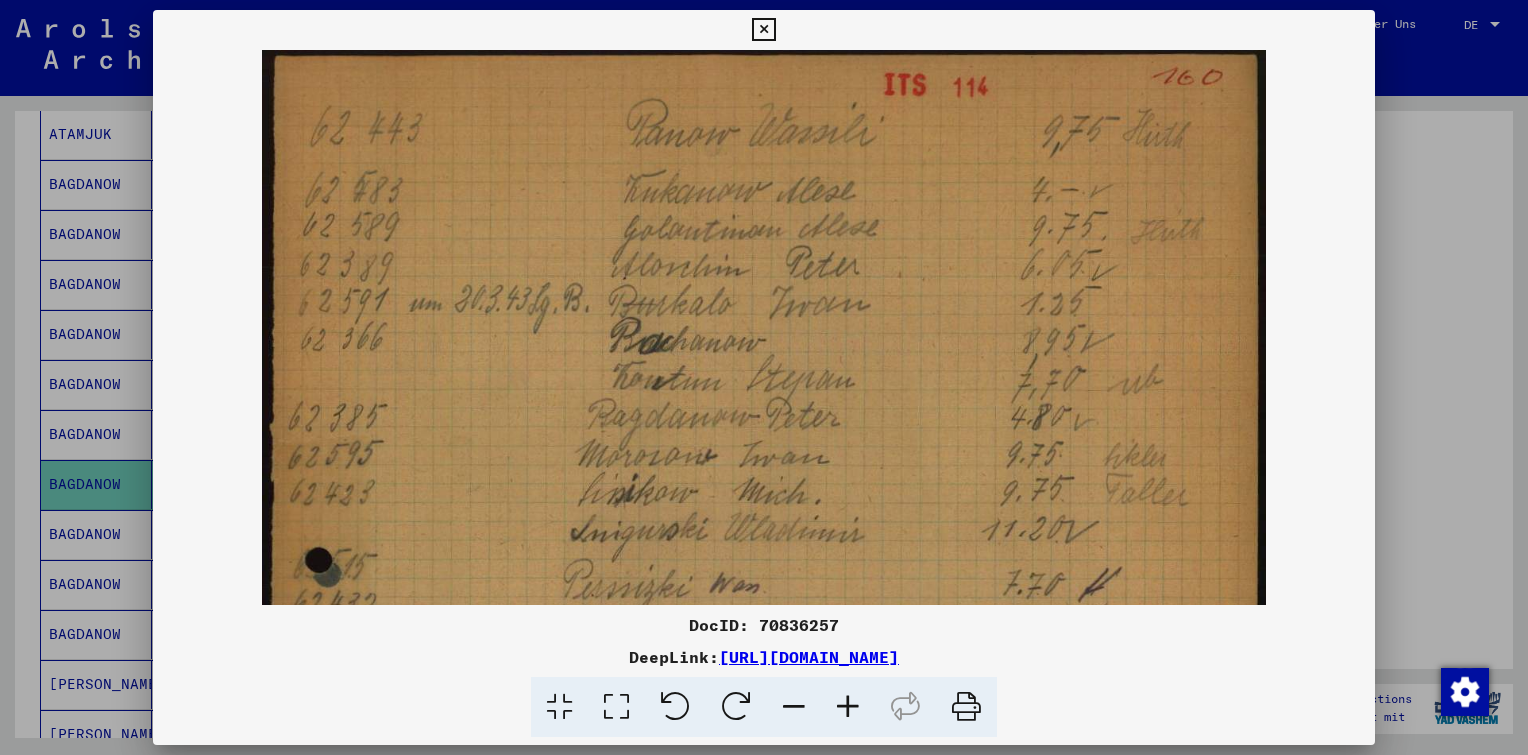 click at bounding box center [848, 707] 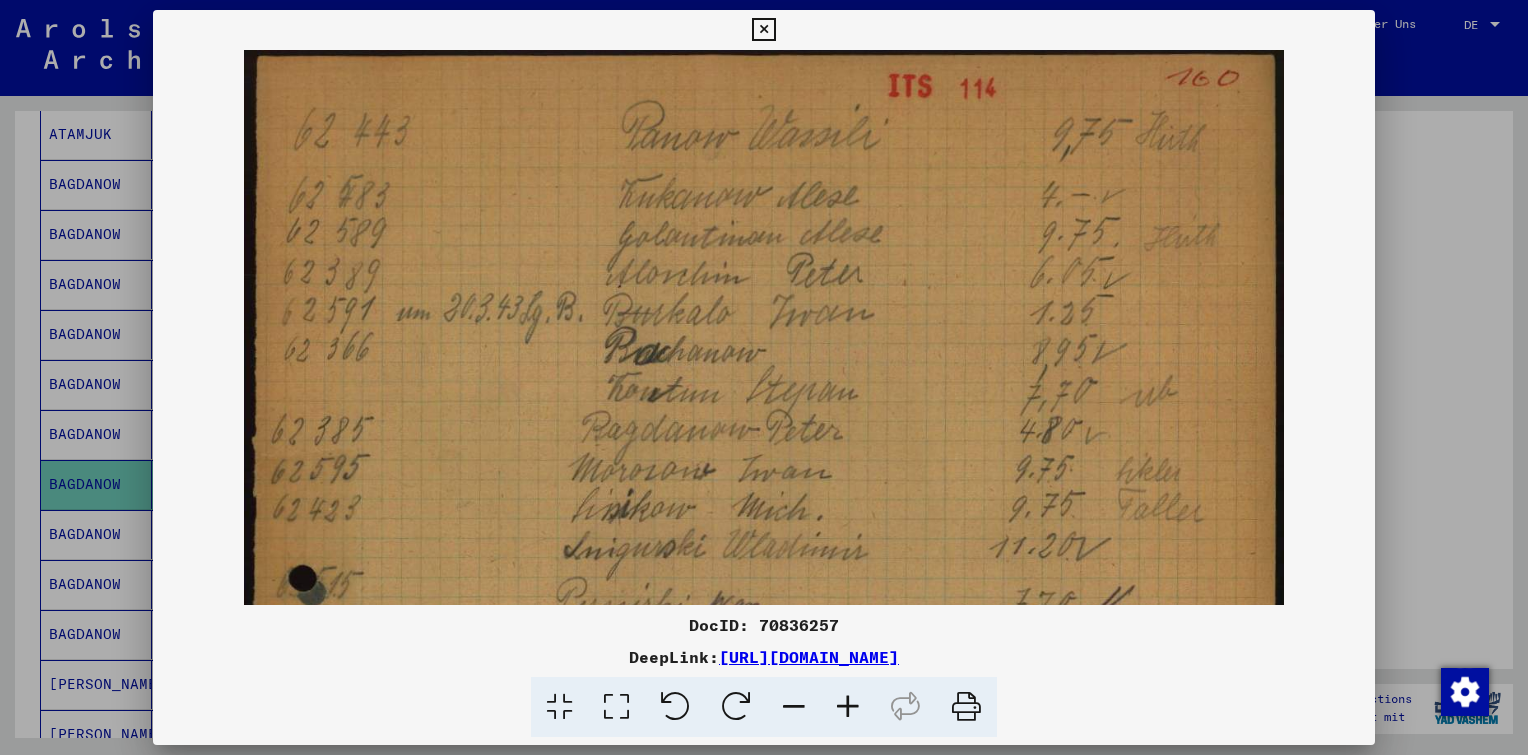 click at bounding box center [848, 707] 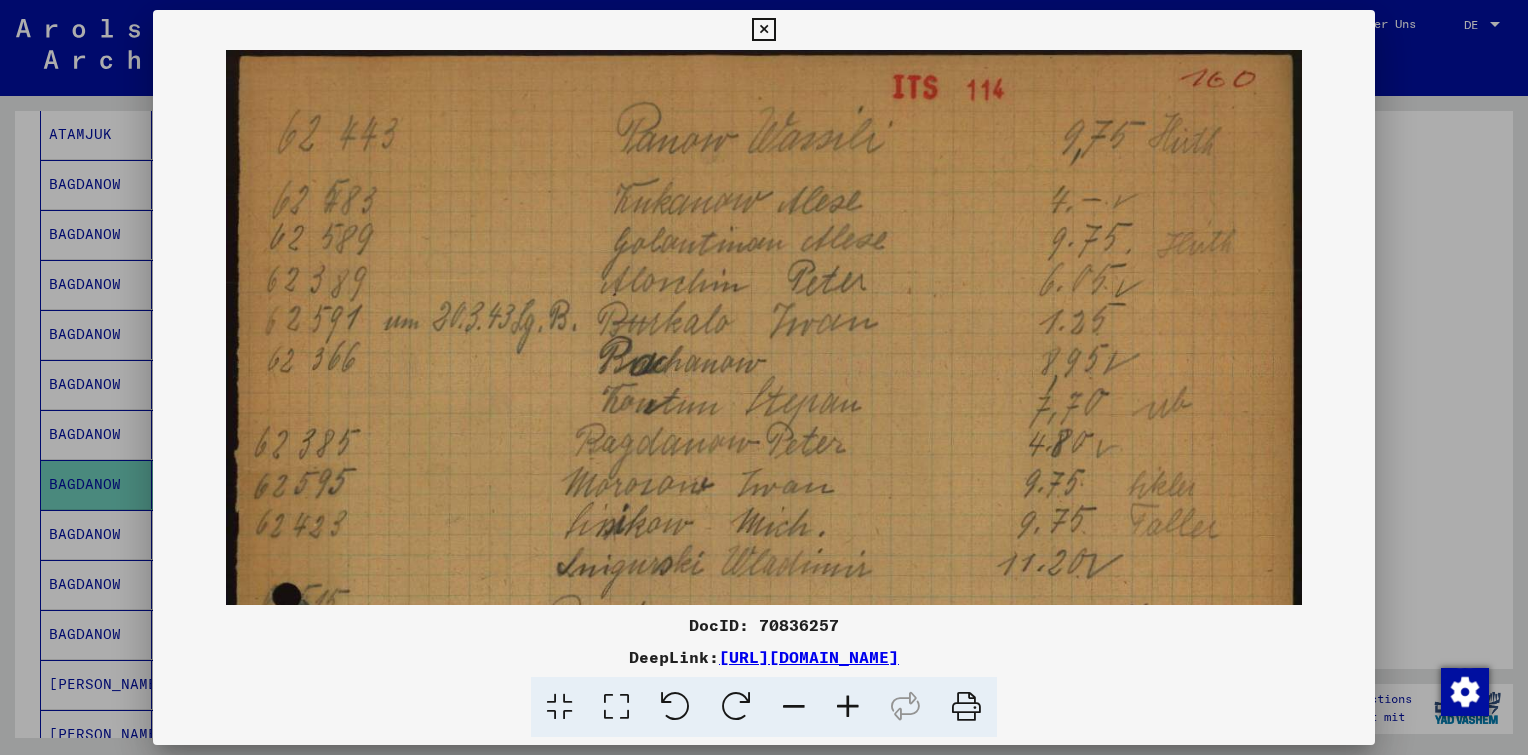 click at bounding box center [848, 707] 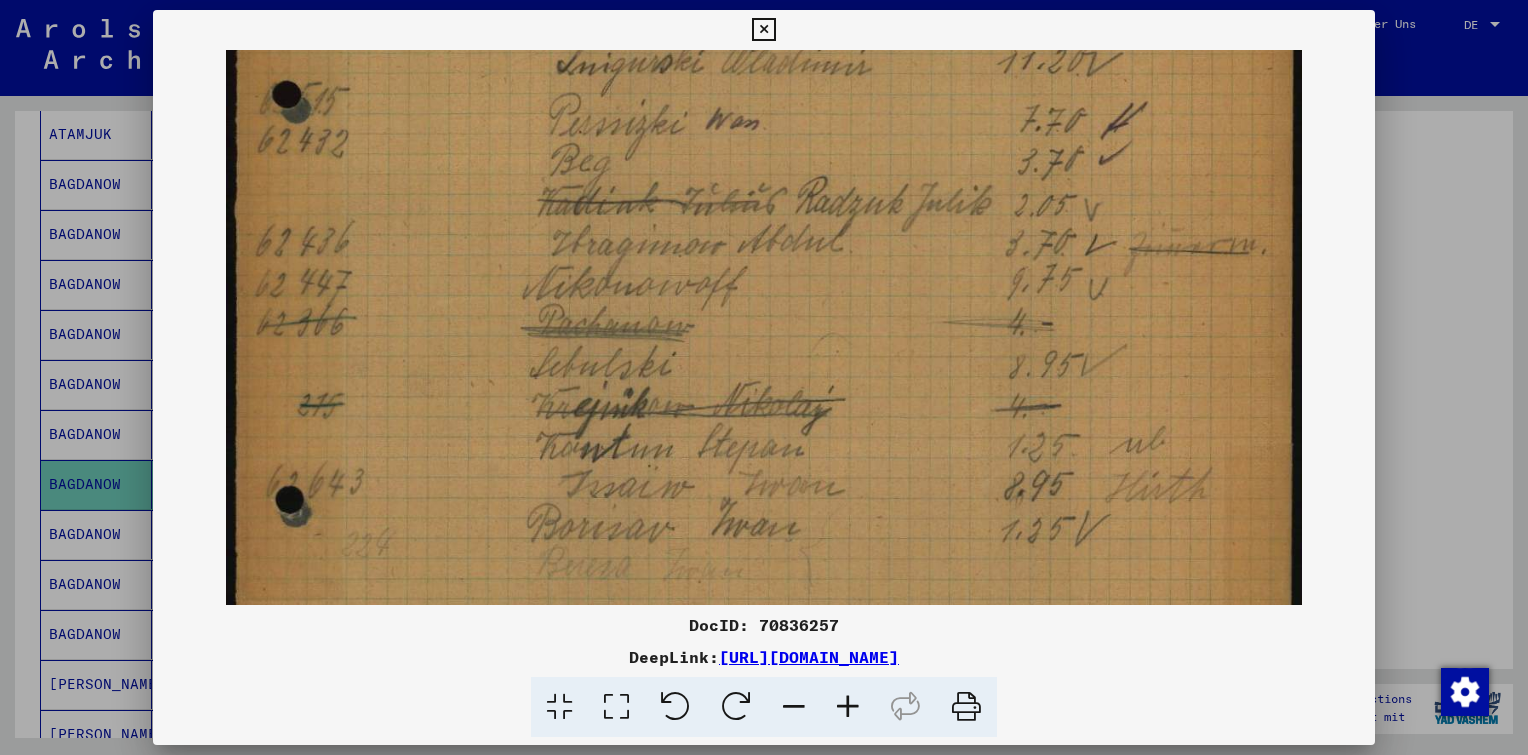 scroll, scrollTop: 504, scrollLeft: 0, axis: vertical 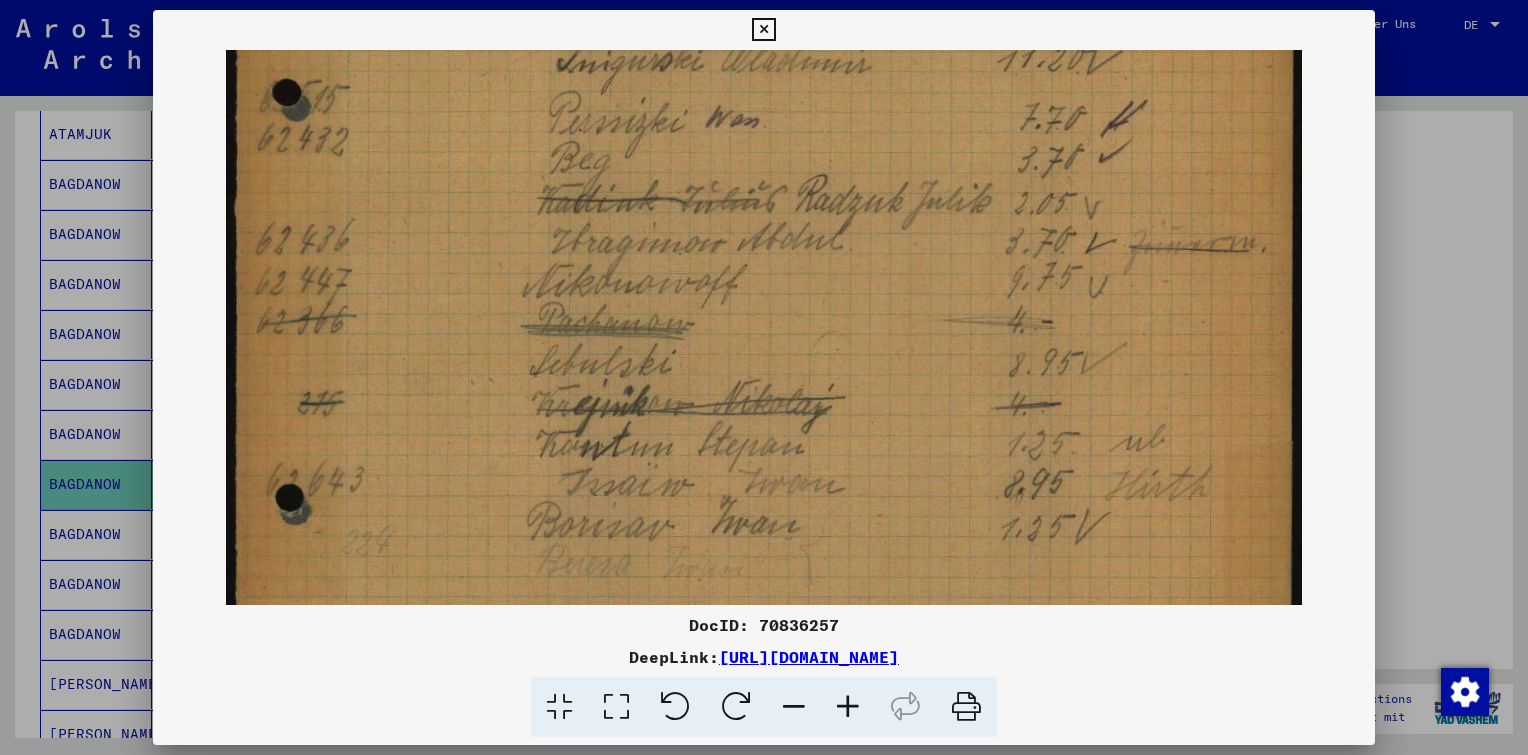 drag, startPoint x: 702, startPoint y: 399, endPoint x: 480, endPoint y: -90, distance: 537.0335 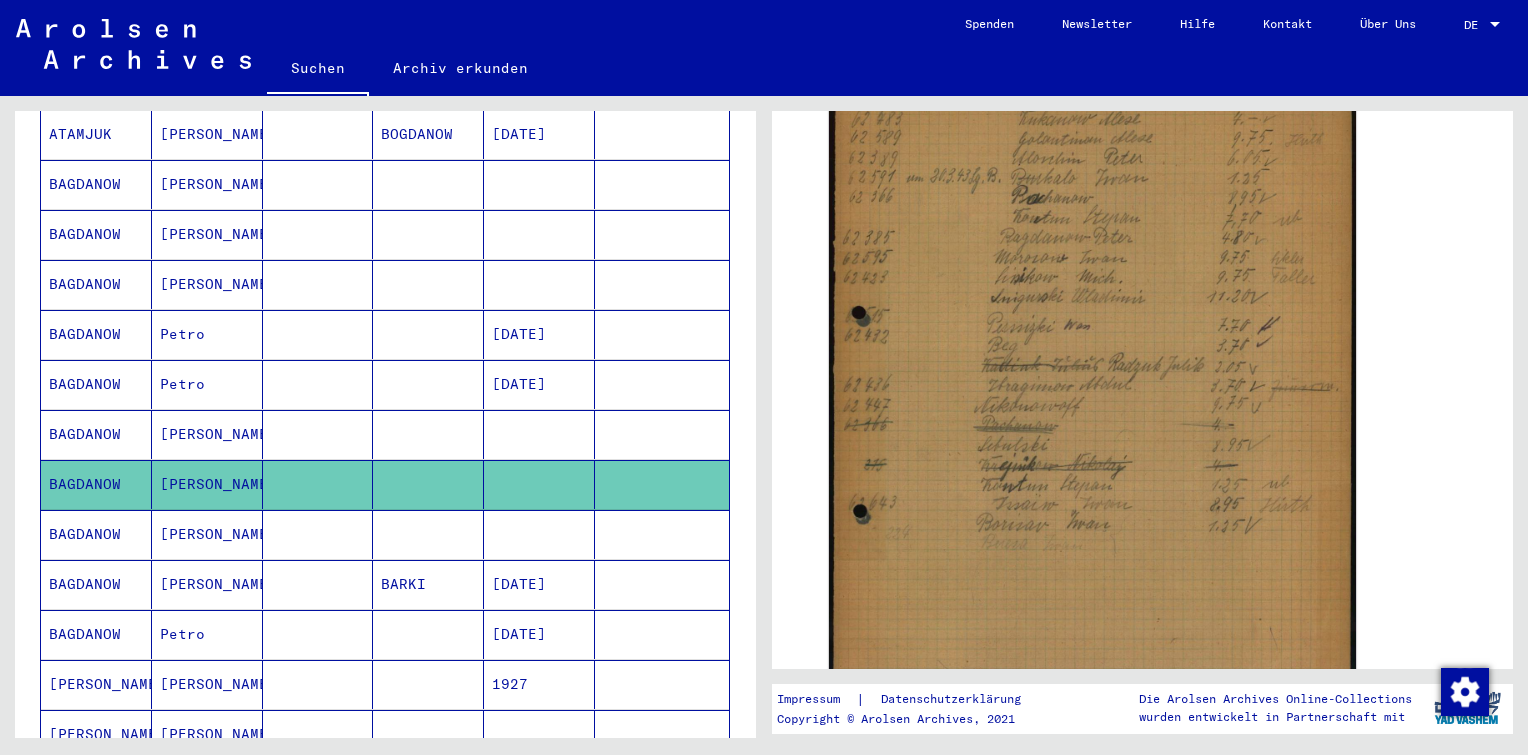 click at bounding box center (539, 484) 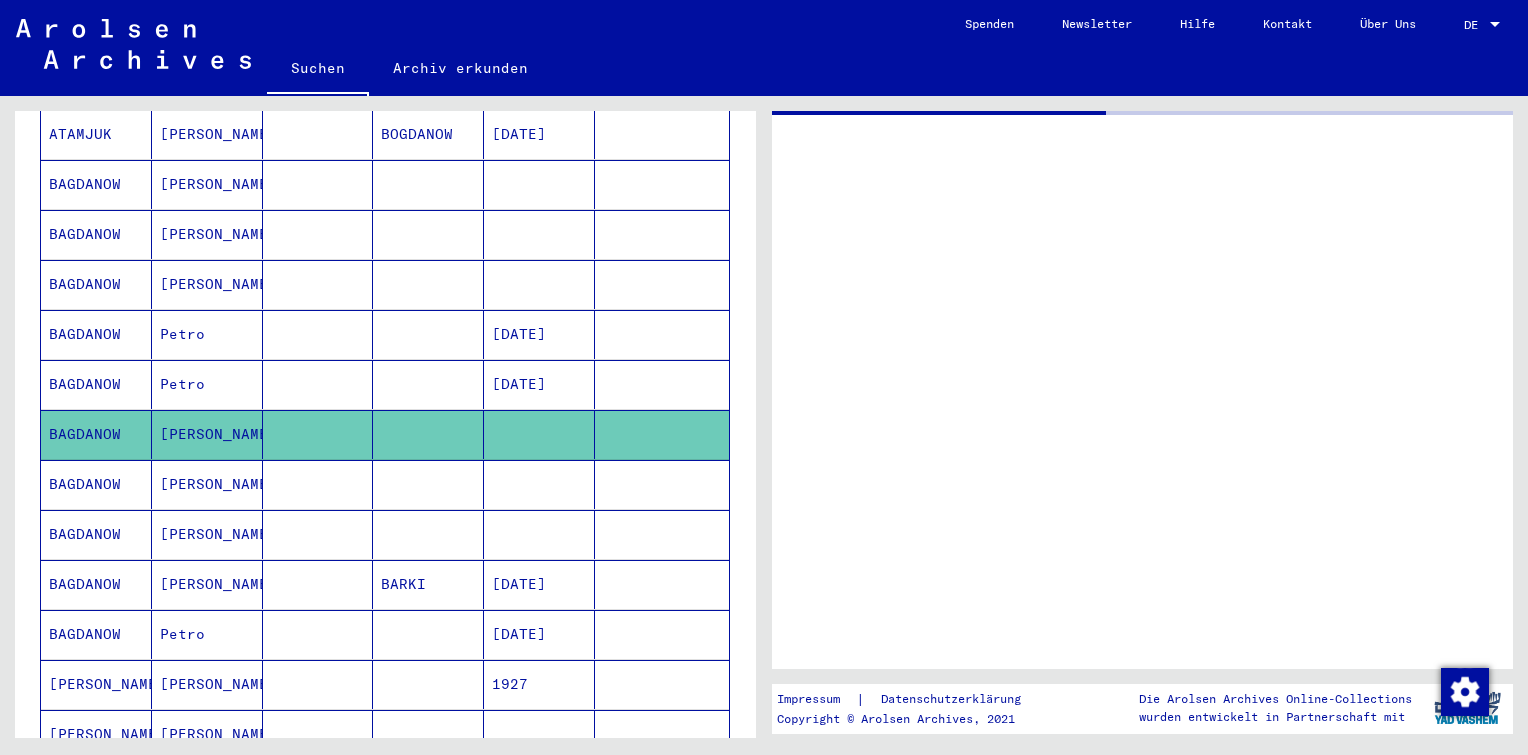 scroll, scrollTop: 0, scrollLeft: 0, axis: both 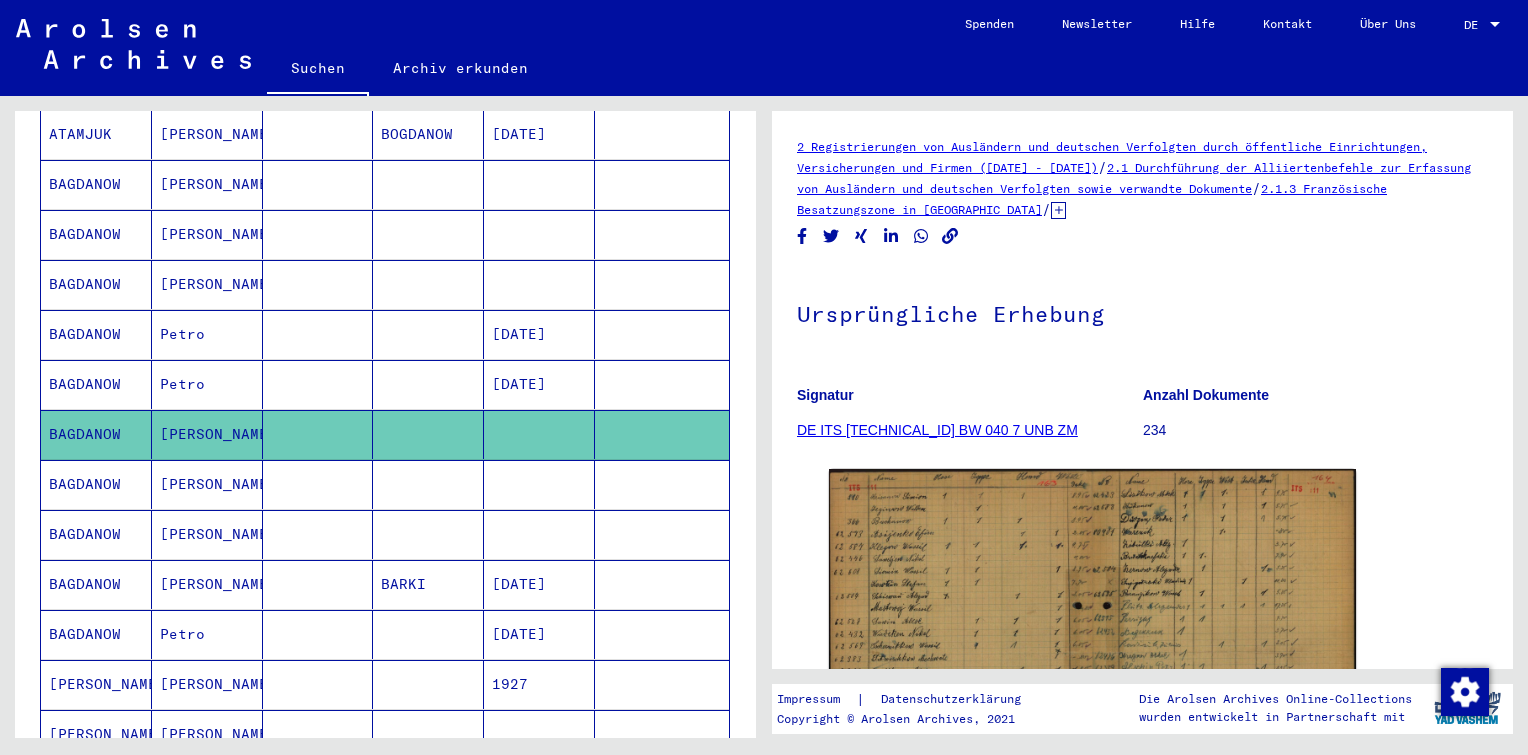 drag, startPoint x: 537, startPoint y: 412, endPoint x: 476, endPoint y: 231, distance: 191.00262 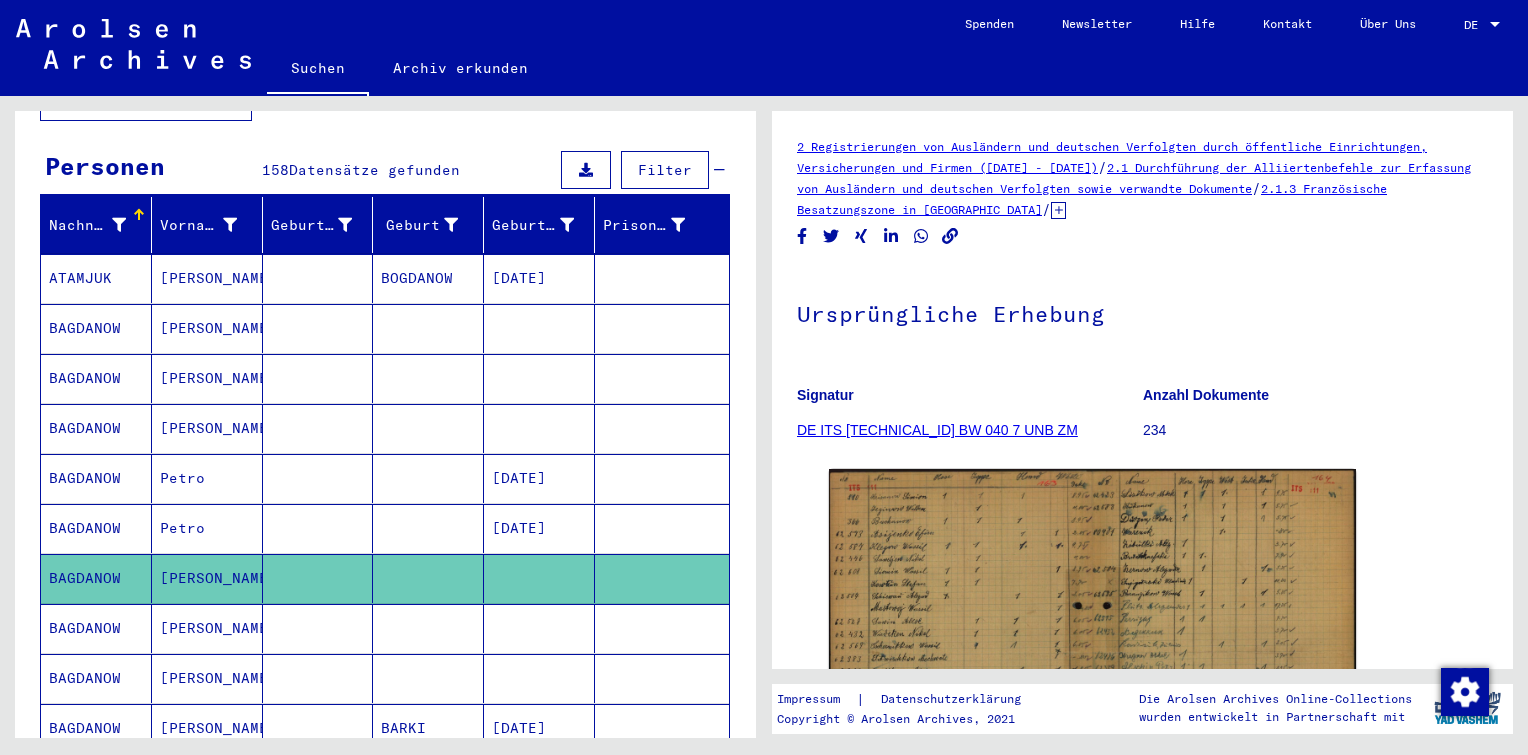 scroll, scrollTop: 172, scrollLeft: 0, axis: vertical 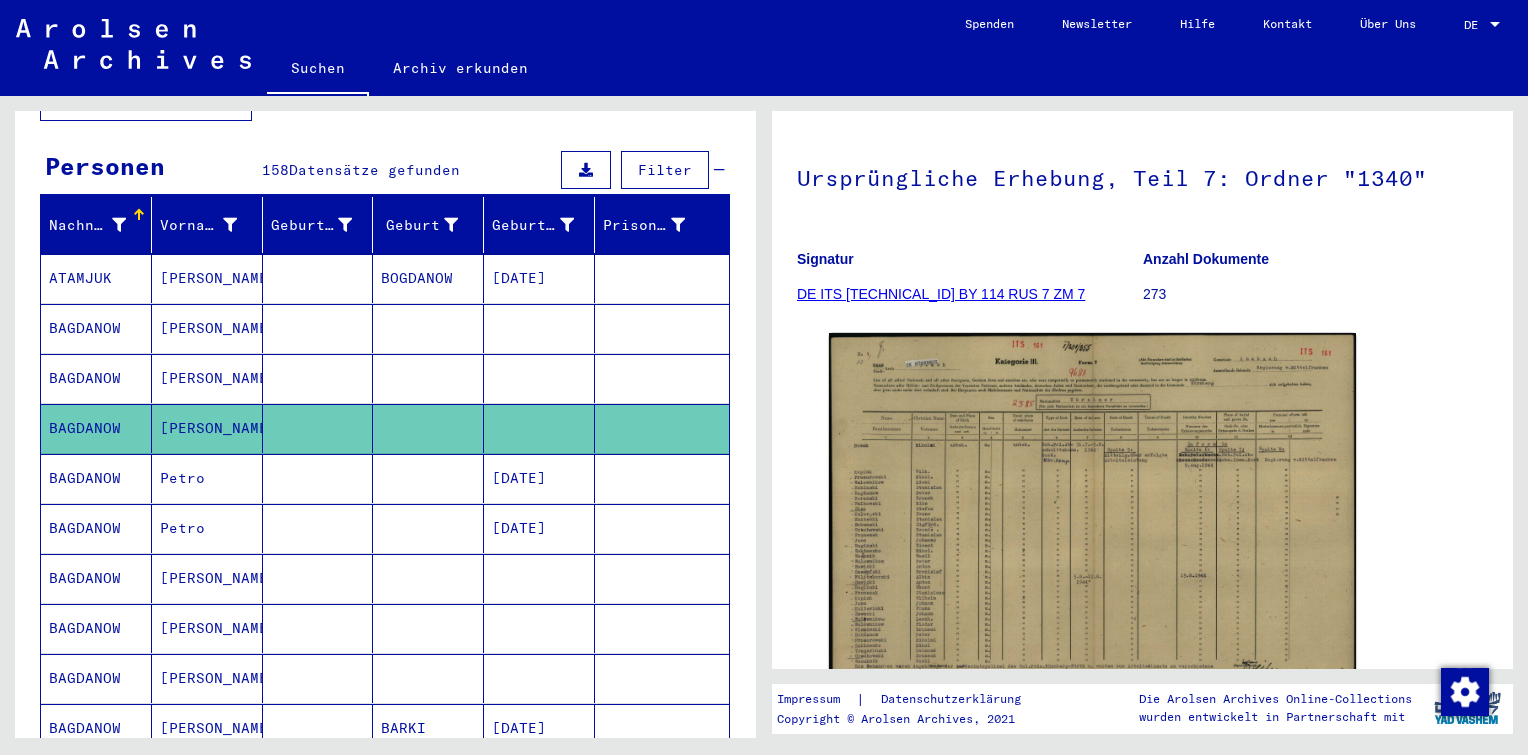 click at bounding box center (662, 428) 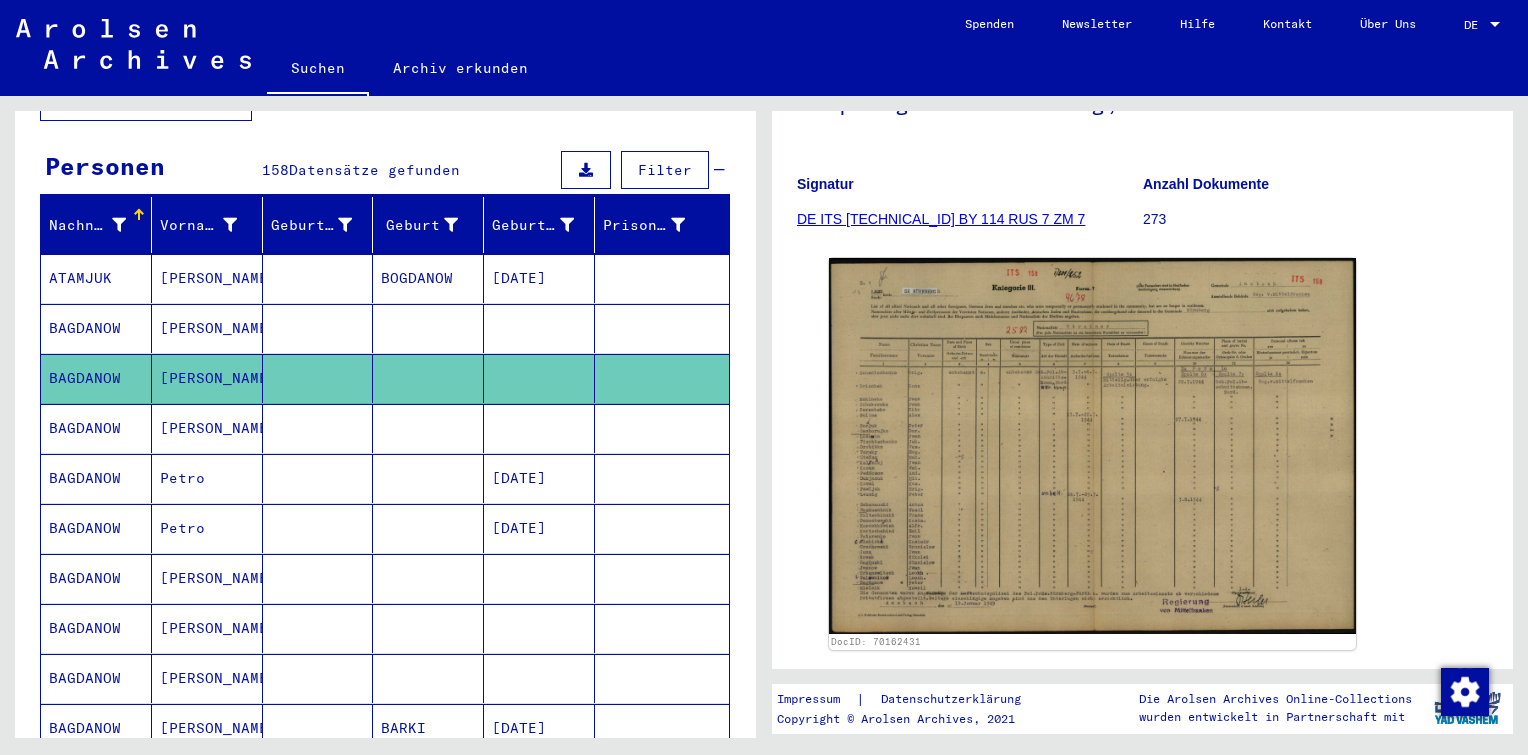 scroll, scrollTop: 219, scrollLeft: 0, axis: vertical 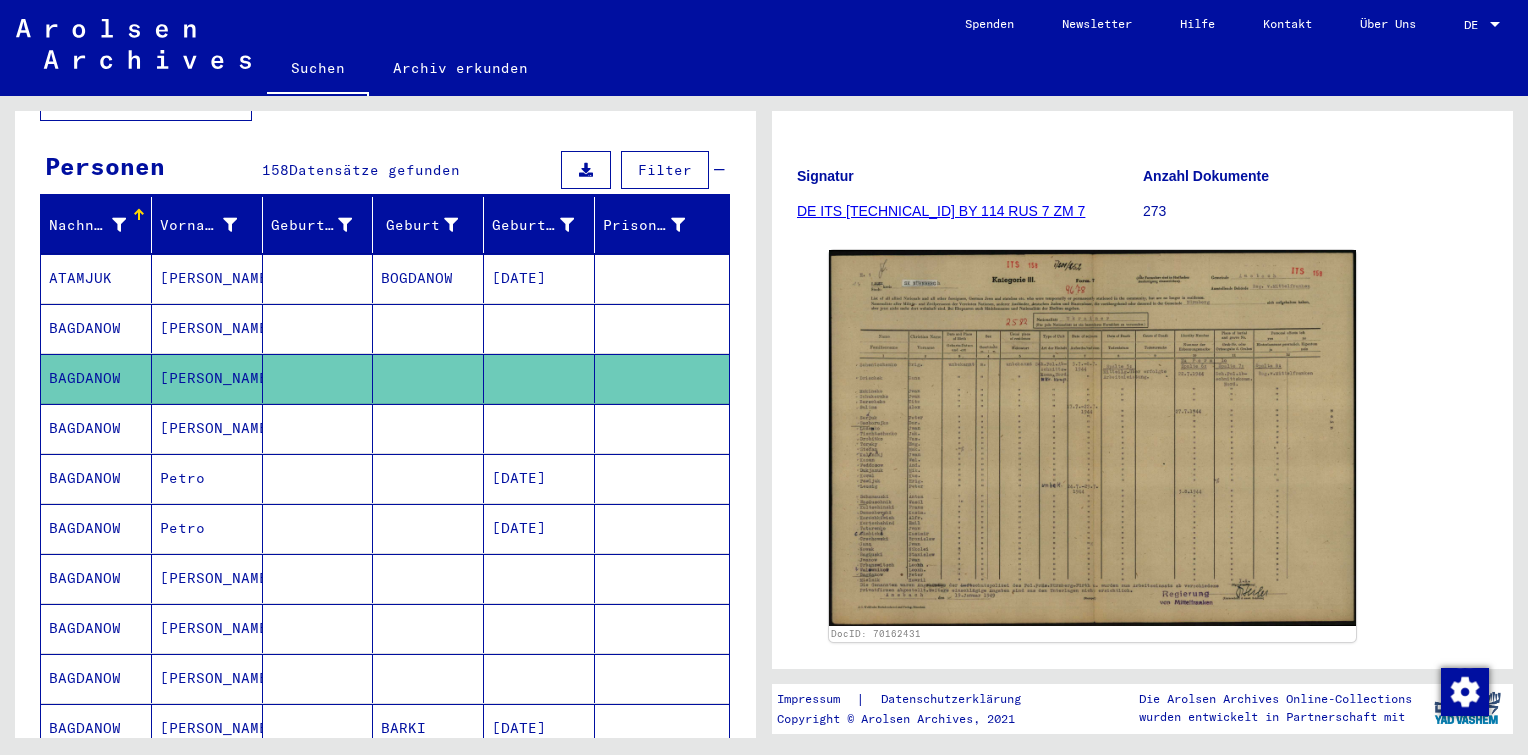 click at bounding box center (428, 378) 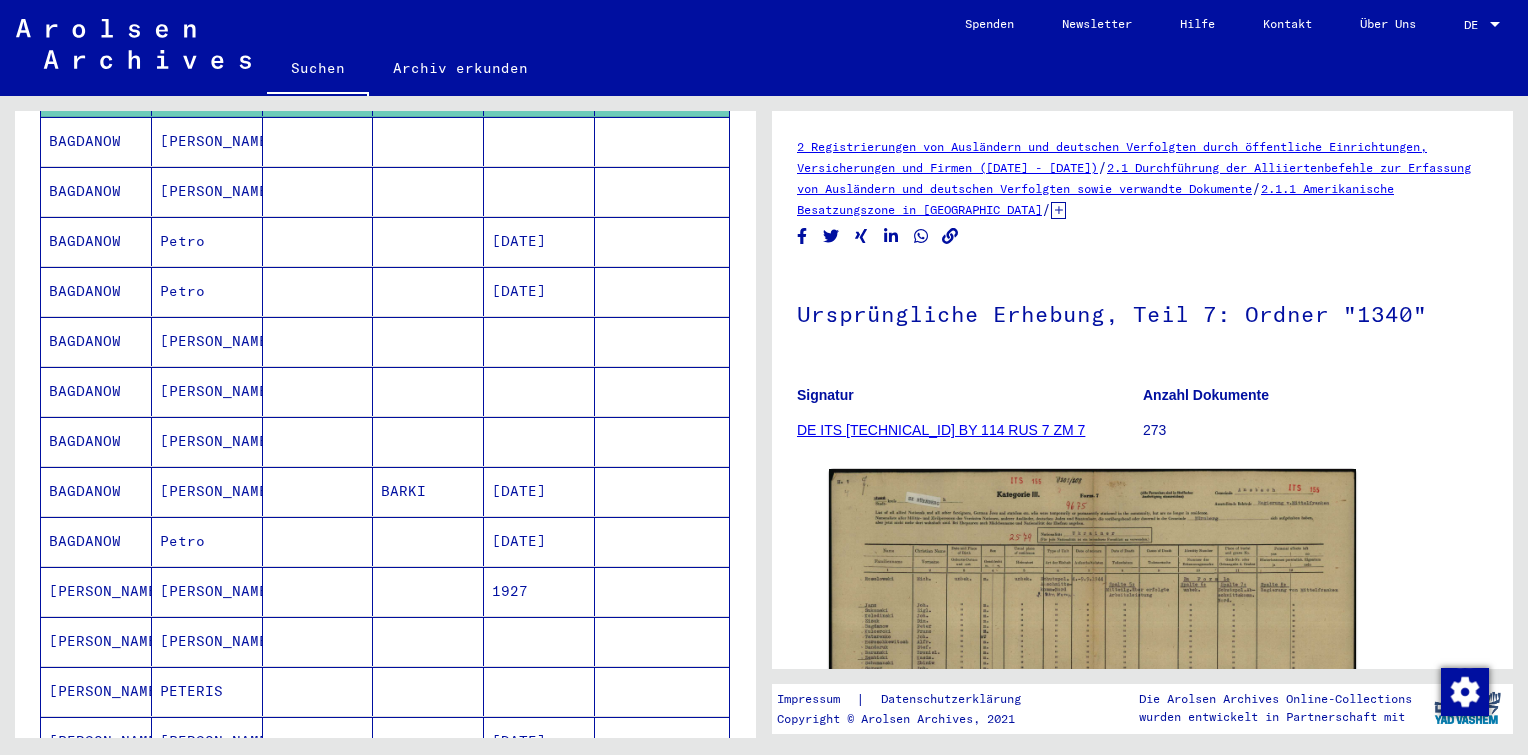 scroll, scrollTop: 329, scrollLeft: 0, axis: vertical 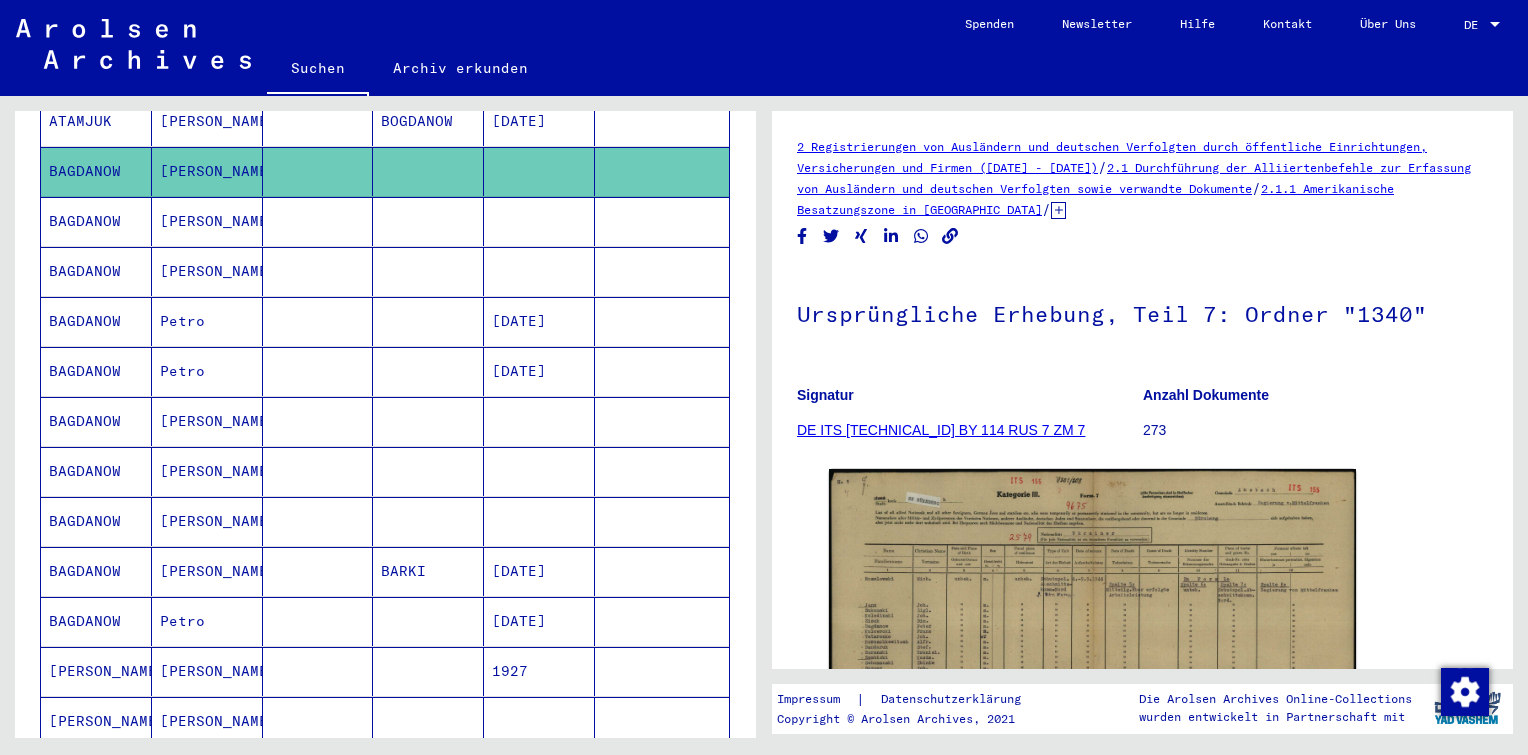 click on "[PERSON_NAME]" at bounding box center [207, 271] 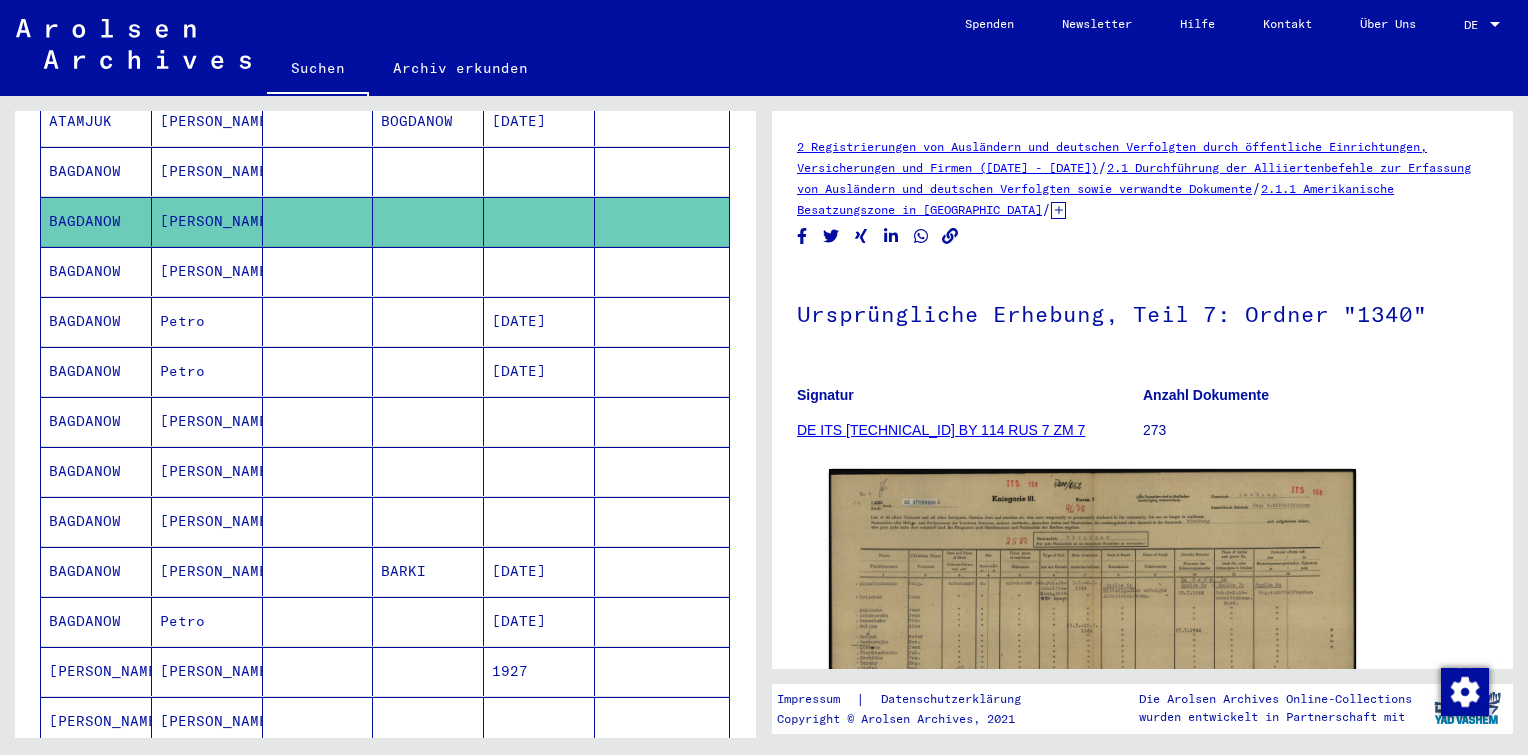 click at bounding box center (318, 321) 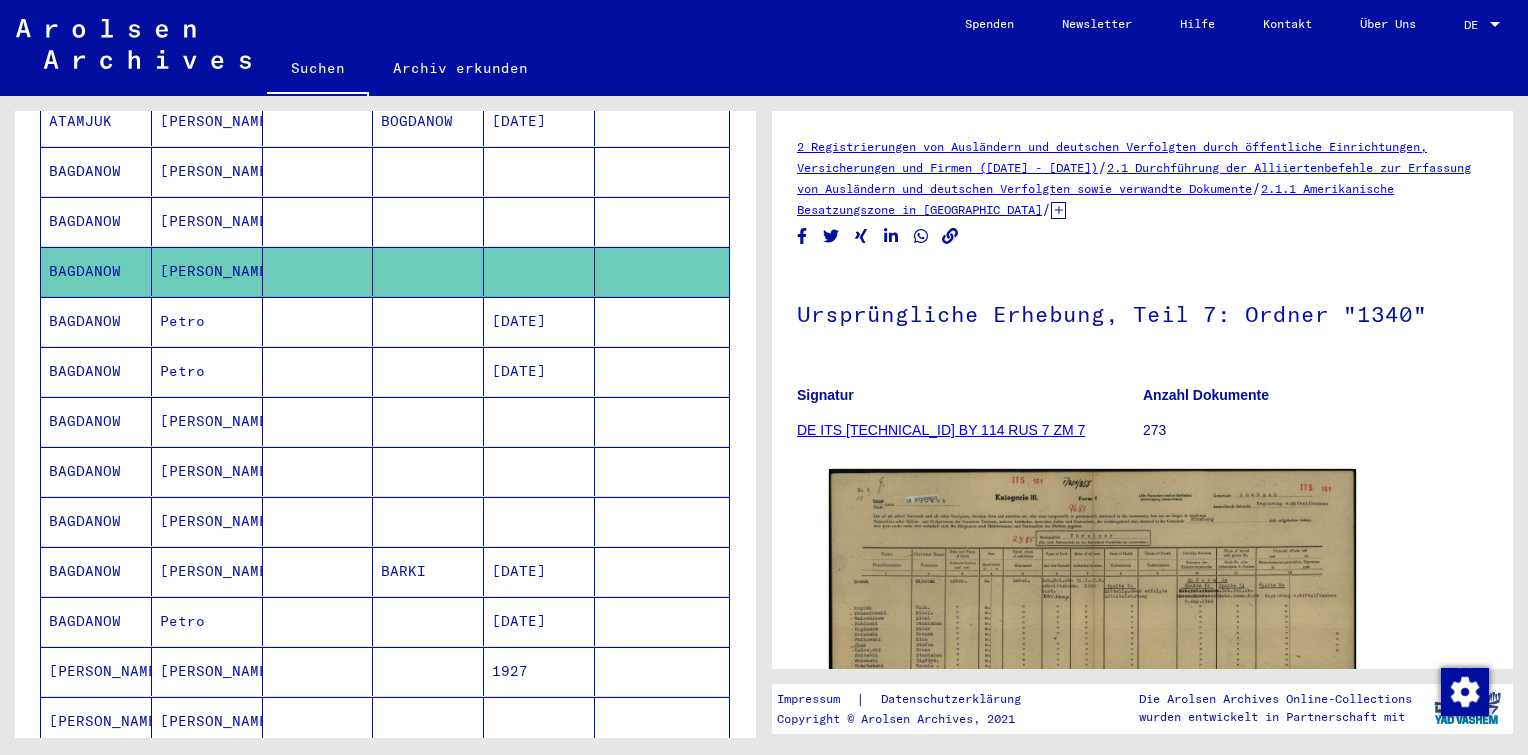 click at bounding box center [318, 371] 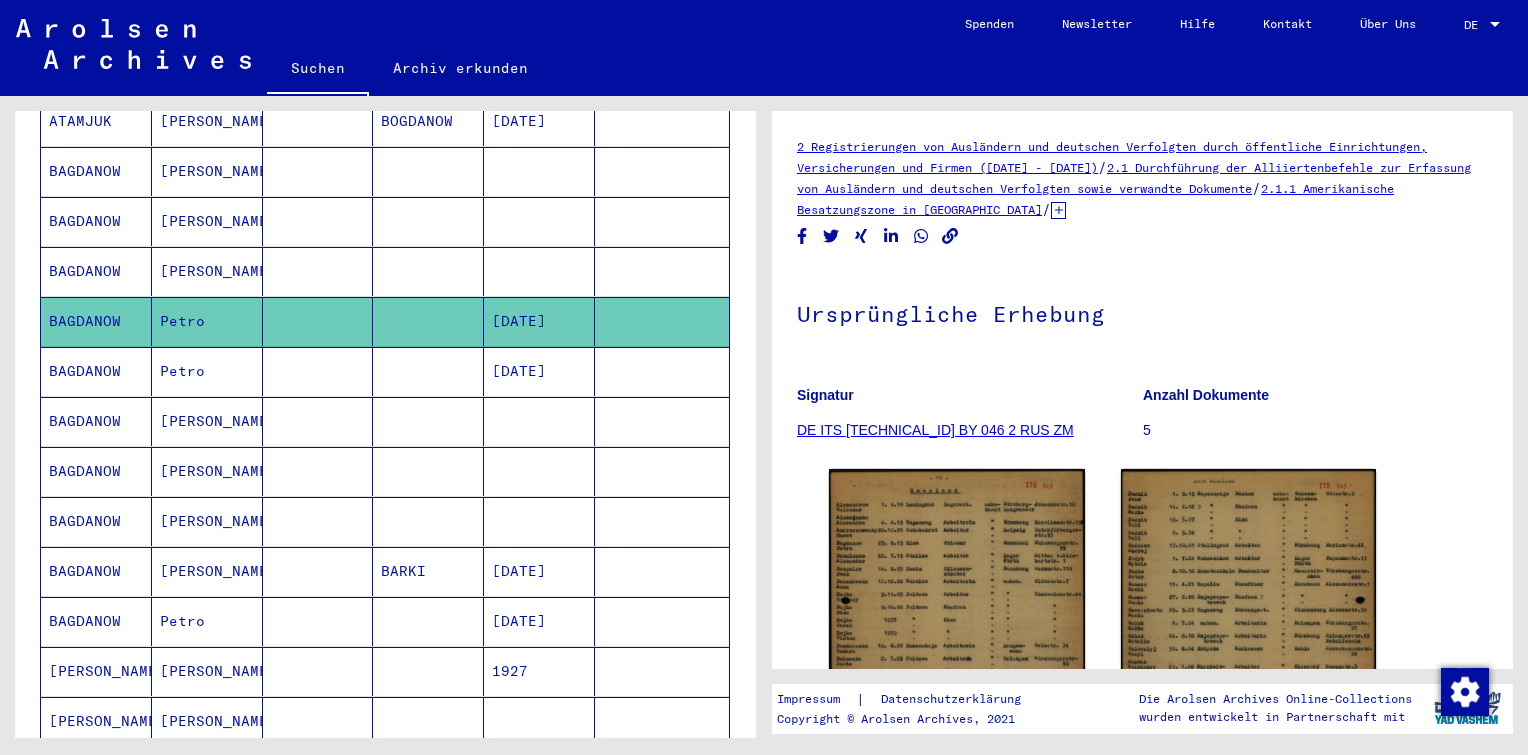 click at bounding box center [428, 471] 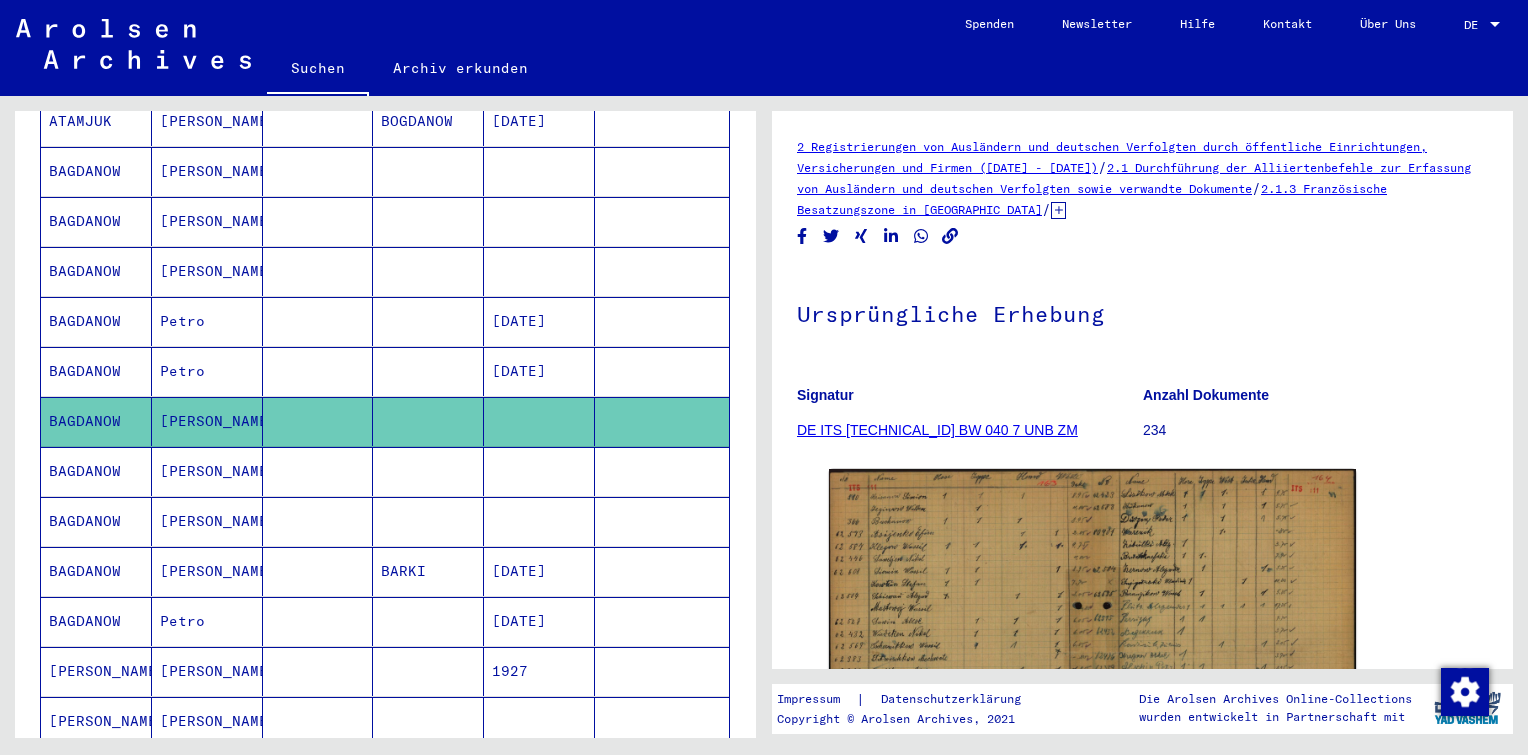 click at bounding box center (539, 521) 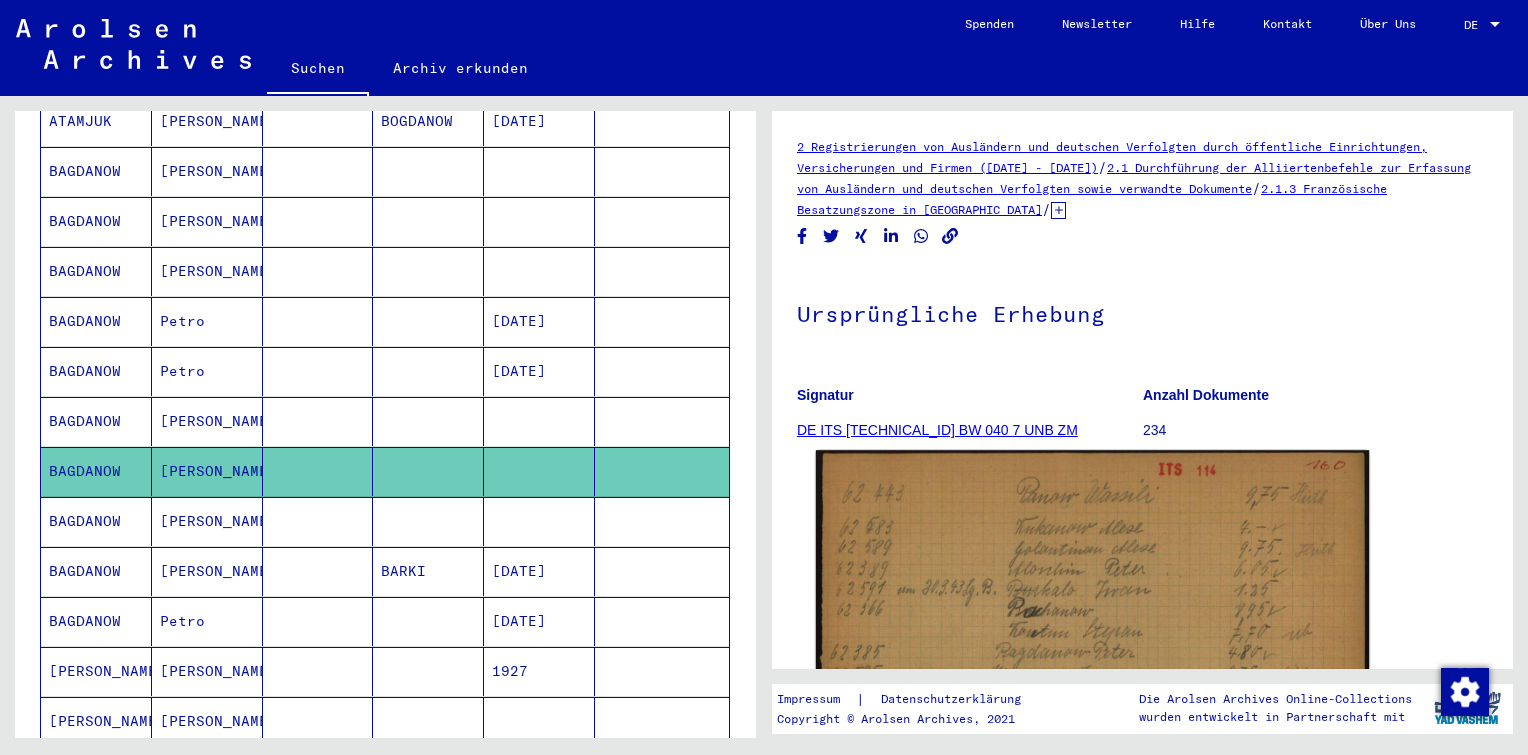 scroll, scrollTop: 231, scrollLeft: 0, axis: vertical 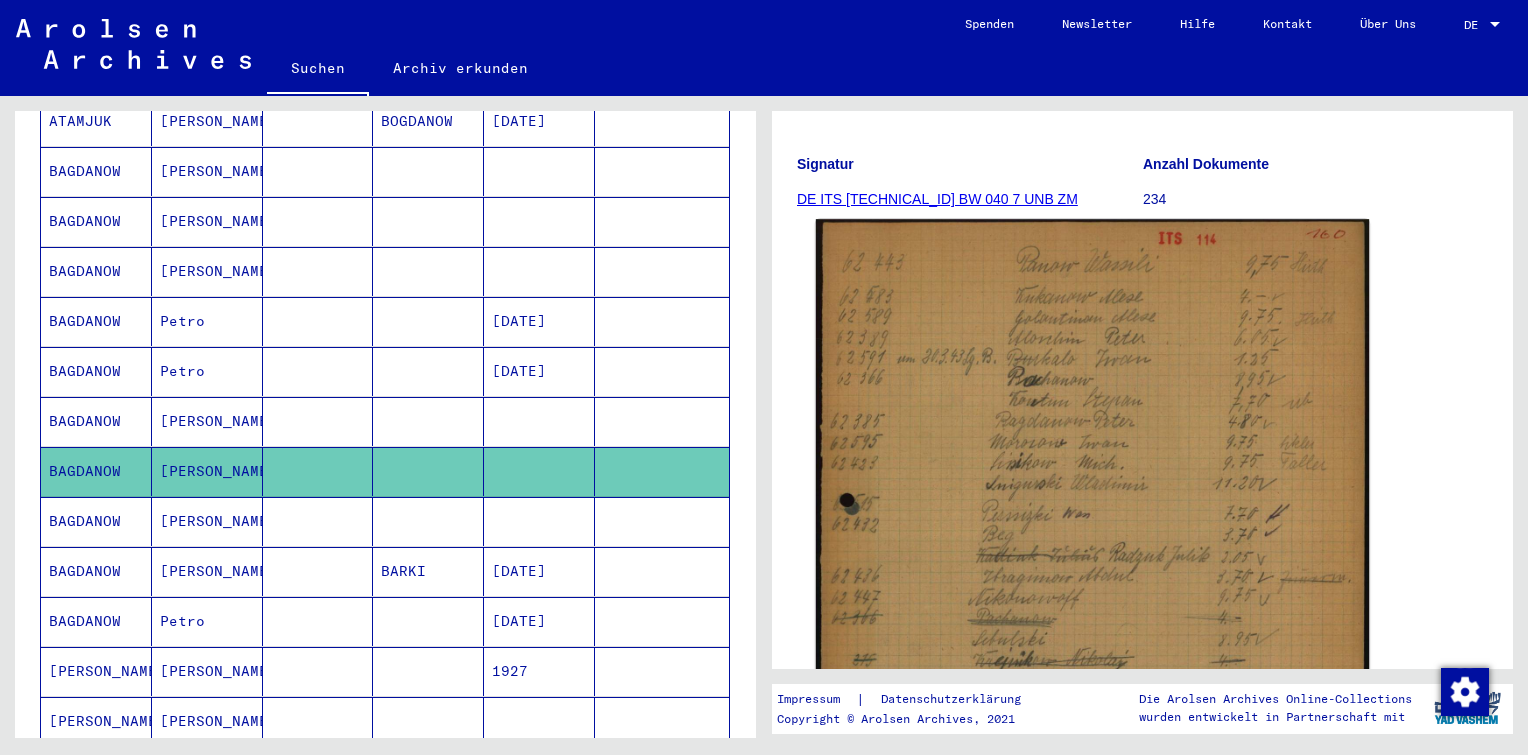 click 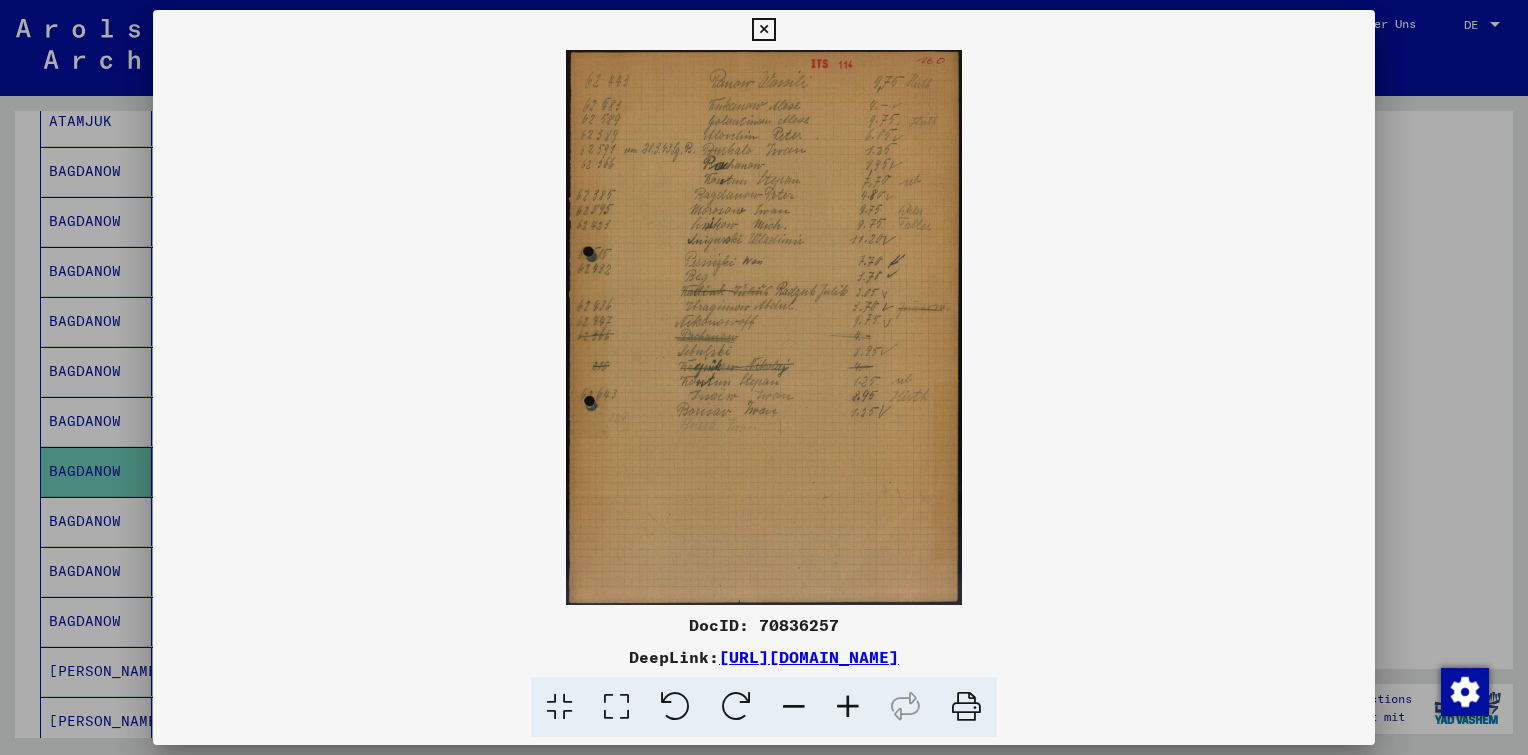 click at bounding box center [848, 707] 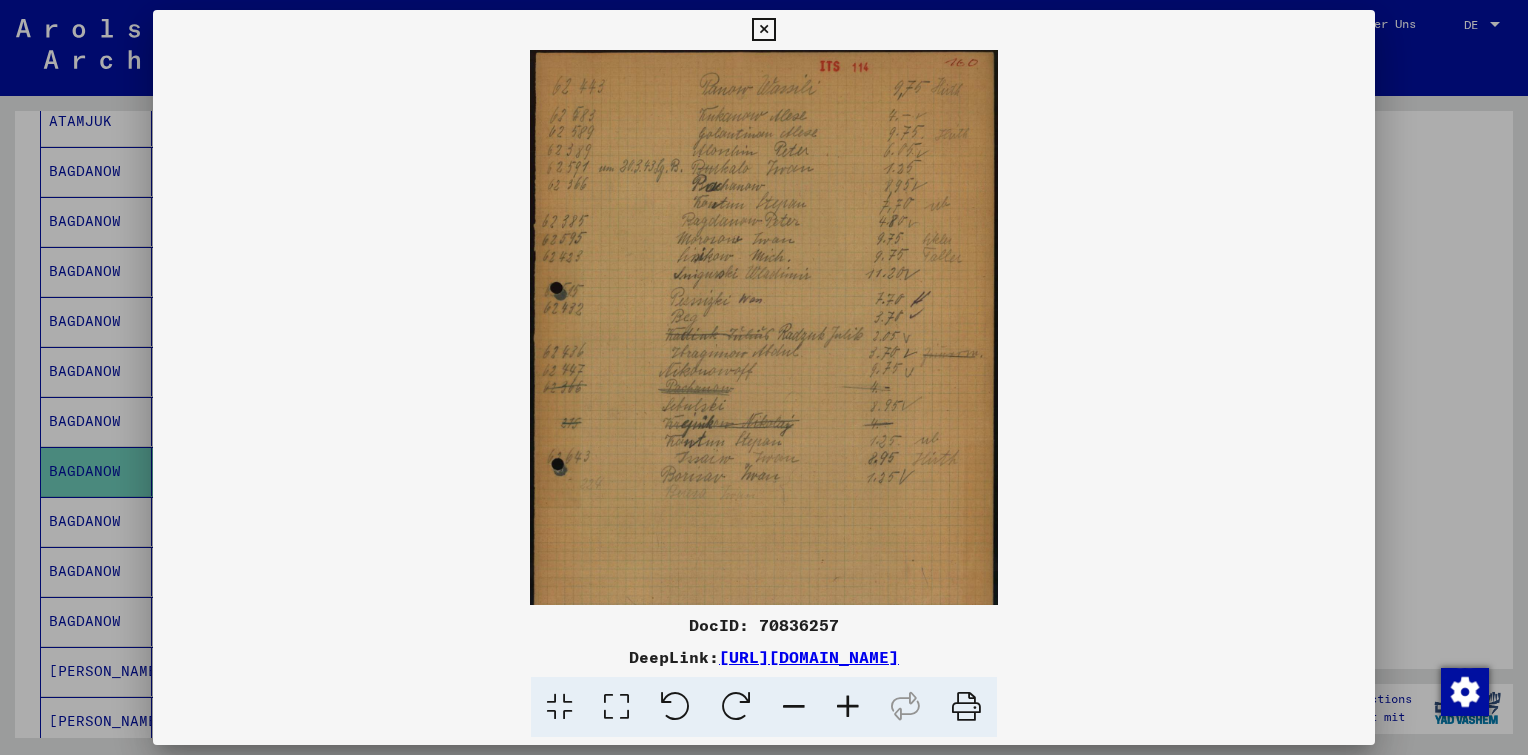 click at bounding box center [848, 707] 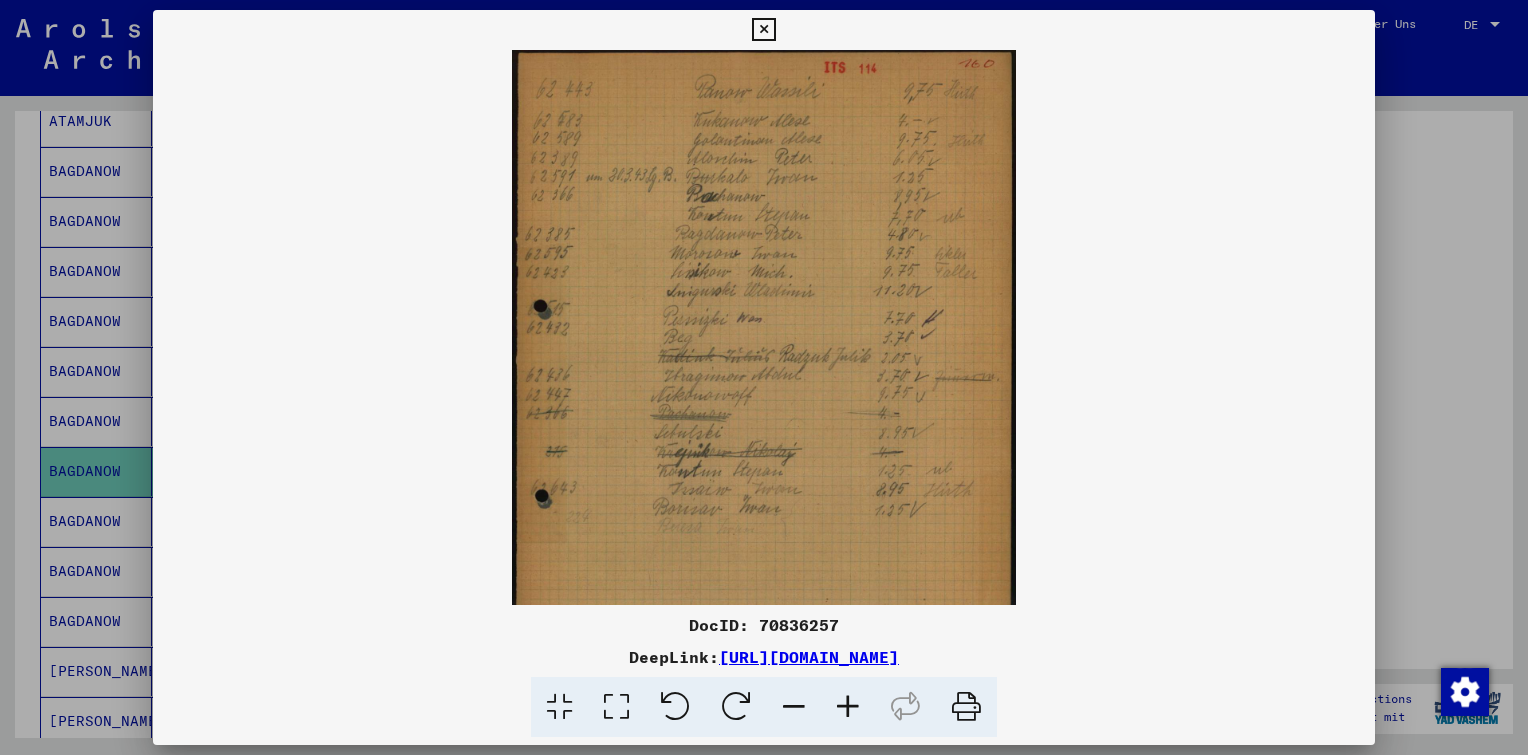 click at bounding box center (848, 707) 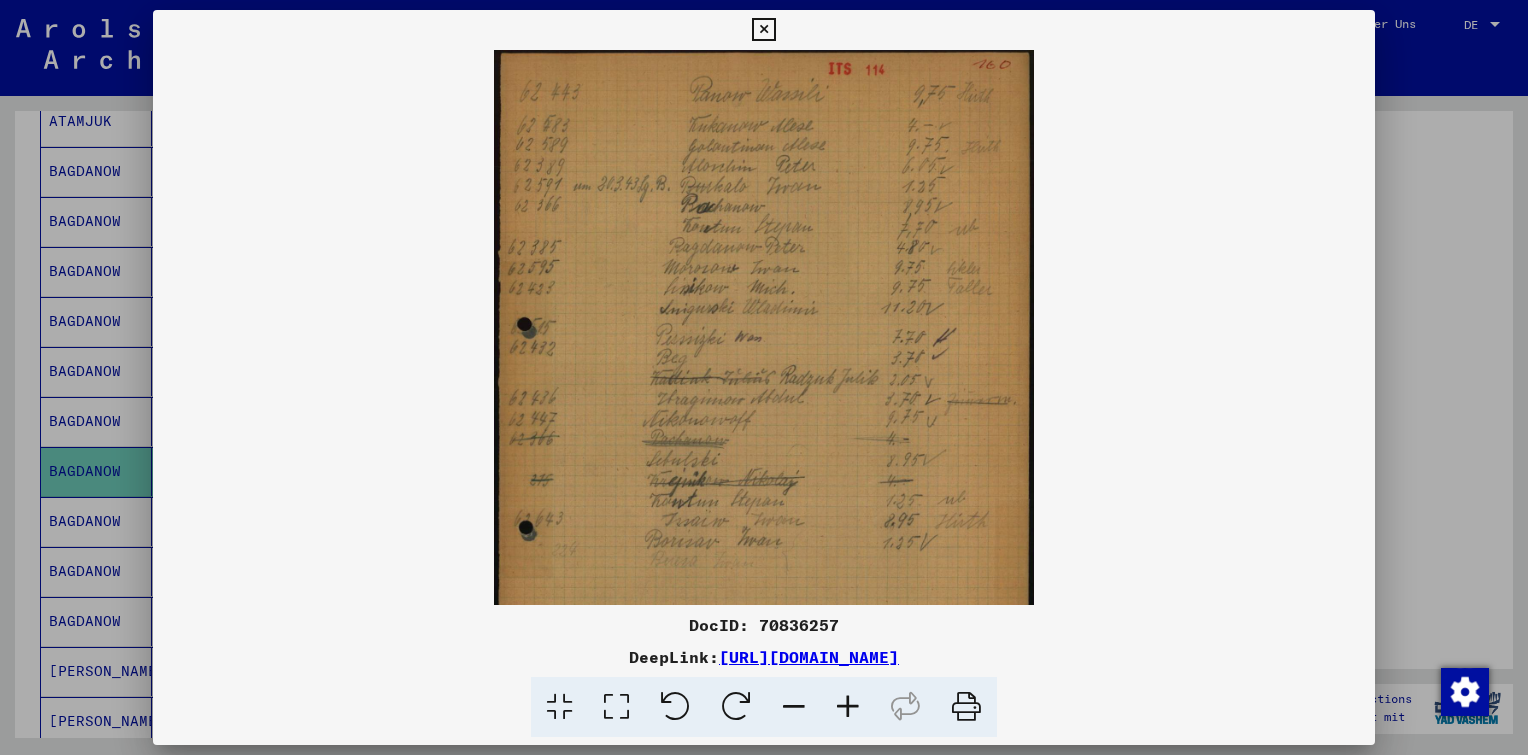click at bounding box center [848, 707] 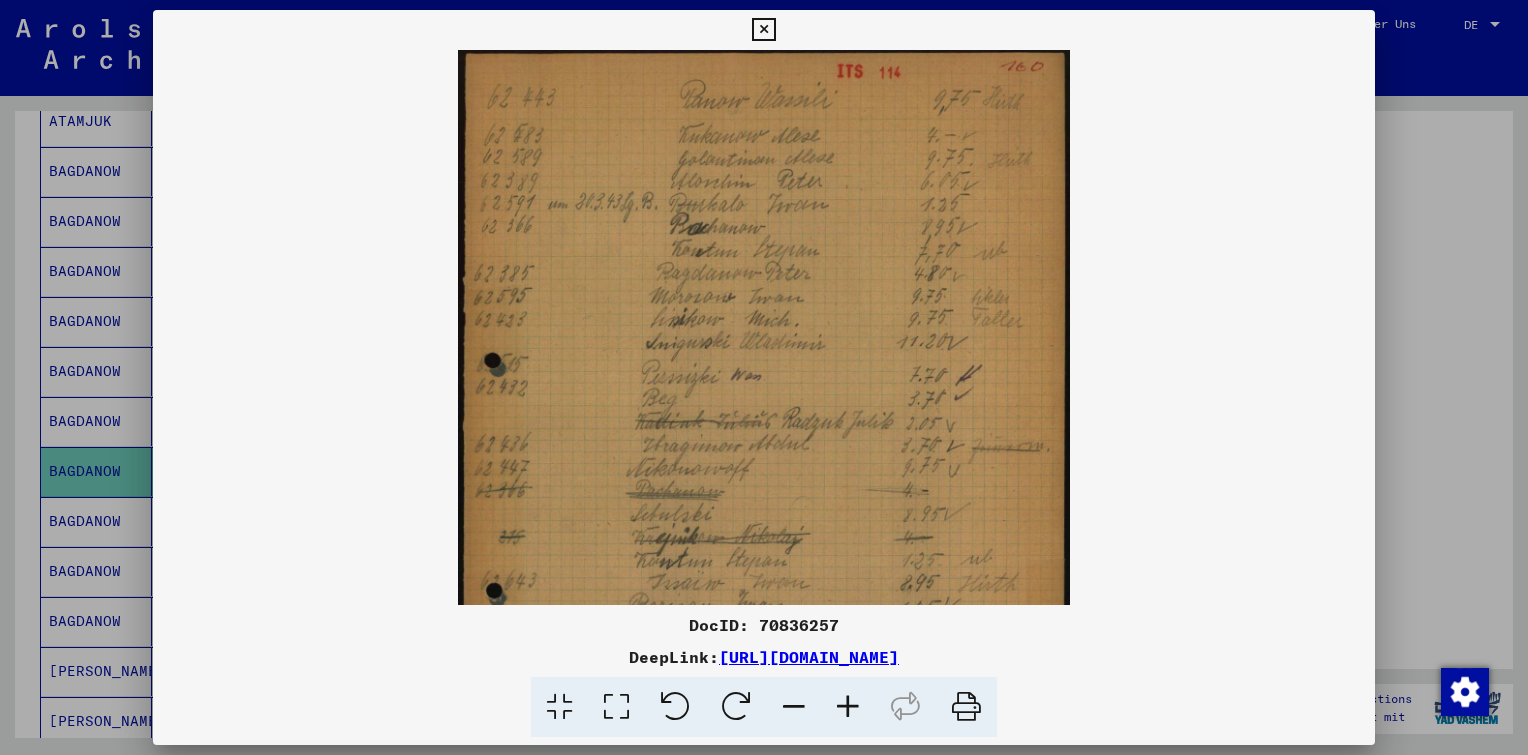 click at bounding box center (848, 707) 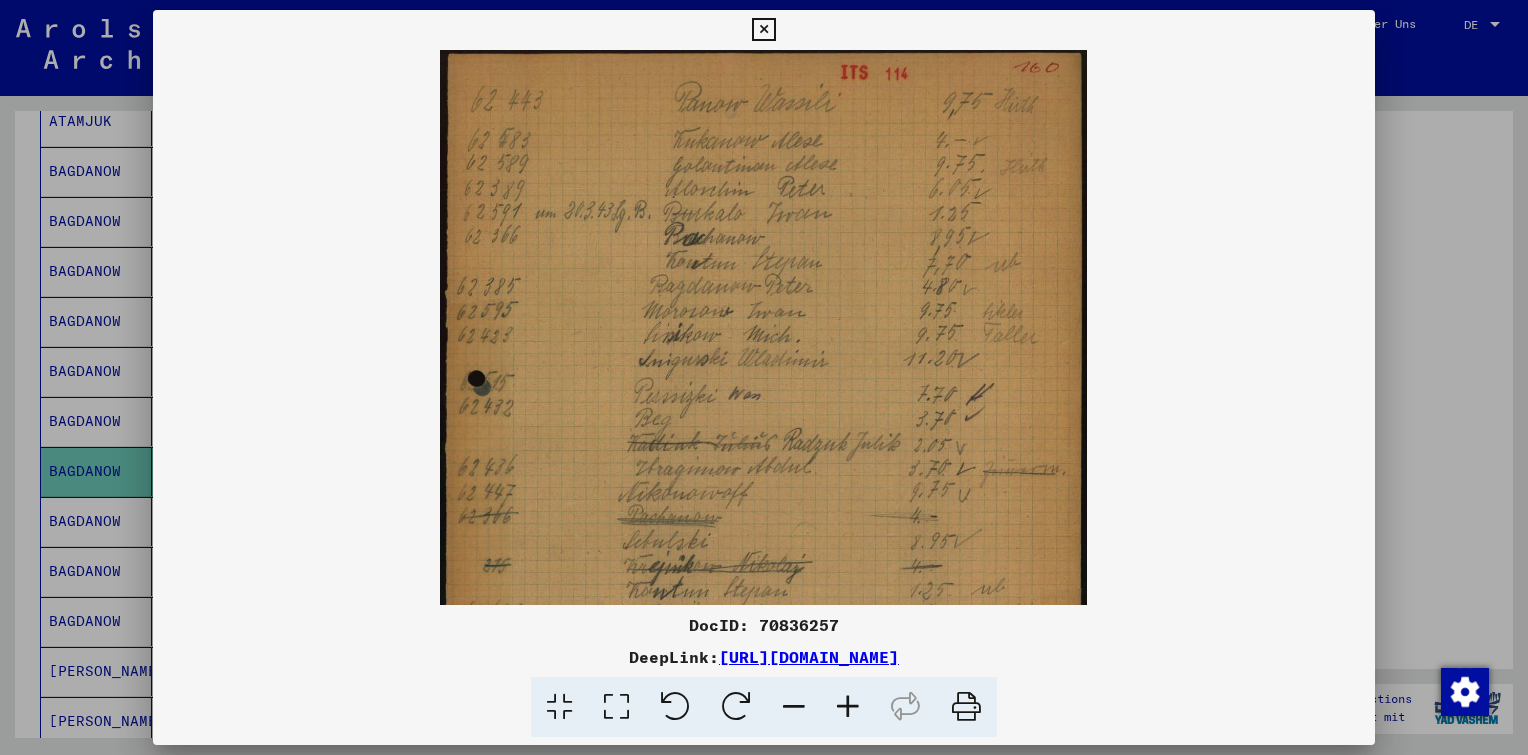 click at bounding box center [848, 707] 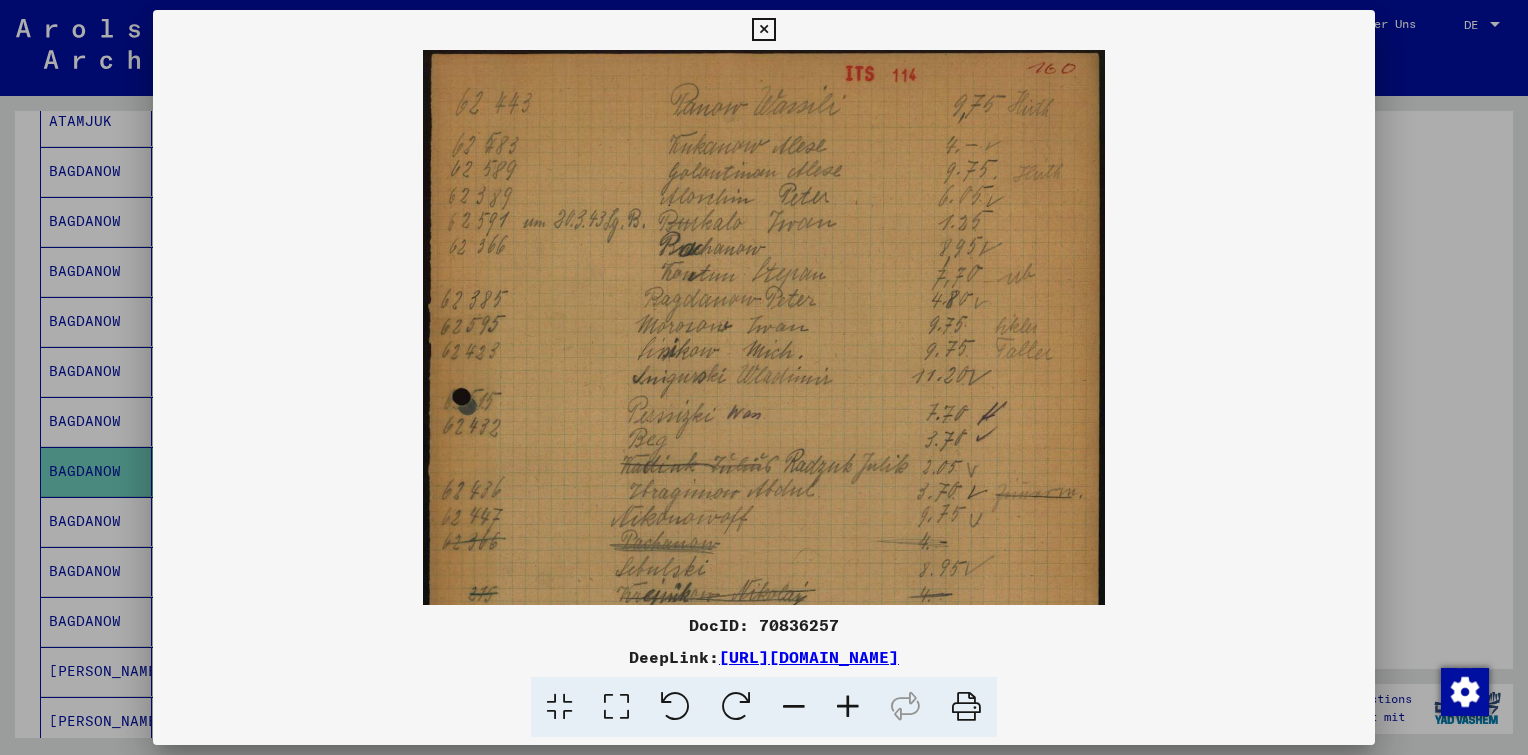 click at bounding box center (848, 707) 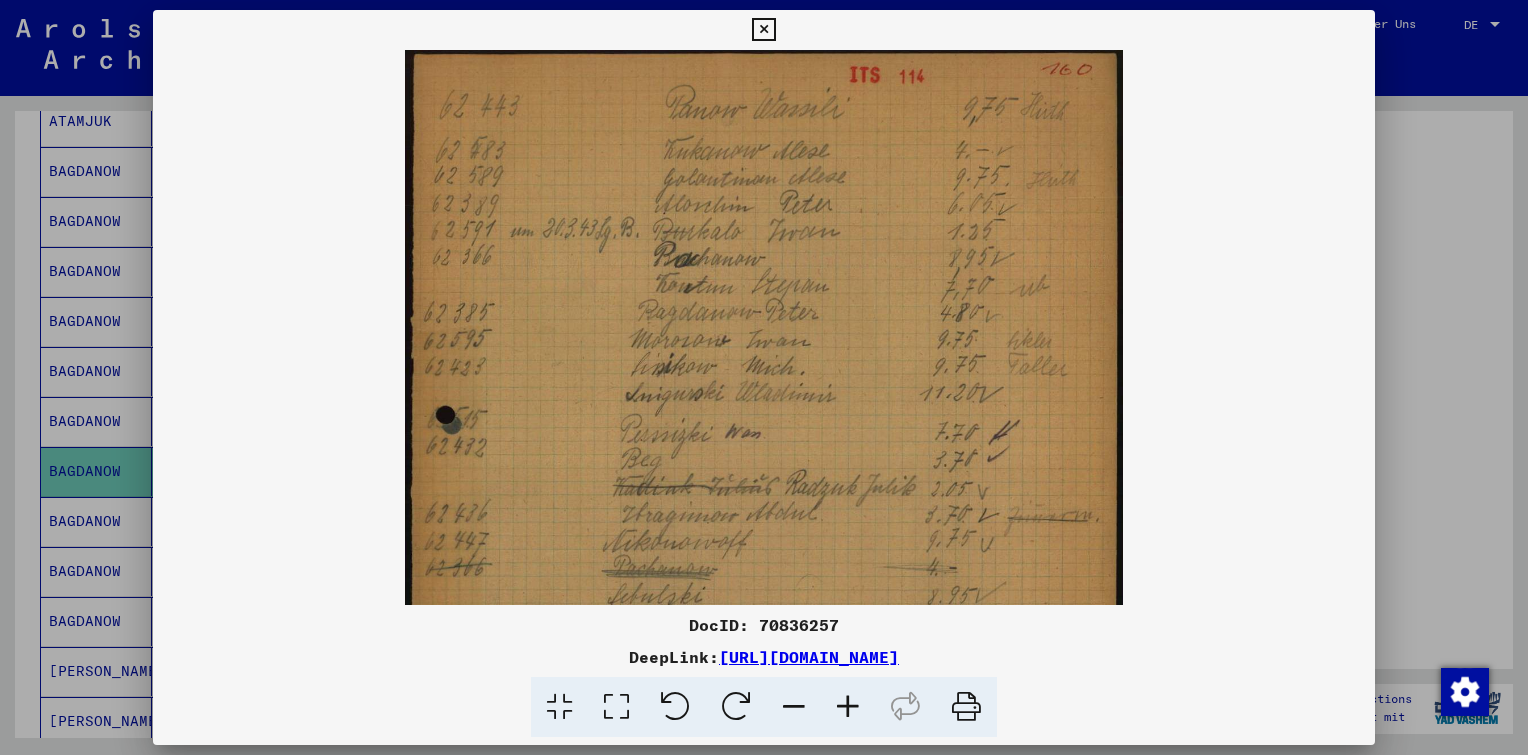 click at bounding box center [848, 707] 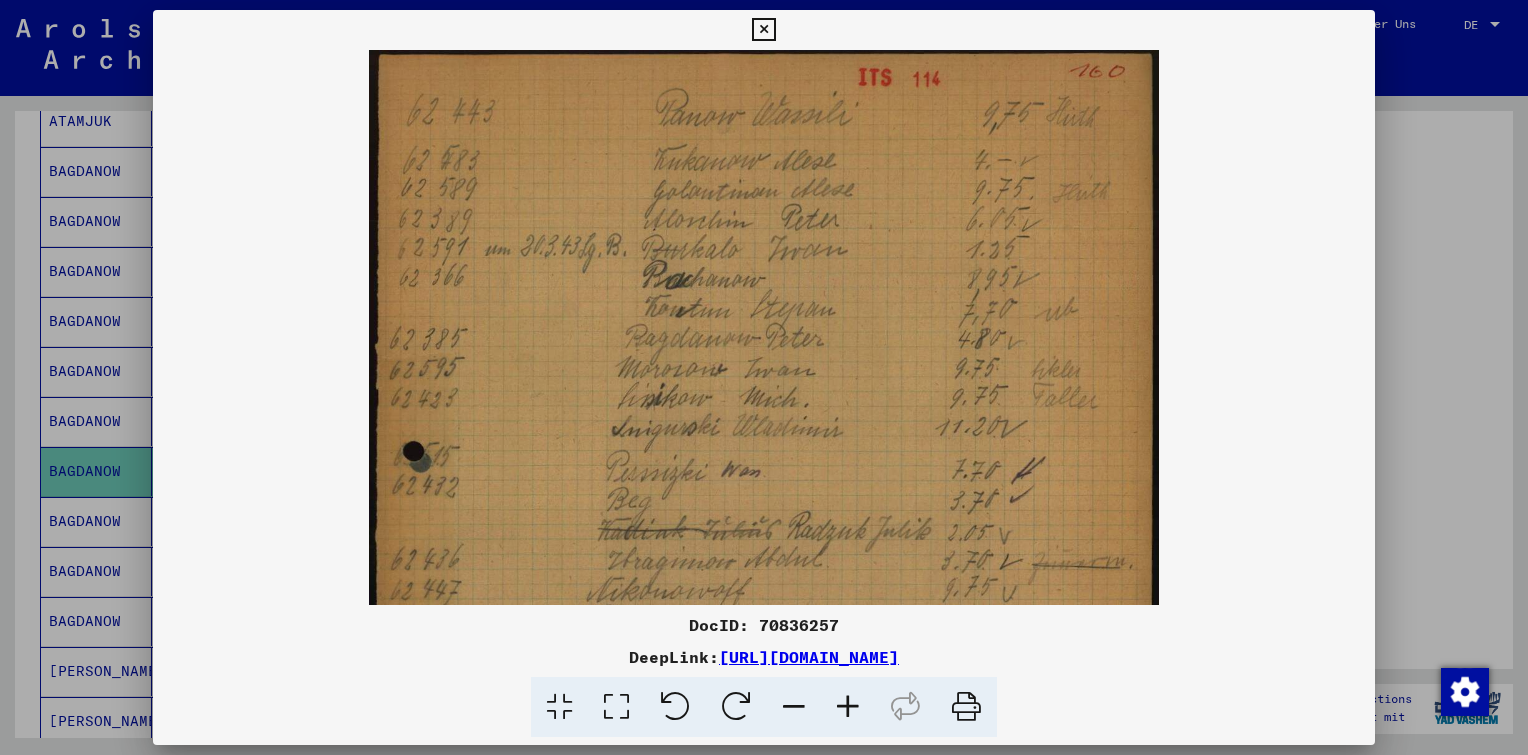 click at bounding box center (848, 707) 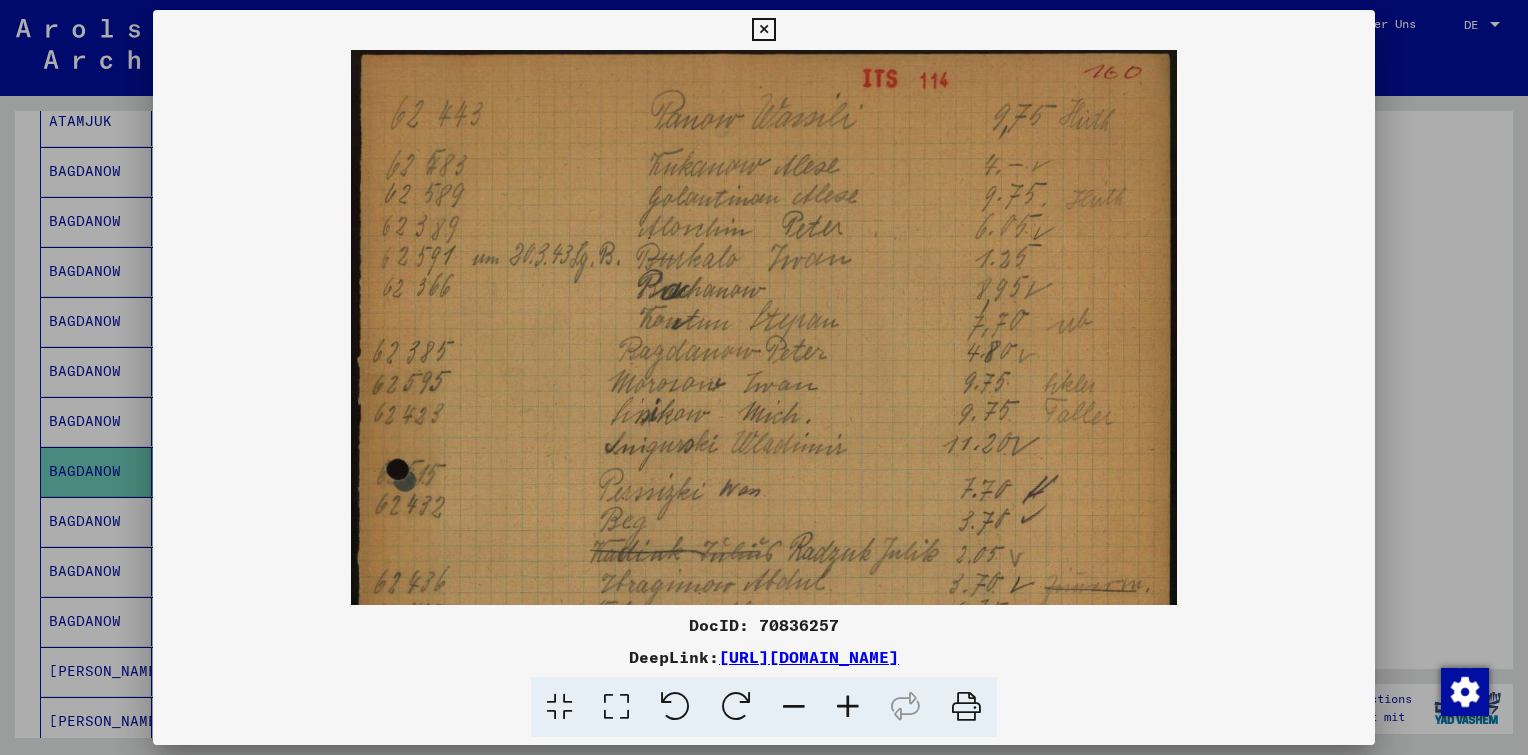 click at bounding box center [848, 707] 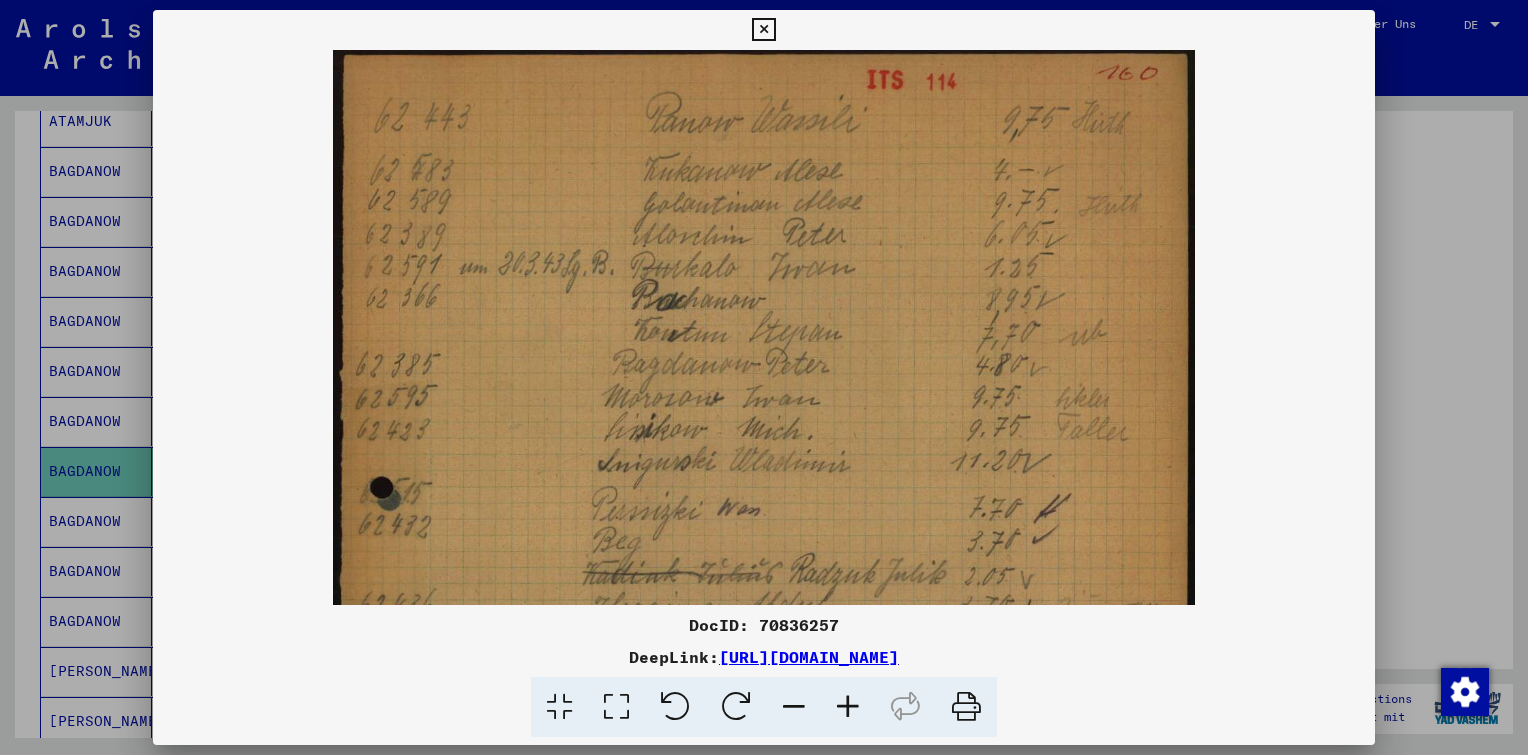 click at bounding box center (848, 707) 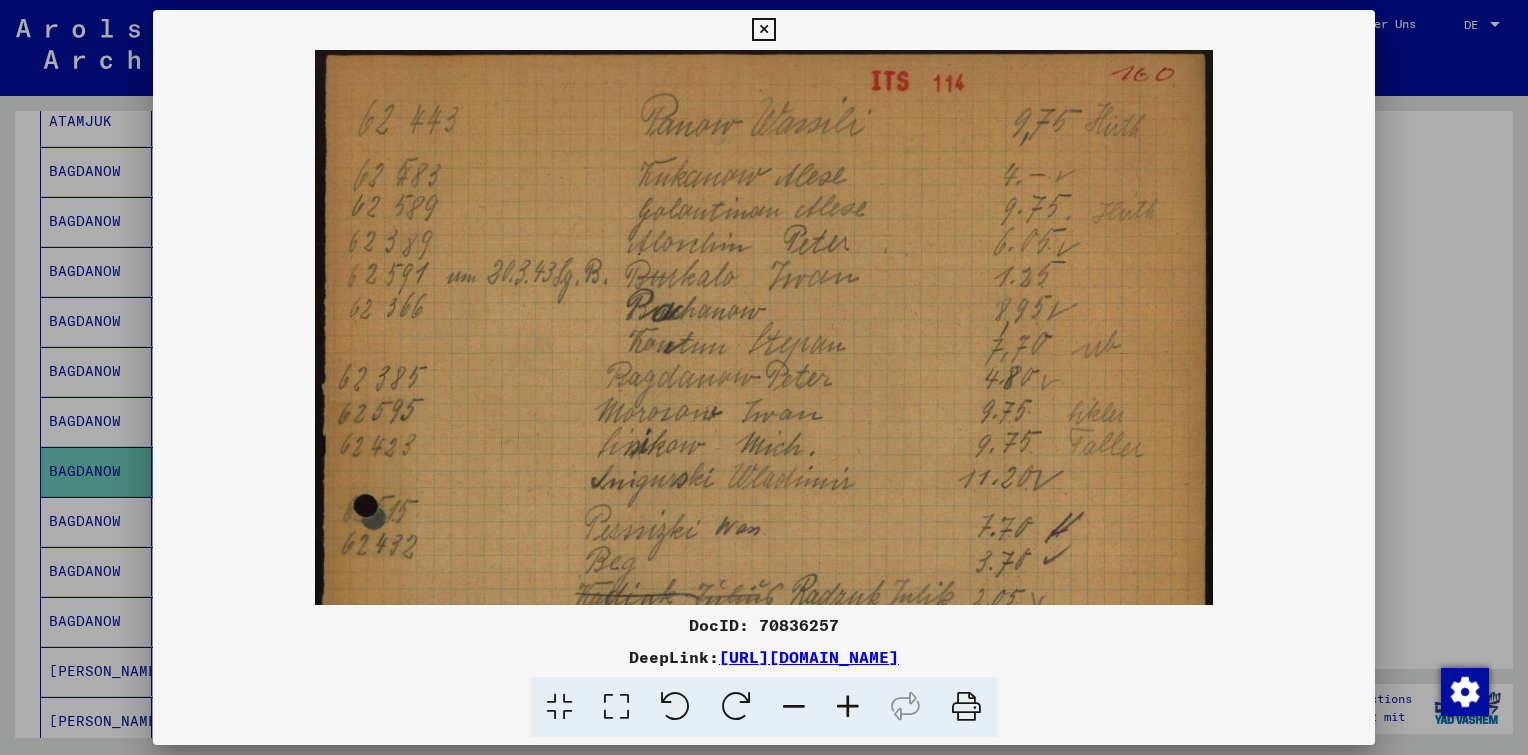 click at bounding box center [848, 707] 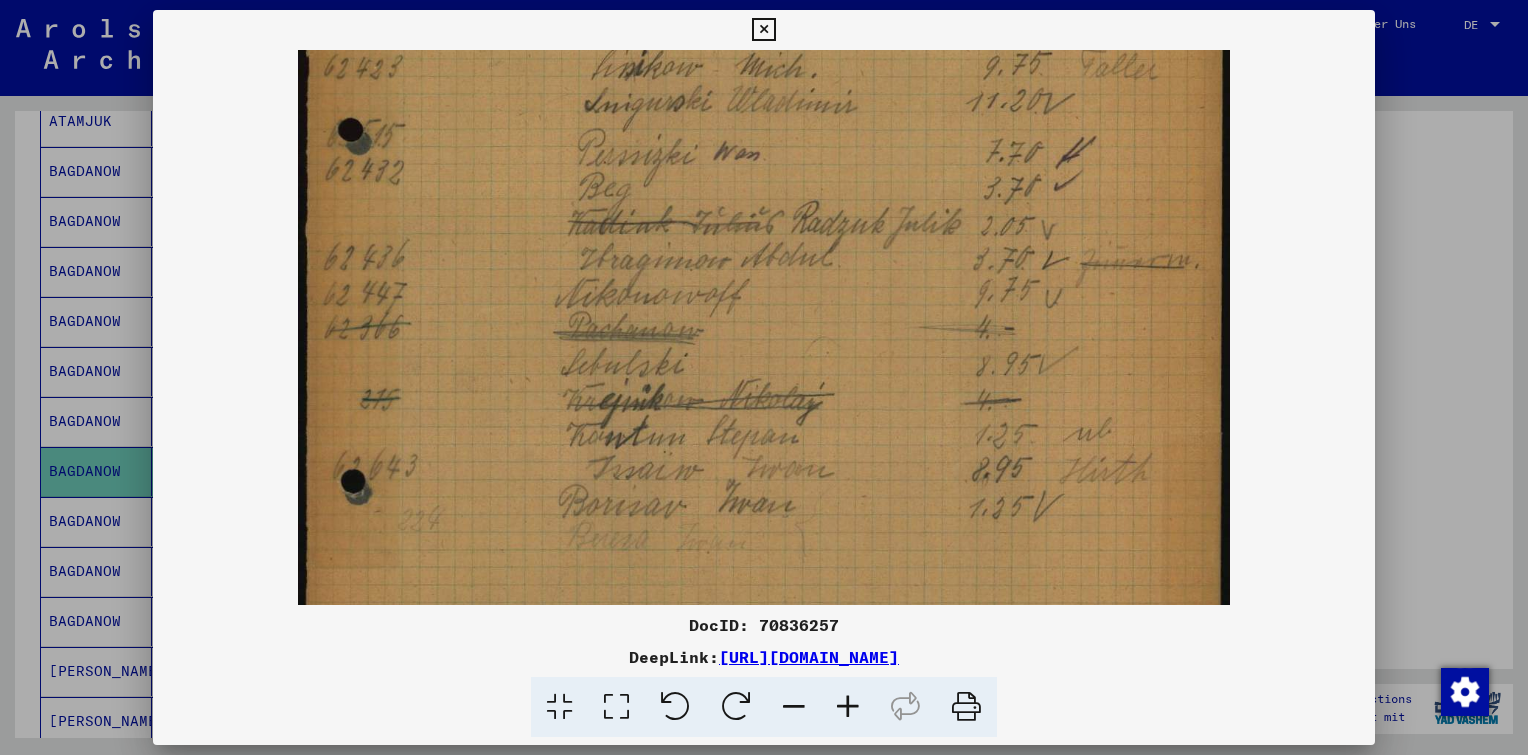 scroll, scrollTop: 400, scrollLeft: 0, axis: vertical 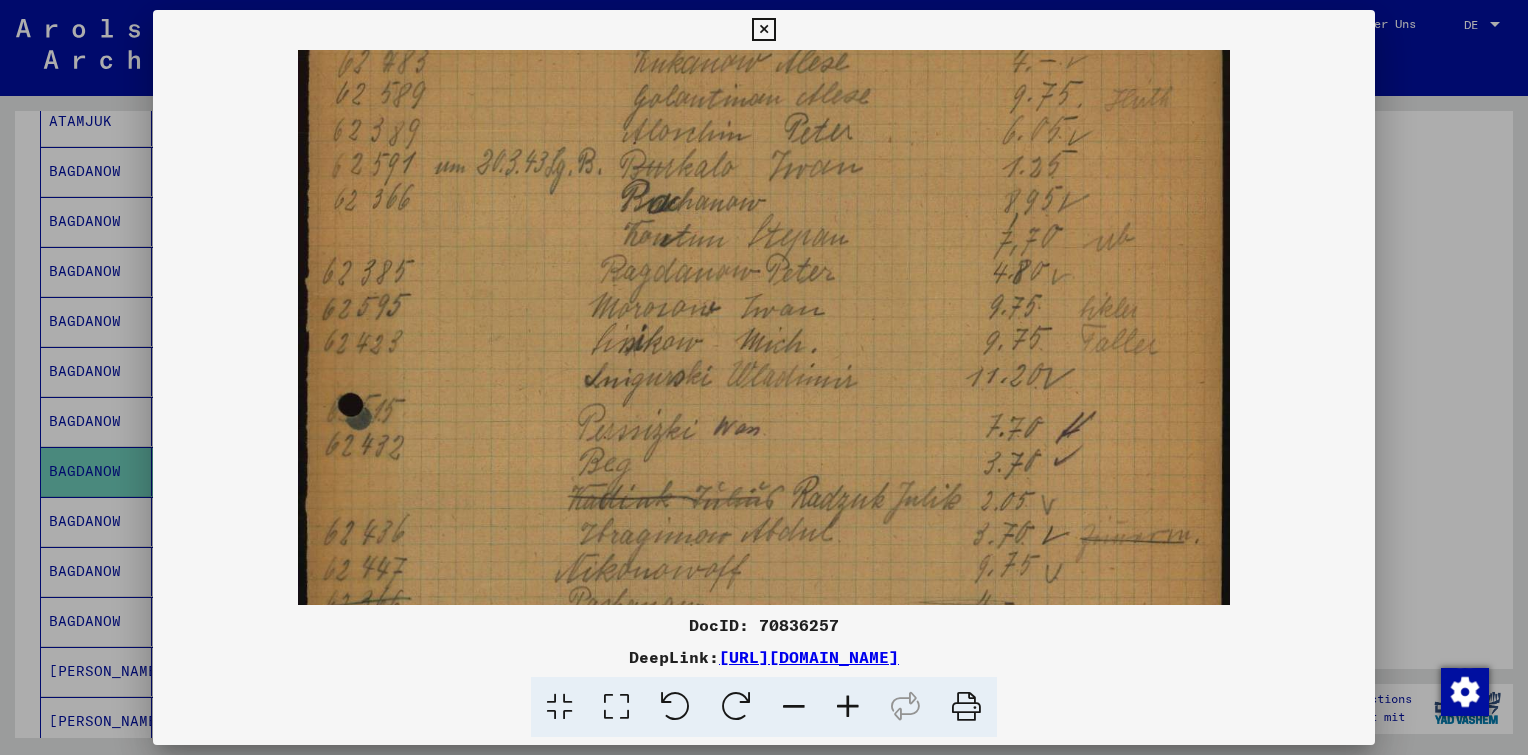 drag, startPoint x: 862, startPoint y: 526, endPoint x: 773, endPoint y: 422, distance: 136.88316 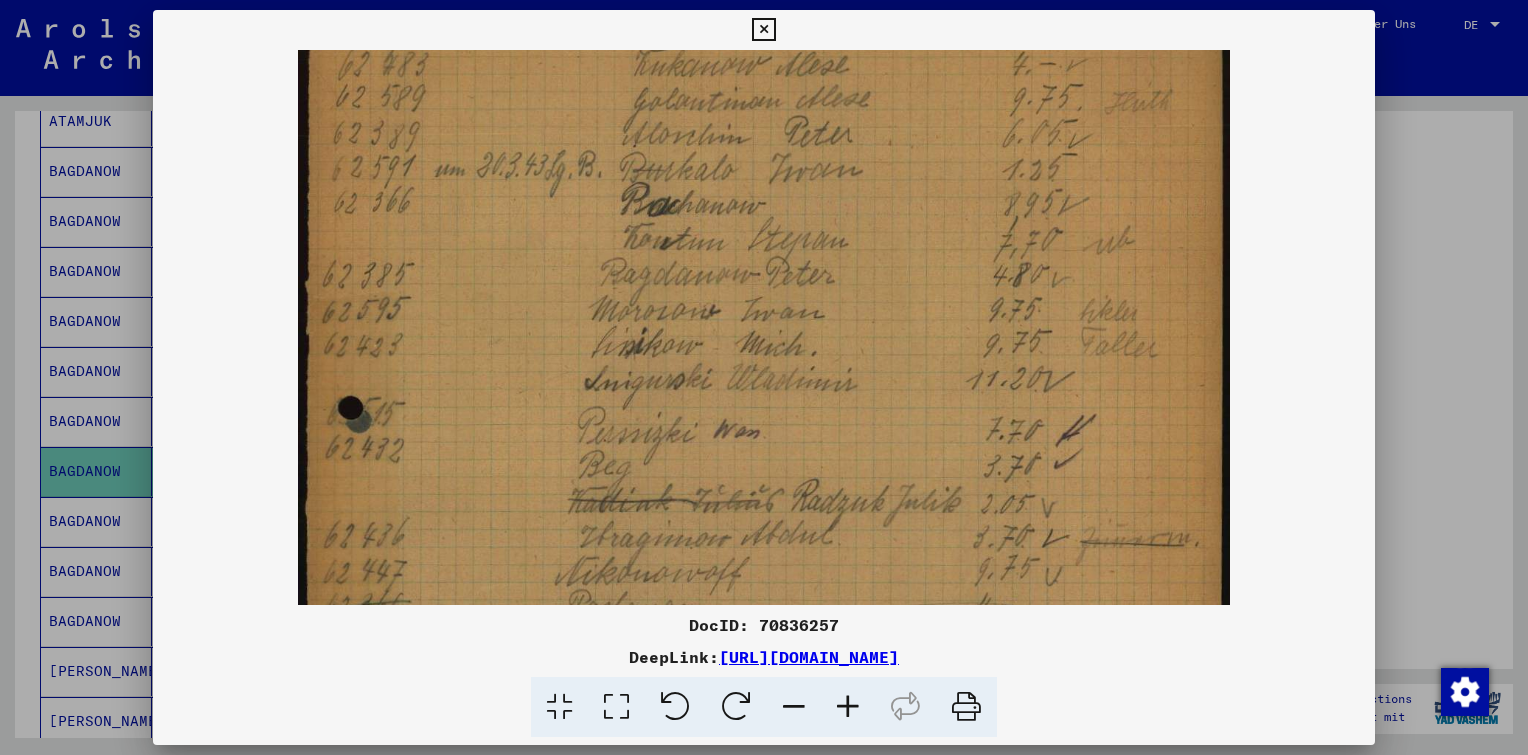 click at bounding box center (763, 30) 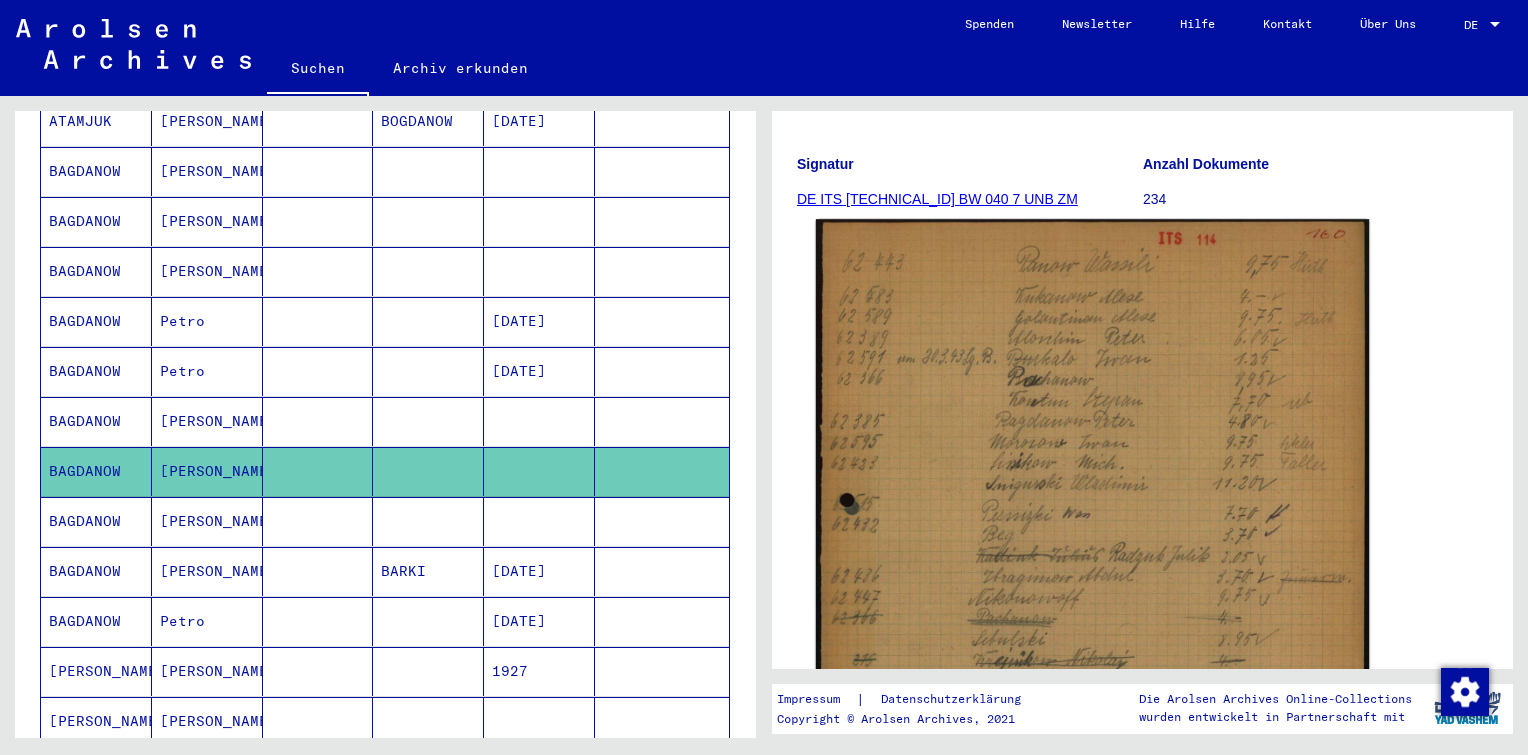 click 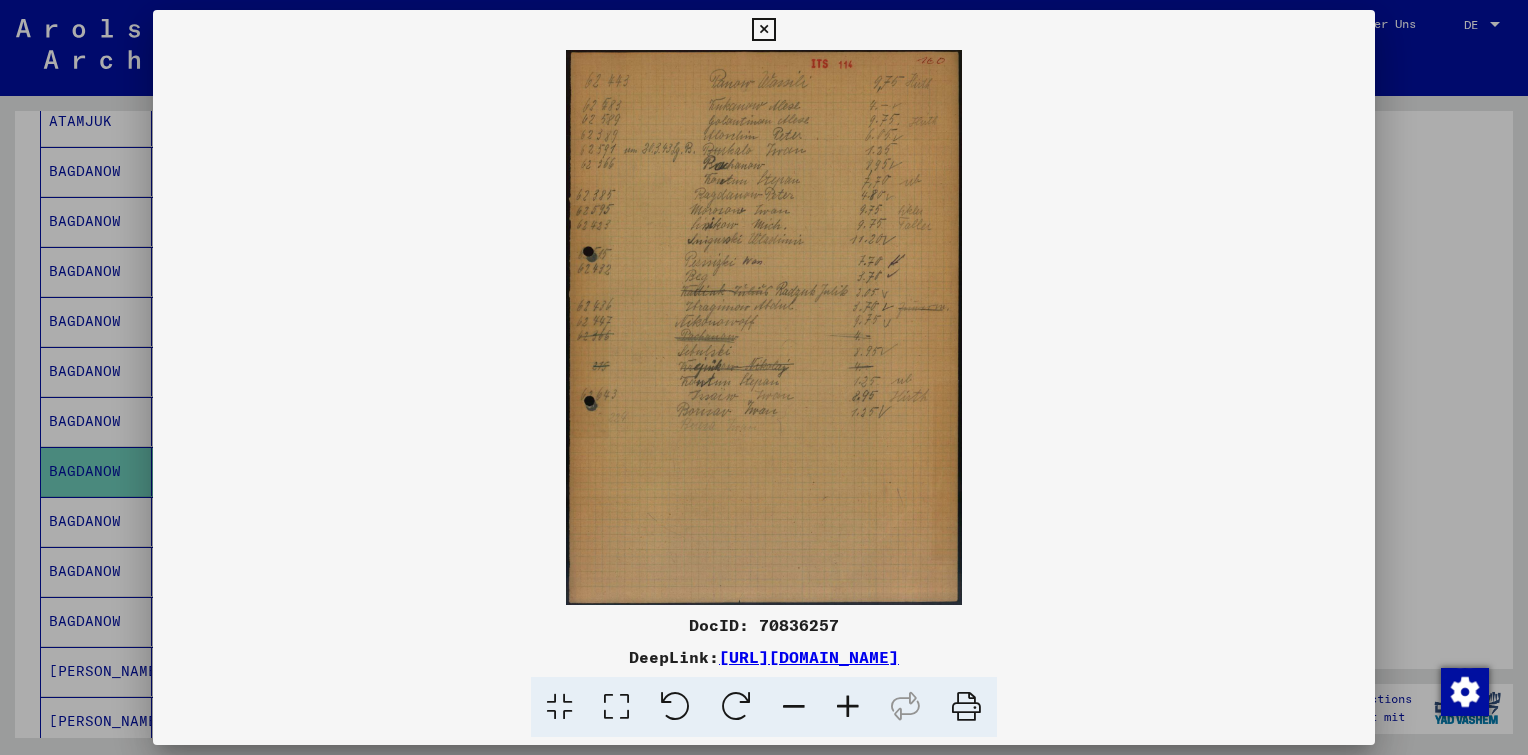 click at bounding box center (848, 707) 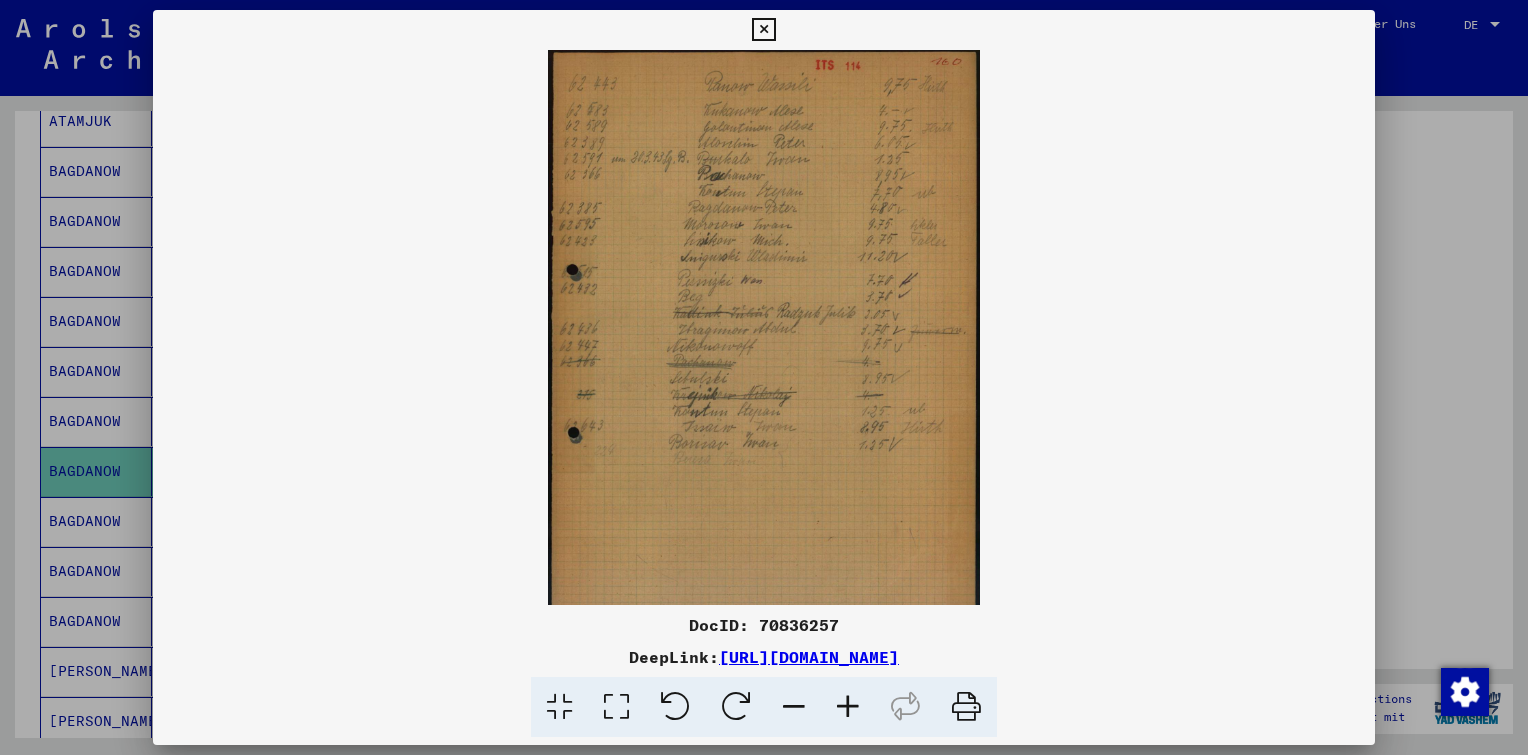 click at bounding box center (848, 707) 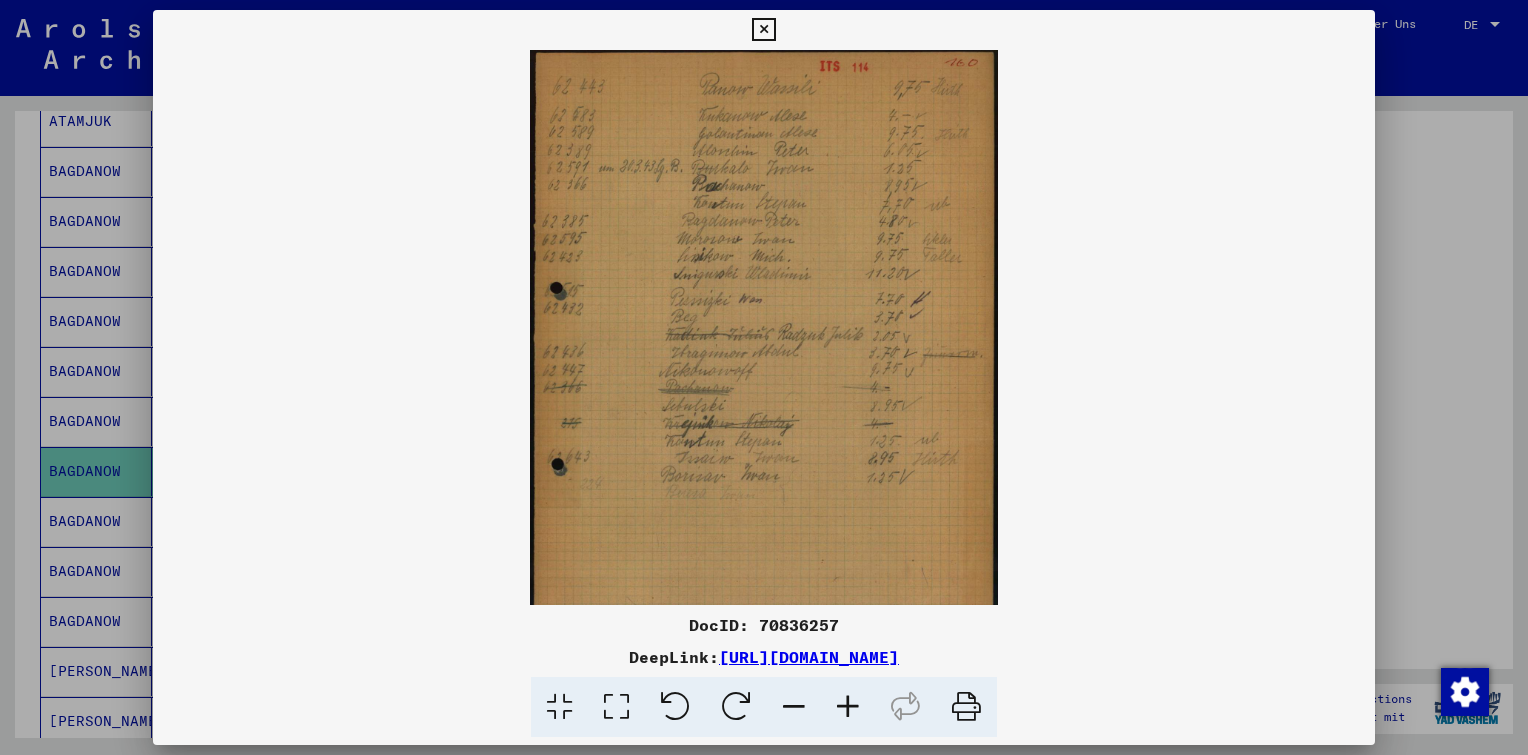 click at bounding box center [848, 707] 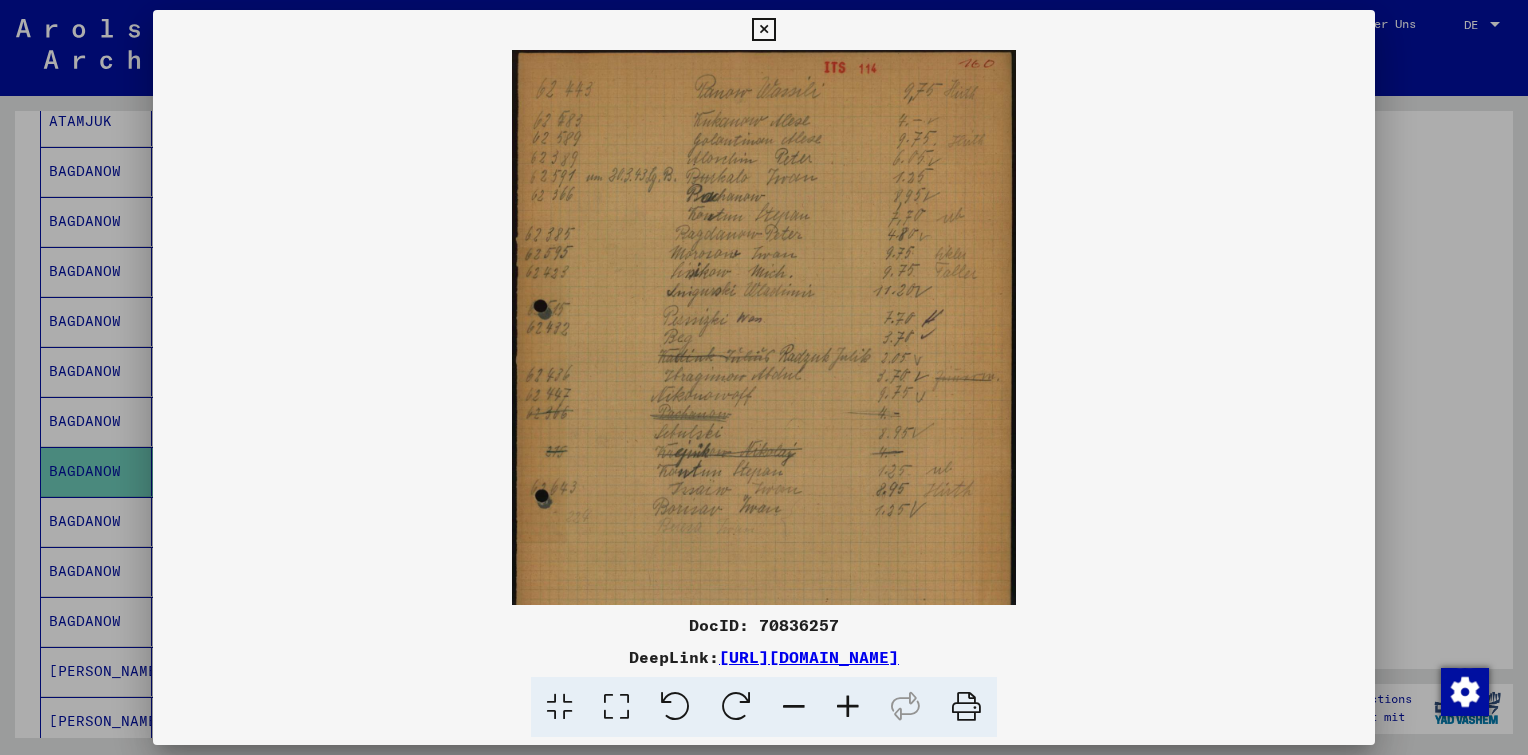 click at bounding box center (848, 707) 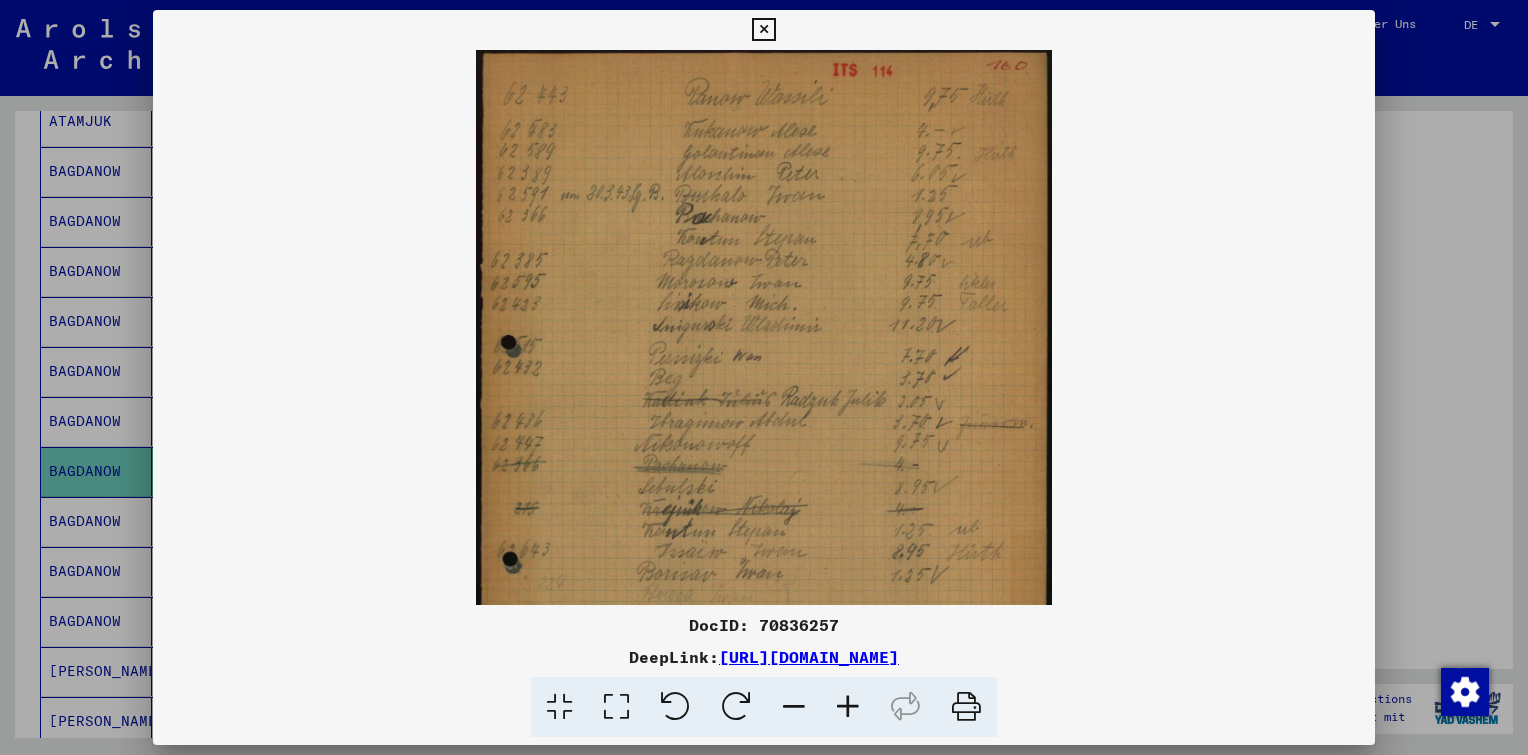 click at bounding box center (848, 707) 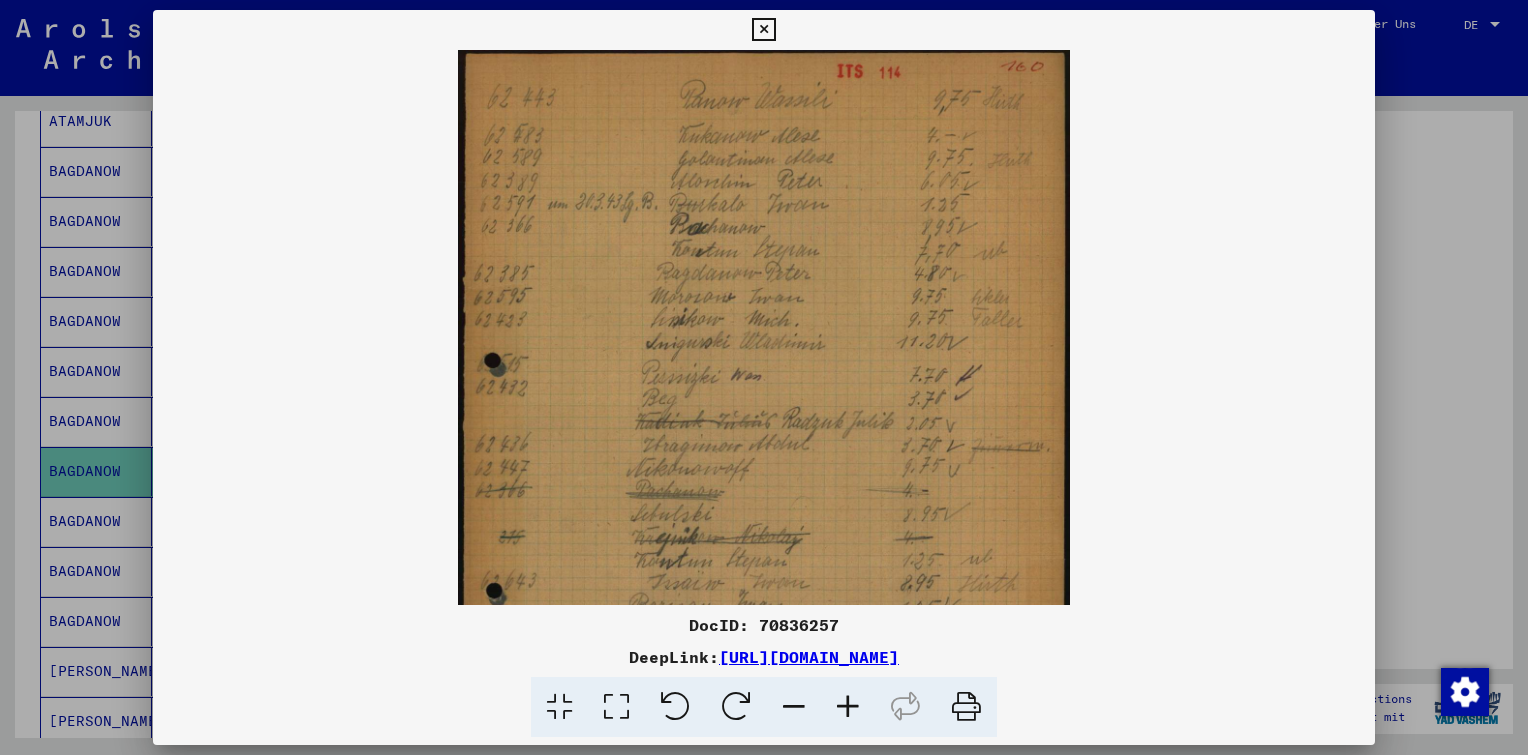 click at bounding box center (848, 707) 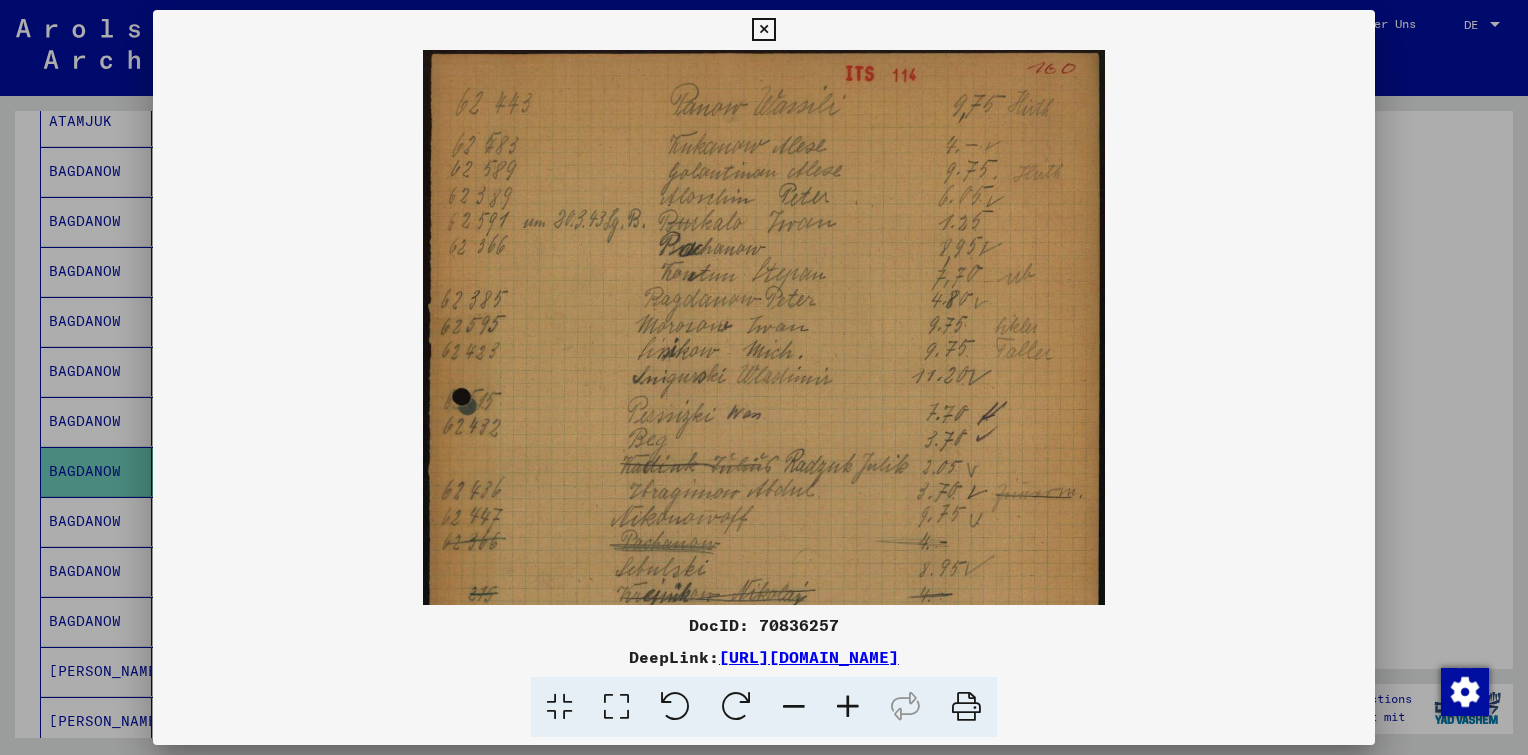 click at bounding box center (848, 707) 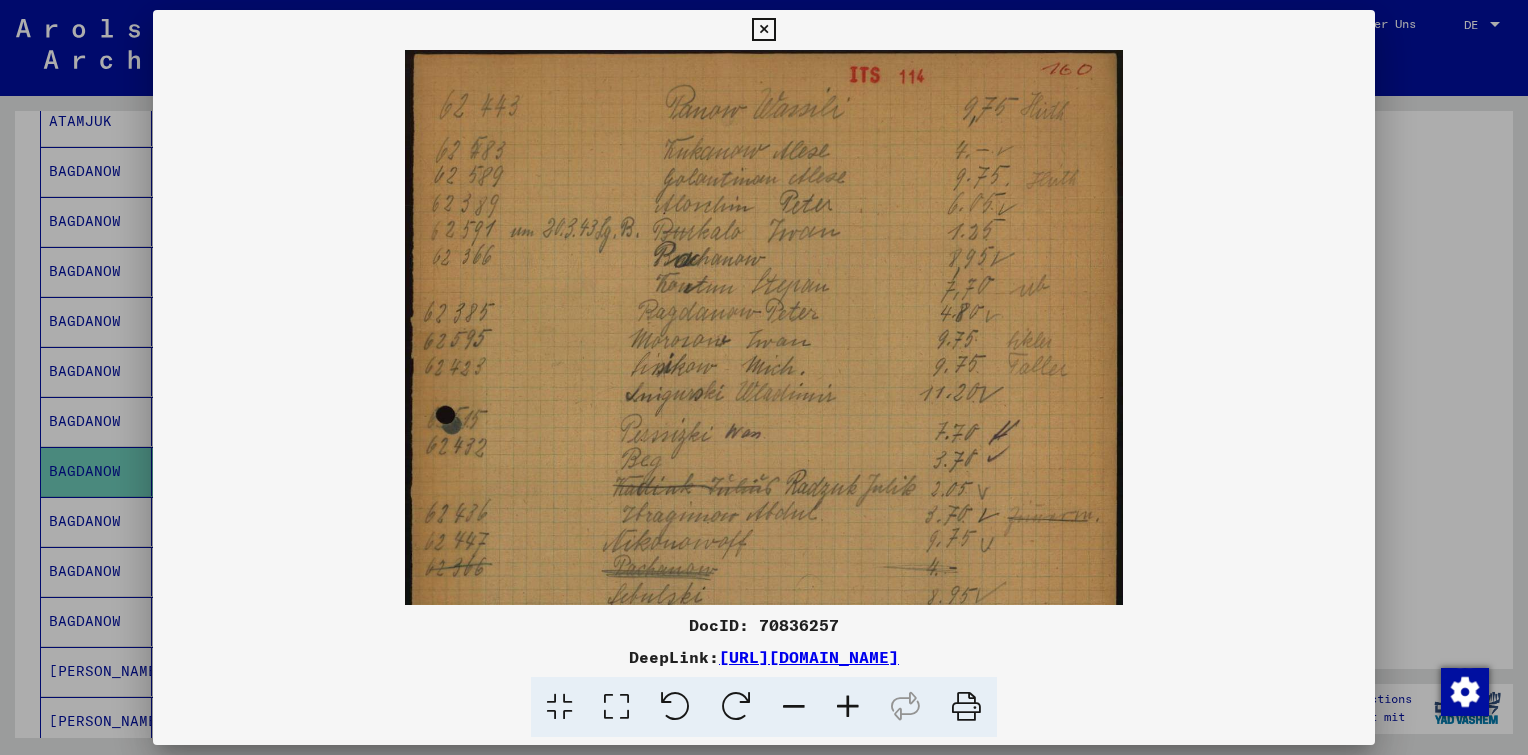 click at bounding box center (848, 707) 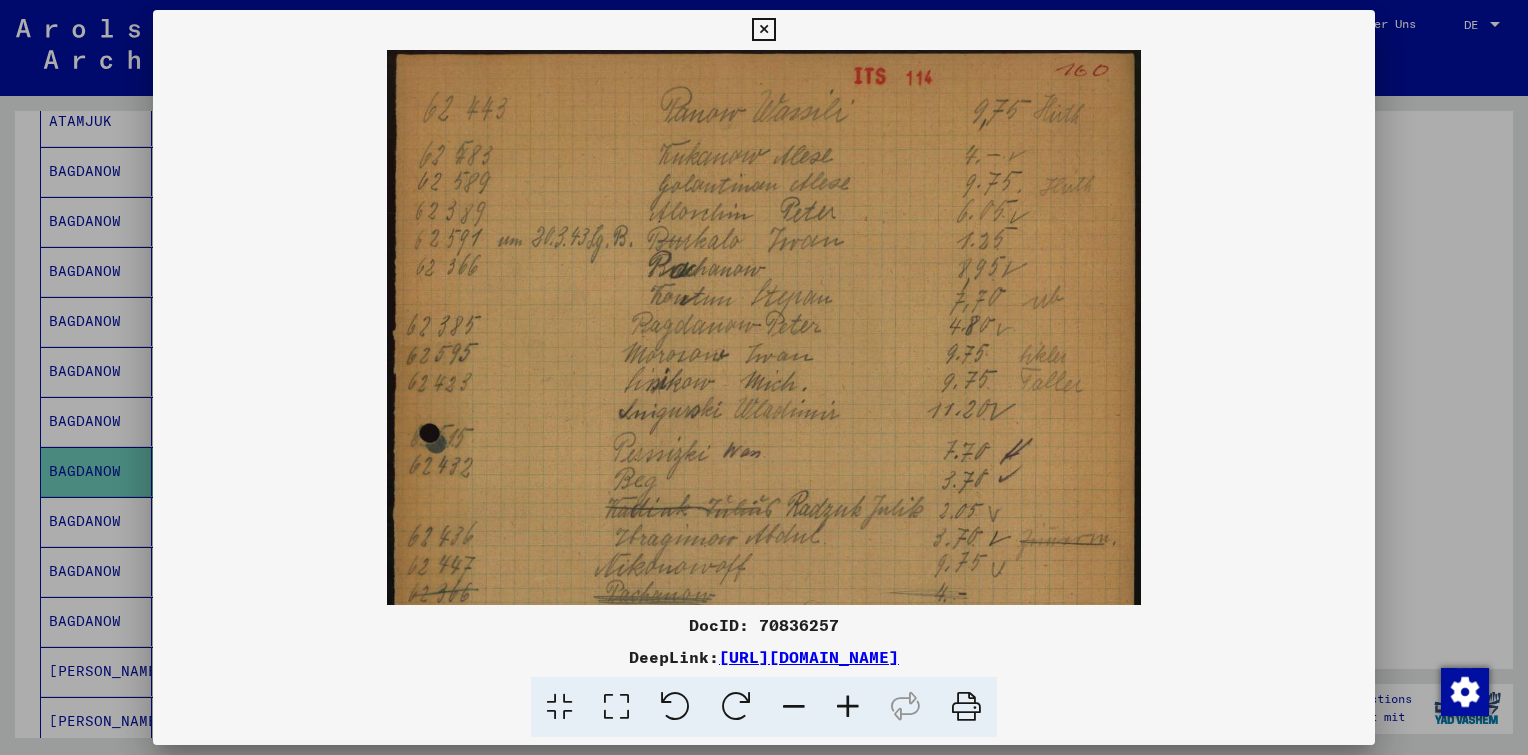 click at bounding box center (848, 707) 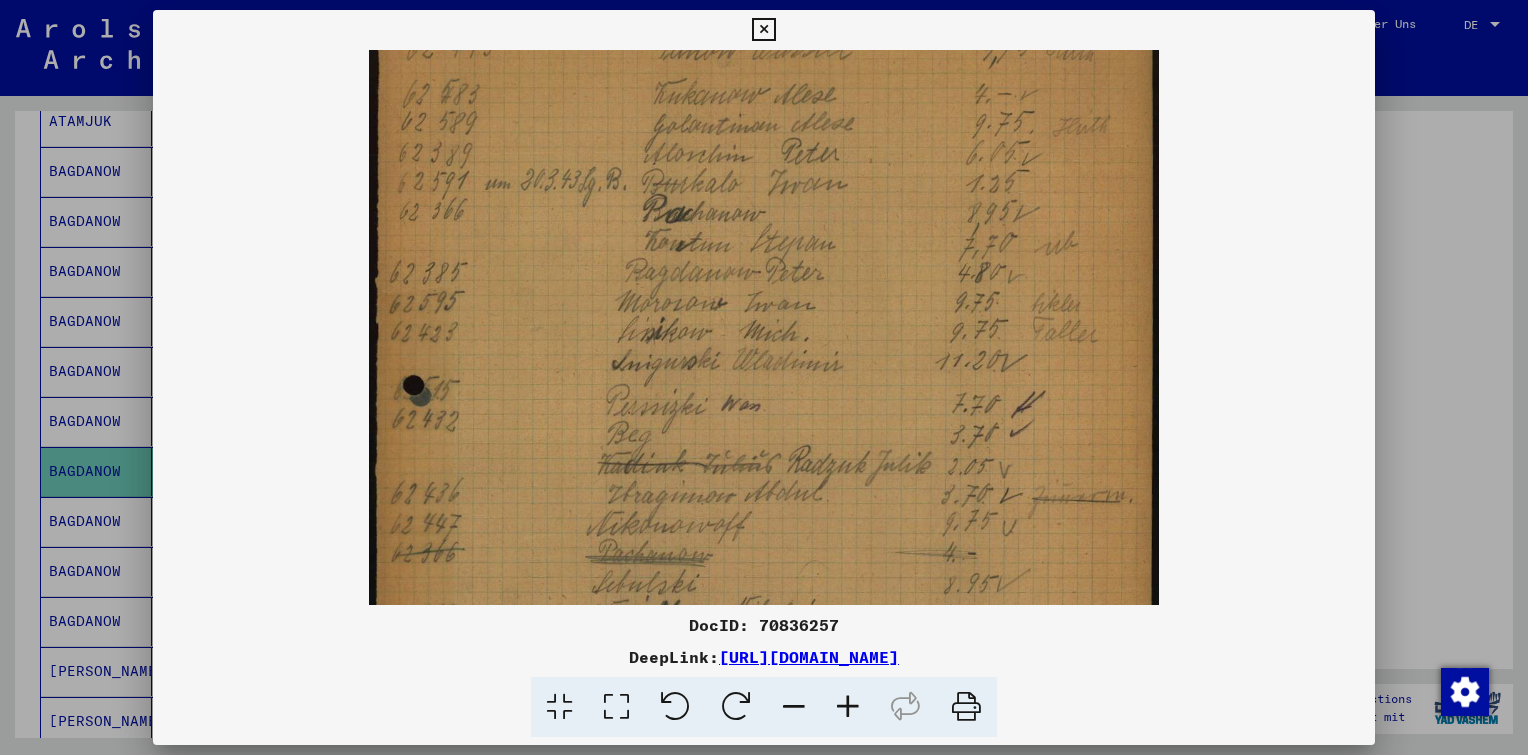 scroll, scrollTop: 78, scrollLeft: 0, axis: vertical 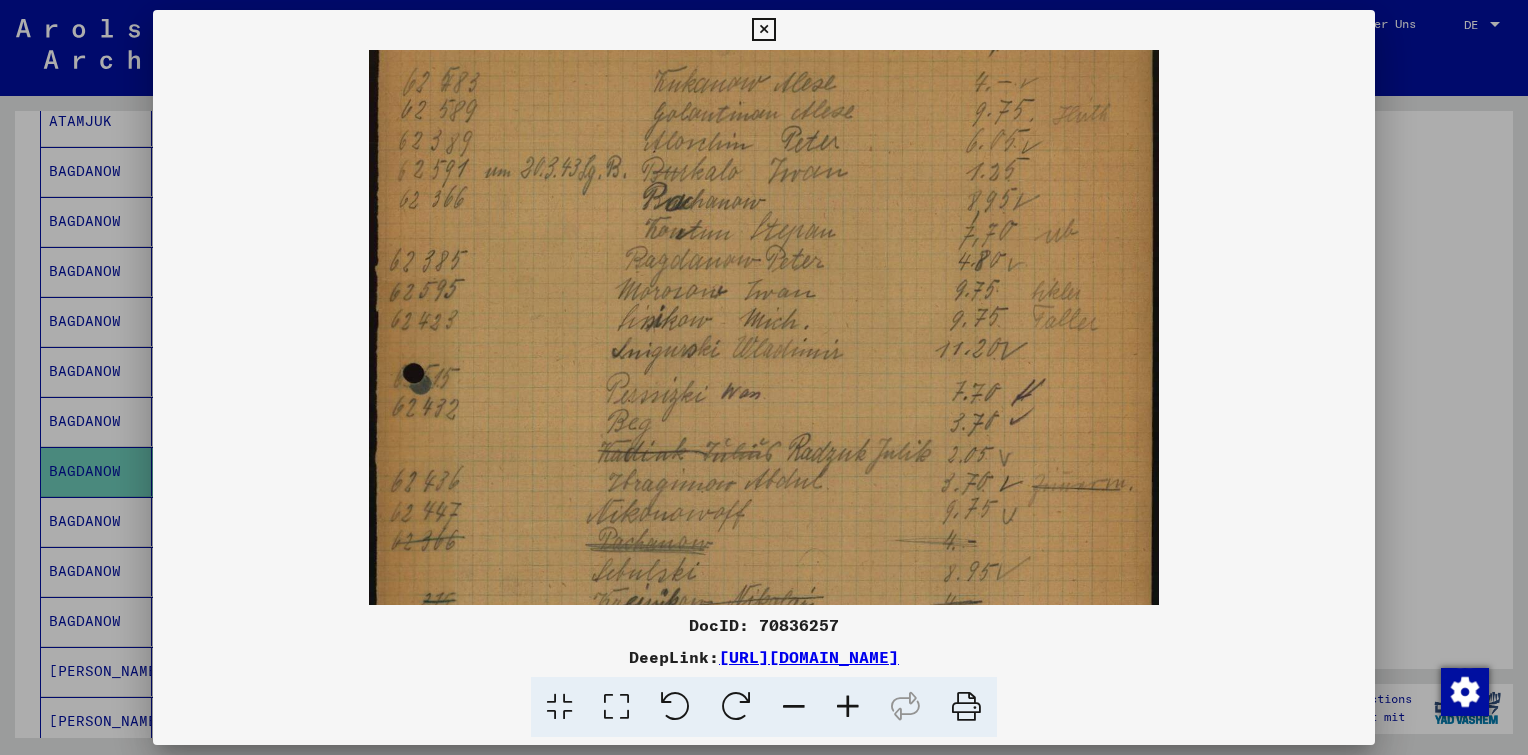 drag, startPoint x: 850, startPoint y: 429, endPoint x: 816, endPoint y: 352, distance: 84.17244 